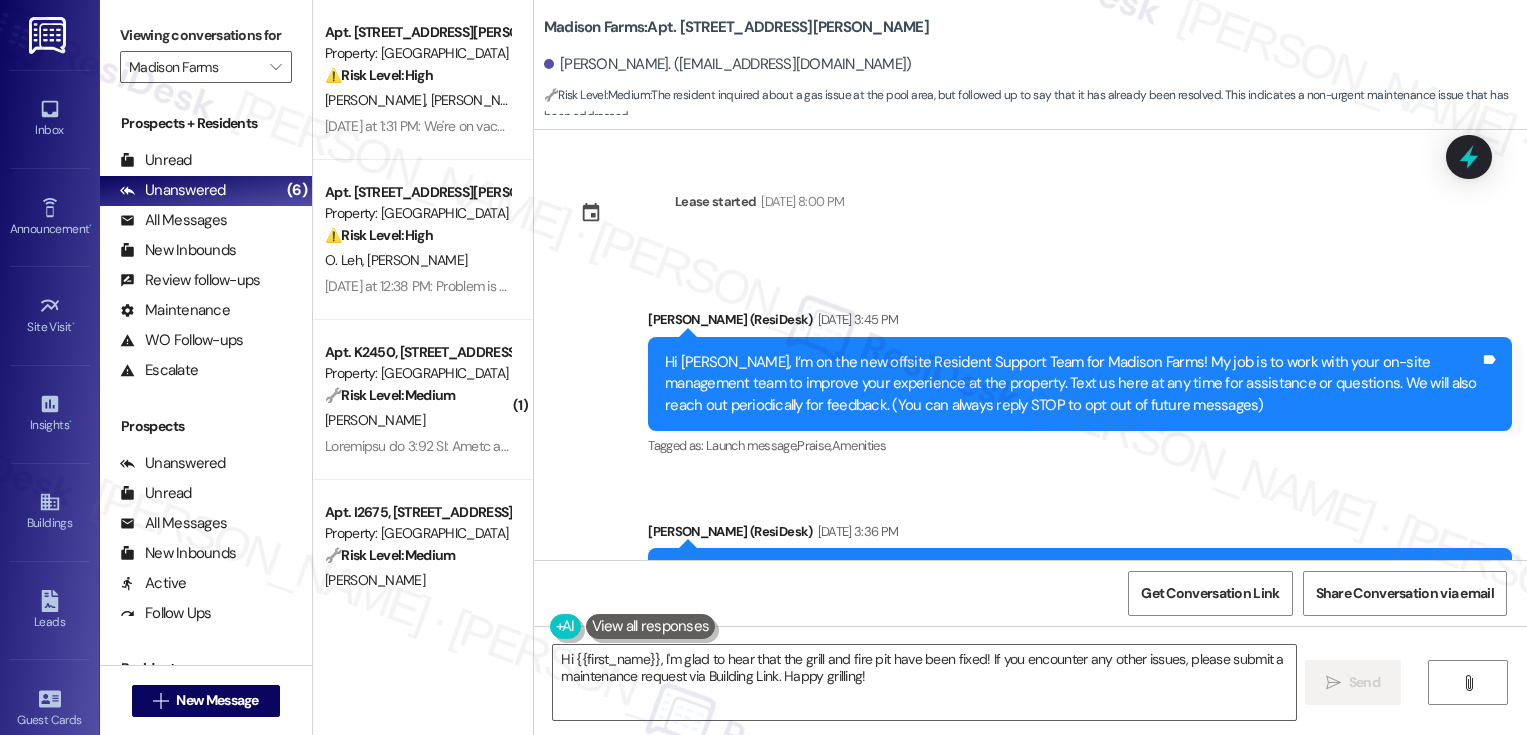 scroll, scrollTop: 0, scrollLeft: 0, axis: both 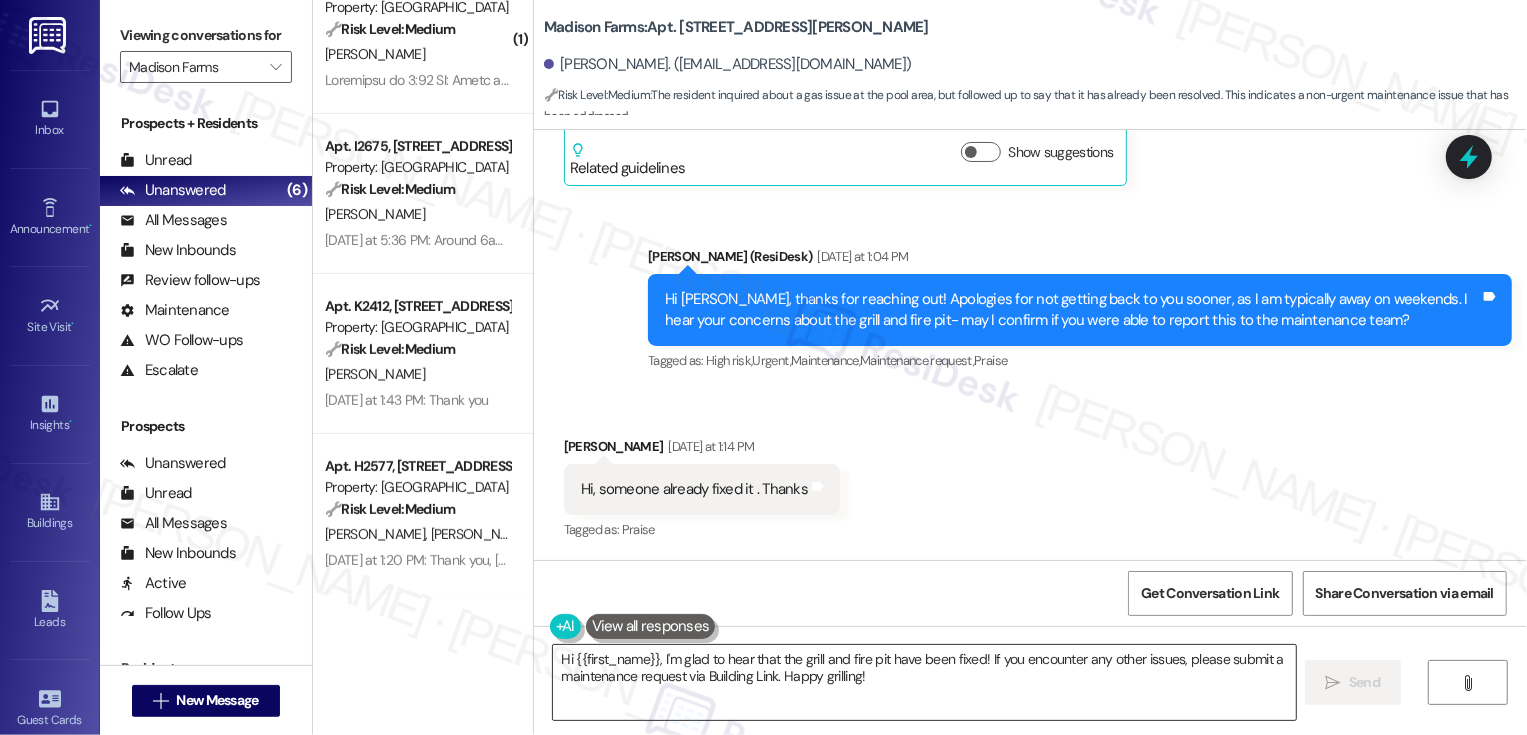 click on "Hi {{first_name}}, I'm glad to hear that the grill and fire pit have been fixed! If you encounter any other issues, please submit a maintenance request via Building Link. Happy grilling!" at bounding box center (924, 682) 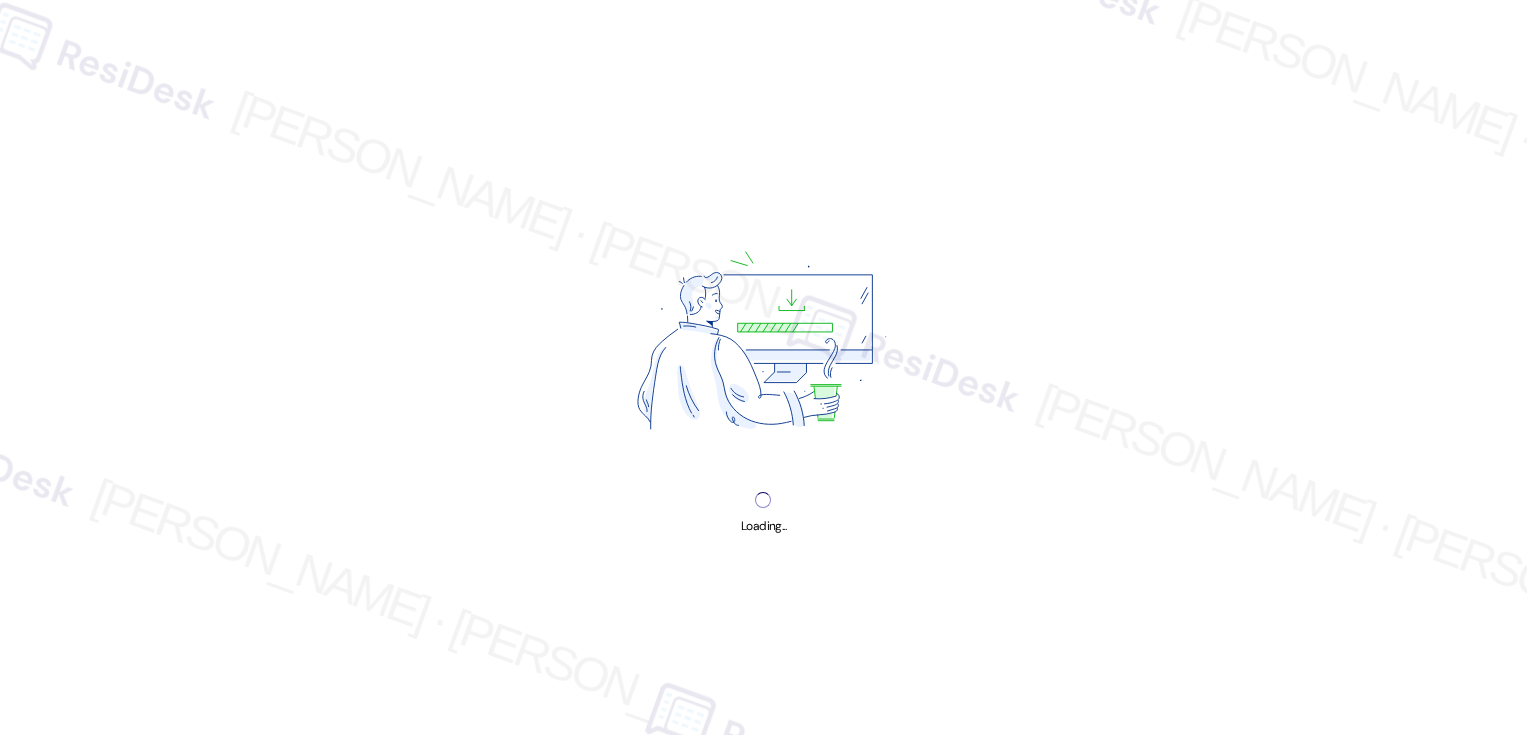 scroll, scrollTop: 0, scrollLeft: 0, axis: both 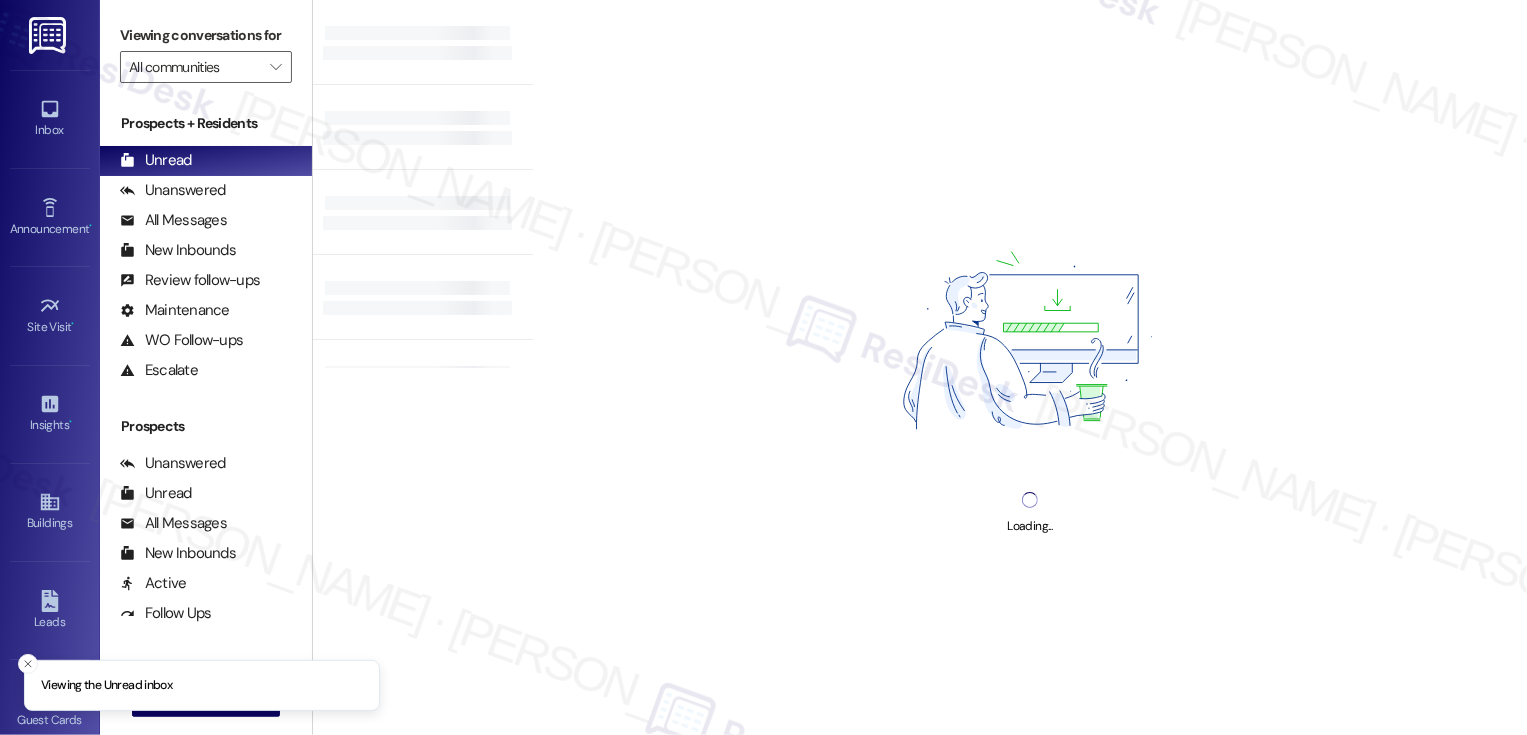 type on "Madison Farms" 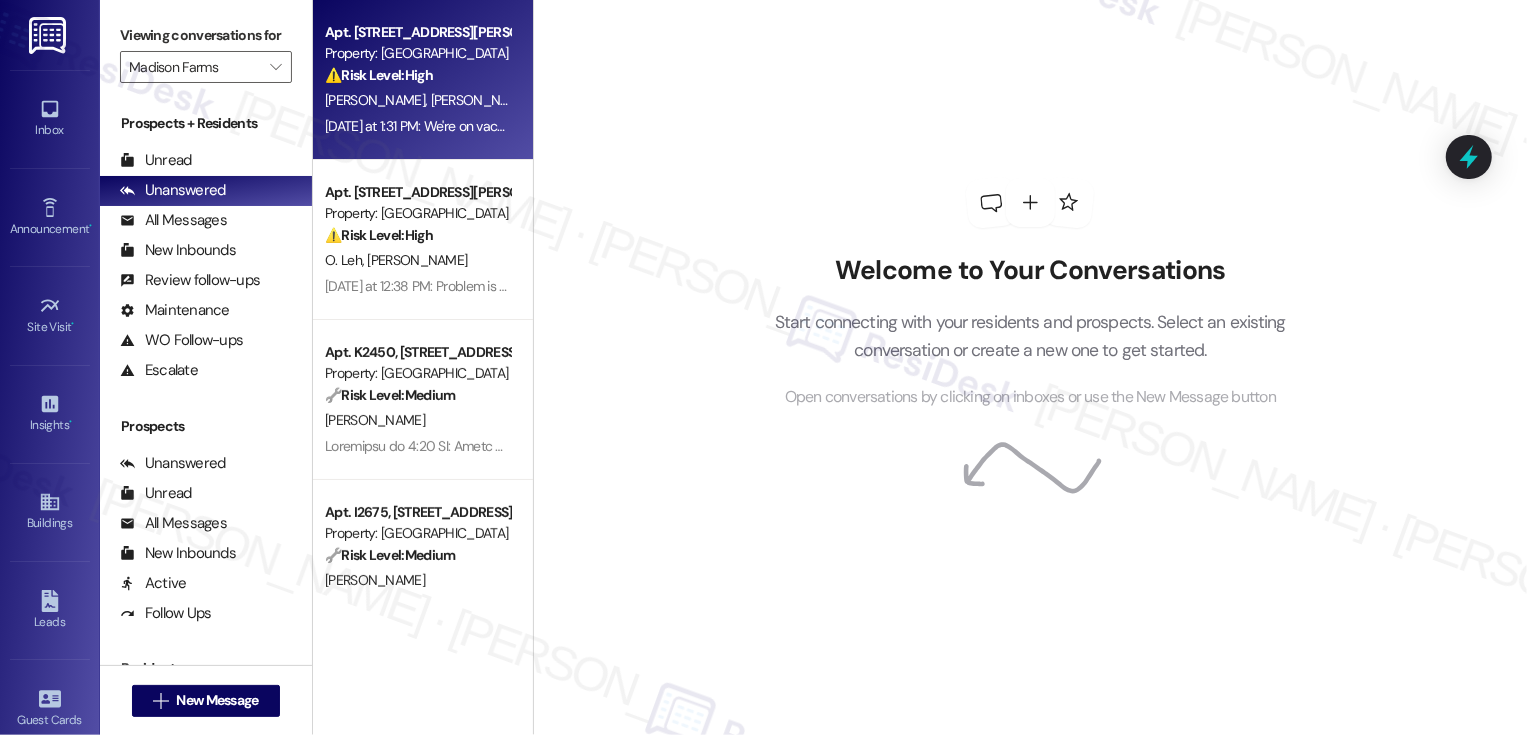 click on "W. Hines L. Hines" at bounding box center [417, 100] 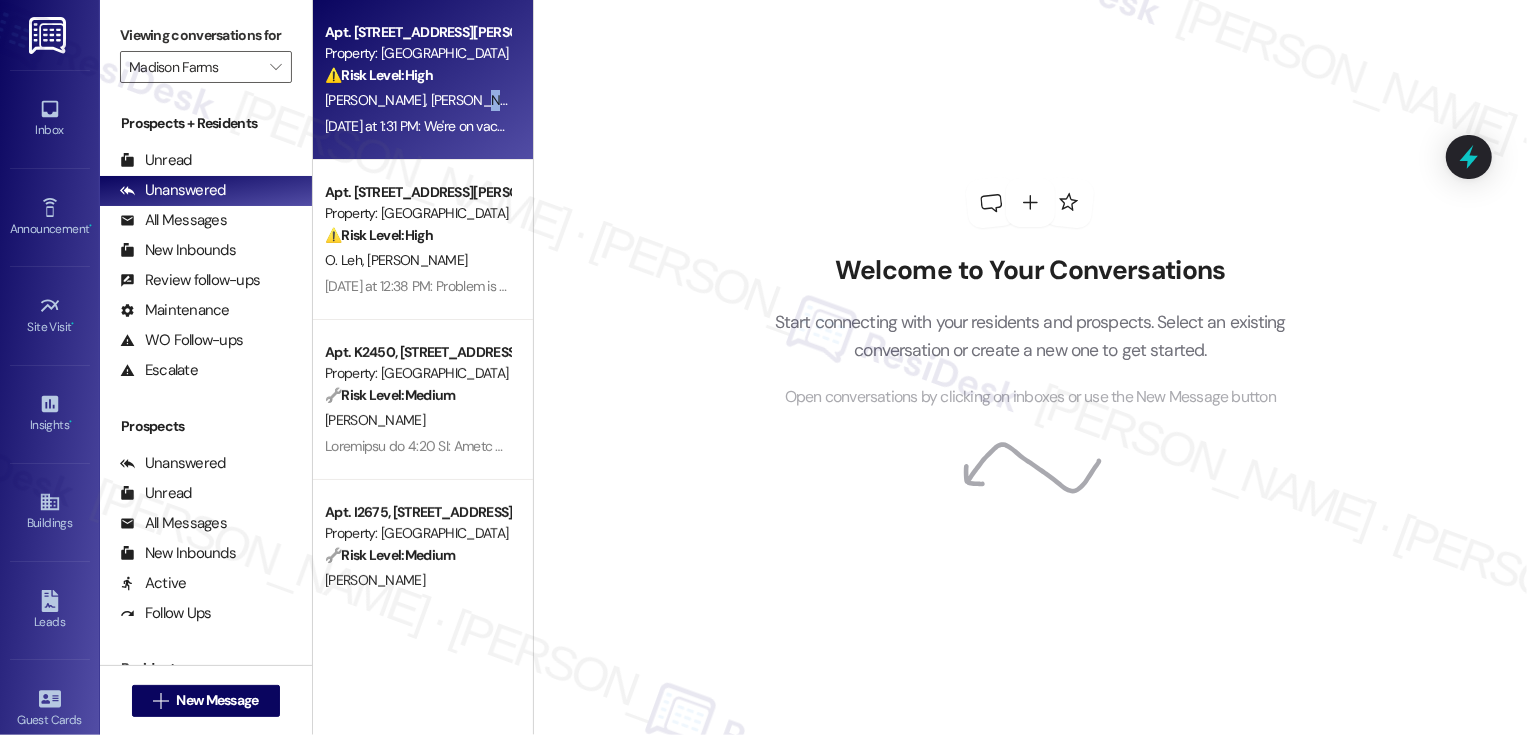 click on "W. Hines L. Hines" at bounding box center [417, 100] 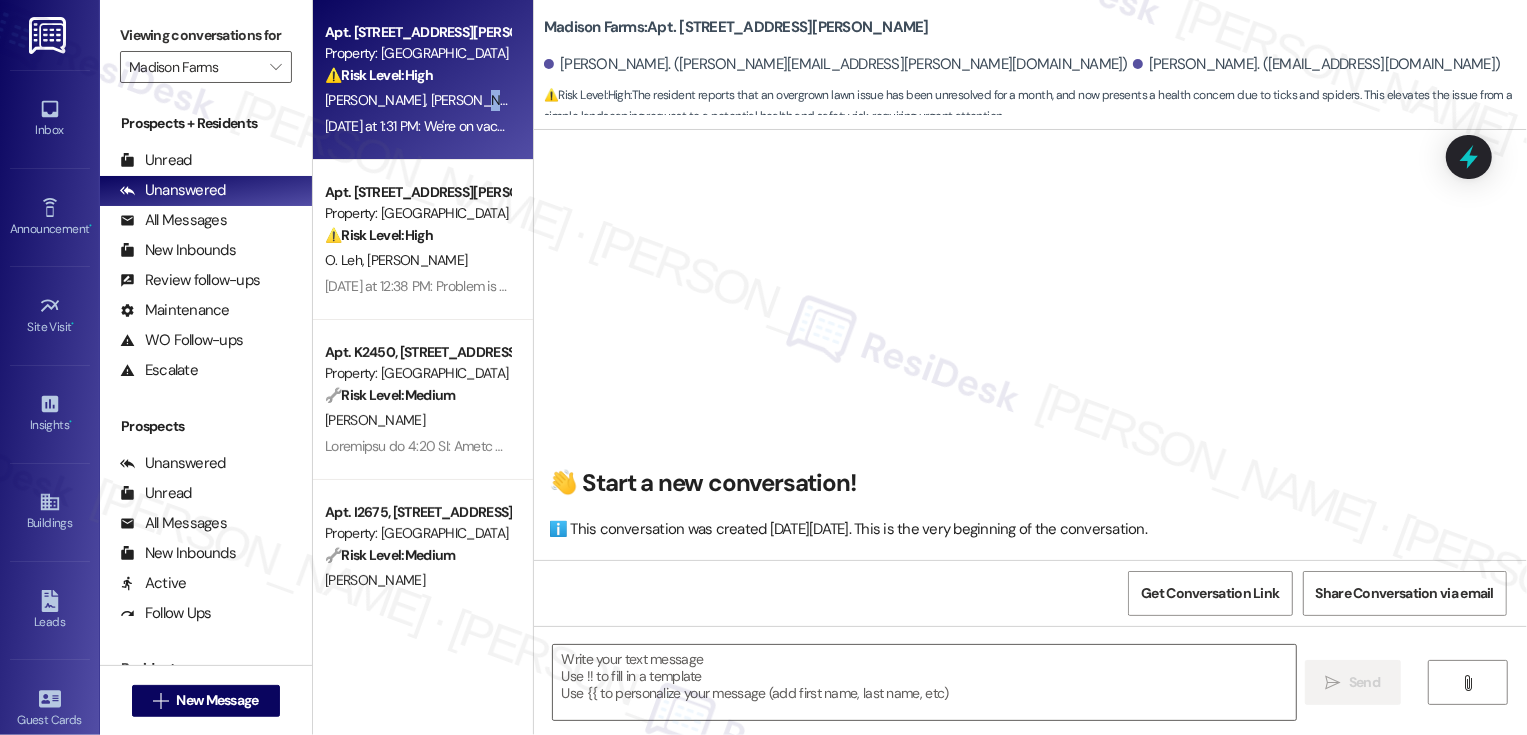 click on "W. Hines L. Hines" at bounding box center (417, 100) 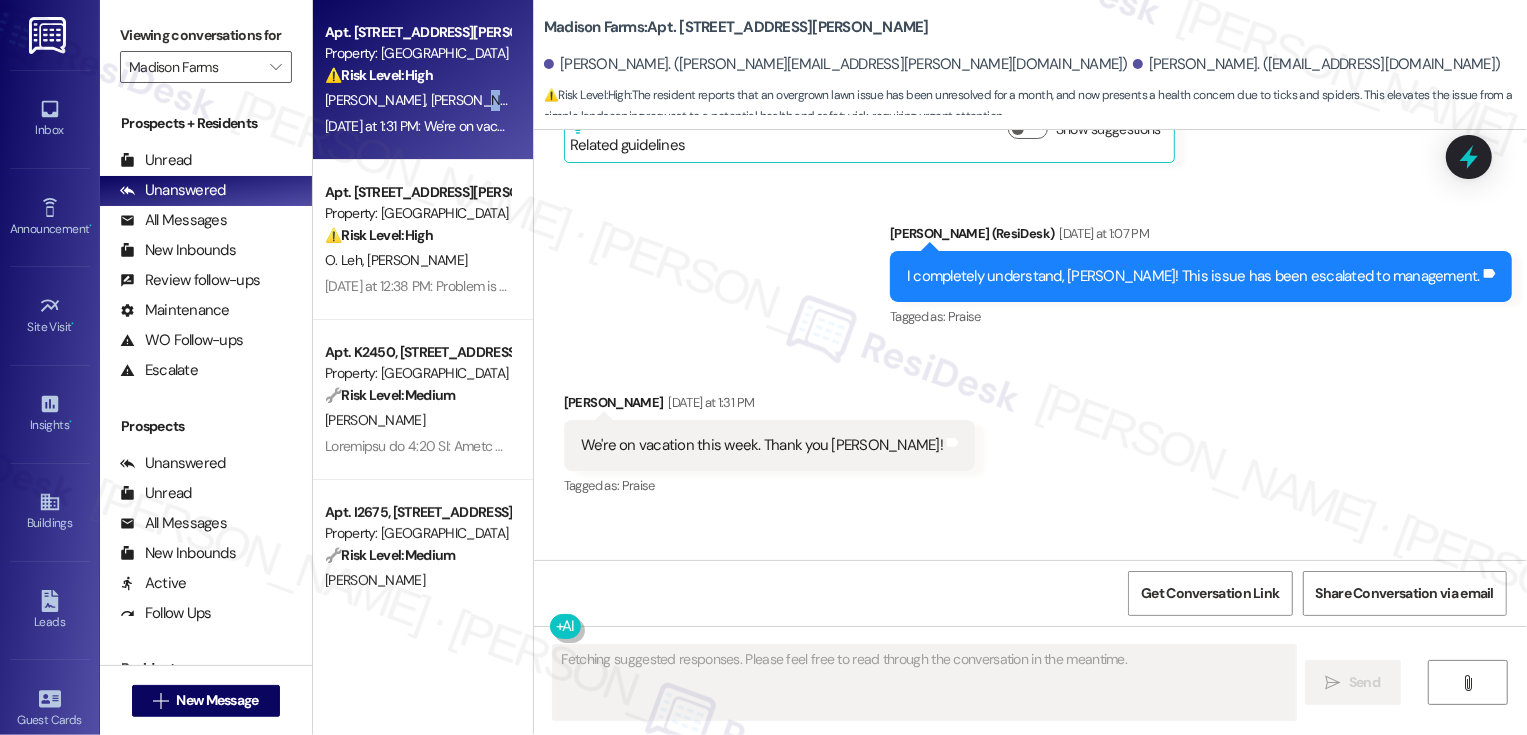 scroll, scrollTop: 6511, scrollLeft: 0, axis: vertical 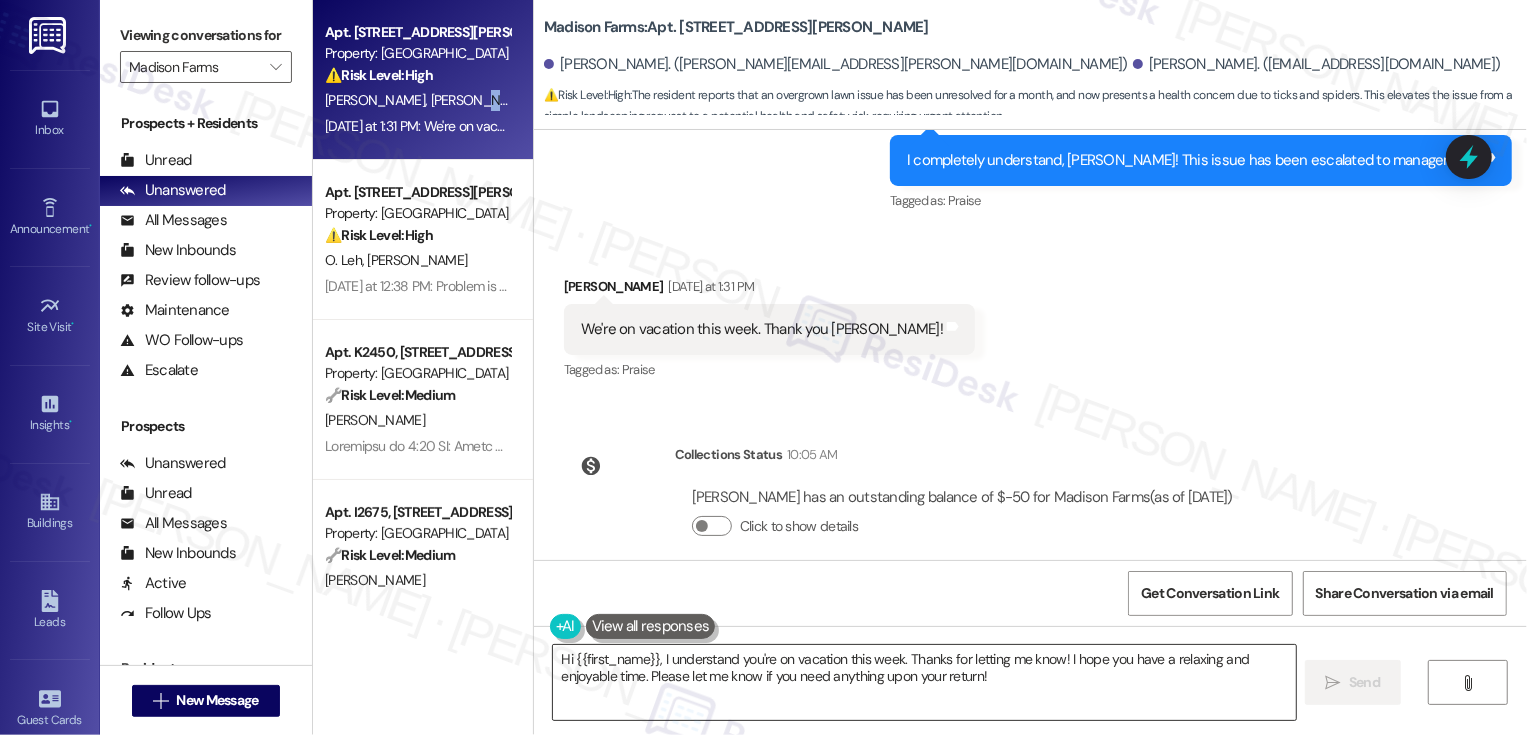click on "Hi {{first_name}}, I understand you're on vacation this week. Thanks for letting me know! I hope you have a relaxing and enjoyable time. Please let me know if you need anything upon your return!" at bounding box center (924, 682) 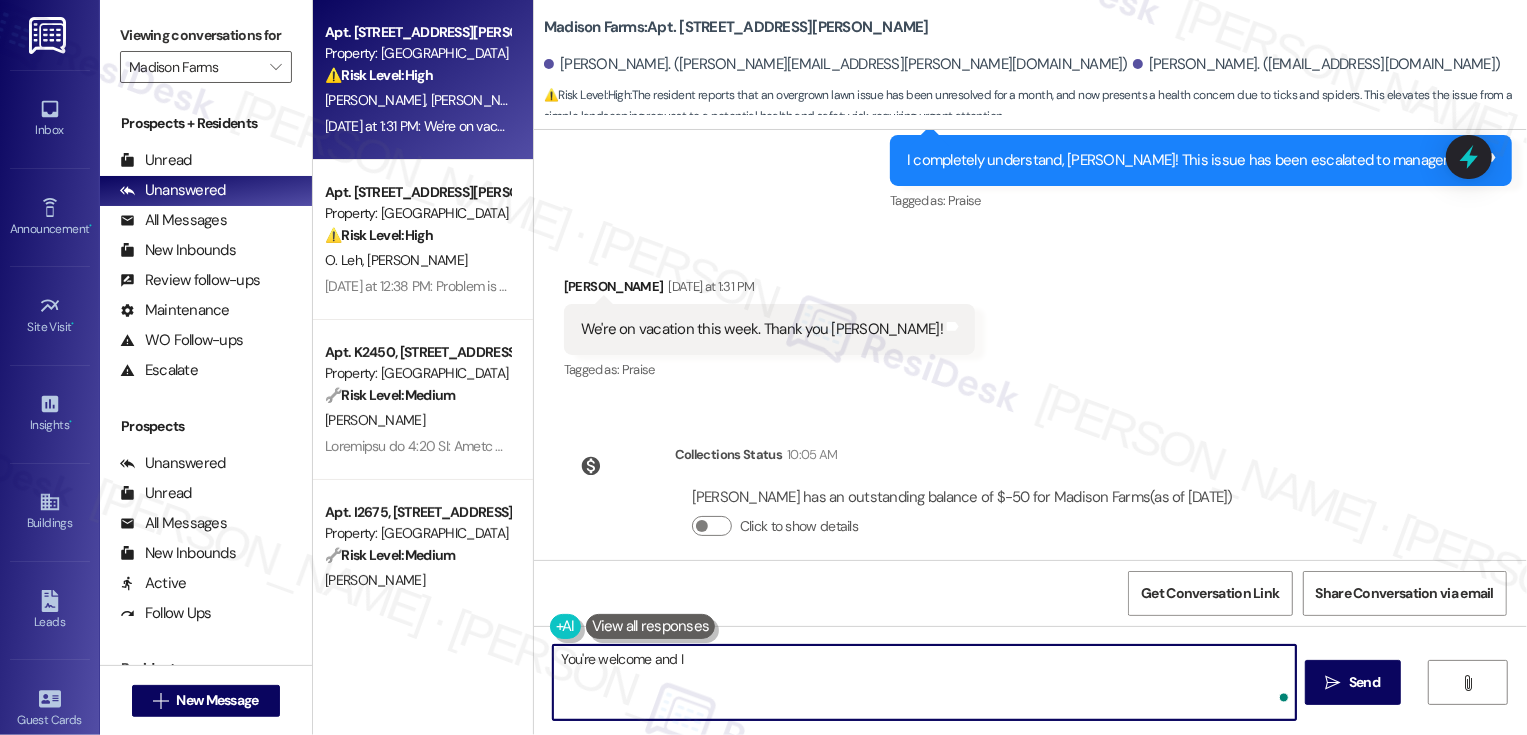 type on "You're welcome and I" 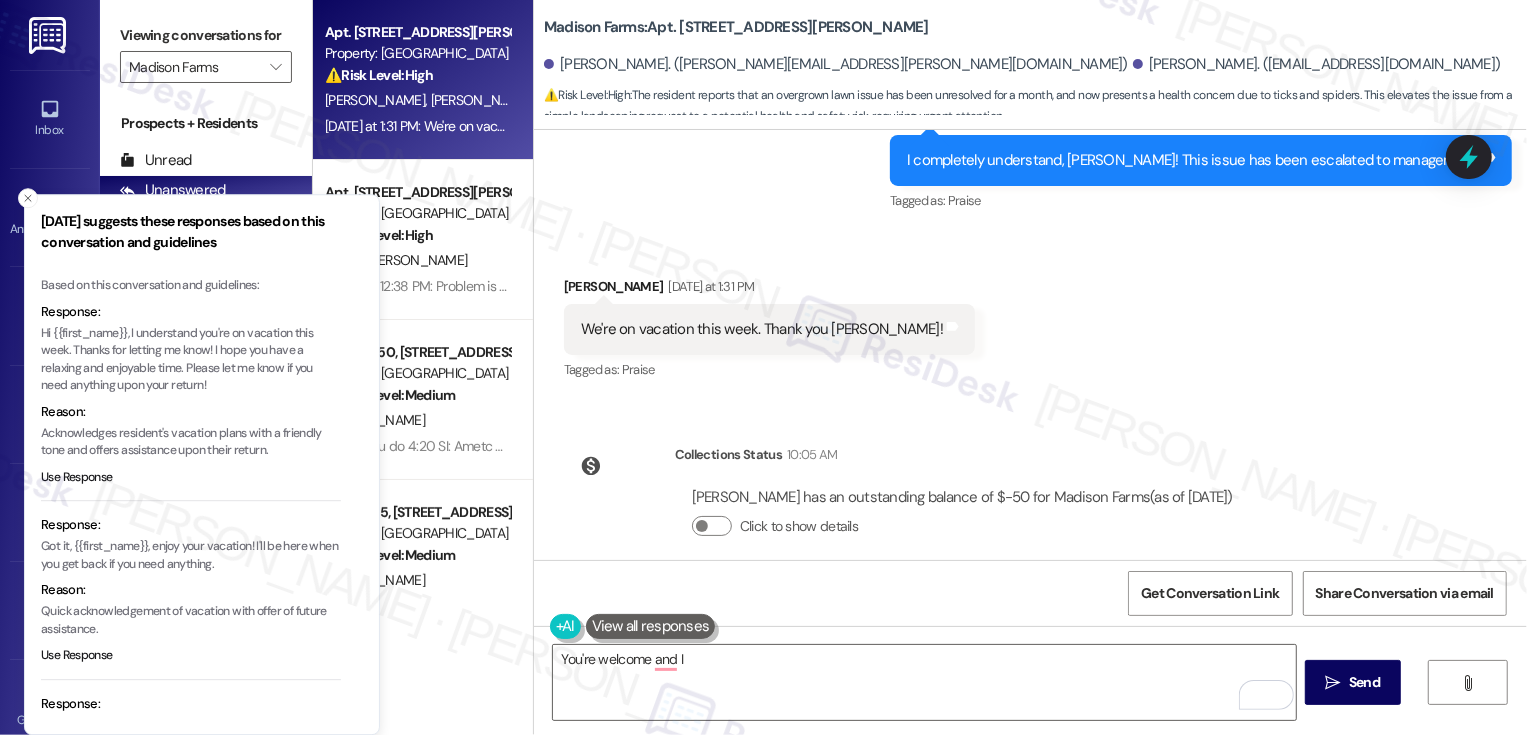 drag, startPoint x: 216, startPoint y: 323, endPoint x: 234, endPoint y: 348, distance: 30.805843 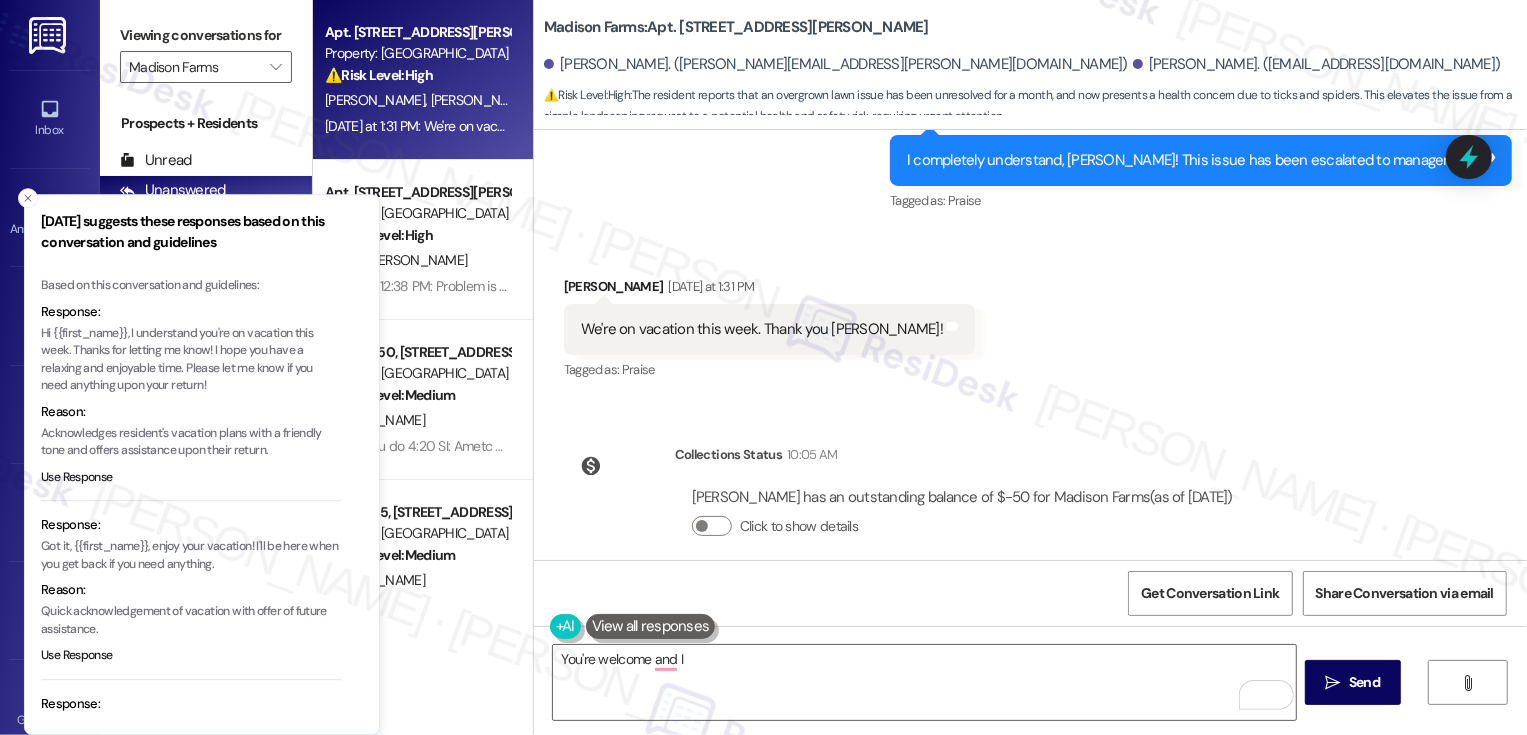 click on "Hi {{first_name}}, I understand you're on vacation this week. Thanks for letting me know! I hope you have a relaxing and enjoyable time. Please let me know if you need anything upon your return!" at bounding box center [191, 360] 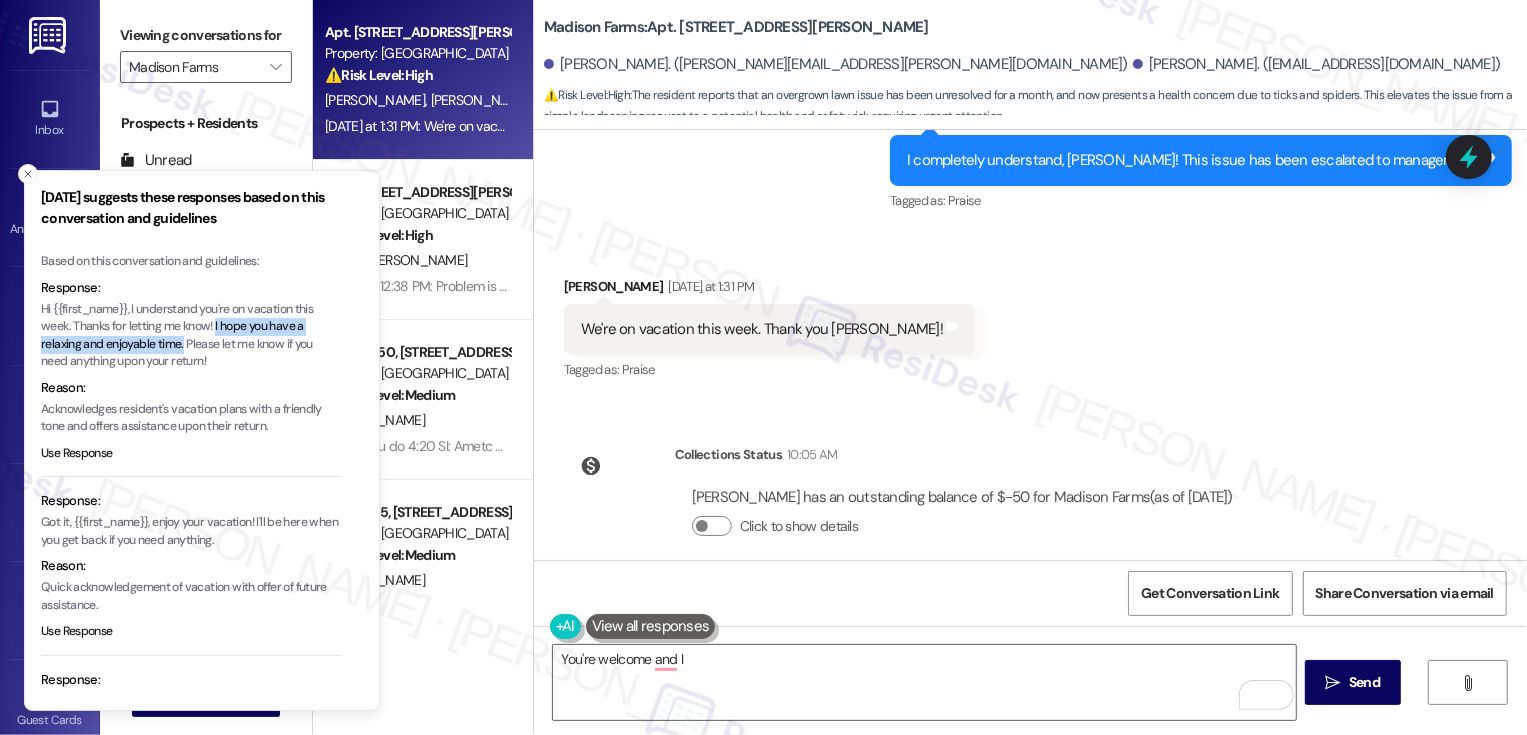 drag, startPoint x: 217, startPoint y: 324, endPoint x: 185, endPoint y: 343, distance: 37.215588 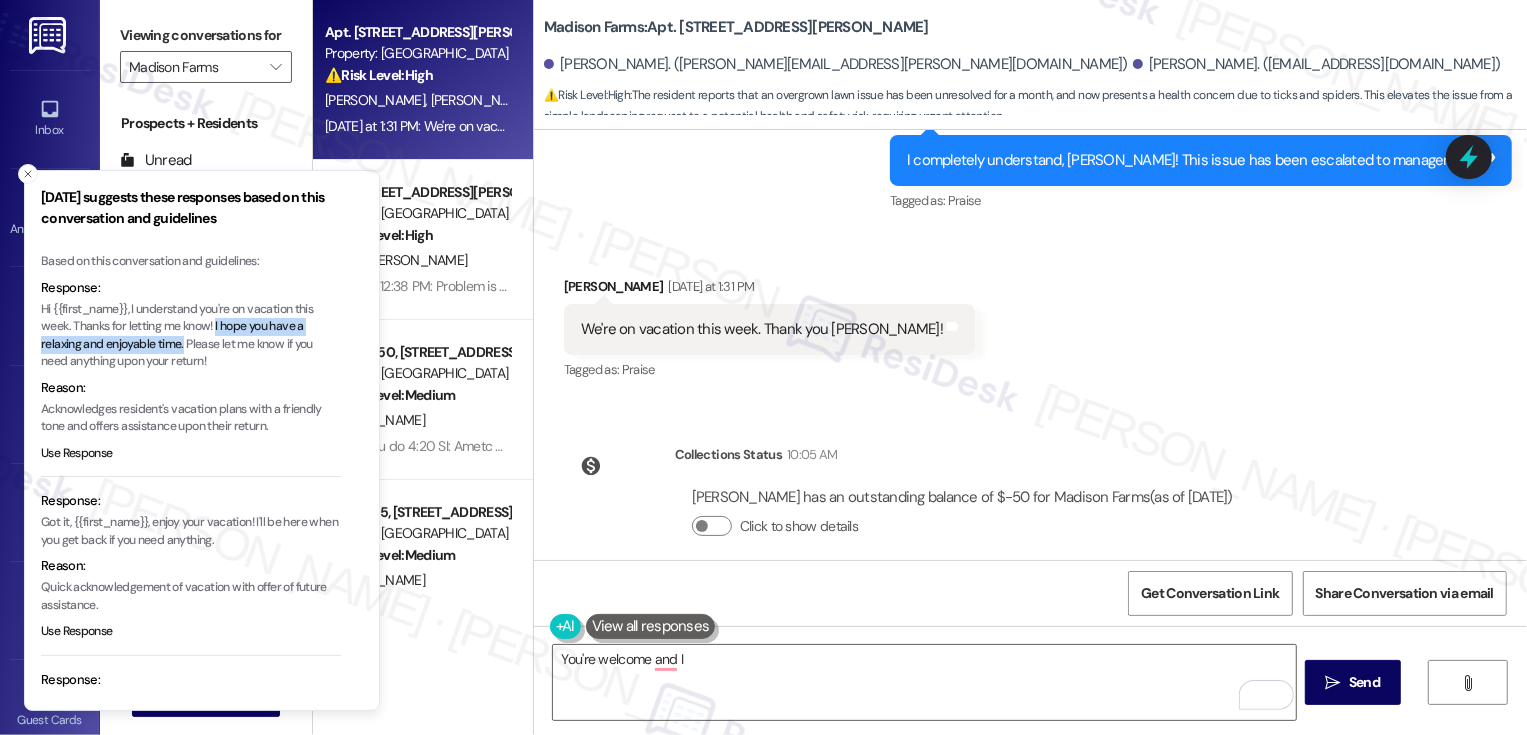 click on "Hi {{first_name}}, I understand you're on vacation this week. Thanks for letting me know! I hope you have a relaxing and enjoyable time. Please let me know if you need anything upon your return!" at bounding box center [191, 336] 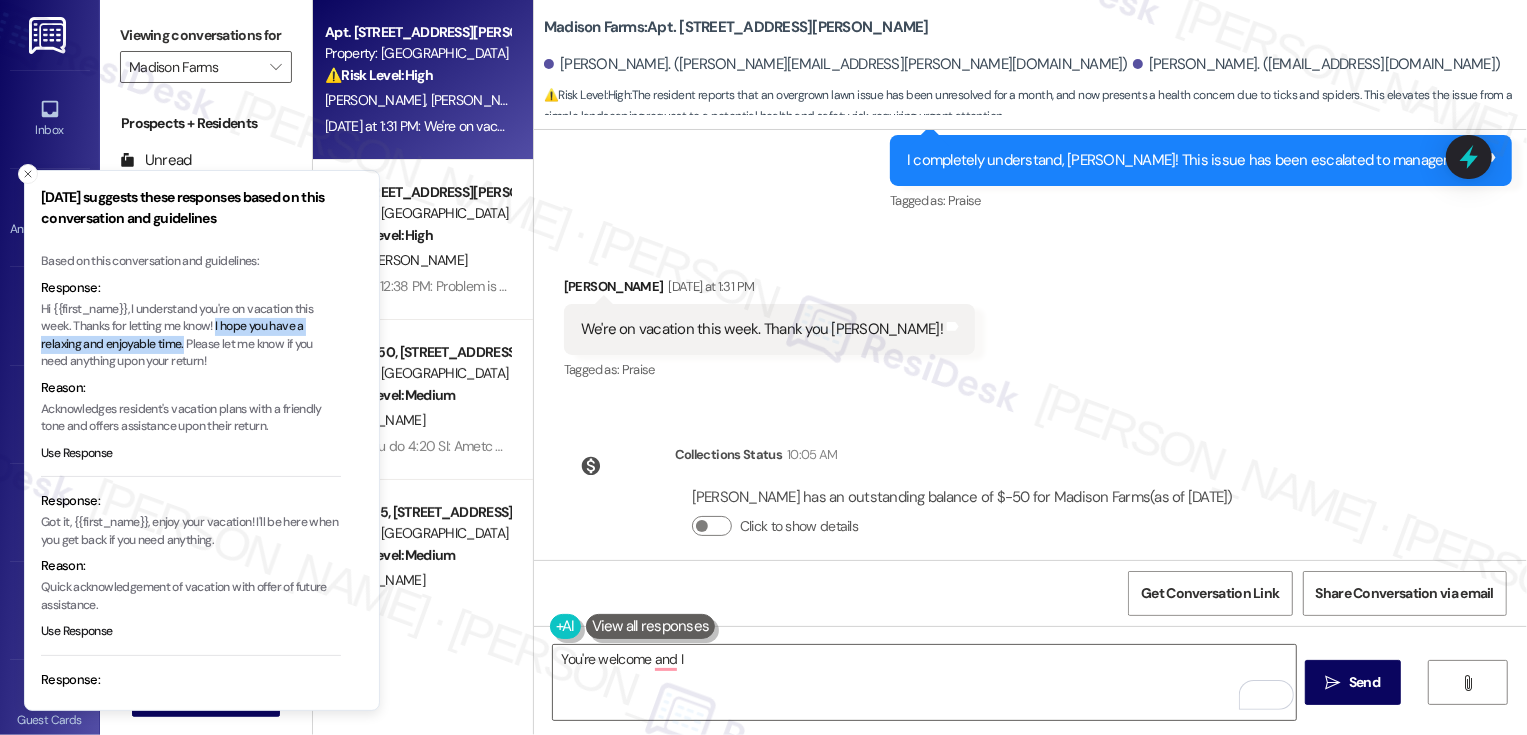 copy on "I hope you have a relaxing and enjoyable time." 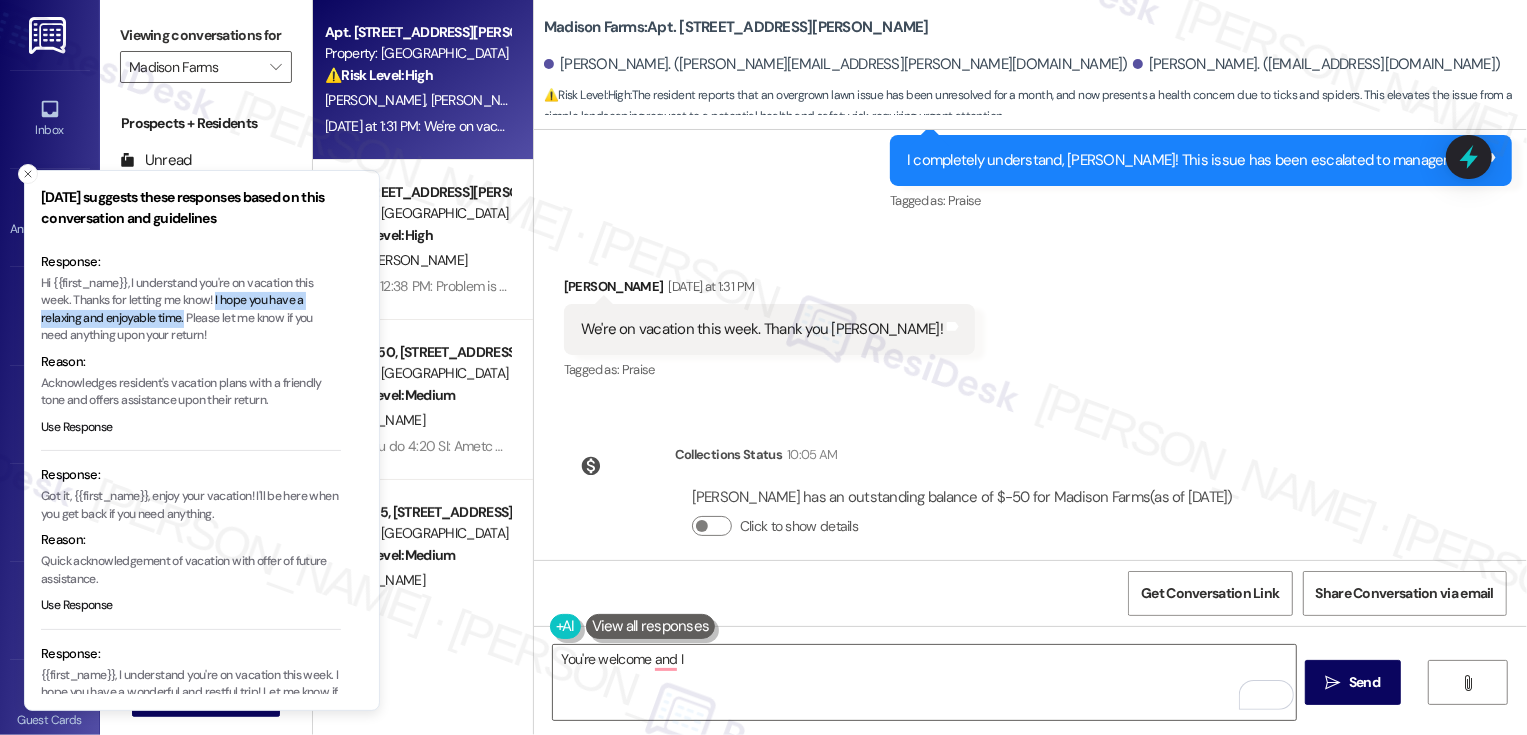 scroll, scrollTop: 28, scrollLeft: 0, axis: vertical 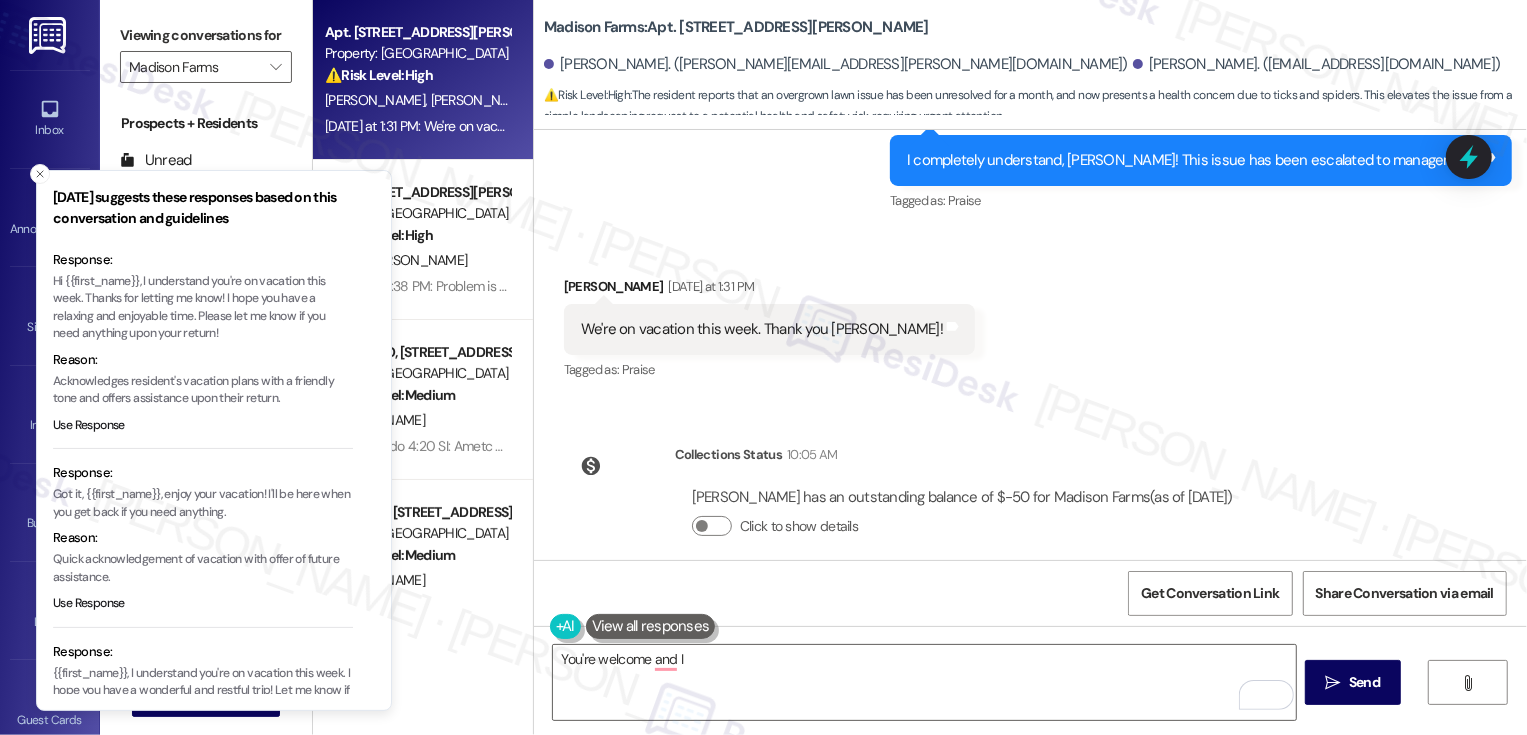 drag, startPoint x: 156, startPoint y: 496, endPoint x: 201, endPoint y: 497, distance: 45.01111 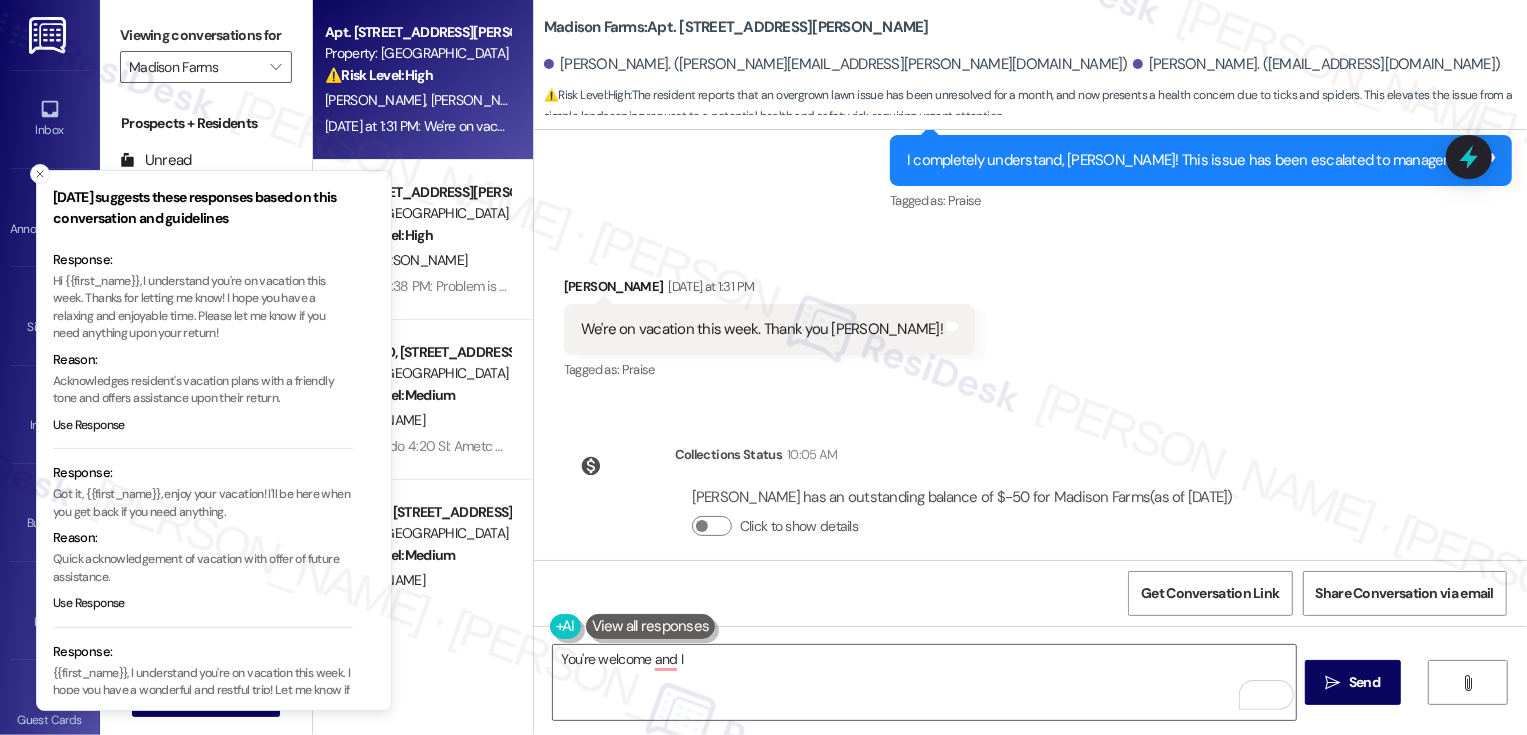 click on "Got it, {{first_name}}, enjoy your vacation! I'll be here when you get back if you need anything." at bounding box center (203, 503) 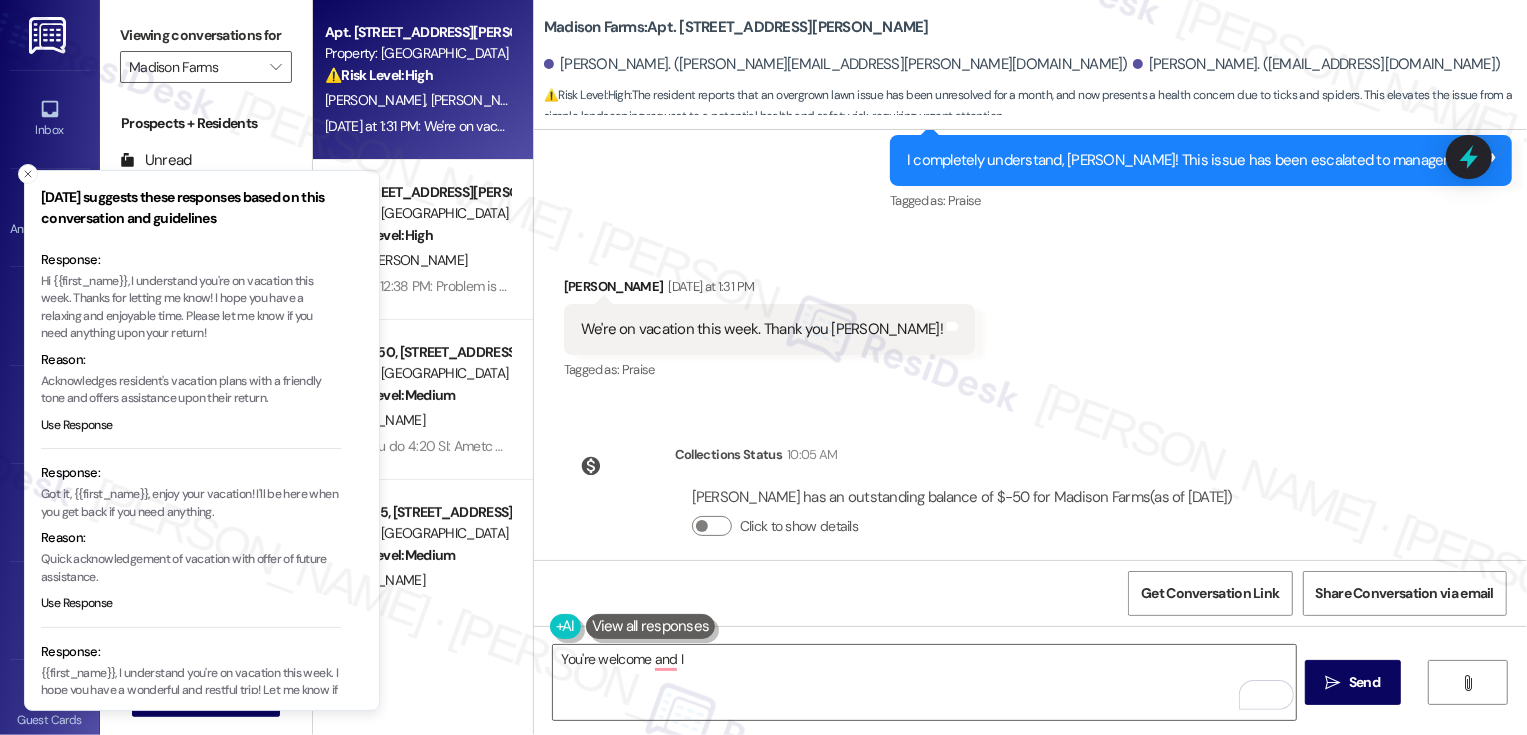 click on "Got it, {{first_name}}, enjoy your vacation! I'll be here when you get back if you need anything." at bounding box center (191, 503) 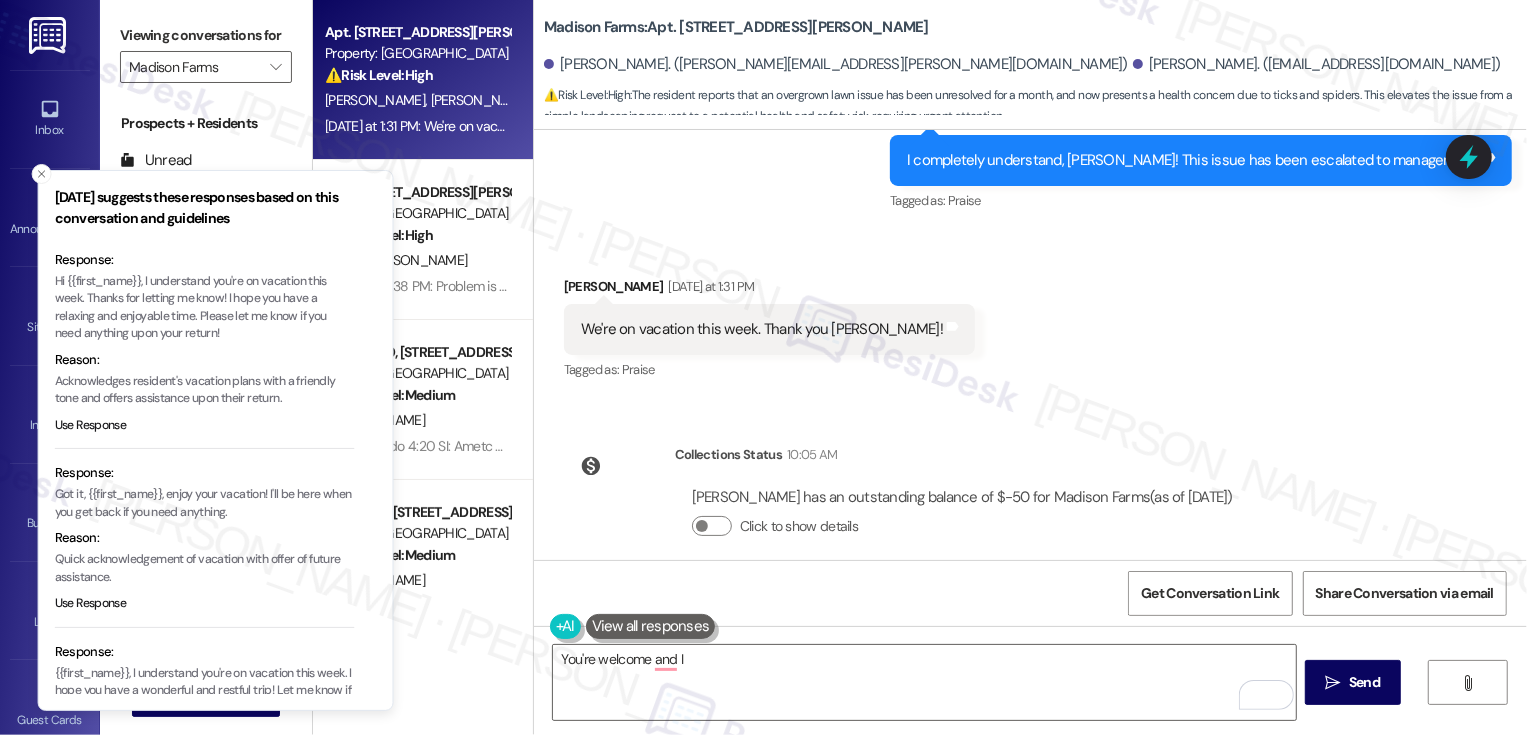 drag, startPoint x: 156, startPoint y: 494, endPoint x: 224, endPoint y: 496, distance: 68.0294 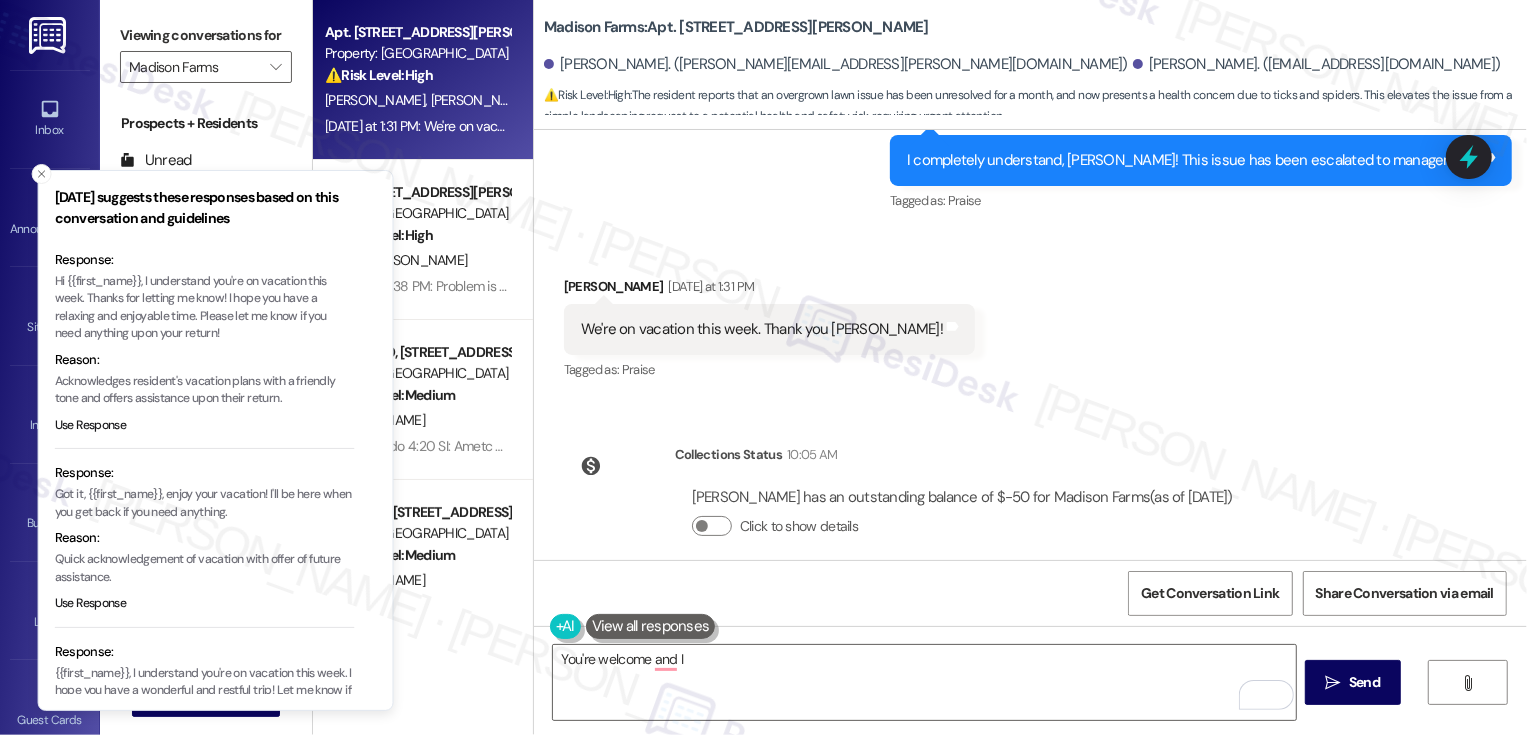 click on "Got it, {{first_name}}, enjoy your vacation! I'll be here when you get back if you need anything." at bounding box center (205, 503) 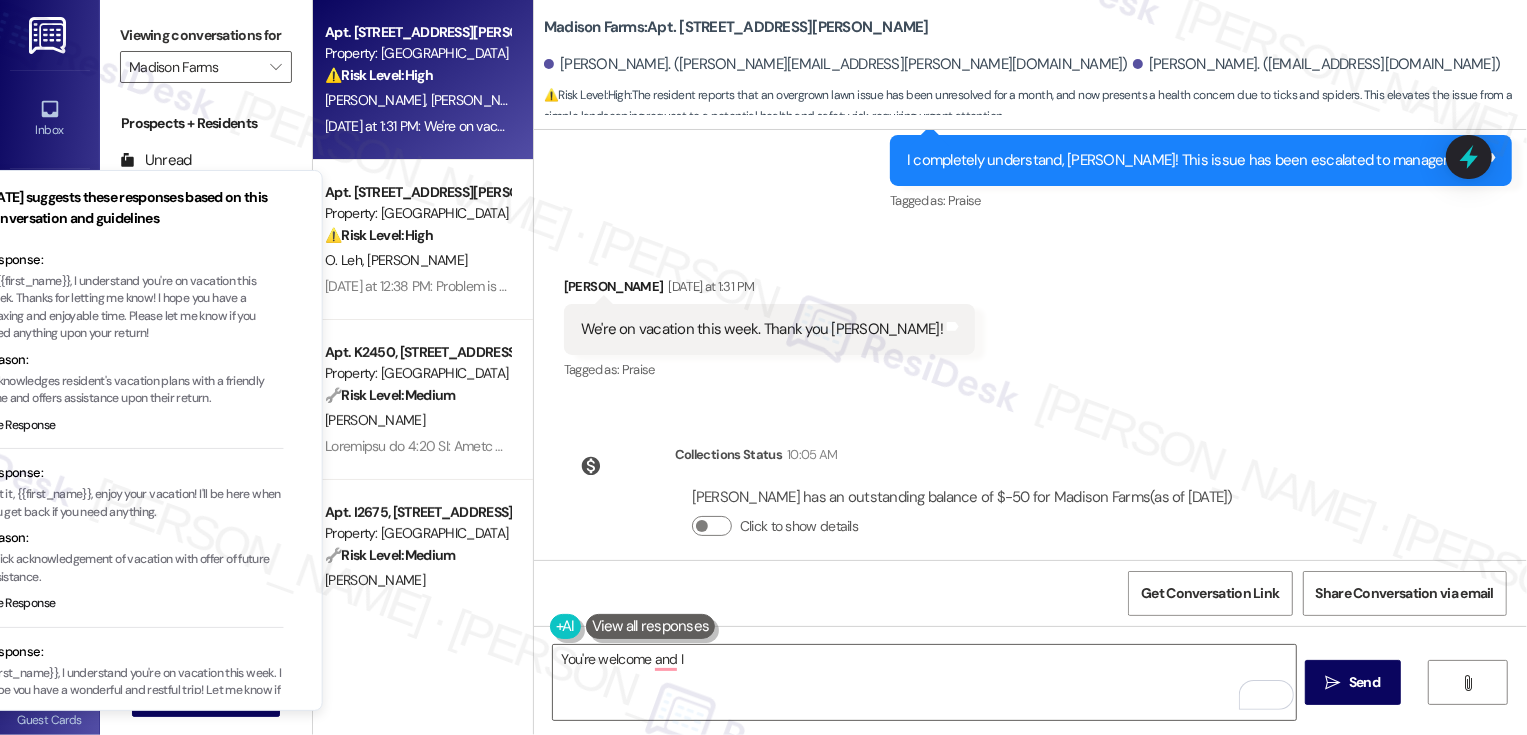drag, startPoint x: 260, startPoint y: 494, endPoint x: 202, endPoint y: 493, distance: 58.00862 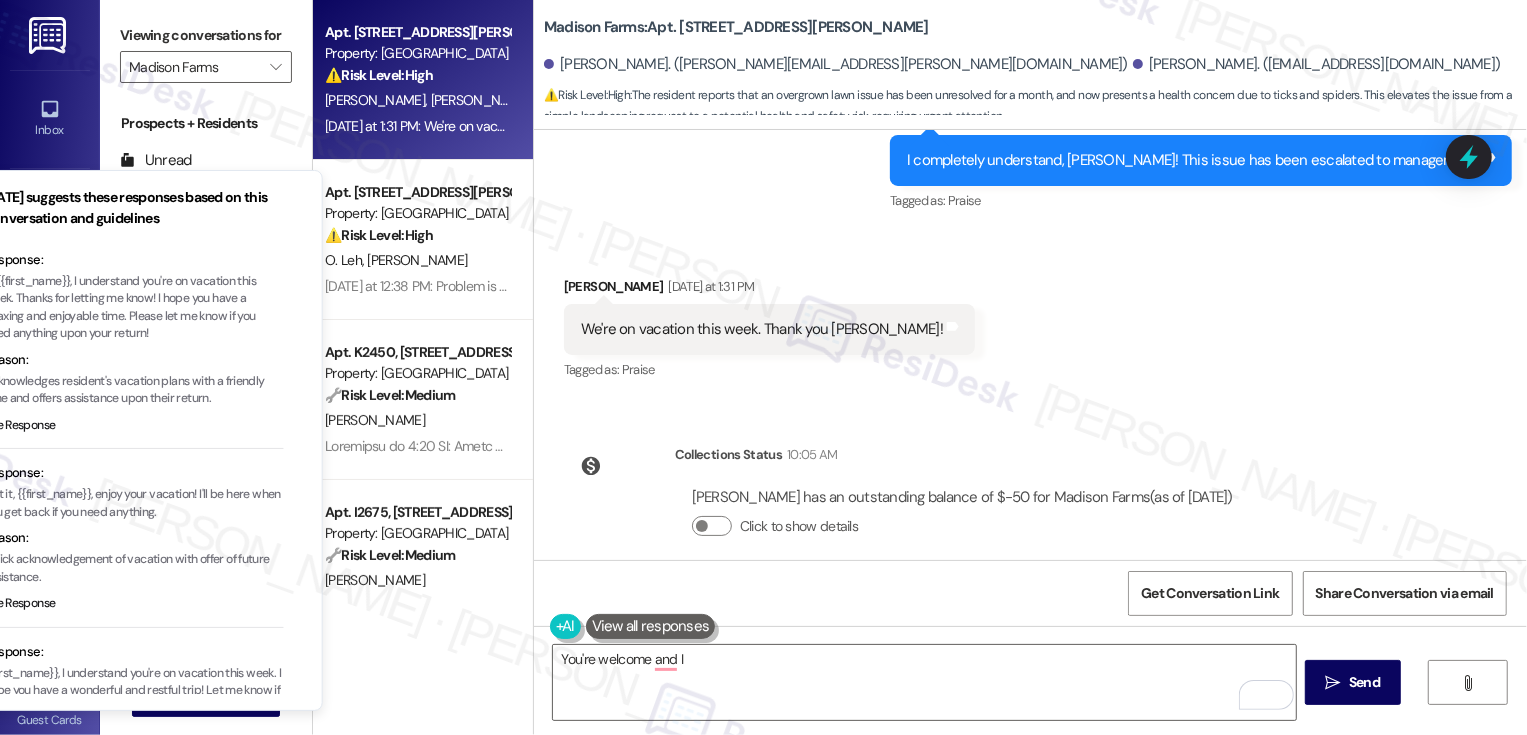click on "Got it, {{first_name}}, enjoy your vacation! I'll be here when you get back if you need anything." at bounding box center [134, 503] 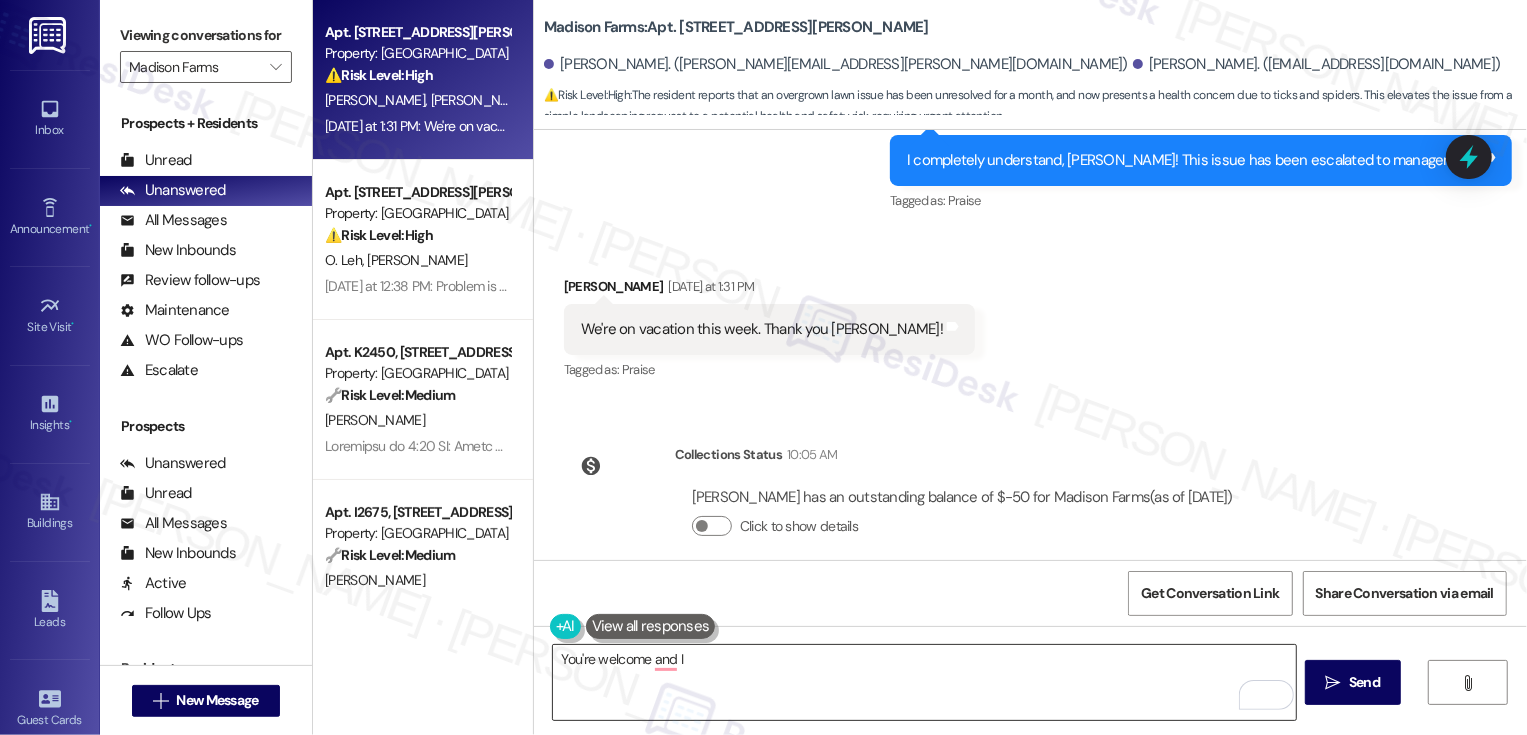 click on "You're welcome and I" at bounding box center [924, 682] 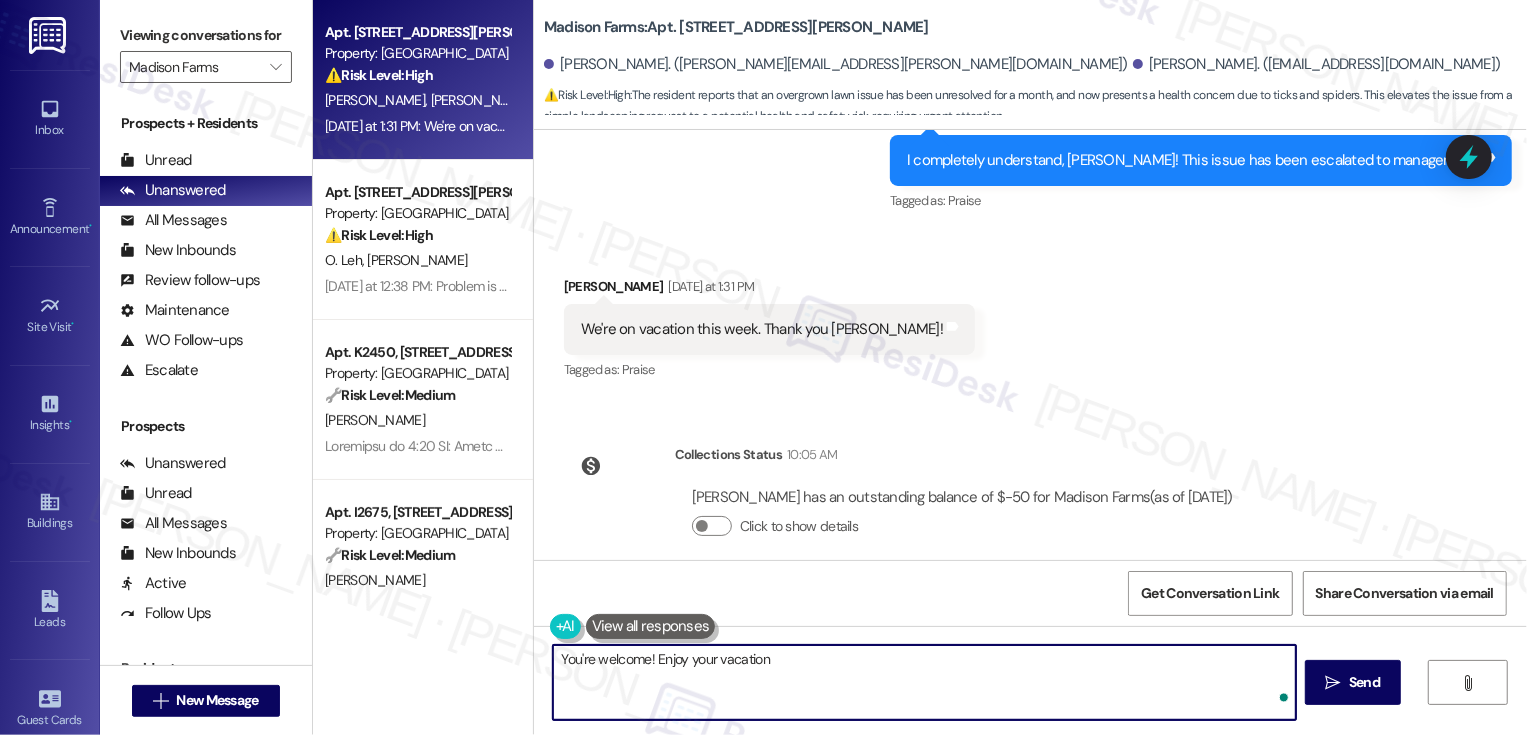 type on "You're welcome! Enjoy your vacation!" 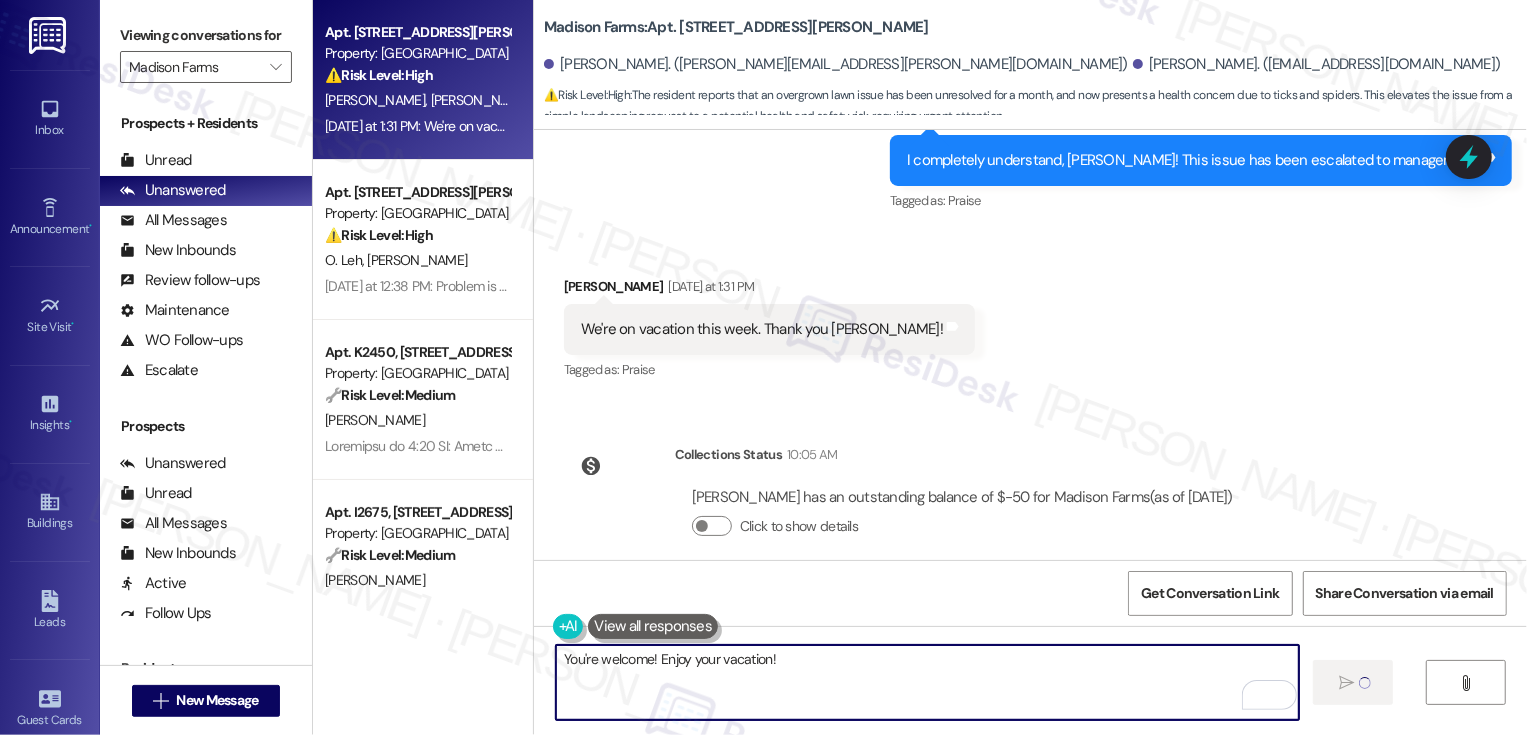 type 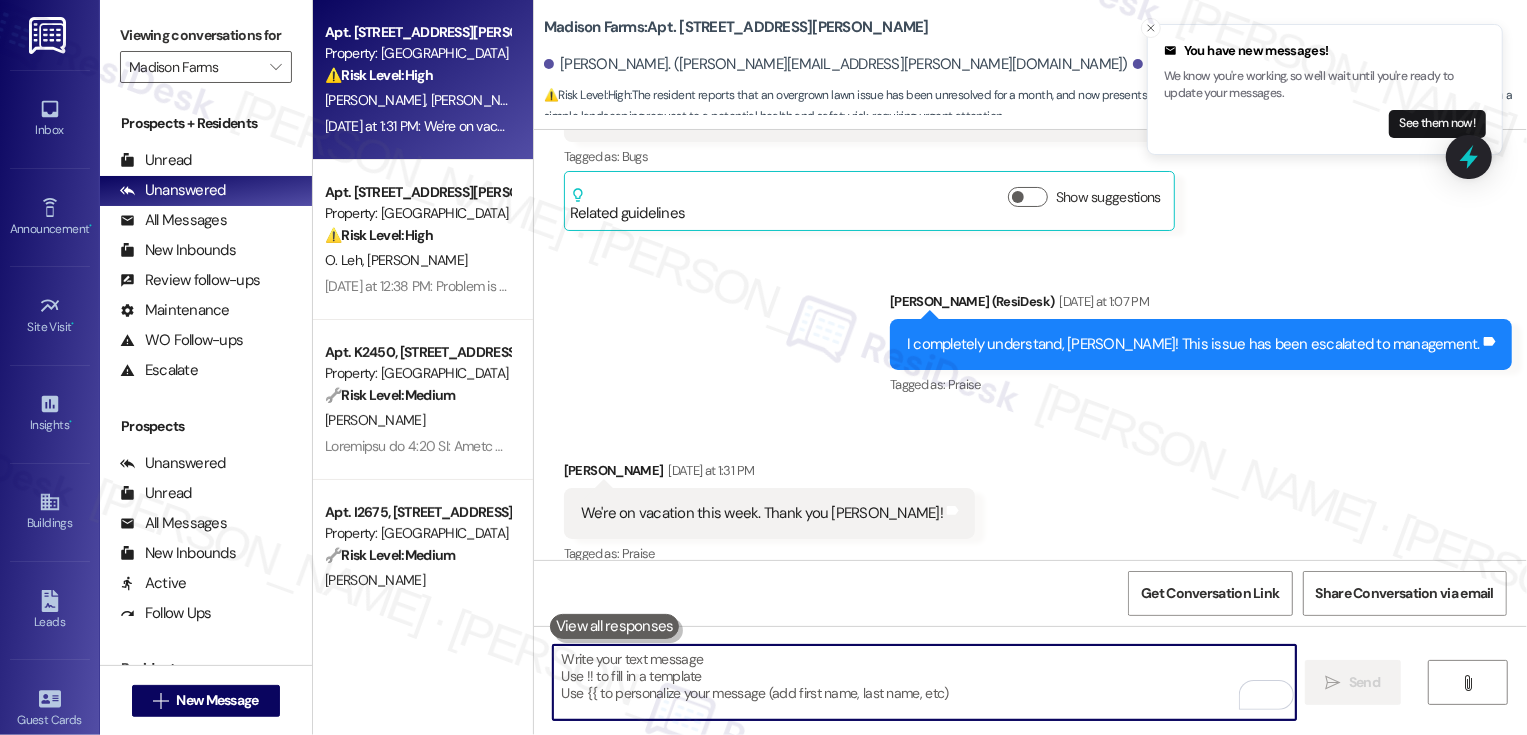 scroll, scrollTop: 6651, scrollLeft: 0, axis: vertical 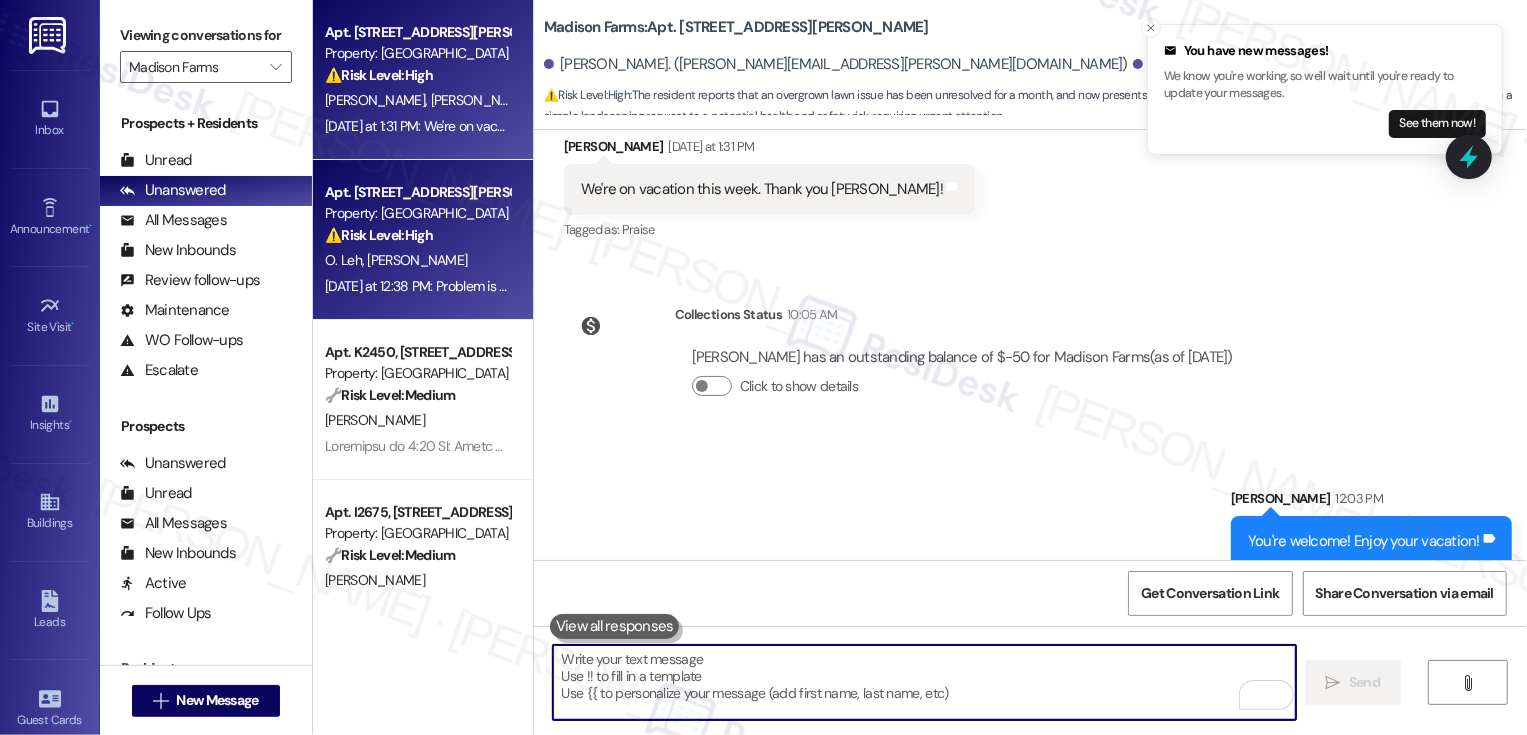 click on "Property: [GEOGRAPHIC_DATA]" at bounding box center [417, 213] 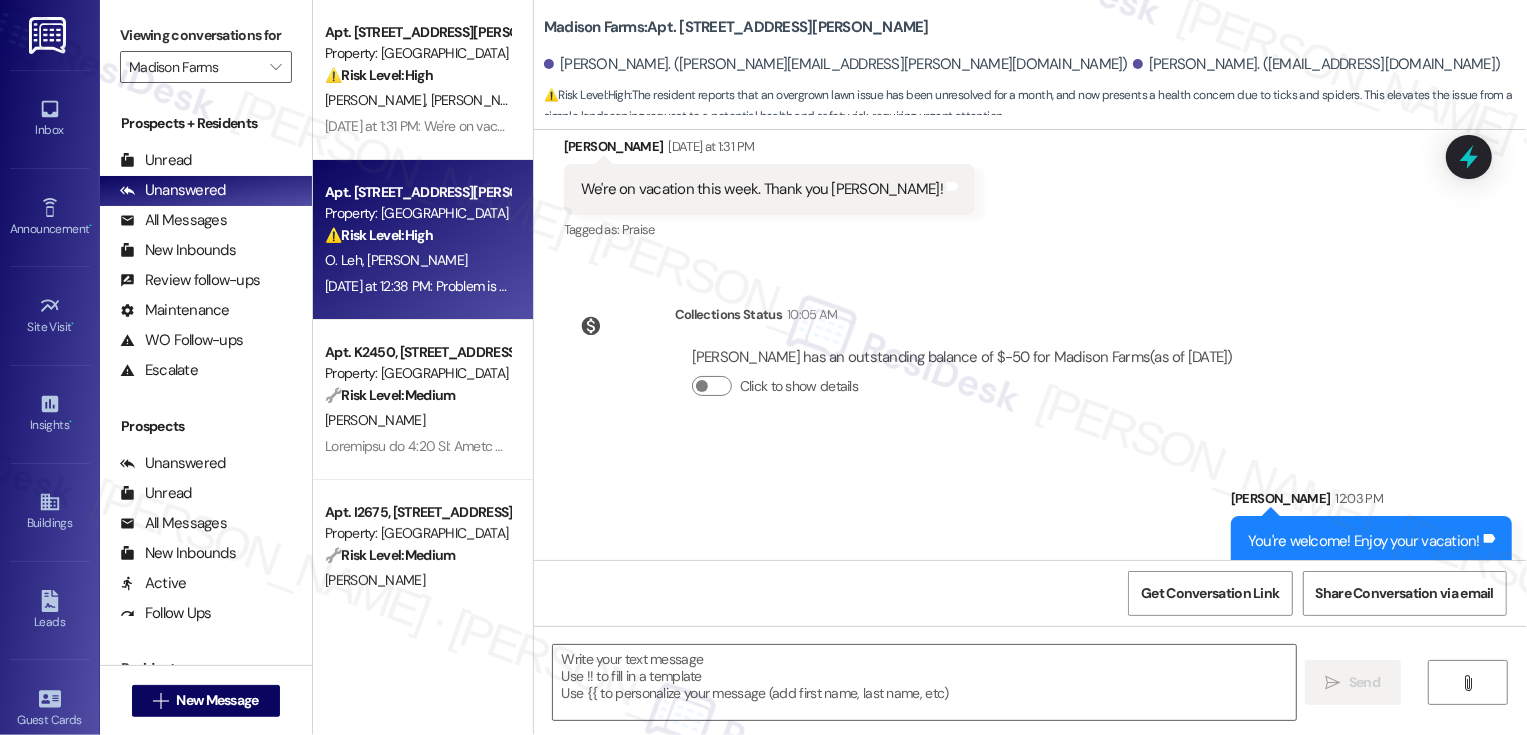click on "Property: [GEOGRAPHIC_DATA]" at bounding box center [417, 213] 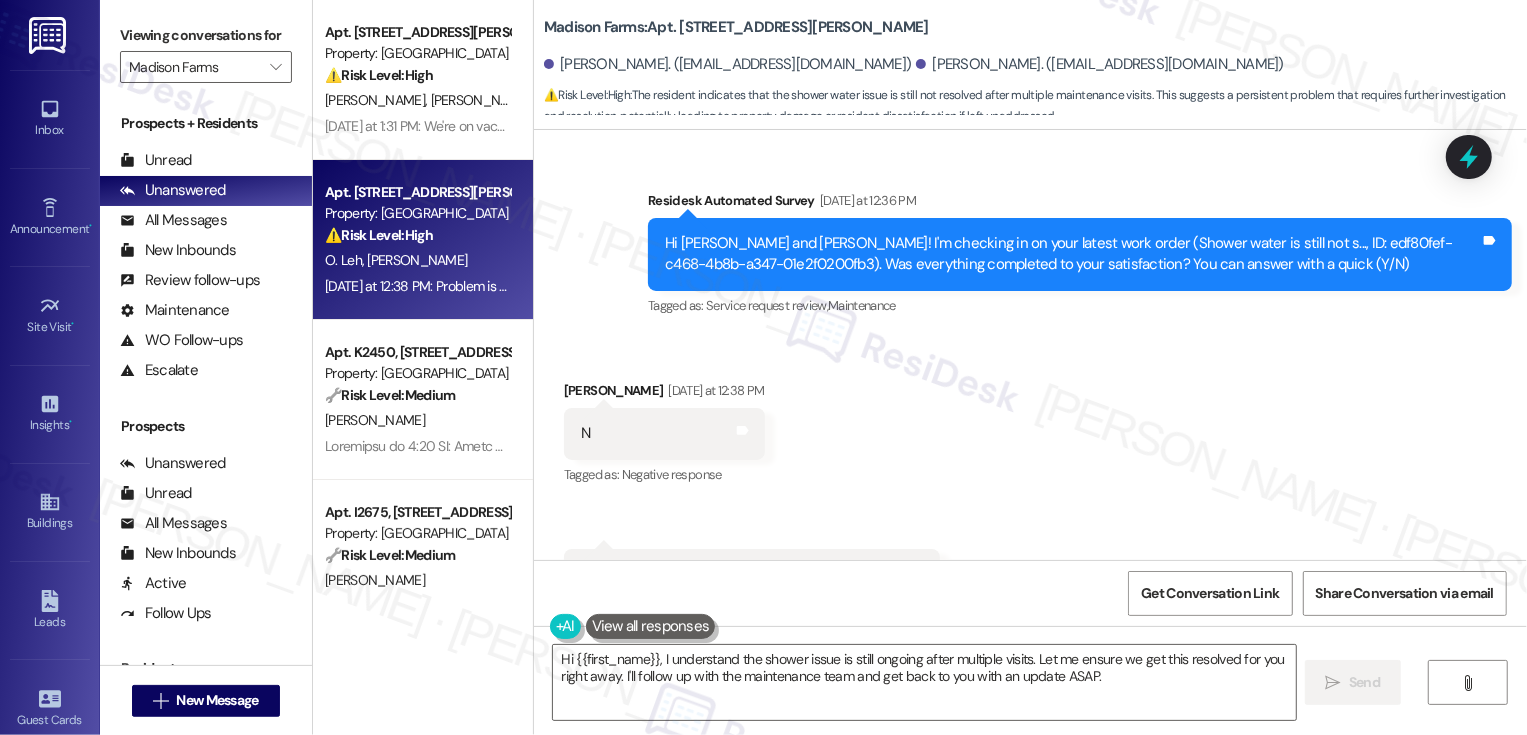 scroll, scrollTop: 1457, scrollLeft: 0, axis: vertical 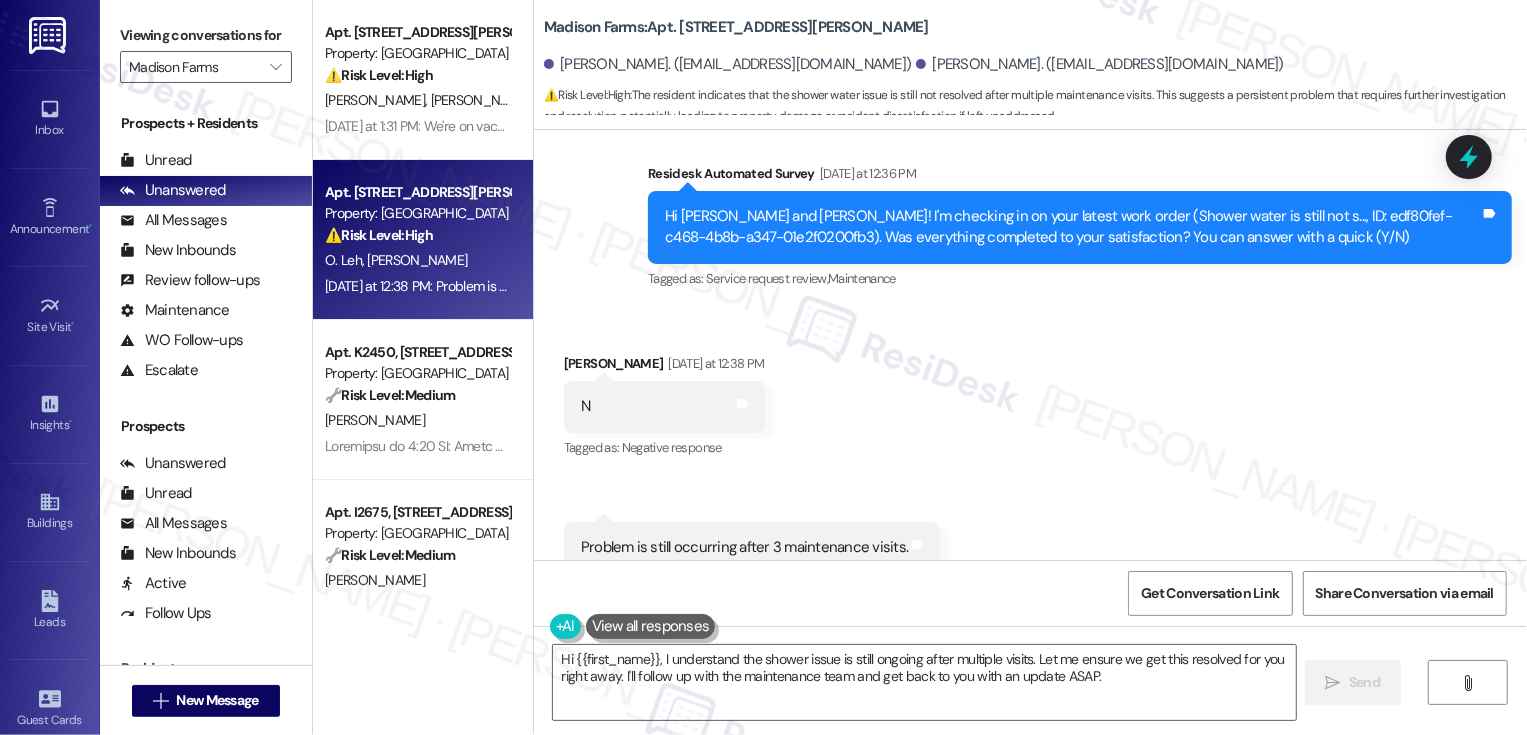 click on "Madison Farms:  Apt. B2139, 4883 Riley Road" at bounding box center (736, 27) 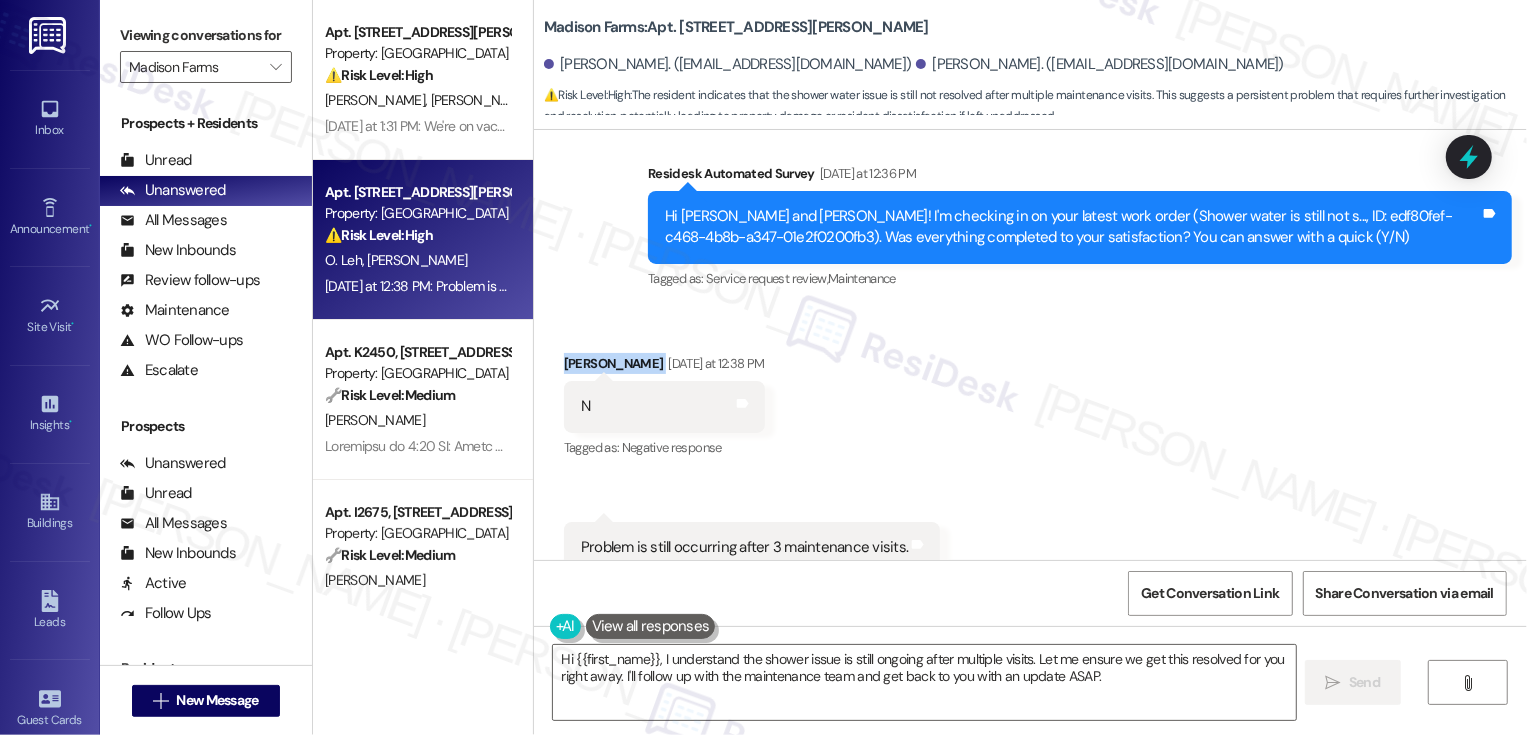 drag, startPoint x: 550, startPoint y: 338, endPoint x: 614, endPoint y: 339, distance: 64.00781 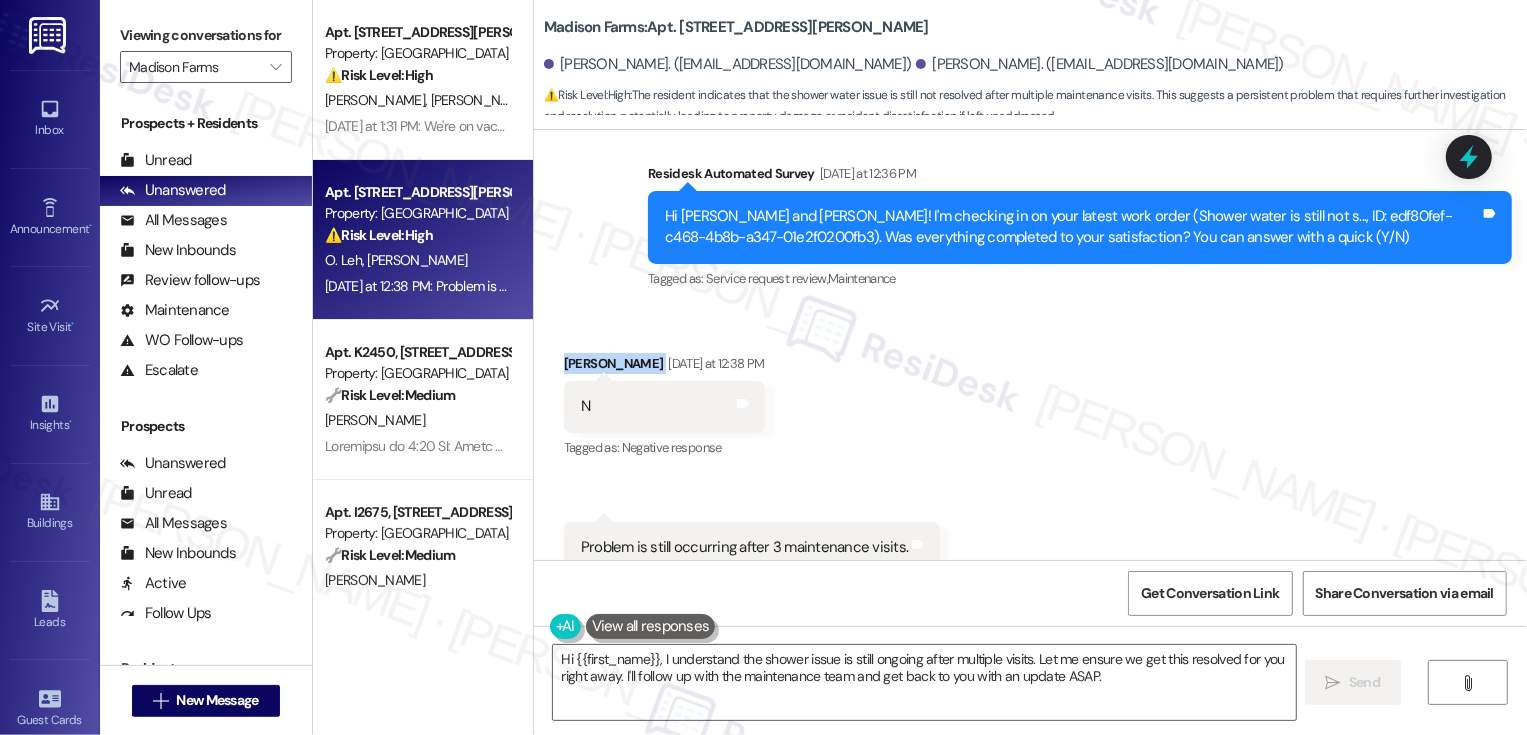 scroll, scrollTop: 1494, scrollLeft: 0, axis: vertical 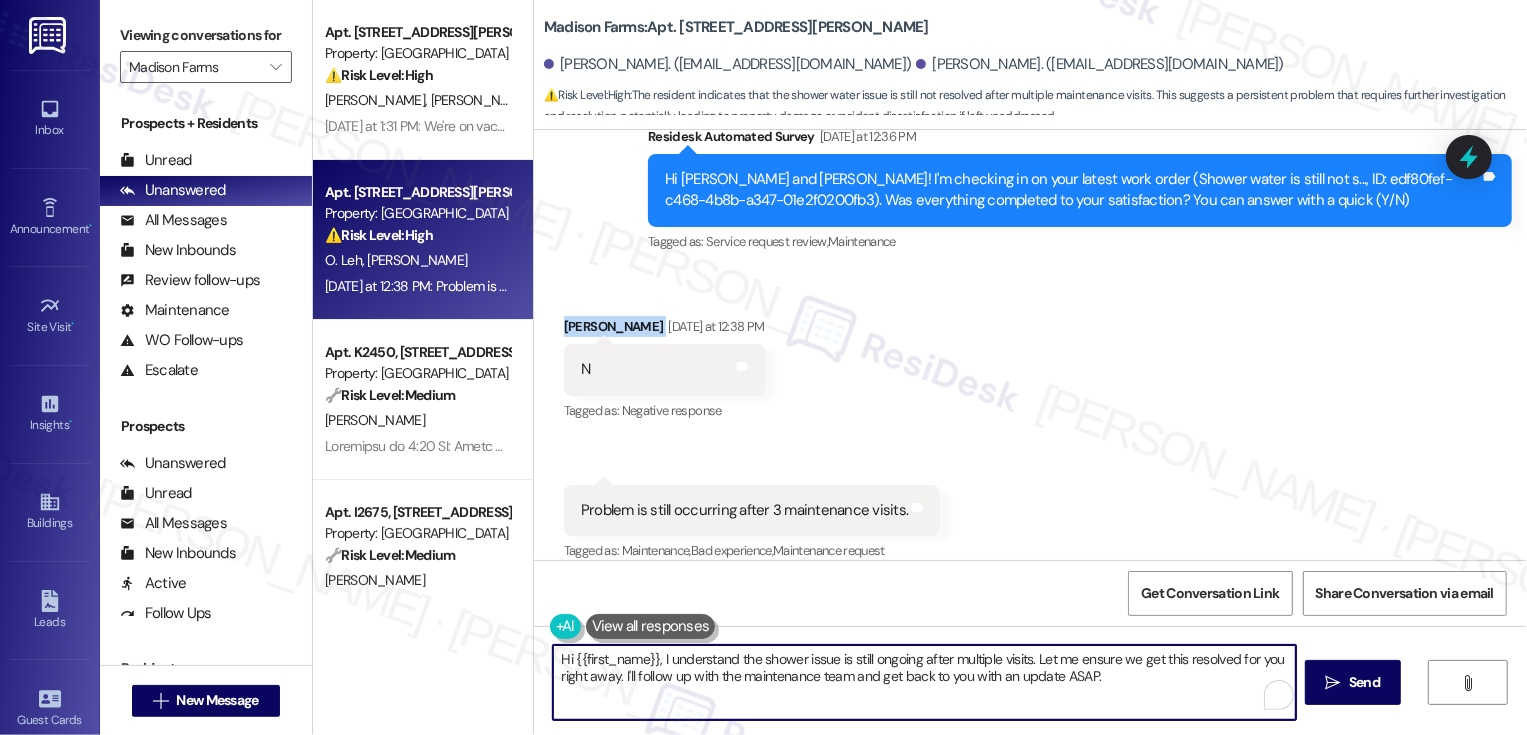 drag, startPoint x: 1028, startPoint y: 660, endPoint x: 1112, endPoint y: 687, distance: 88.23265 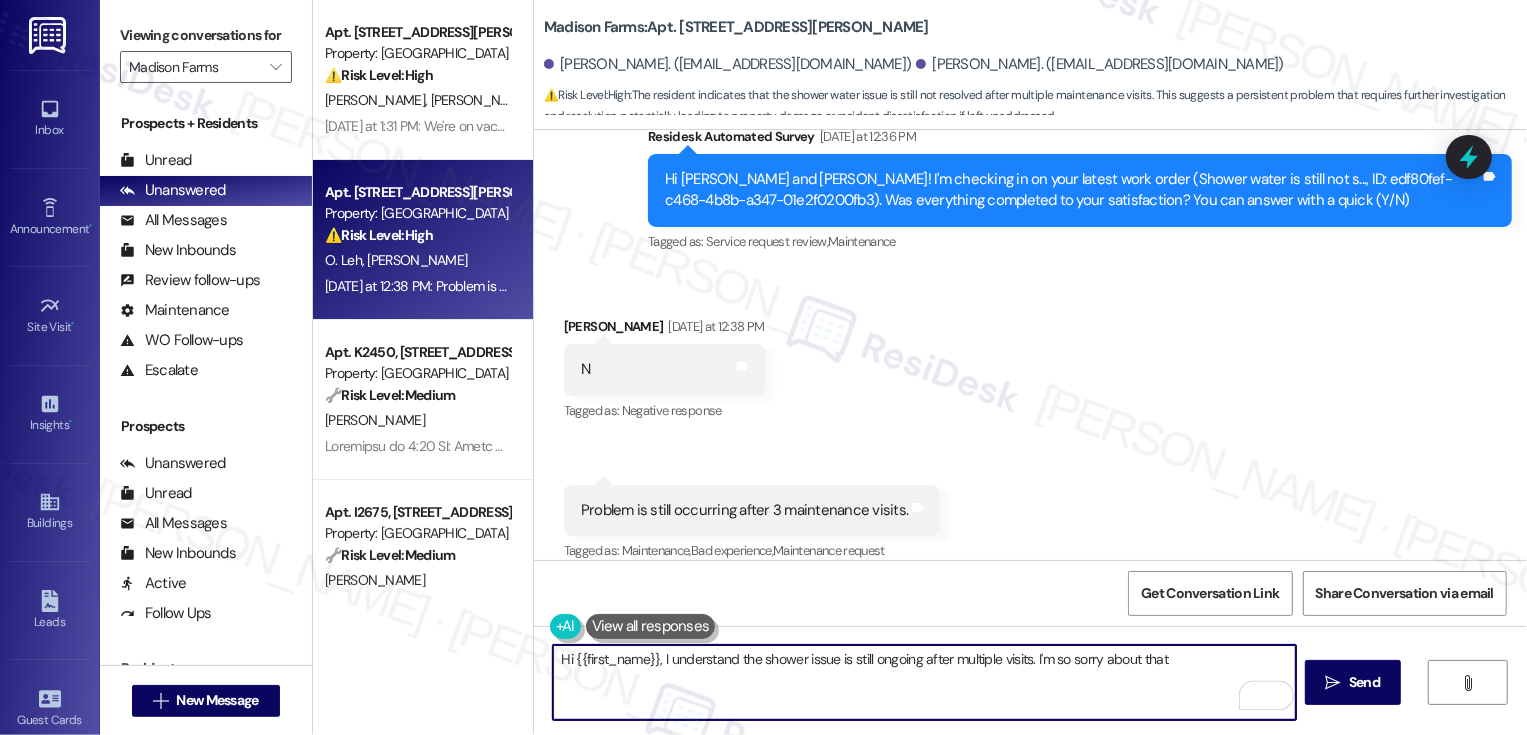 type on "Hi {{first_name}}, I understand the shower issue is still ongoing after multiple visits. I'm so sorry about that" 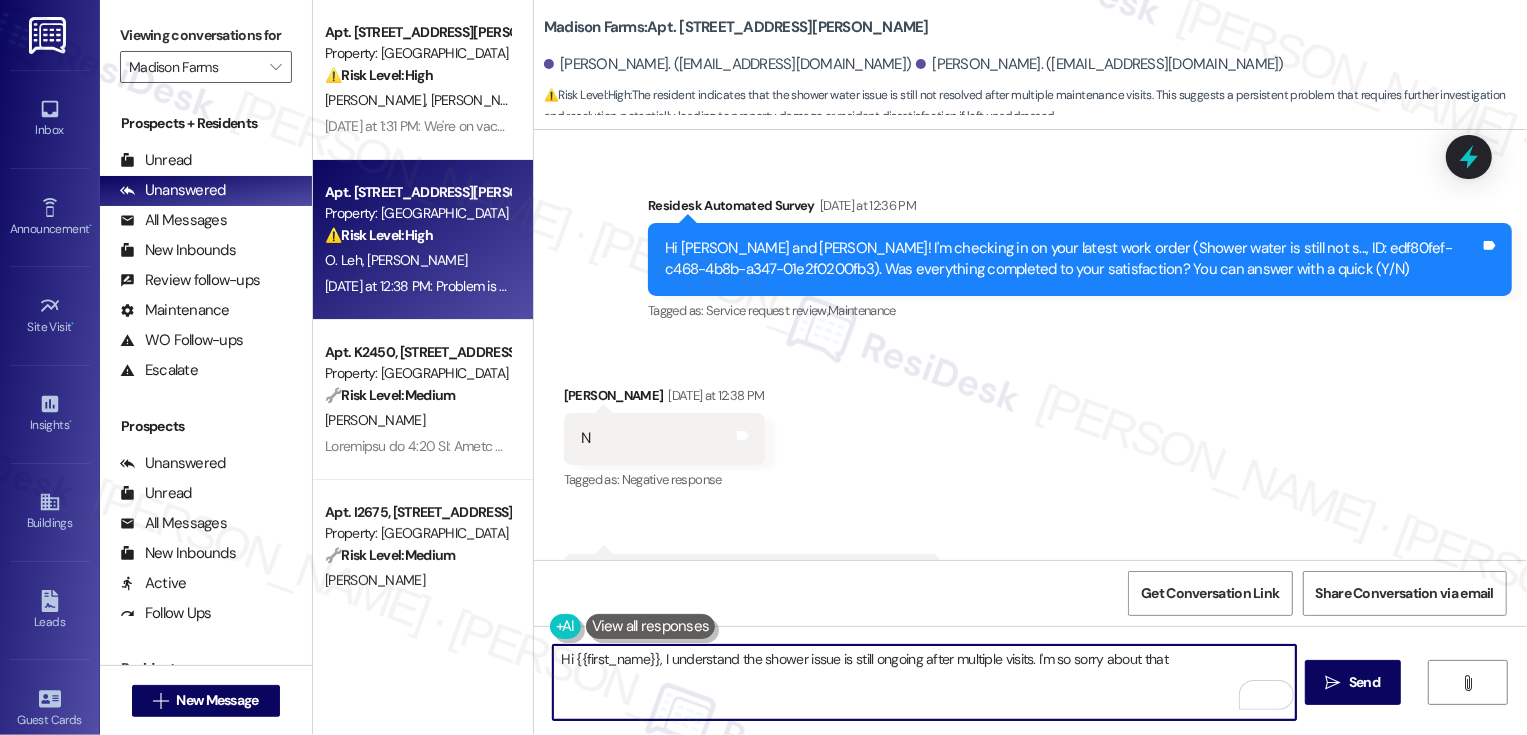 scroll, scrollTop: 1401, scrollLeft: 0, axis: vertical 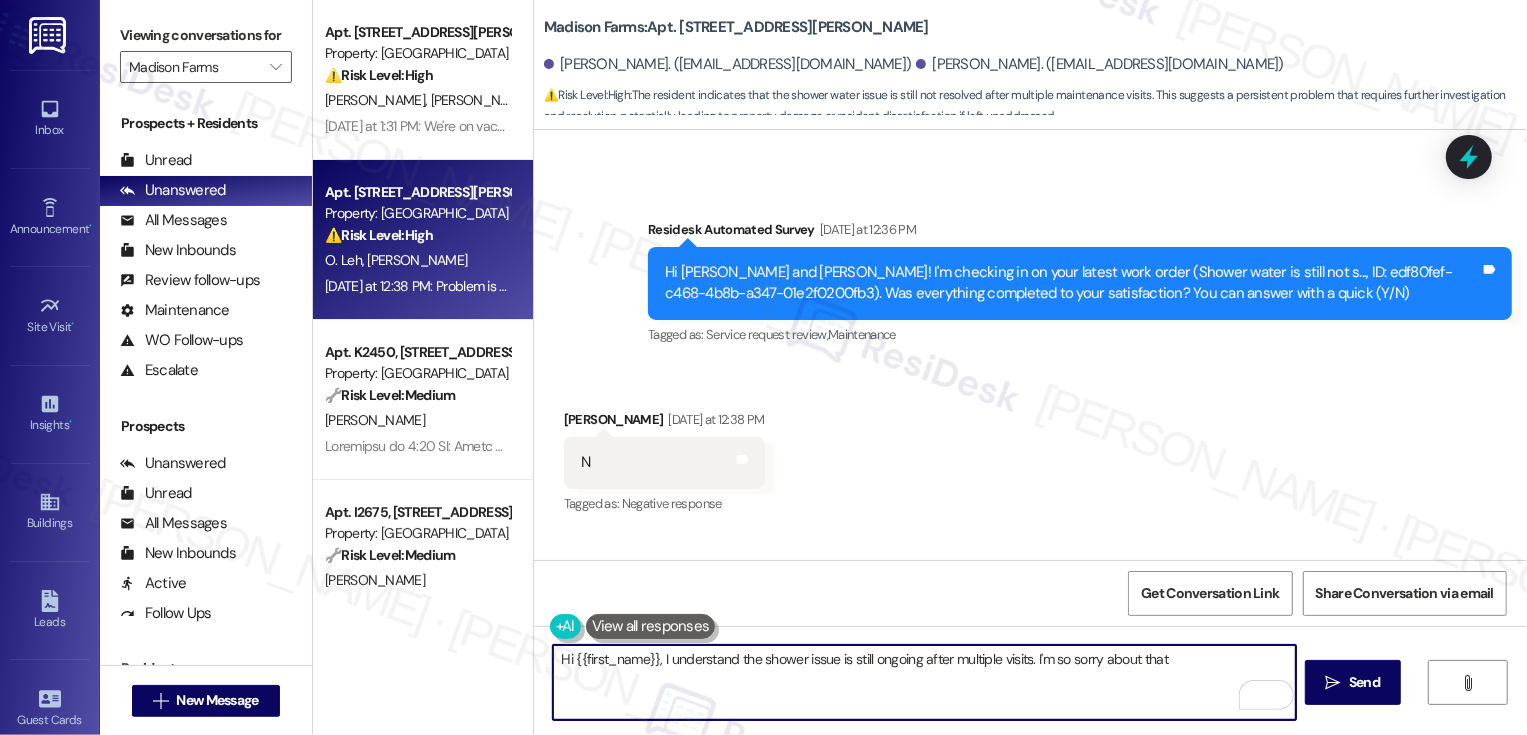 click on "Lease started Aug 31, 2024 at 8:00 PM Announcement, sent via SMS Jane  (ResiDesk) Jun 03, 2025 at 3:55 PM Hi Cody and Olivia, Im on the new offsite Resident Support Team for Madison Farms! My job is to work with your on-site management team to improve your experience at the property. Text us here at any time for assistance or questions. We will also reach out periodically for feedback. (You can always reply STOP to opt out of future messages) Tags and notes Tagged as:   Launch message ,  Click to highlight conversations about Launch message Praise ,  Click to highlight conversations about Praise Amenities Click to highlight conversations about Amenities Announcement, sent via SMS Jane  (ResiDesk) Jun 10, 2025 at 3:44 PM Great news! You can now text me for maintenance issues — no more messy apps or sign-ins. I'll file your tickets for you. You can still use the app if you prefer.  I'm here to make things easier for you, feel free to reach out! Tags and notes Tagged as:   Maintenance request ,  Praise" at bounding box center [1030, 345] 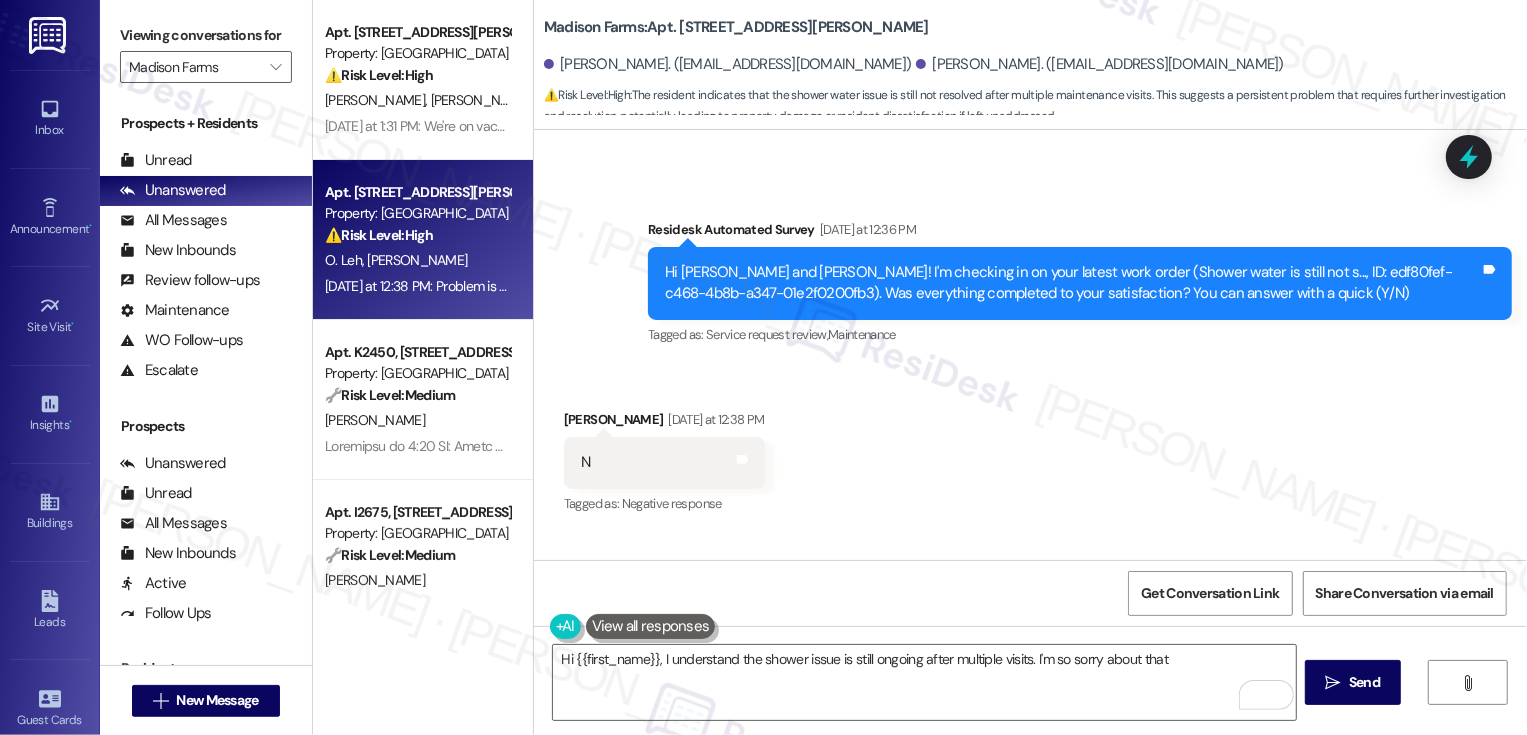 click on "Received via SMS Cody Allen Yesterday at 12:38 PM N Tags and notes Tagged as:   Negative response Click to highlight conversations about Negative response Received via SMS 12:38 PM Cody Allen   Neutral Yesterday at 12:38 PM Problem is still occurring after 3 maintenance visits. Tags and notes Tagged as:   Maintenance ,  Click to highlight conversations about Maintenance Bad experience ,  Click to highlight conversations about Bad experience Maintenance request Click to highlight conversations about Maintenance request" at bounding box center [1030, 519] 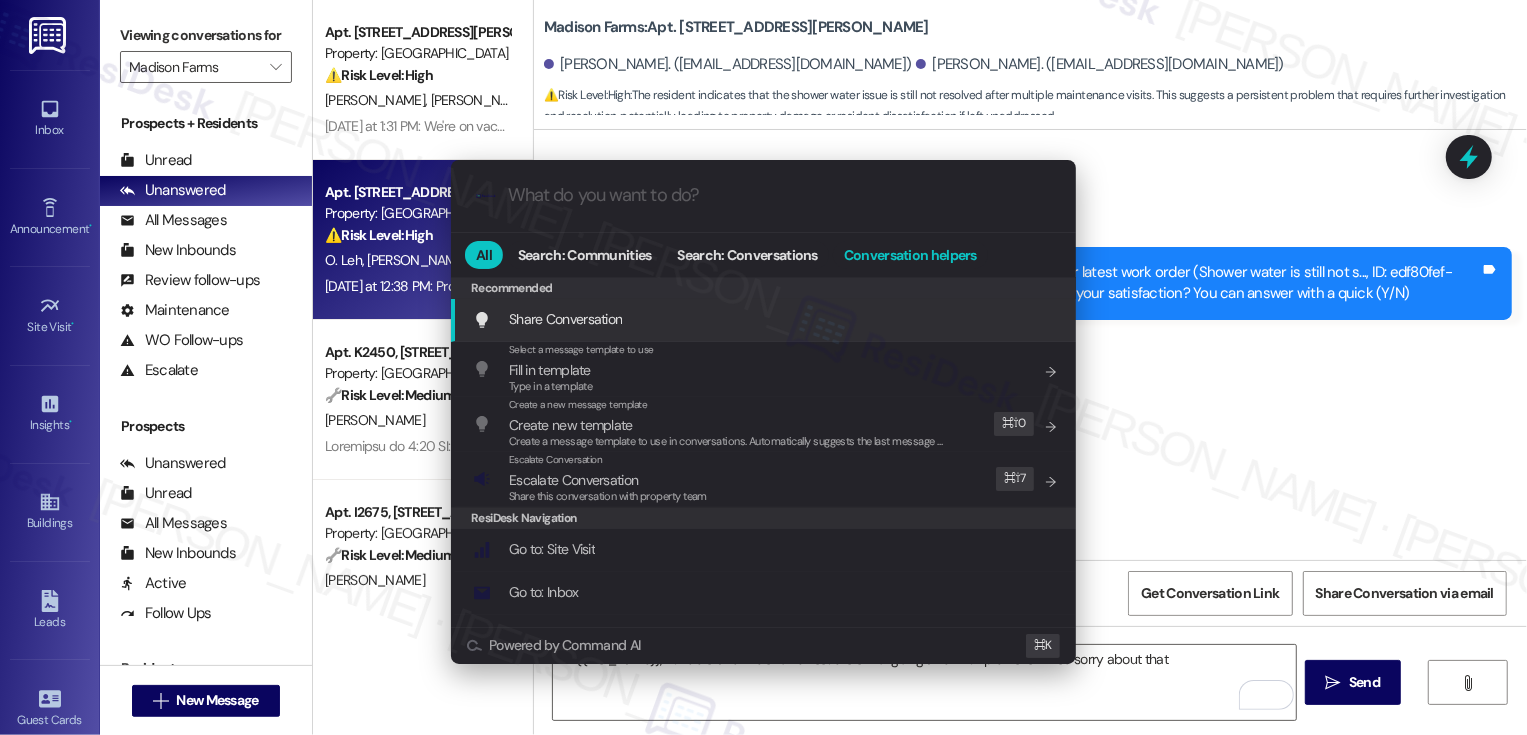 click on "Conversation helpers" at bounding box center [910, 255] 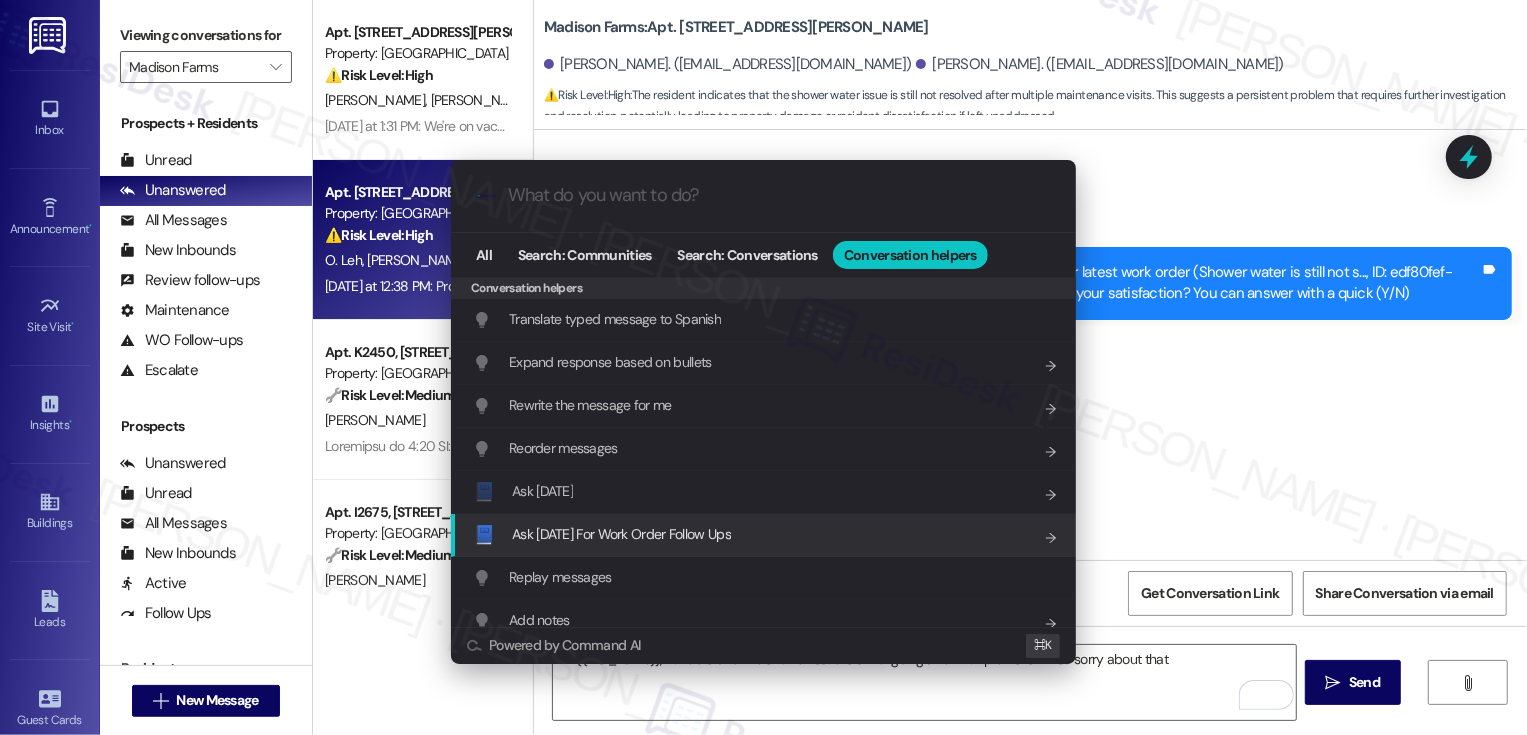 click on "Ask Friday For Work Order Follow Ups" at bounding box center (621, 534) 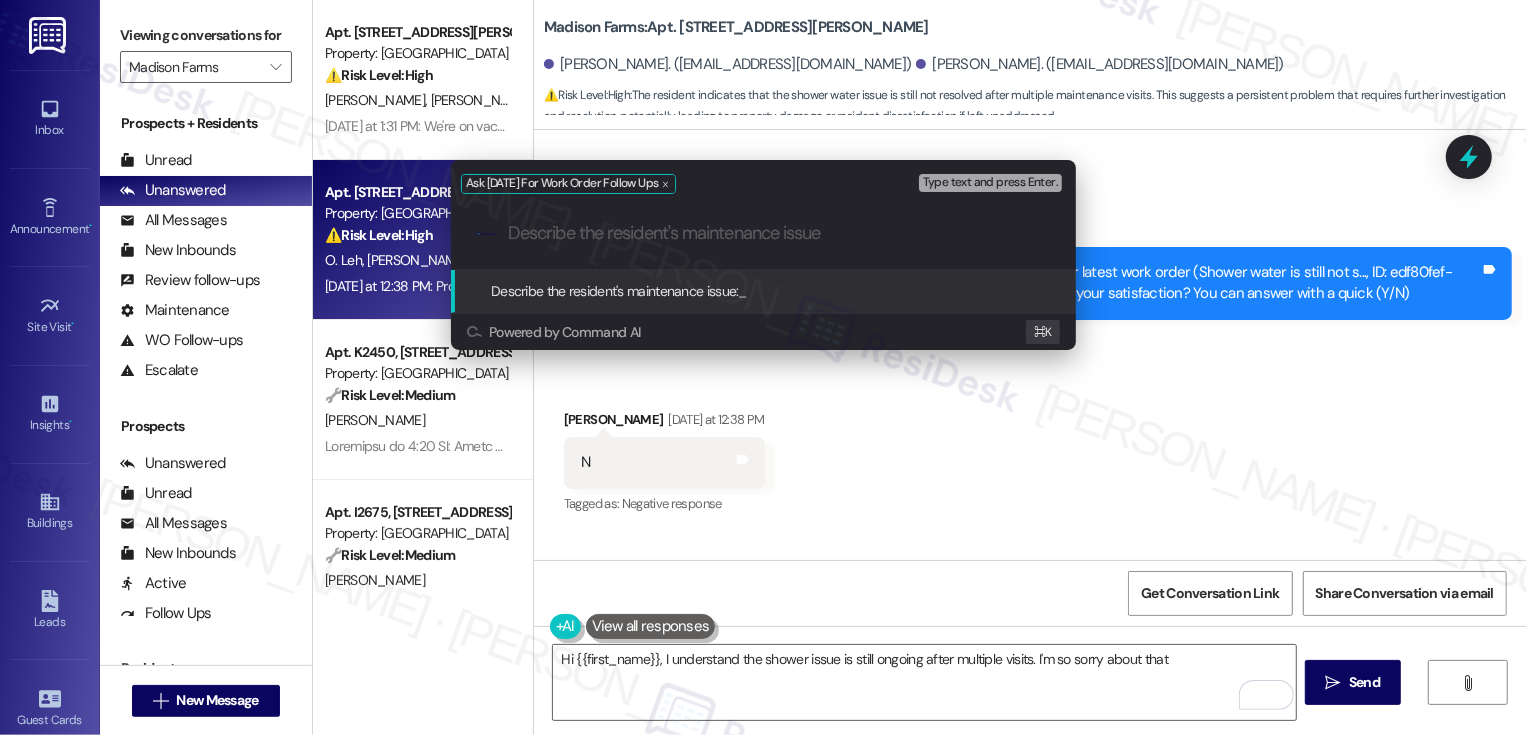 paste on "uddenly the water is cold and takes a while for heat to come back." 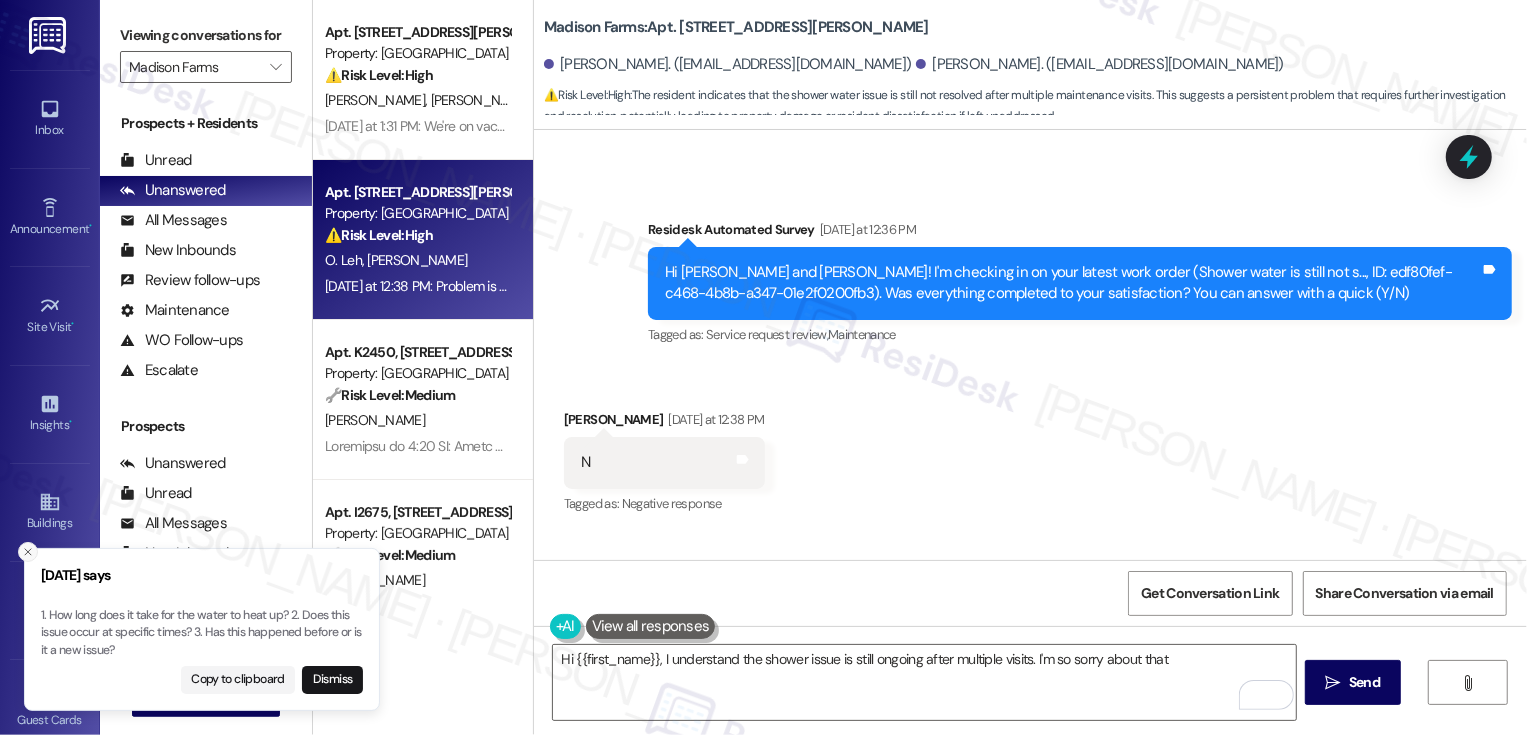 click 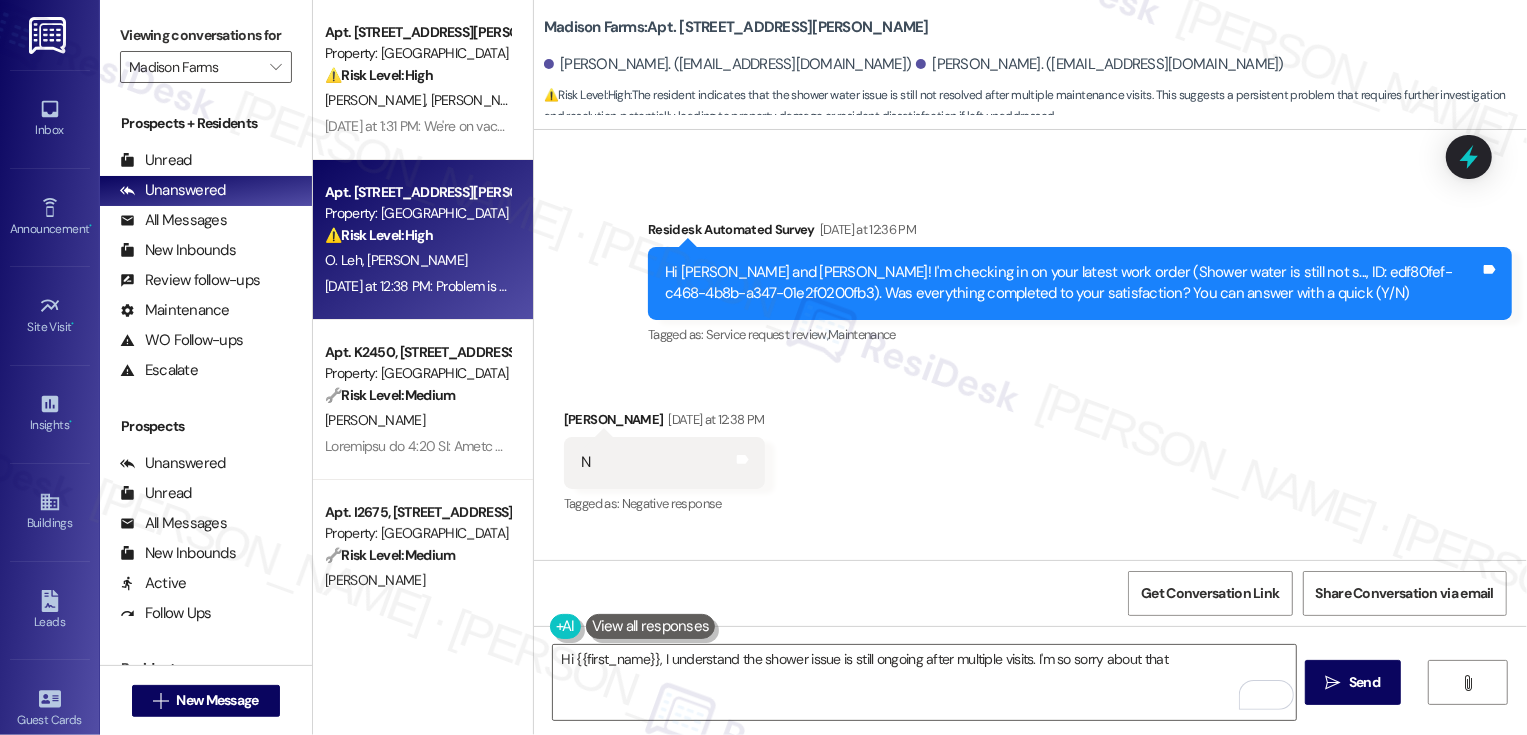 click on "Received via SMS Cody Allen Yesterday at 12:38 PM N Tags and notes Tagged as:   Negative response Click to highlight conversations about Negative response Received via SMS 12:38 PM Cody Allen   Neutral Yesterday at 12:38 PM Problem is still occurring after 3 maintenance visits. Tags and notes Tagged as:   Maintenance ,  Click to highlight conversations about Maintenance Bad experience ,  Click to highlight conversations about Bad experience Maintenance request Click to highlight conversations about Maintenance request" at bounding box center [1030, 519] 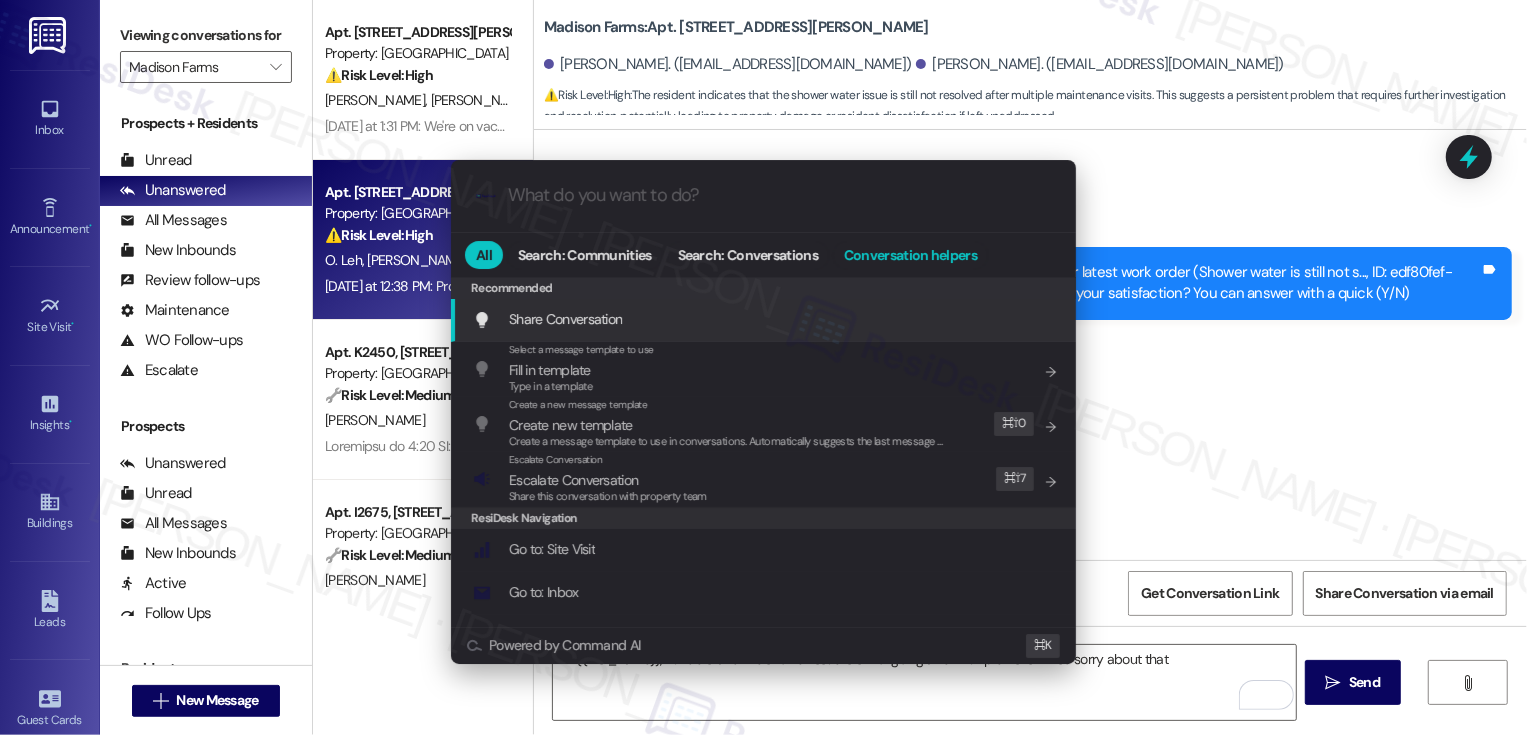 click on "Conversation helpers" at bounding box center (910, 255) 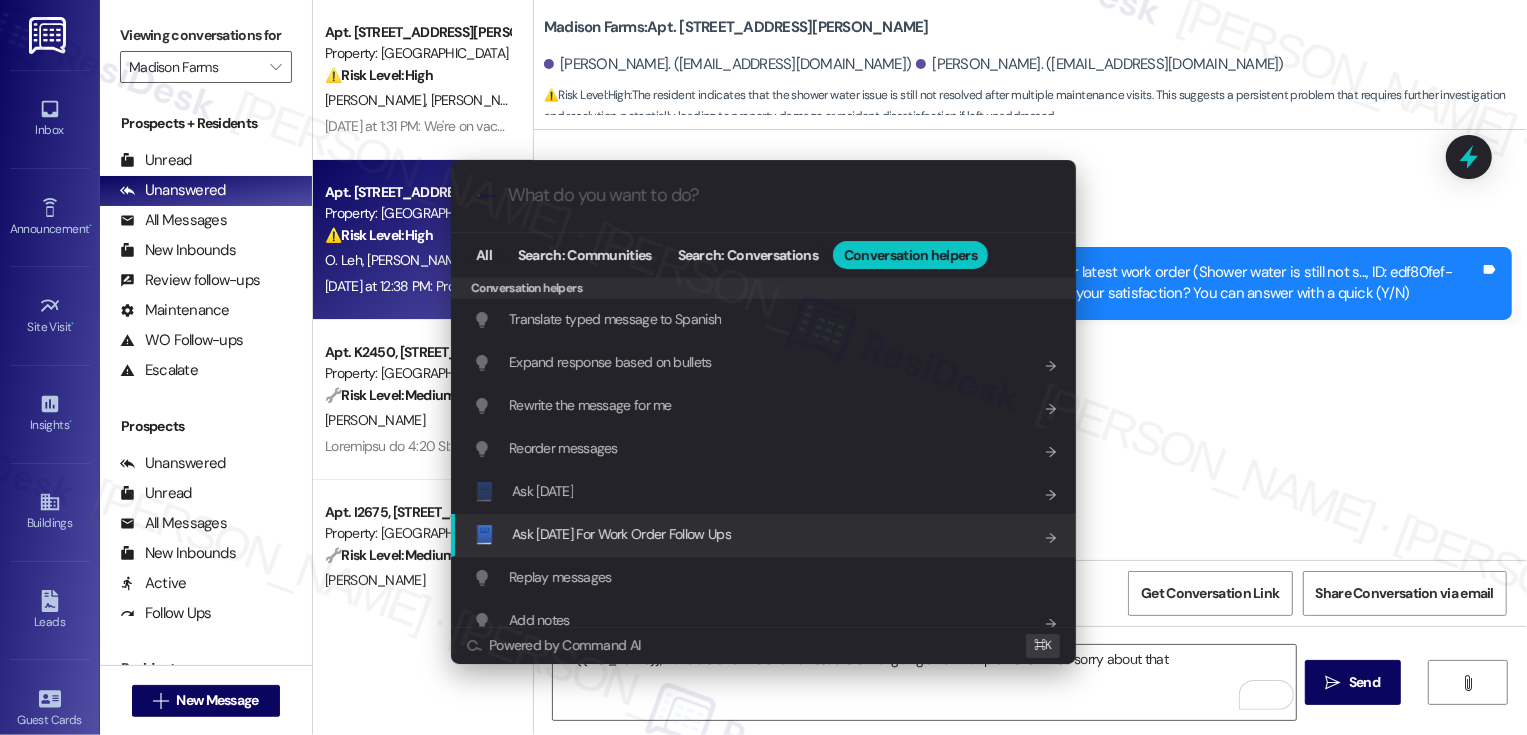 click on "Ask Friday For Work Order Follow Ups" at bounding box center (621, 534) 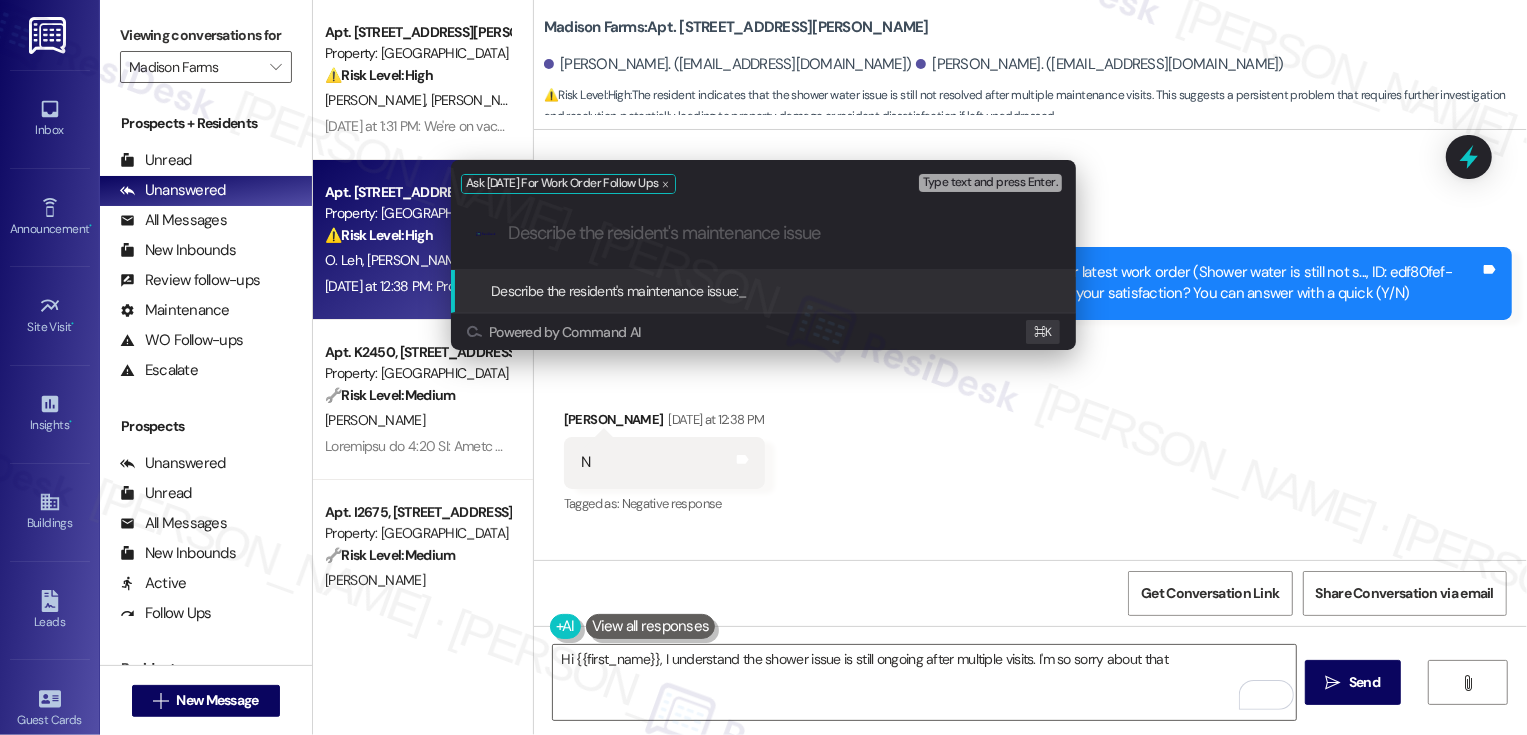 paste on "uddenly the water is cold and takes a while for heat to come back." 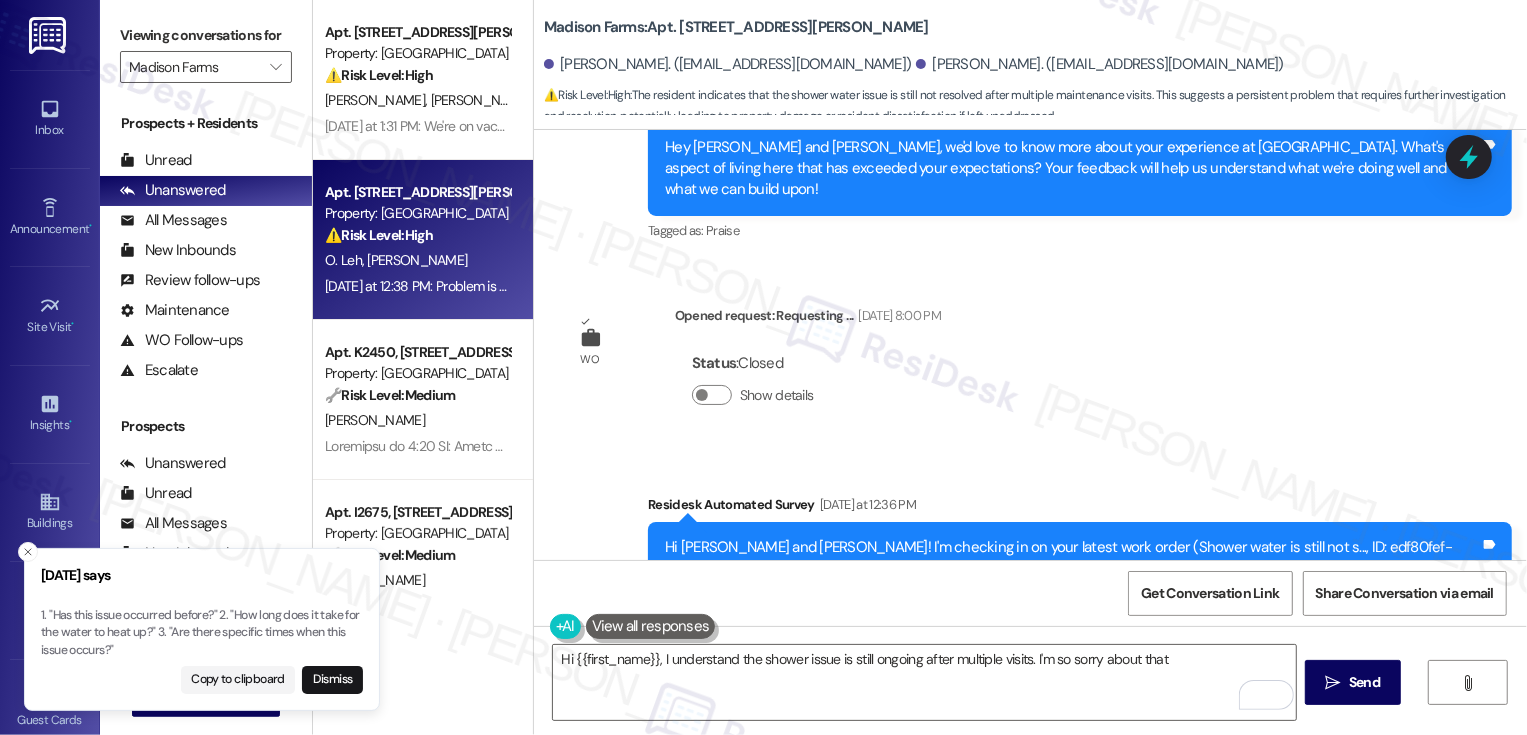 scroll, scrollTop: 1494, scrollLeft: 0, axis: vertical 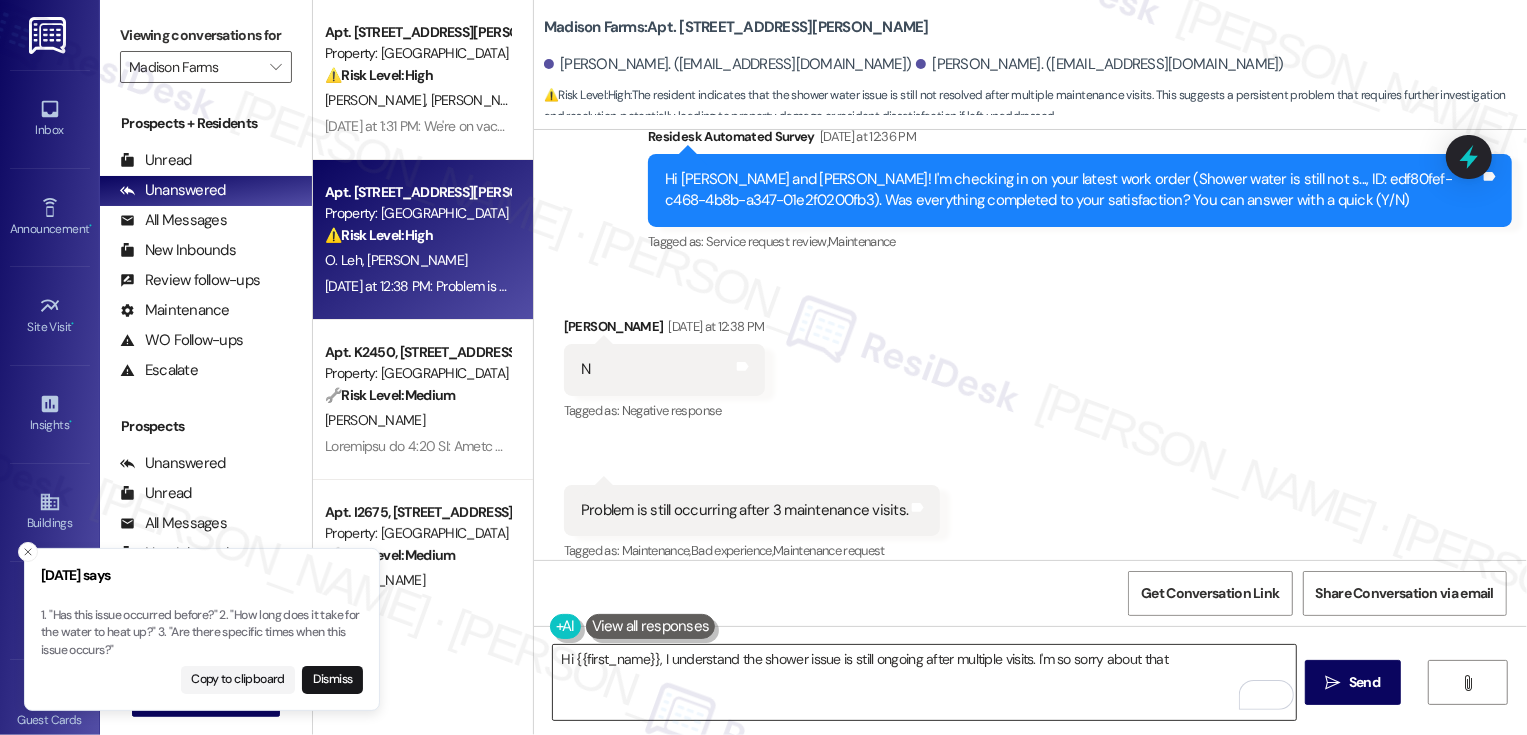 click on "Hi {{first_name}}, I understand the shower issue is still ongoing after multiple visits. I'm so sorry about that" at bounding box center (924, 682) 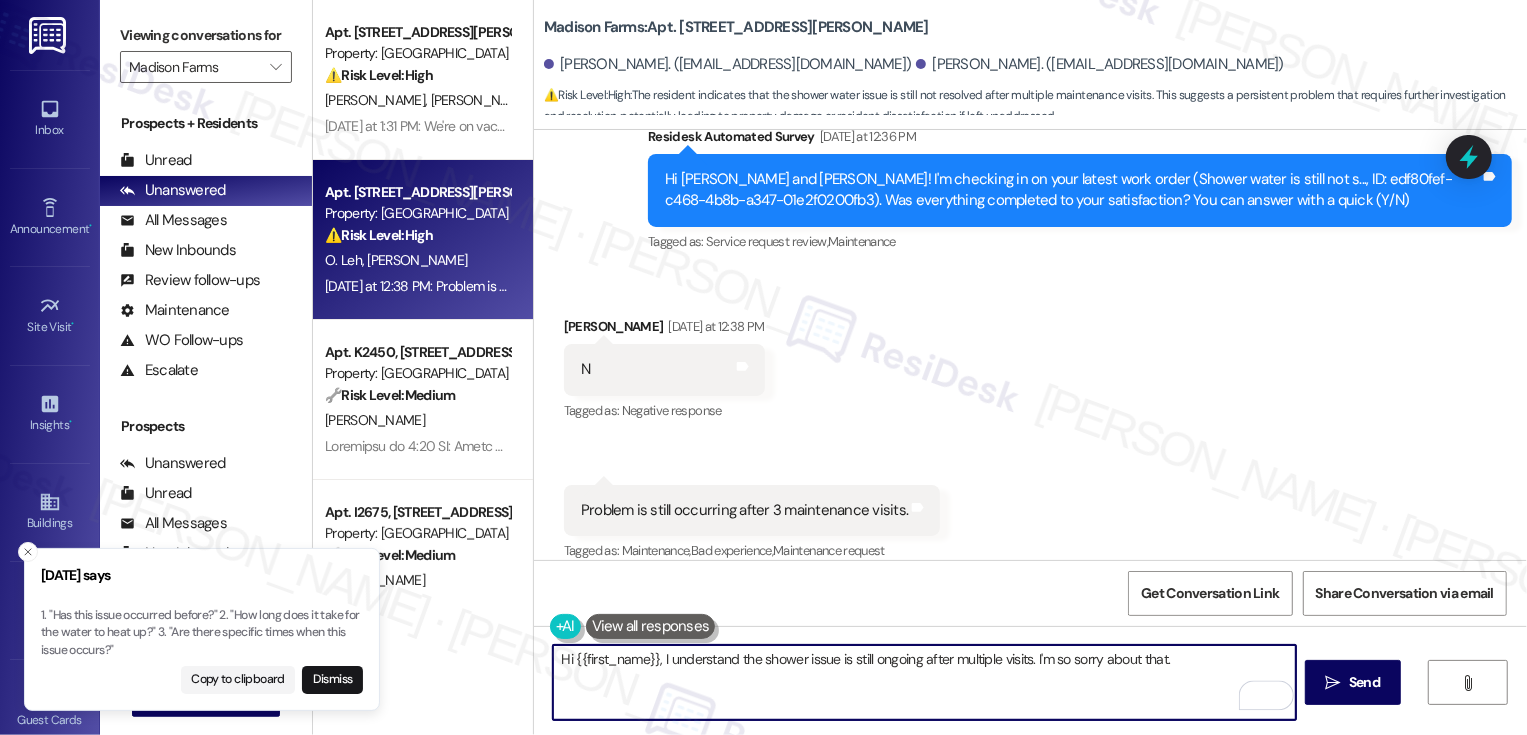 type on "Hi {{first_name}}, I understand the shower issue is still ongoing after multiple visits. I'm so sorry about that." 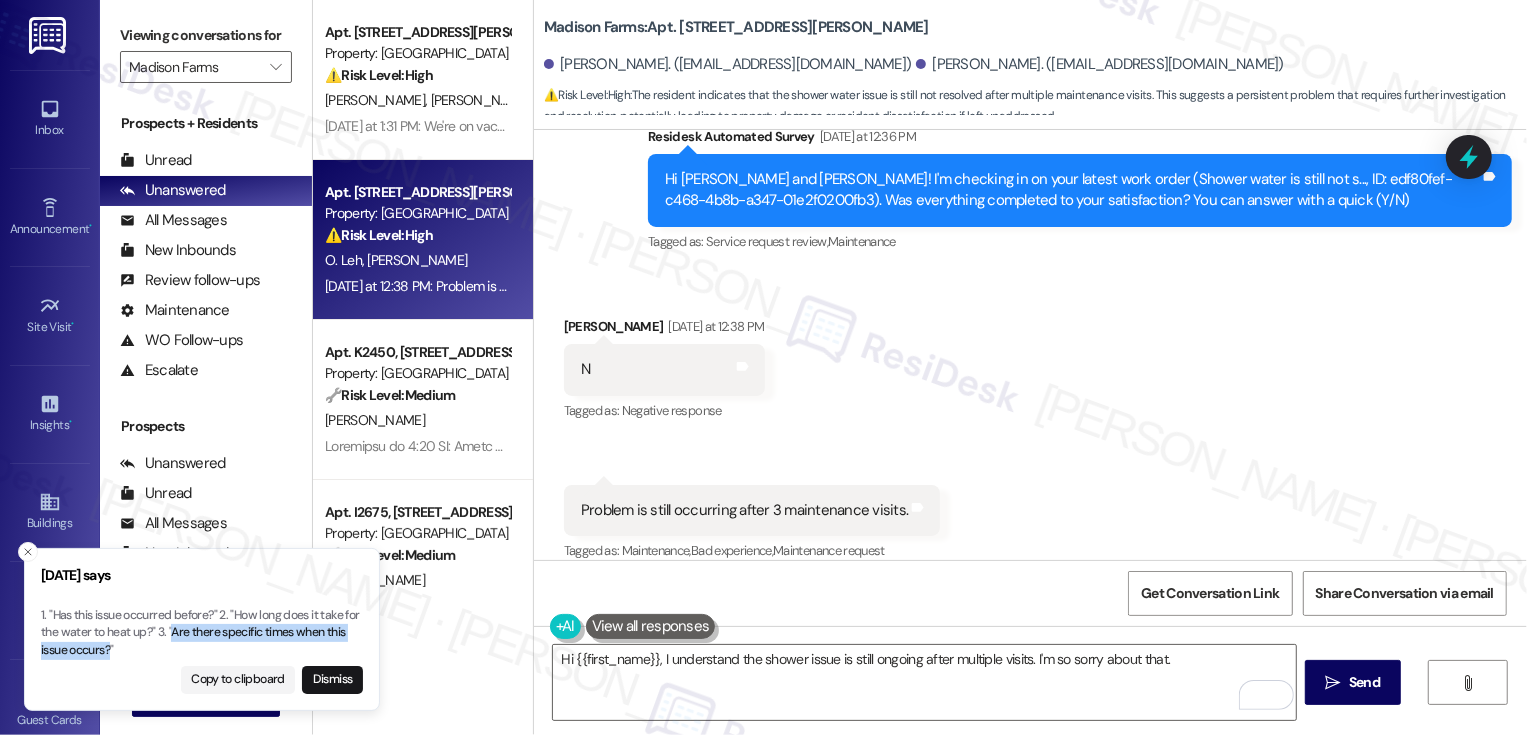 drag, startPoint x: 170, startPoint y: 631, endPoint x: 109, endPoint y: 654, distance: 65.192024 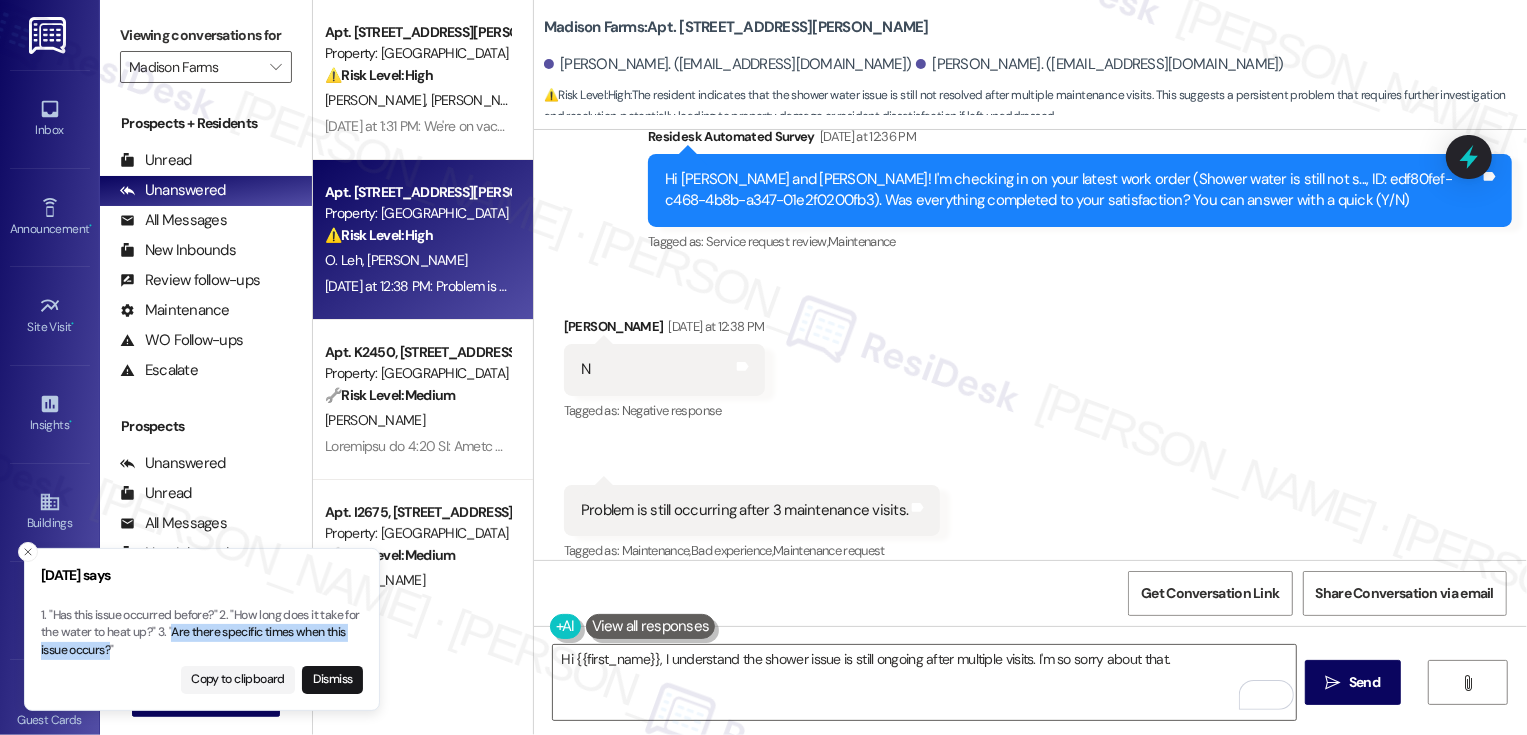 type 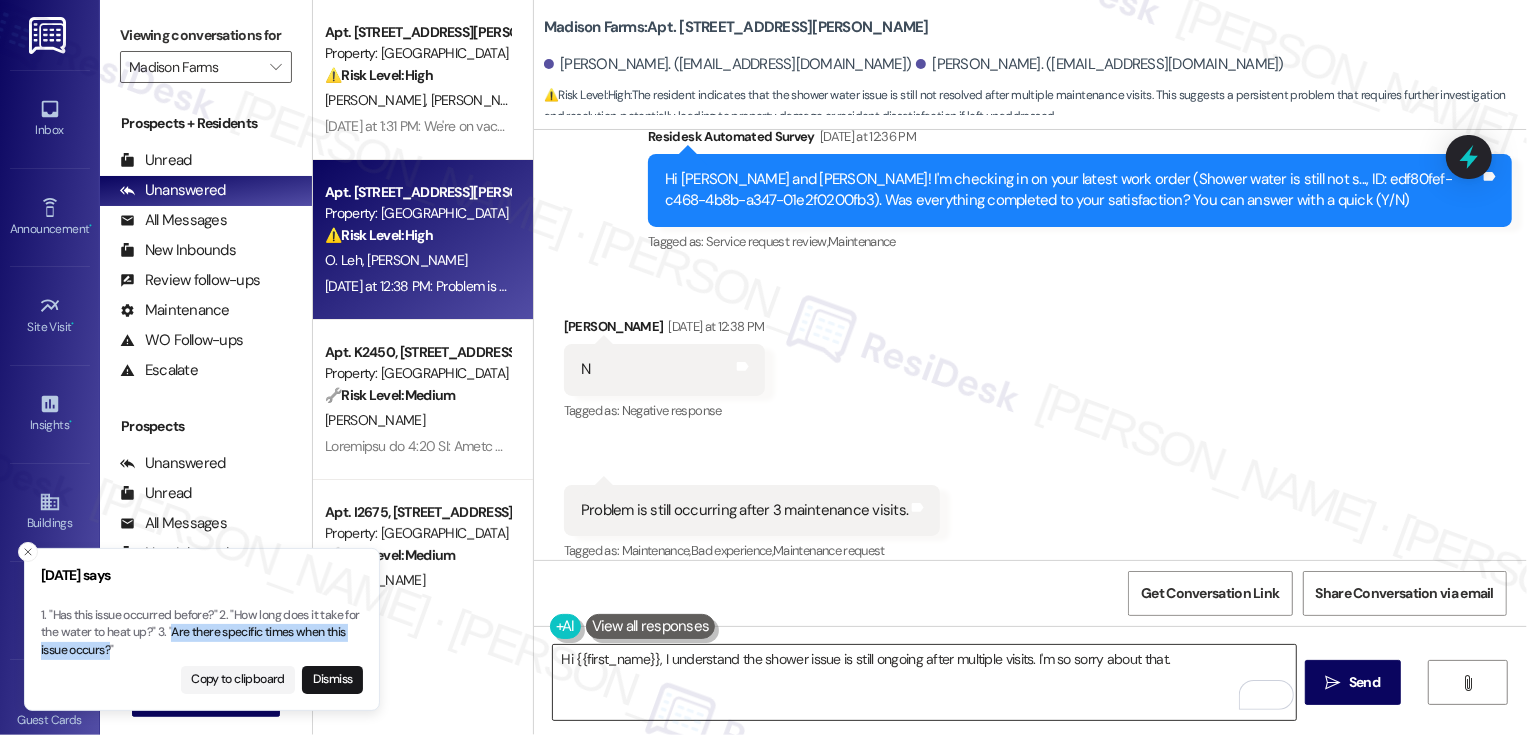 click on "Hi {{first_name}}, I understand the shower issue is still ongoing after multiple visits. I'm so sorry about that." at bounding box center (924, 682) 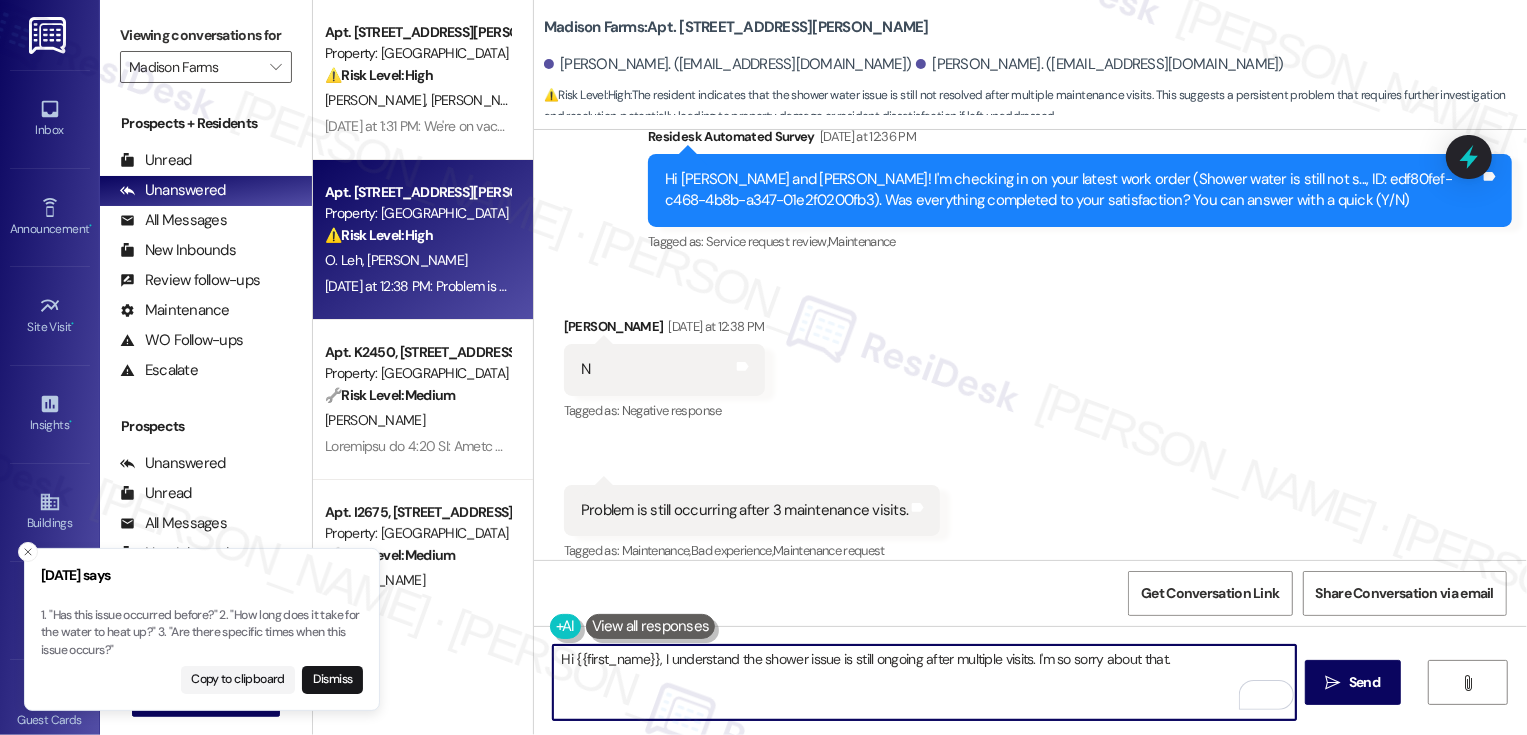 paste on "Are there specific times when this issue occurs?" 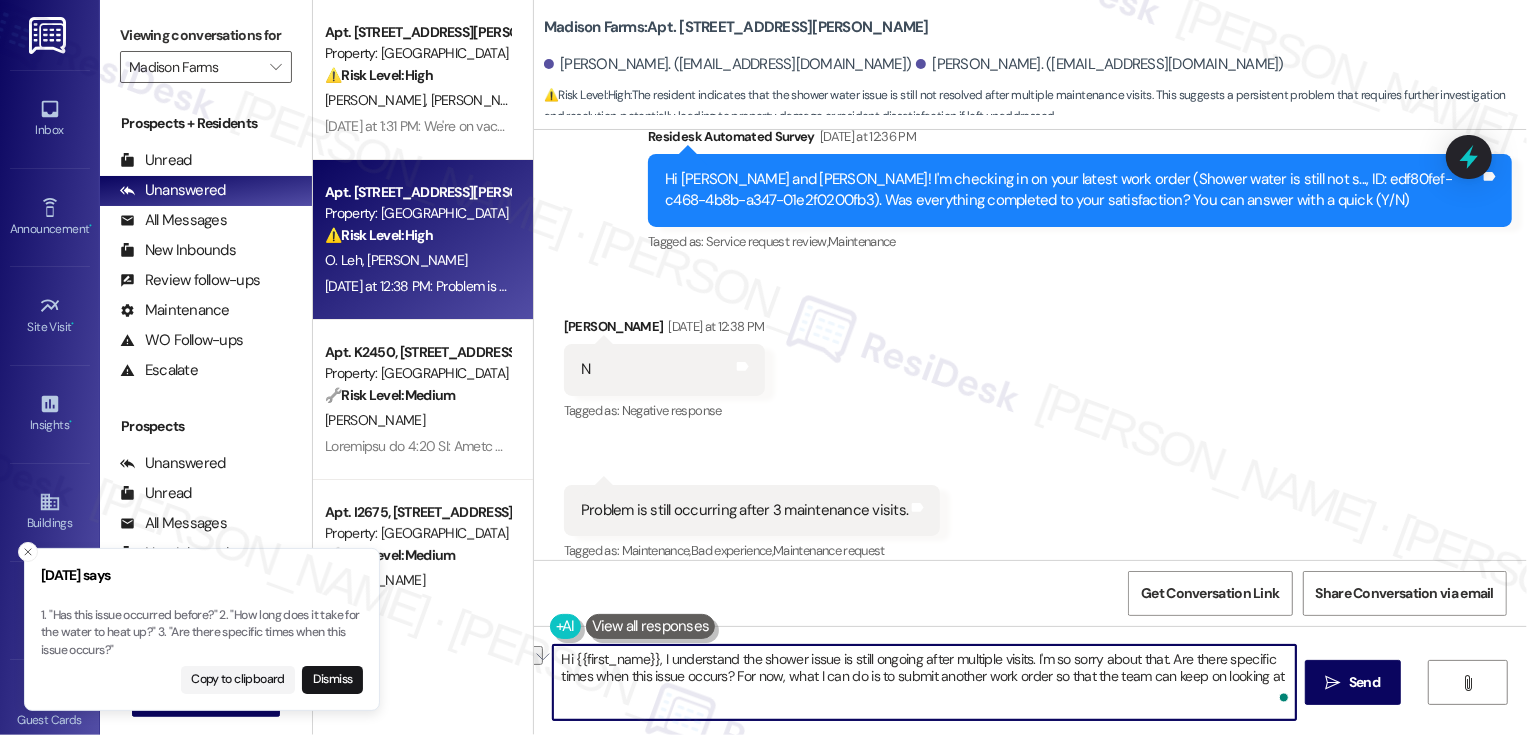 drag, startPoint x: 1168, startPoint y: 674, endPoint x: 1286, endPoint y: 671, distance: 118.03813 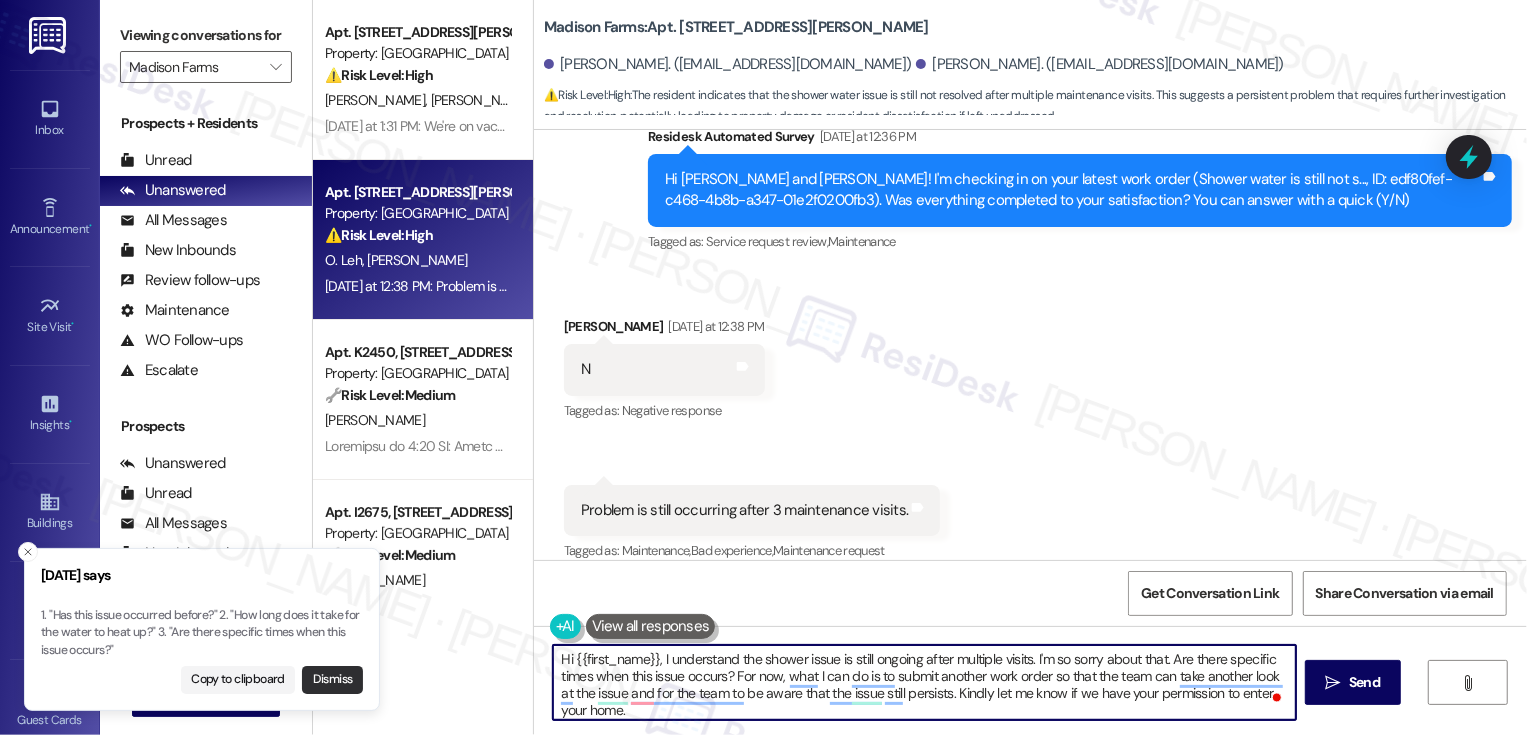 click on "Dismiss" at bounding box center (332, 680) 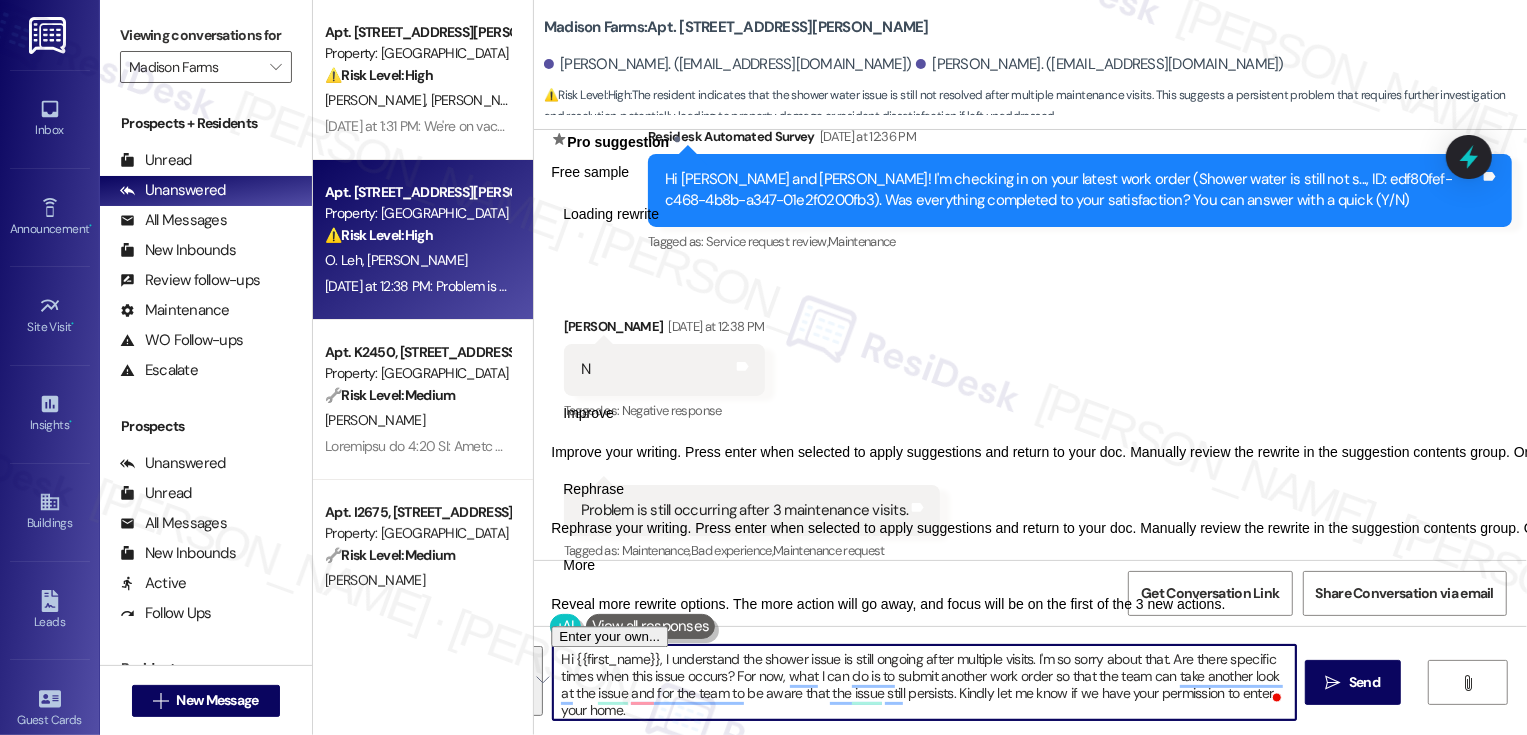 click at bounding box center (535, 681) 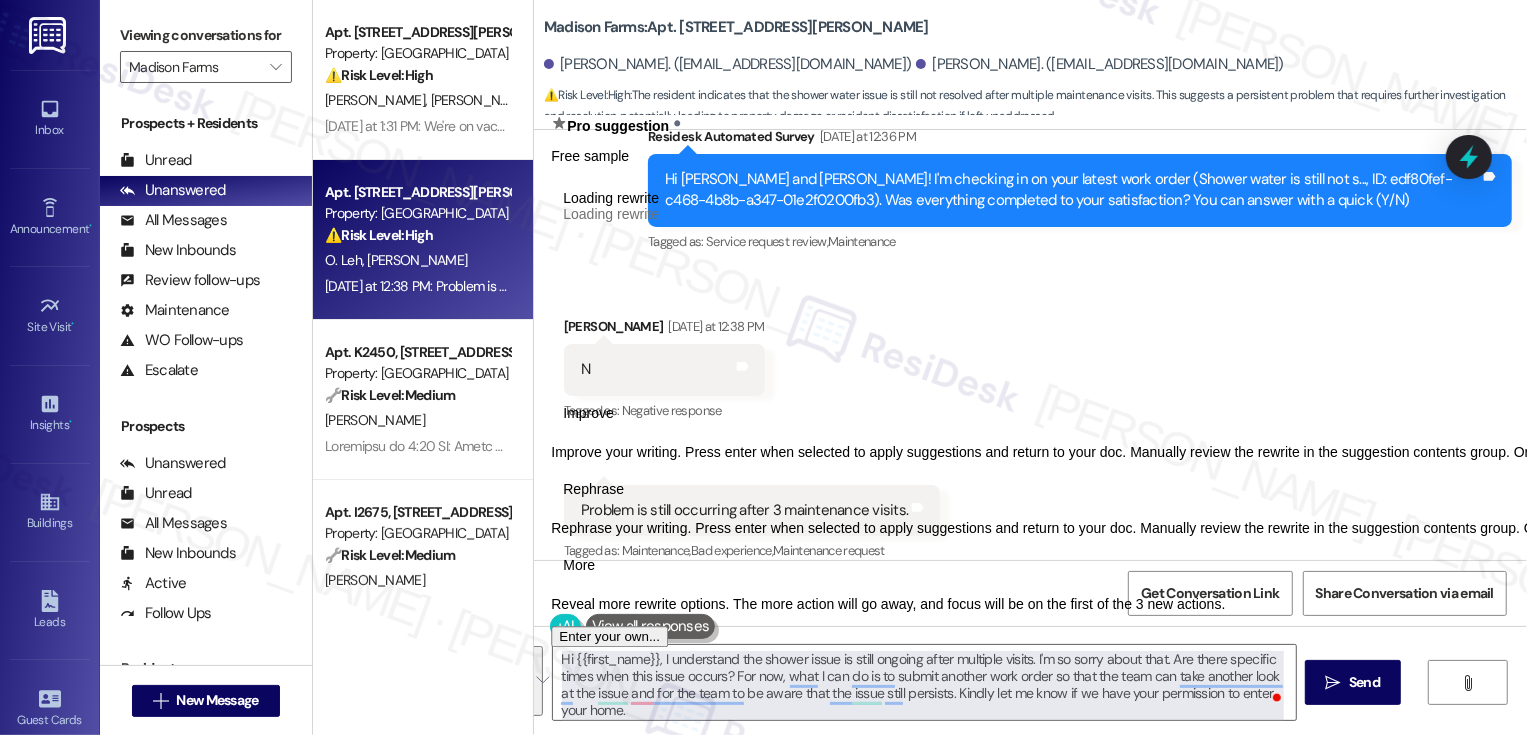click on "Rephrase" at bounding box center (593, 489) 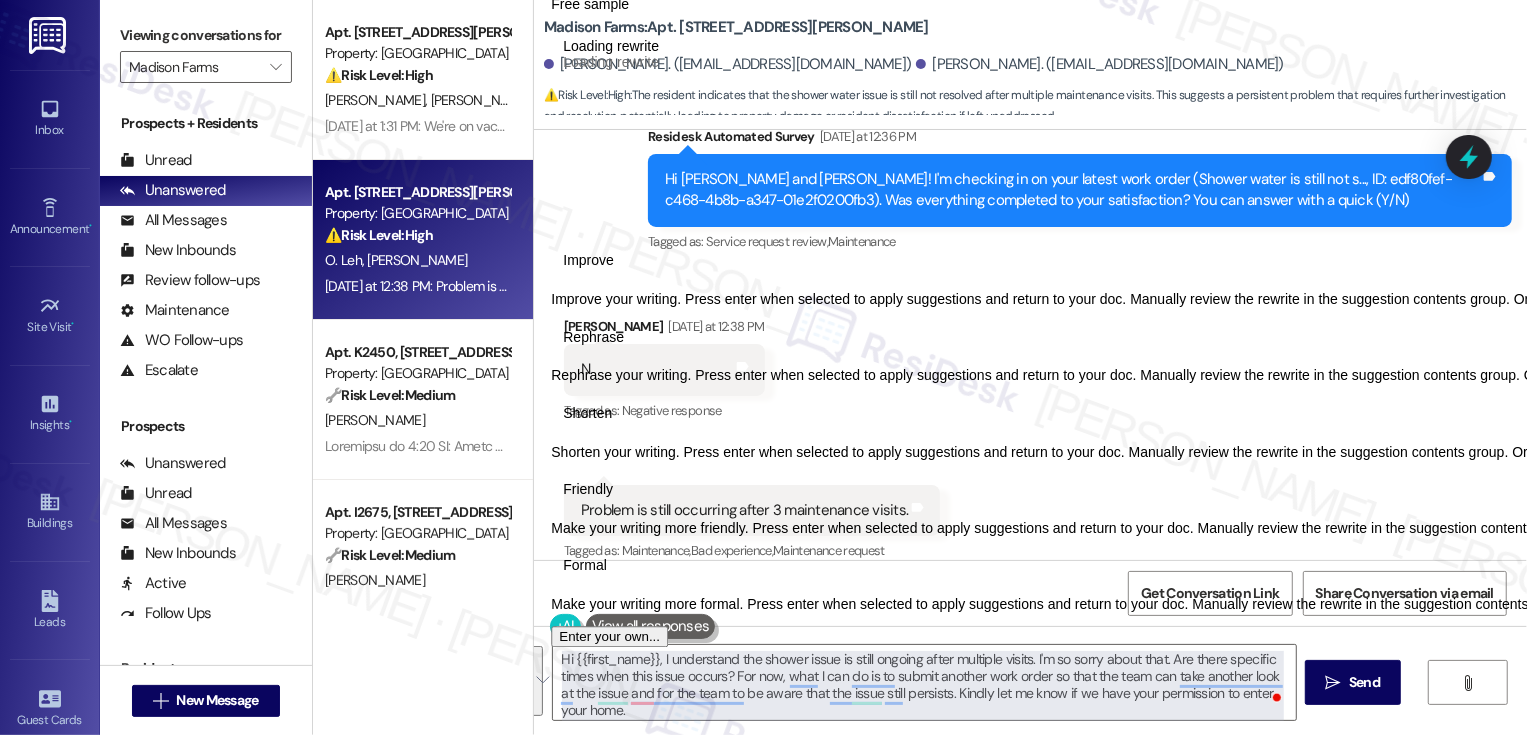 click on "Friendly" at bounding box center (588, 489) 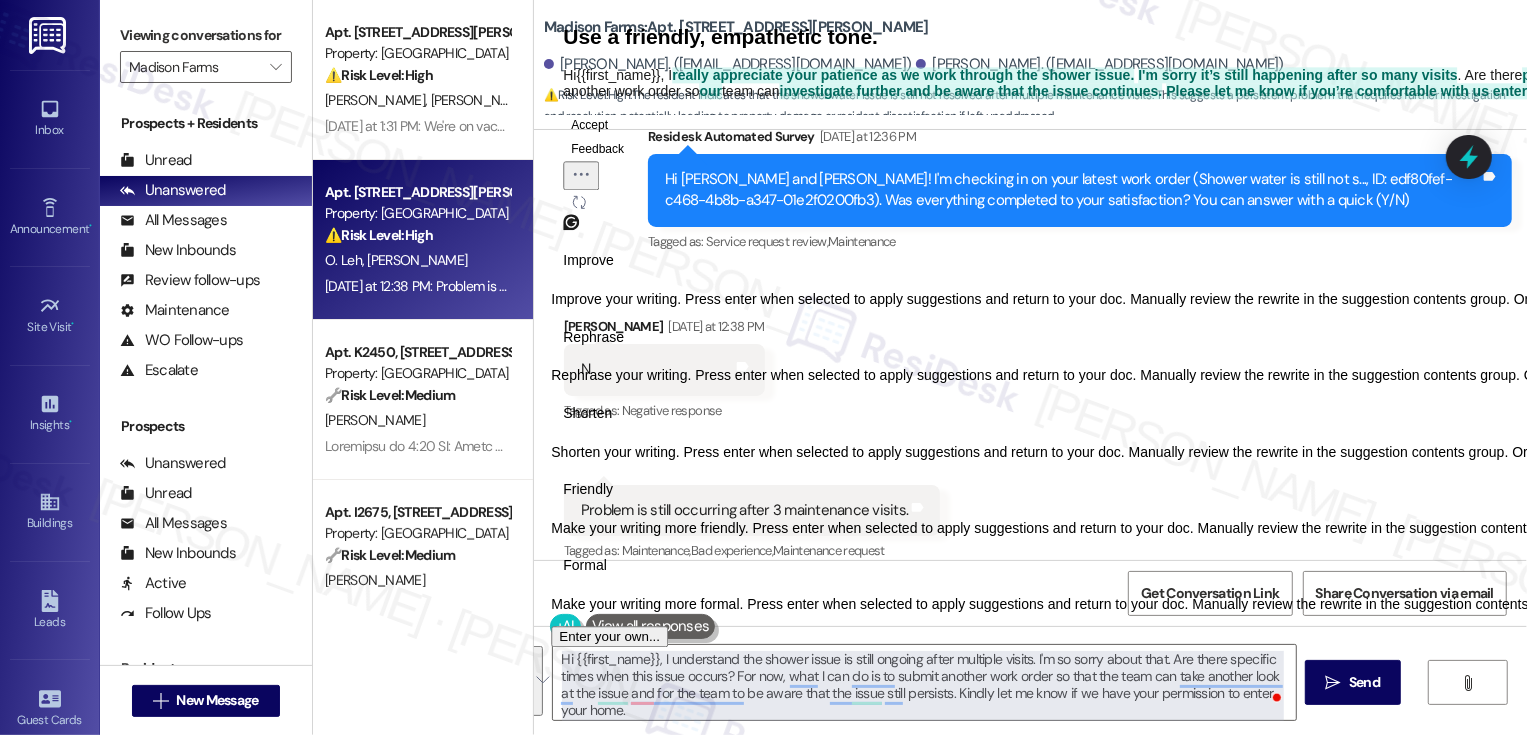 click on "Accept" 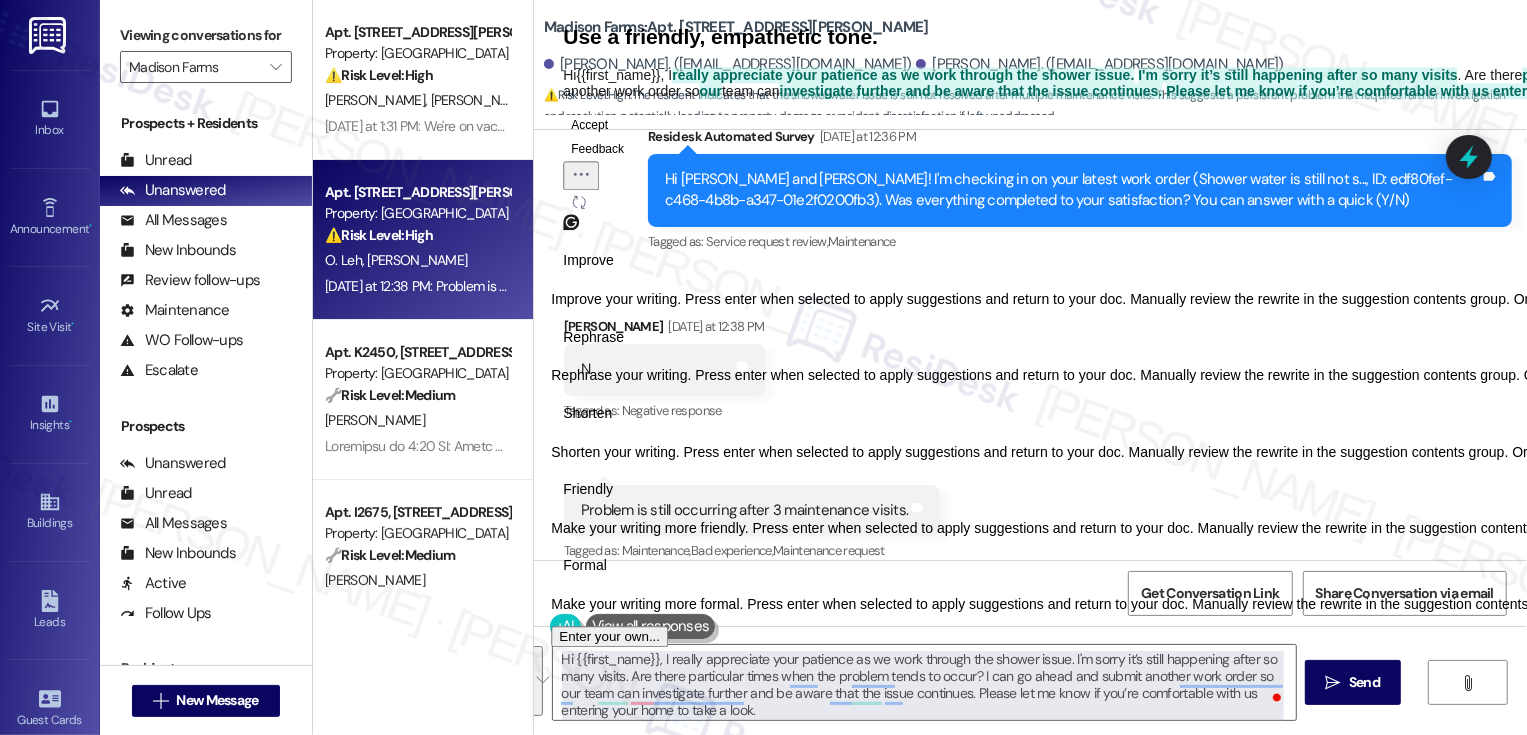 scroll, scrollTop: 0, scrollLeft: 0, axis: both 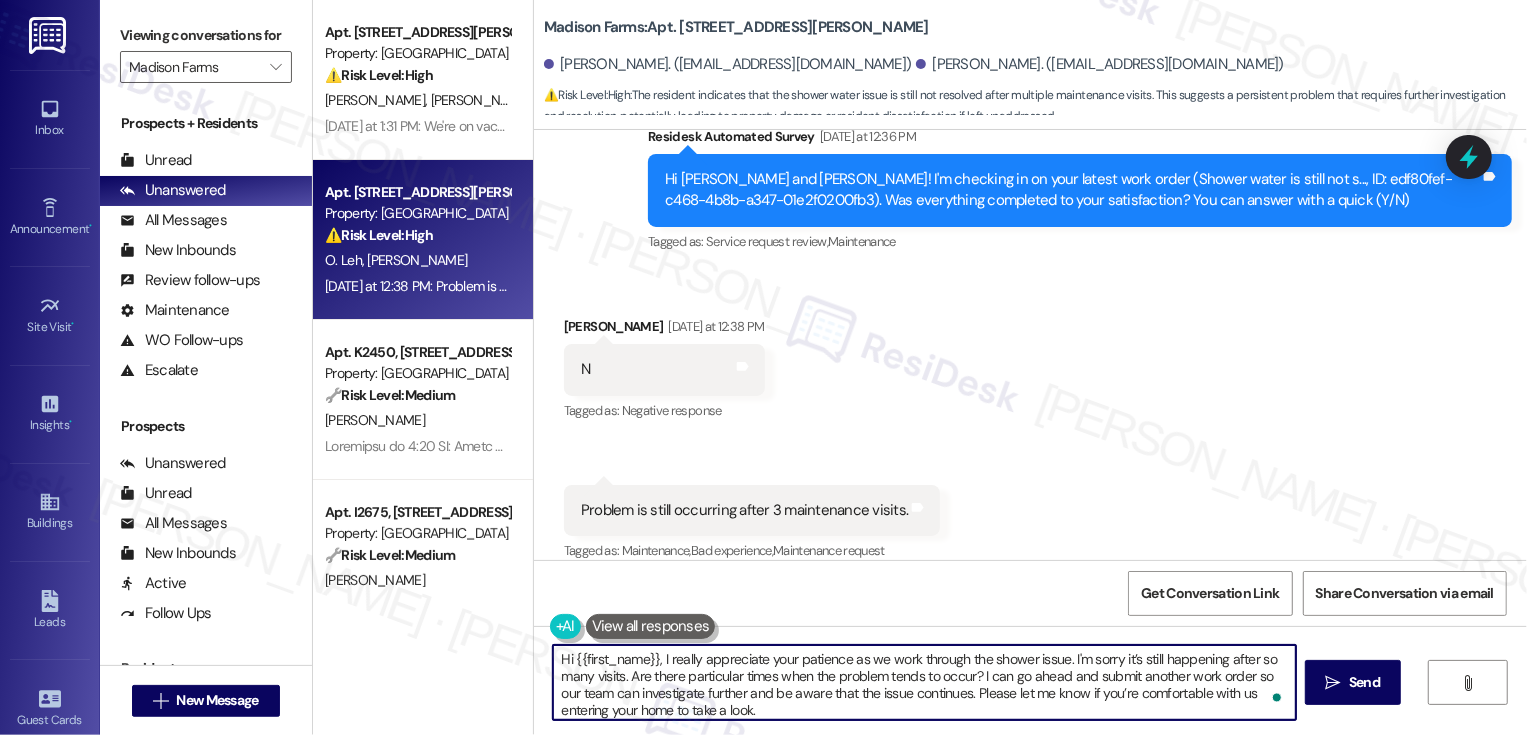 click on "Cody Allen Yesterday at 12:38 PM" at bounding box center (664, 330) 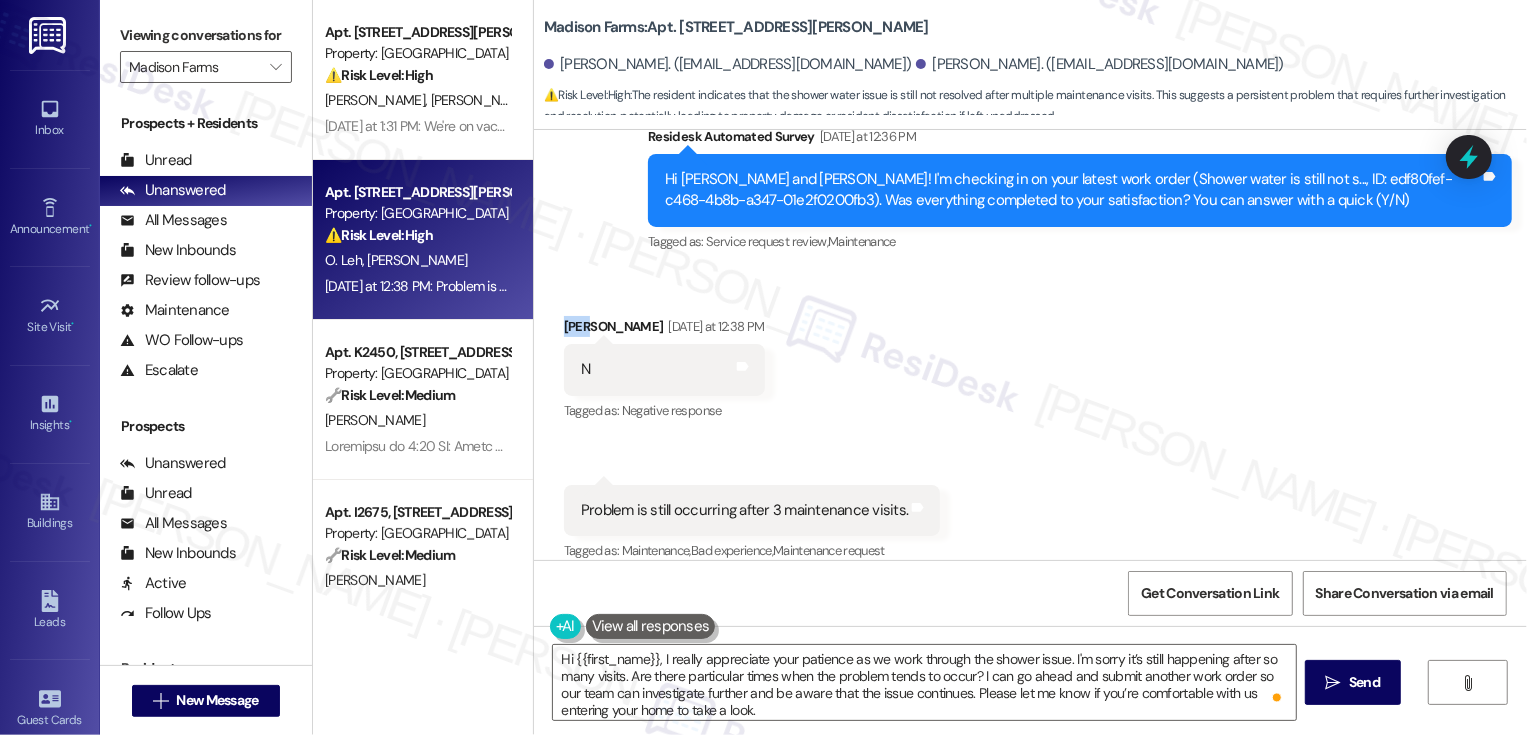 copy on "Cody" 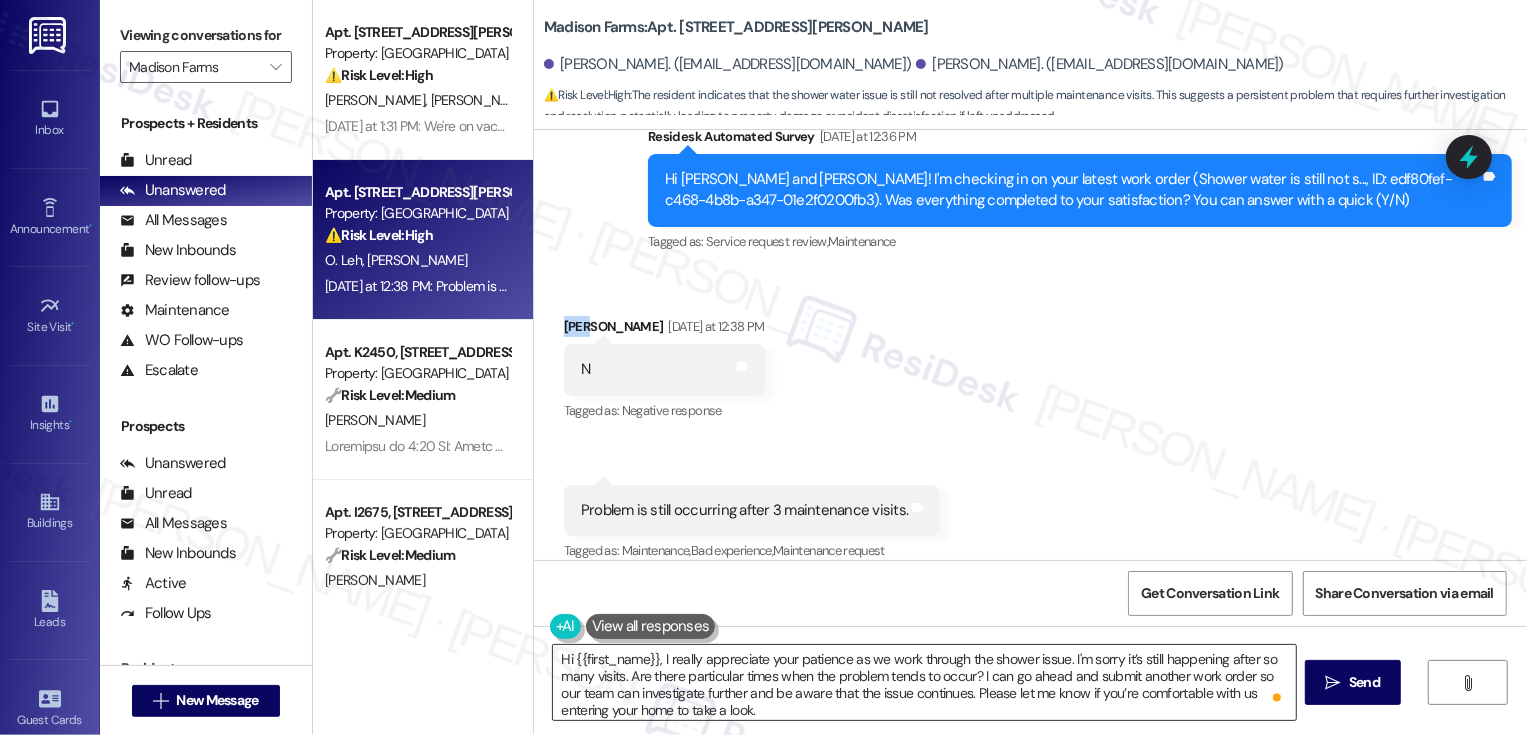 click on "Hi {{first_name}}, I really appreciate your patience as we work through the shower issue. I'm sorry it’s still happening after so many visits. Are there particular times when the problem tends to occur? I can go ahead and submit another work order so our team can investigate further and be aware that the issue continues. Please let me know if you’re comfortable with us entering your home to take a look." at bounding box center (924, 682) 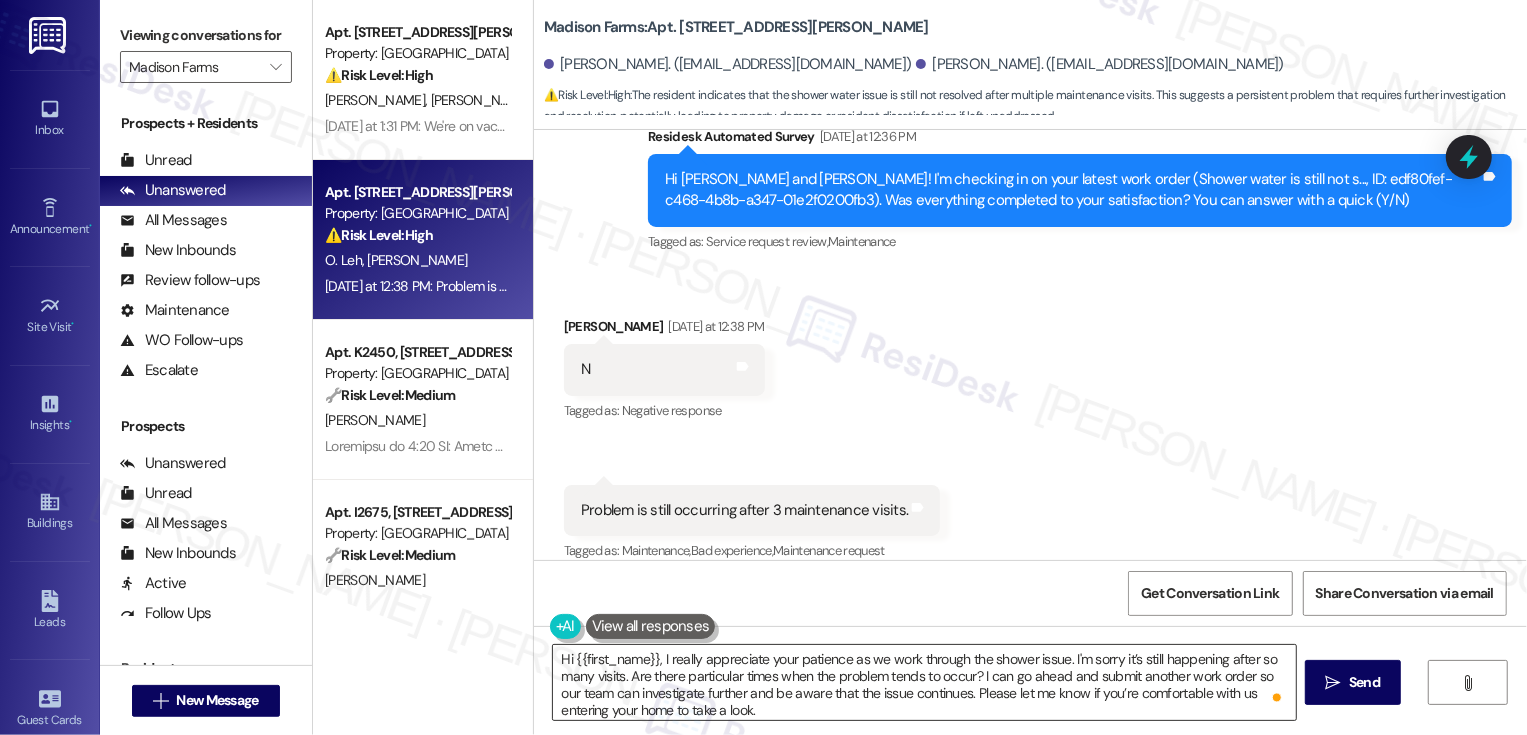 click on "Hi {{first_name}}, I really appreciate your patience as we work through the shower issue. I'm sorry it’s still happening after so many visits. Are there particular times when the problem tends to occur? I can go ahead and submit another work order so our team can investigate further and be aware that the issue continues. Please let me know if you’re comfortable with us entering your home to take a look." at bounding box center (924, 682) 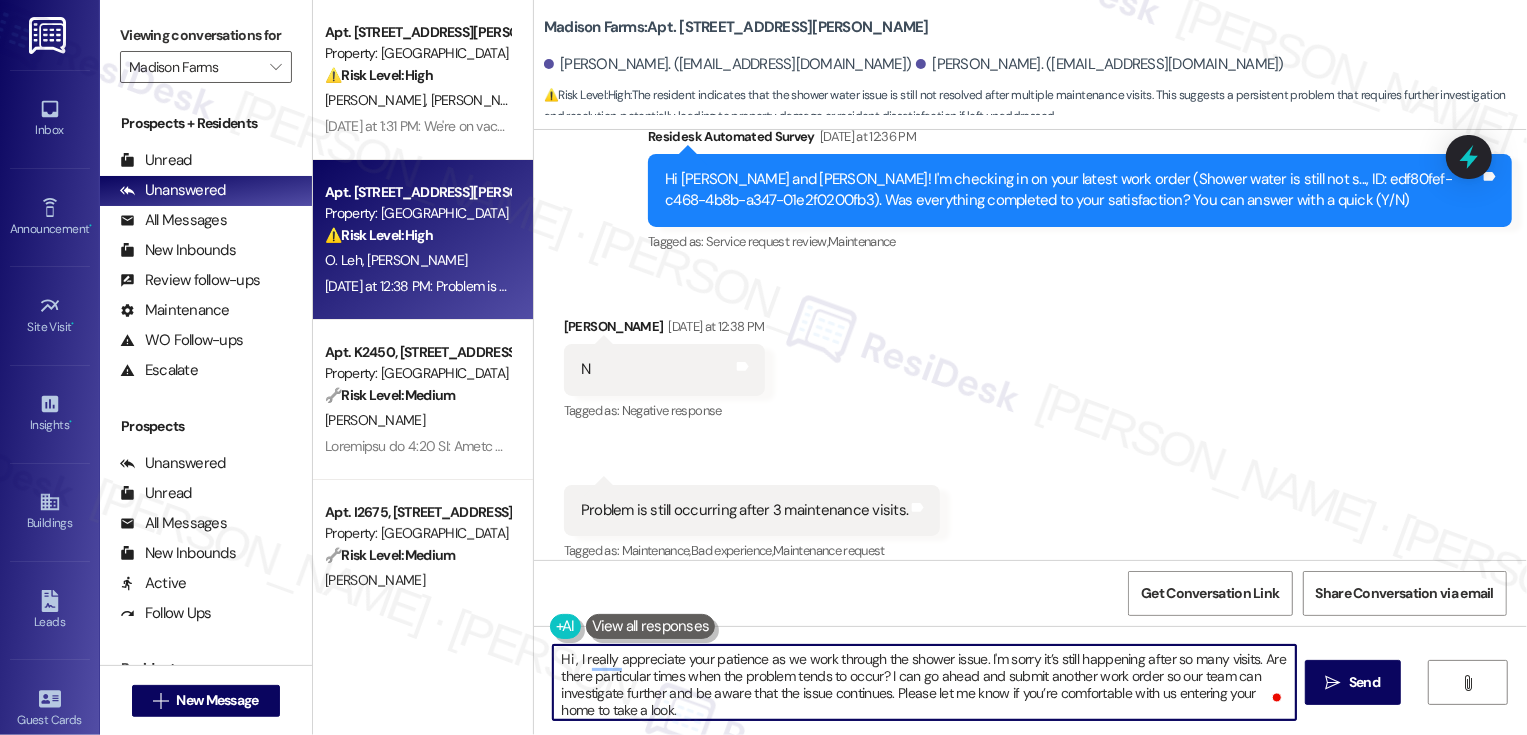 paste on "Cody" 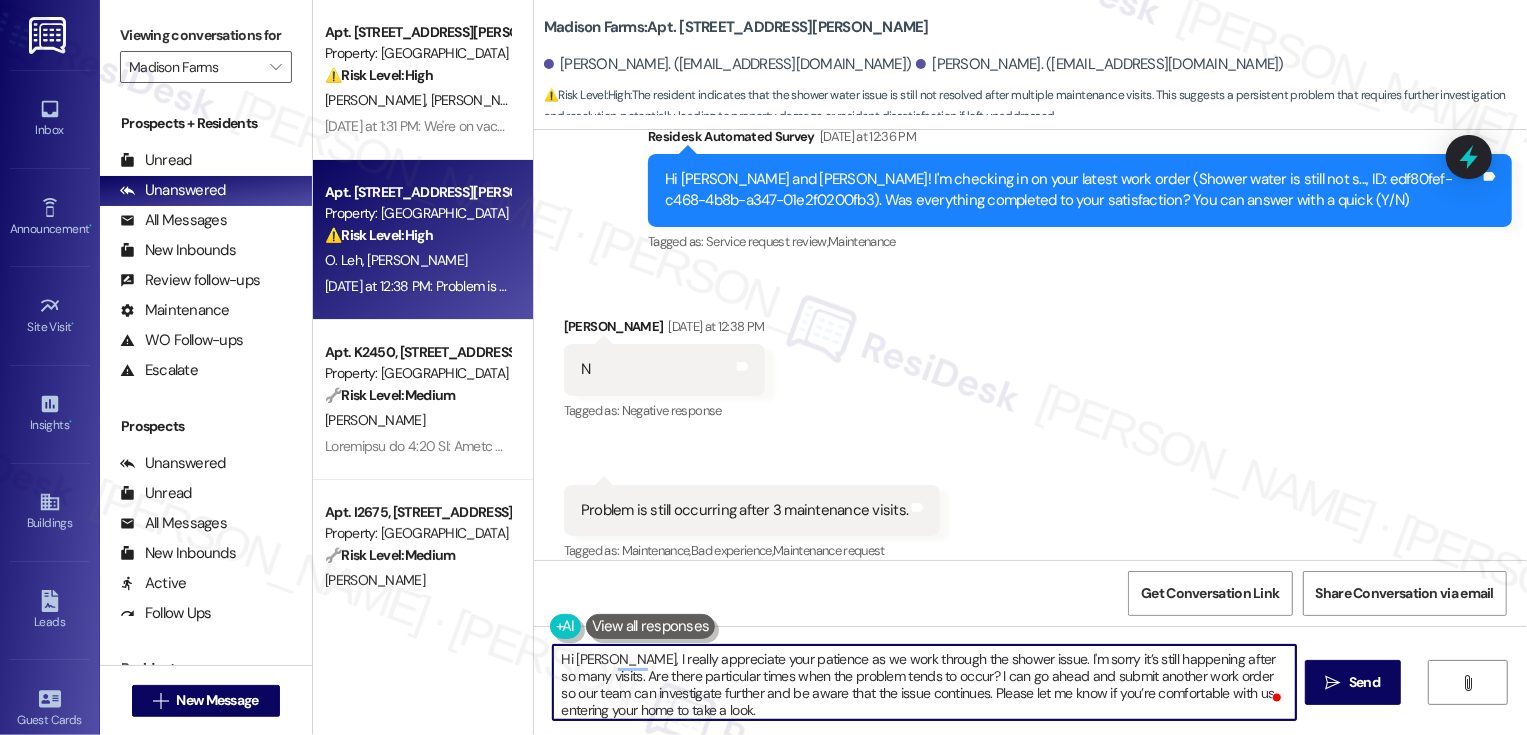 click on "Hi Cody, I really appreciate your patience as we work through the shower issue. I'm sorry it’s still happening after so many visits. Are there particular times when the problem tends to occur? I can go ahead and submit another work order so our team can investigate further and be aware that the issue continues. Please let me know if you’re comfortable with us entering your home to take a look." at bounding box center (924, 682) 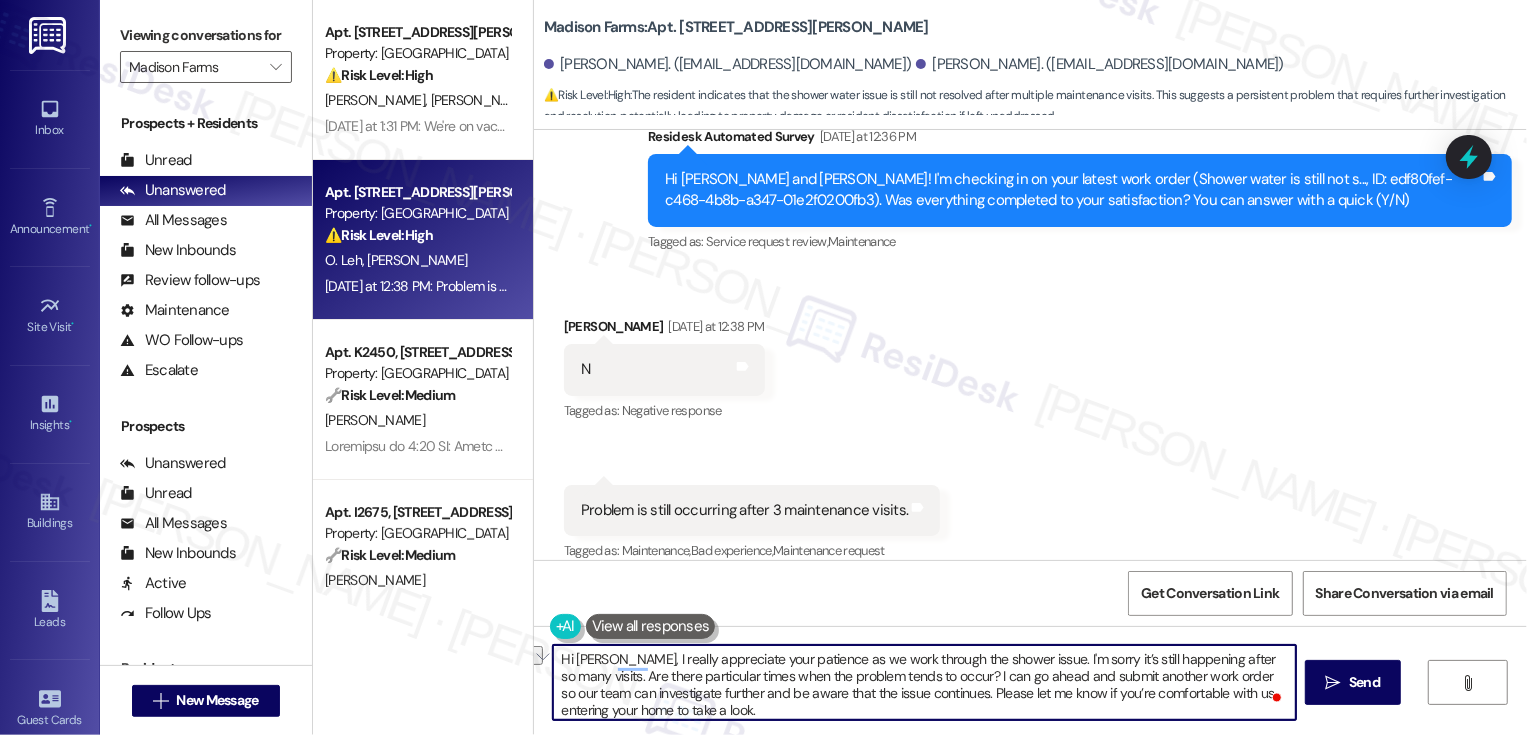 drag, startPoint x: 1195, startPoint y: 659, endPoint x: 1244, endPoint y: 658, distance: 49.010204 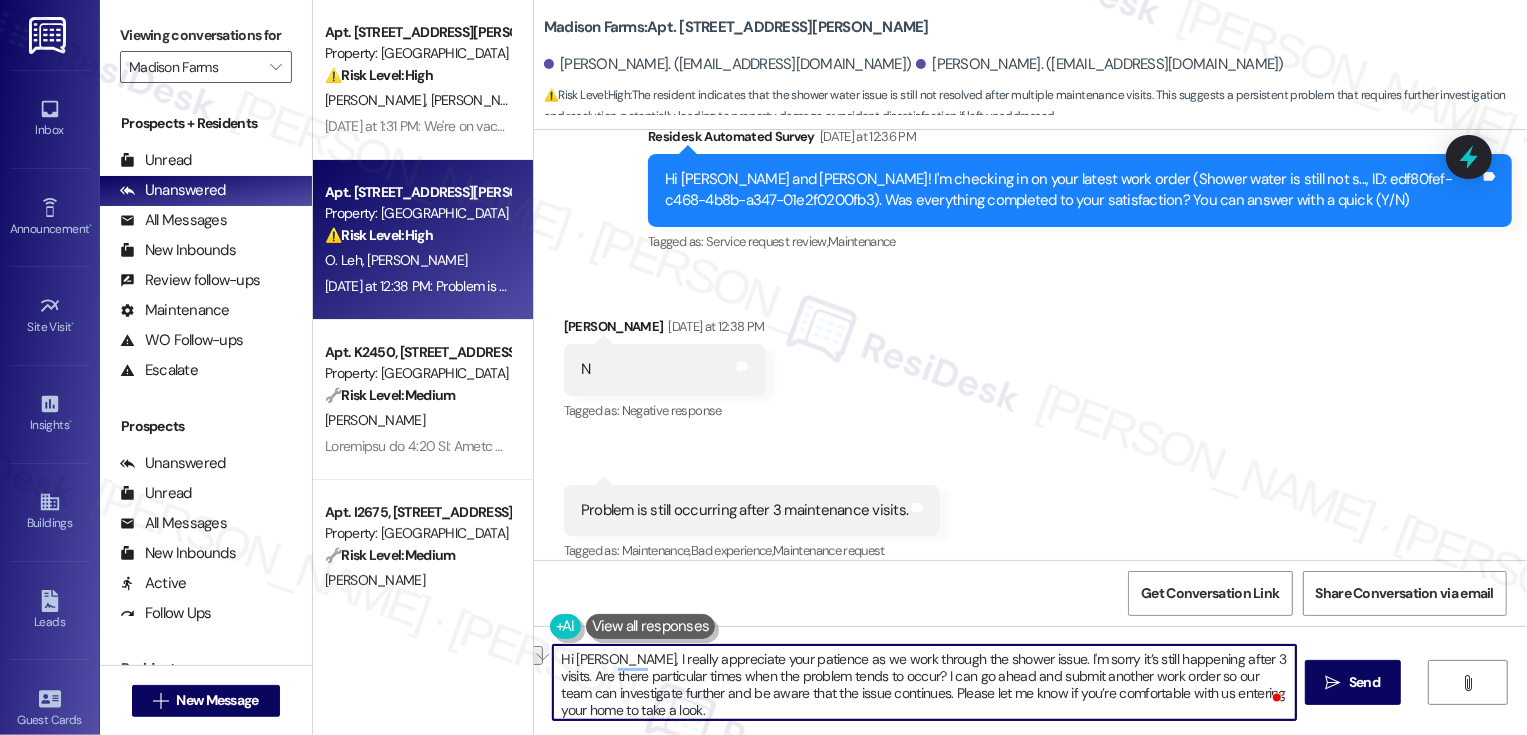 scroll, scrollTop: 5, scrollLeft: 0, axis: vertical 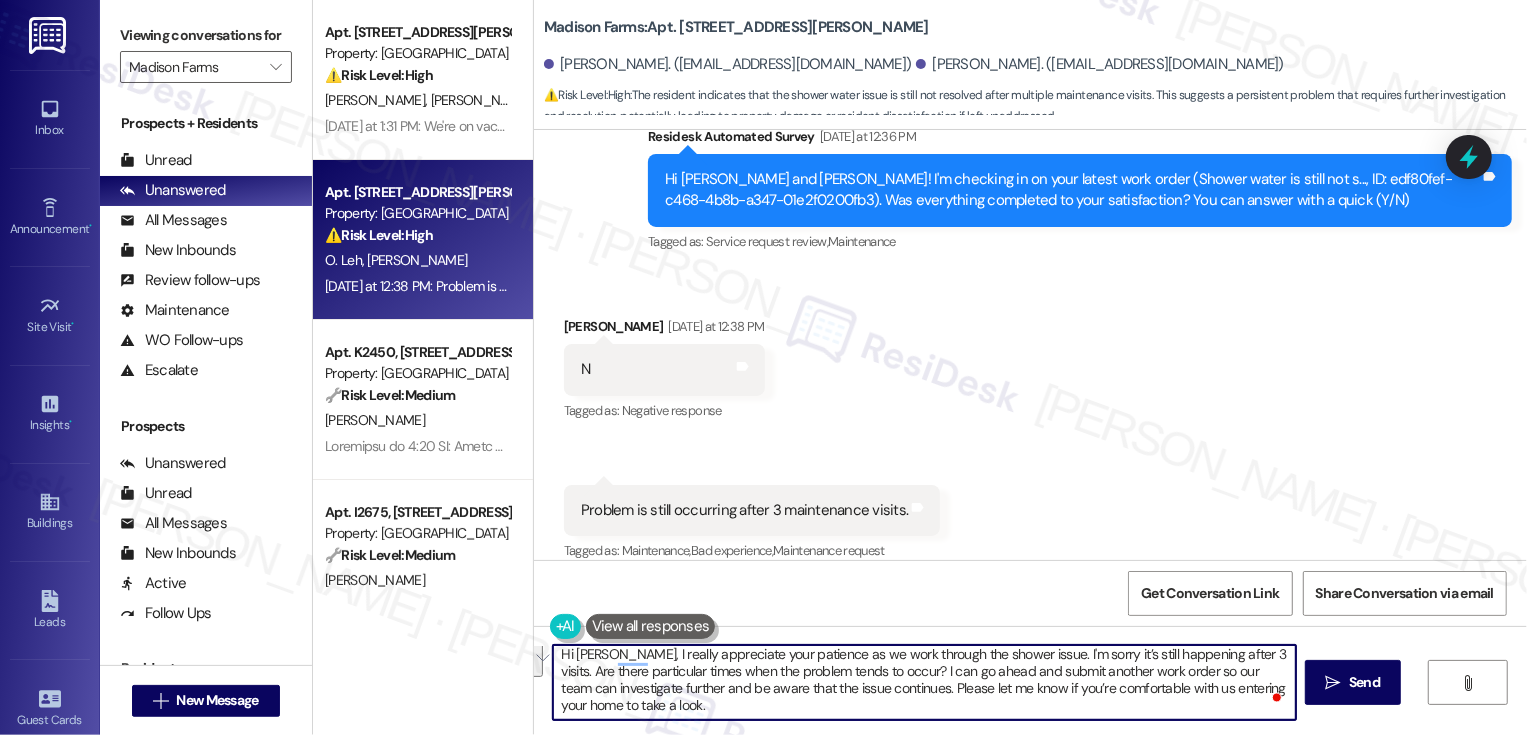 drag, startPoint x: 1008, startPoint y: 698, endPoint x: 1197, endPoint y: 710, distance: 189.38057 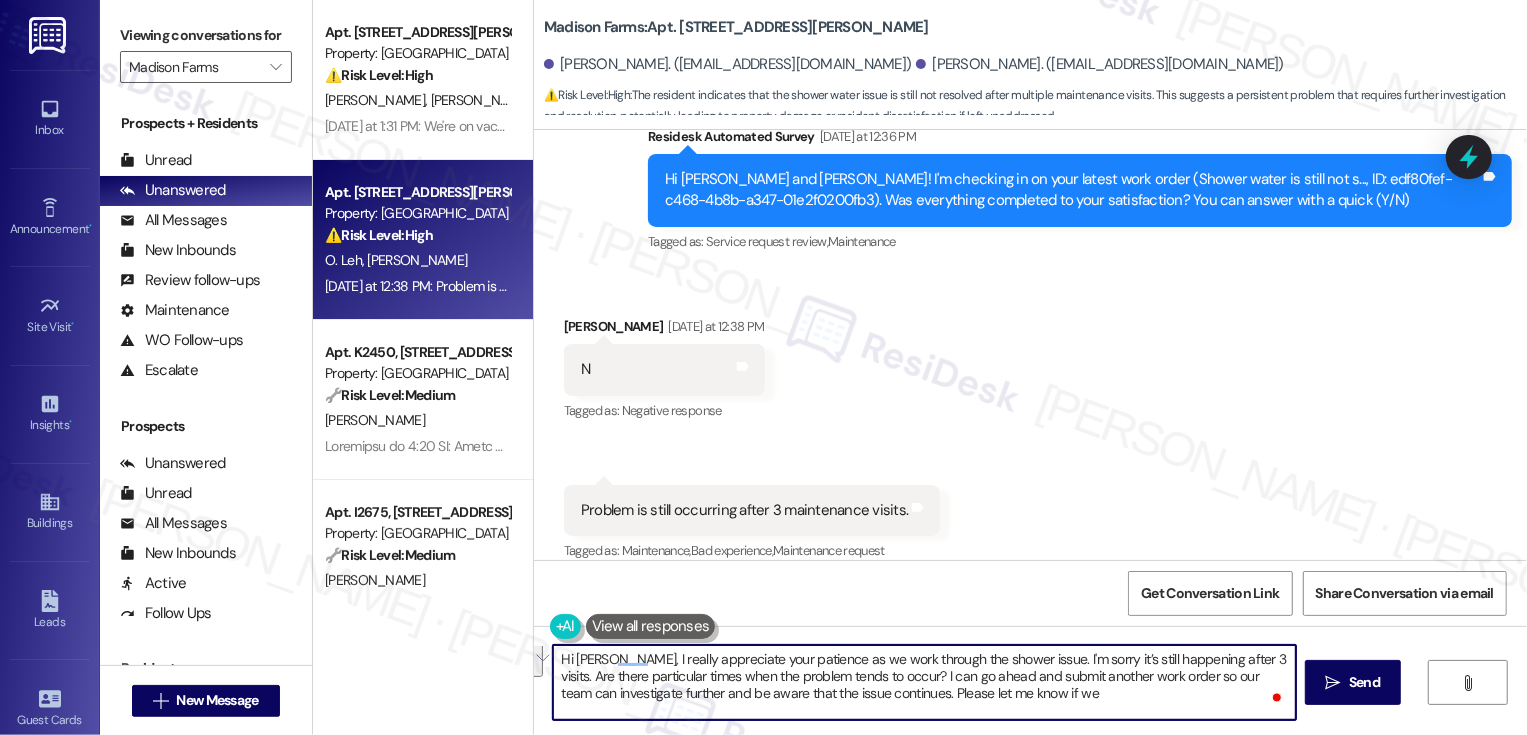 scroll, scrollTop: 0, scrollLeft: 0, axis: both 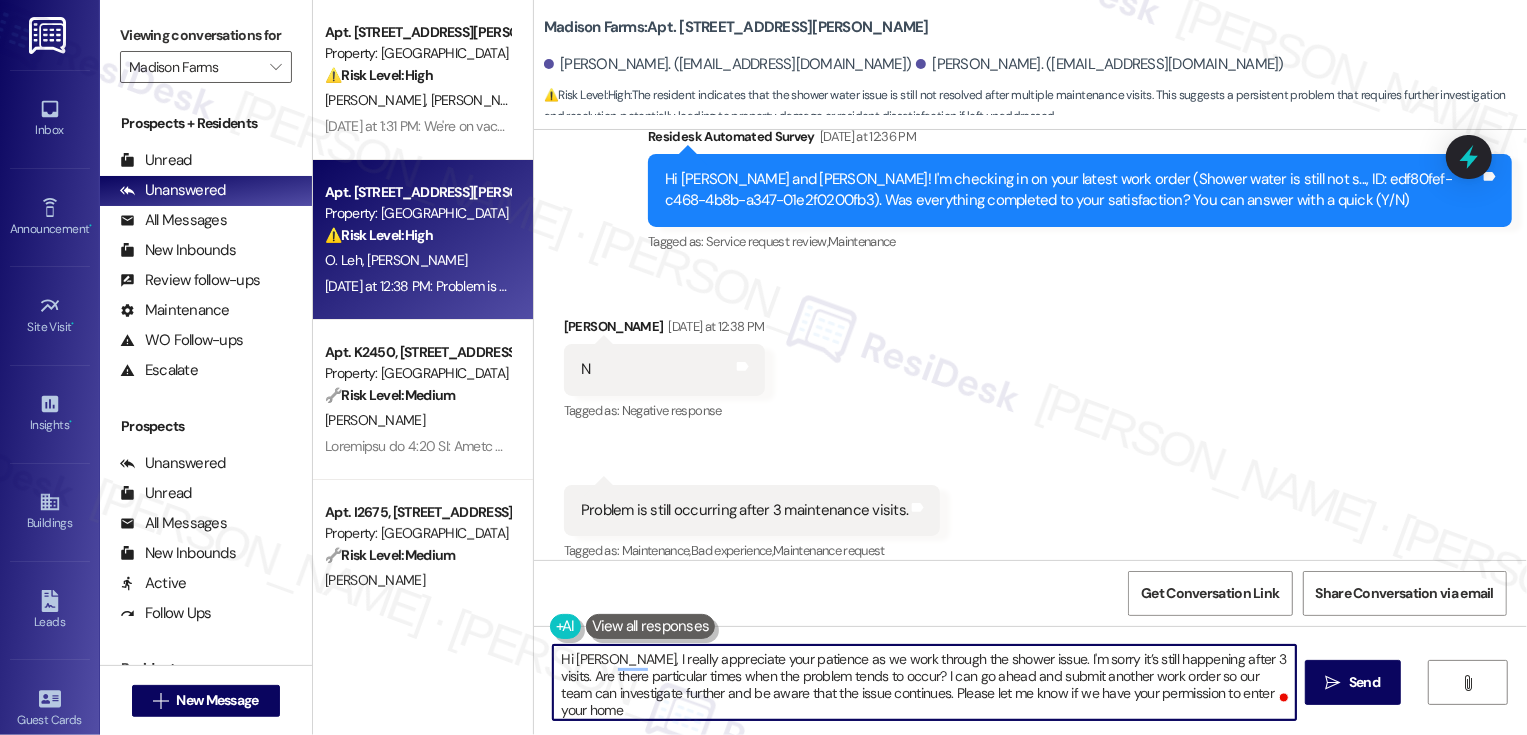 type on "Hi Cody, I really appreciate your patience as we work through the shower issue. I'm sorry it’s still happening after 3 visits. Are there particular times when the problem tends to occur? I can go ahead and submit another work order so our team can investigate further and be aware that the issue continues. Please let me know if we have your permission to enter your home." 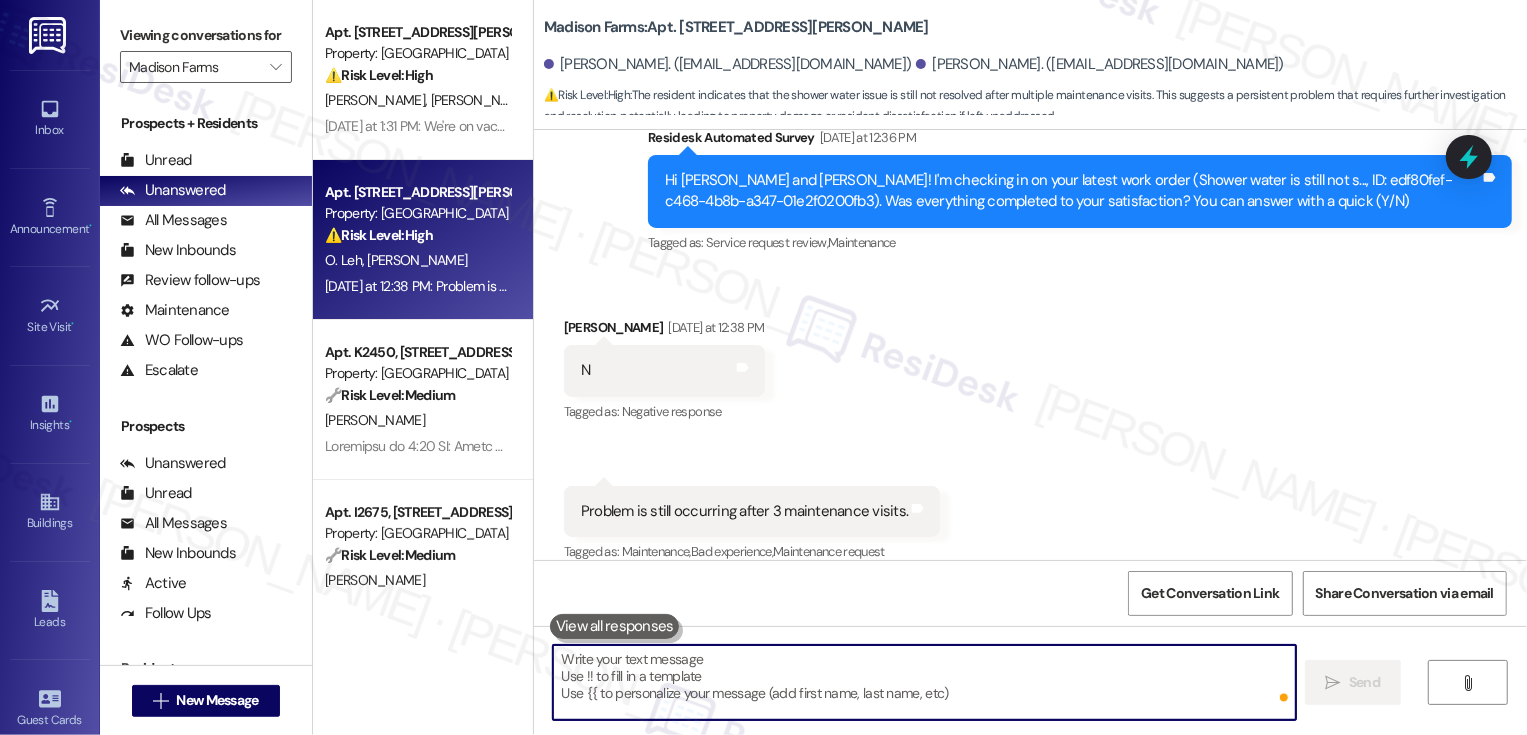 scroll, scrollTop: 1676, scrollLeft: 0, axis: vertical 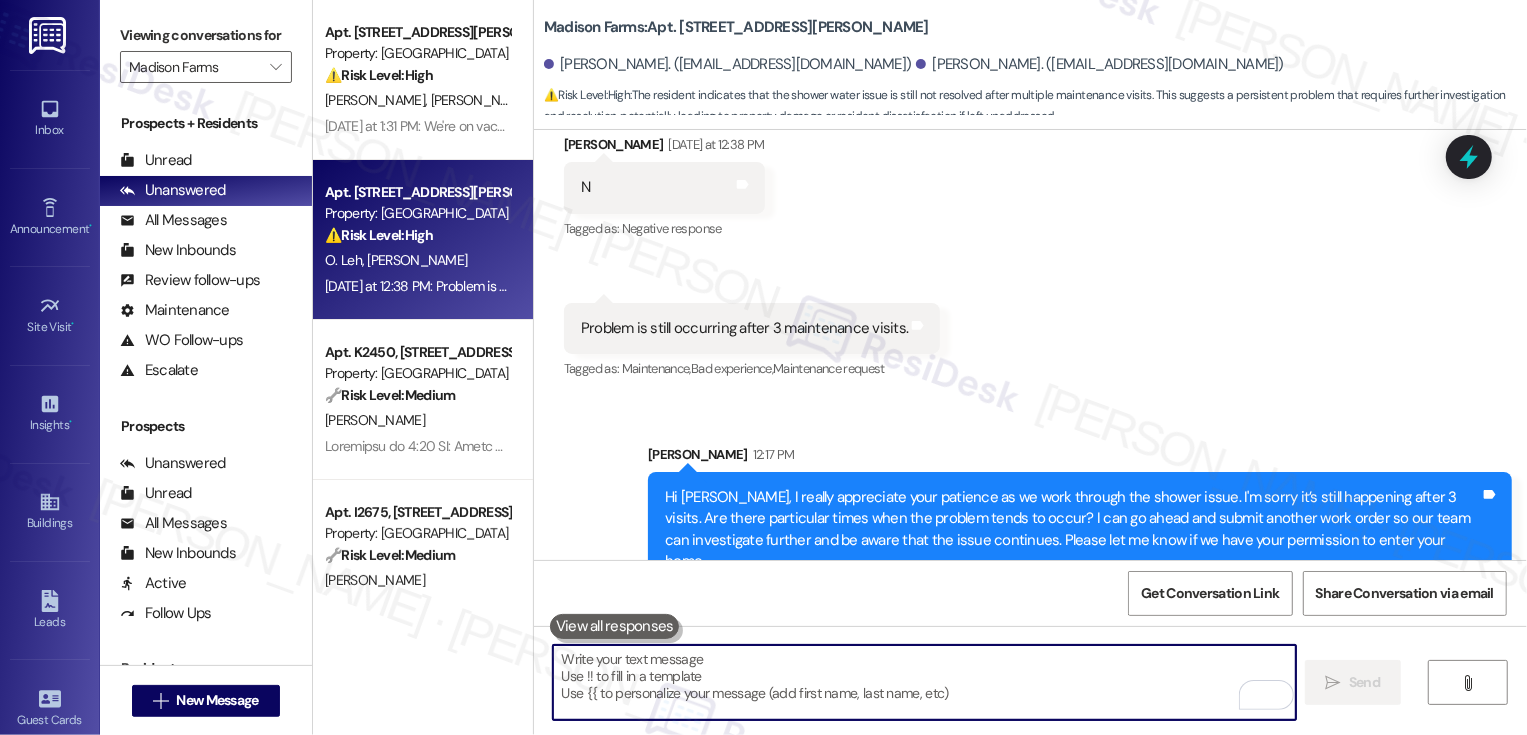 type 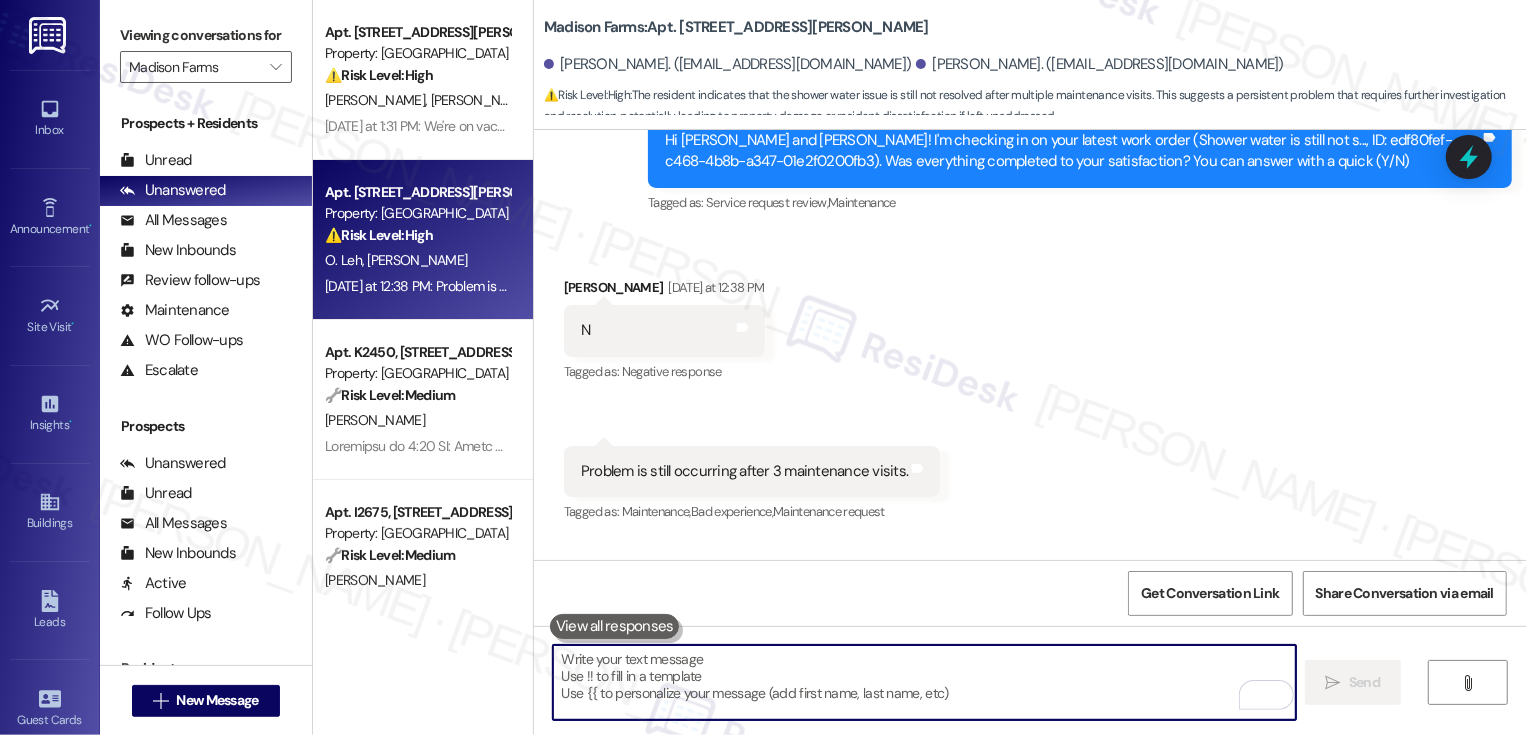 scroll, scrollTop: 1676, scrollLeft: 0, axis: vertical 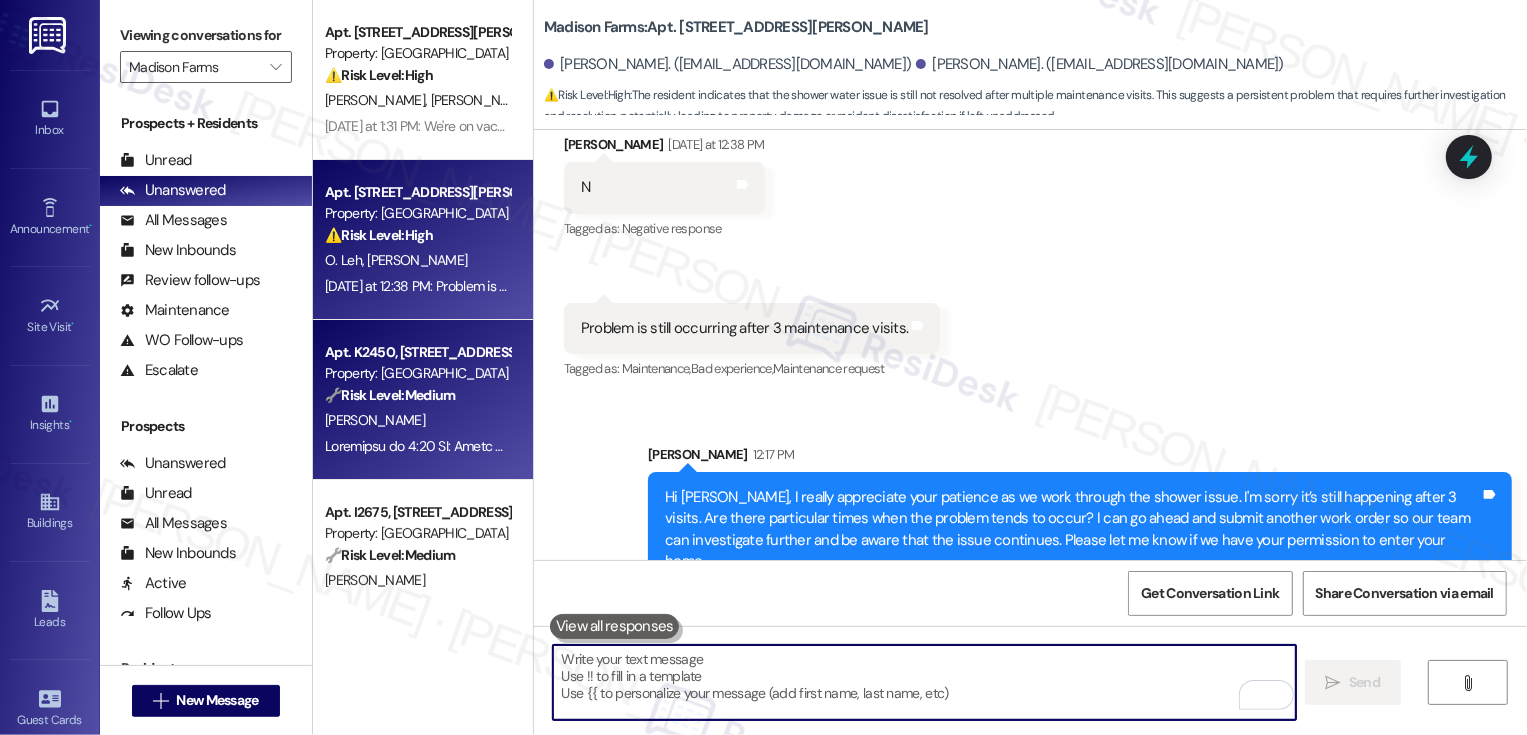click on "[PERSON_NAME]" at bounding box center [417, 420] 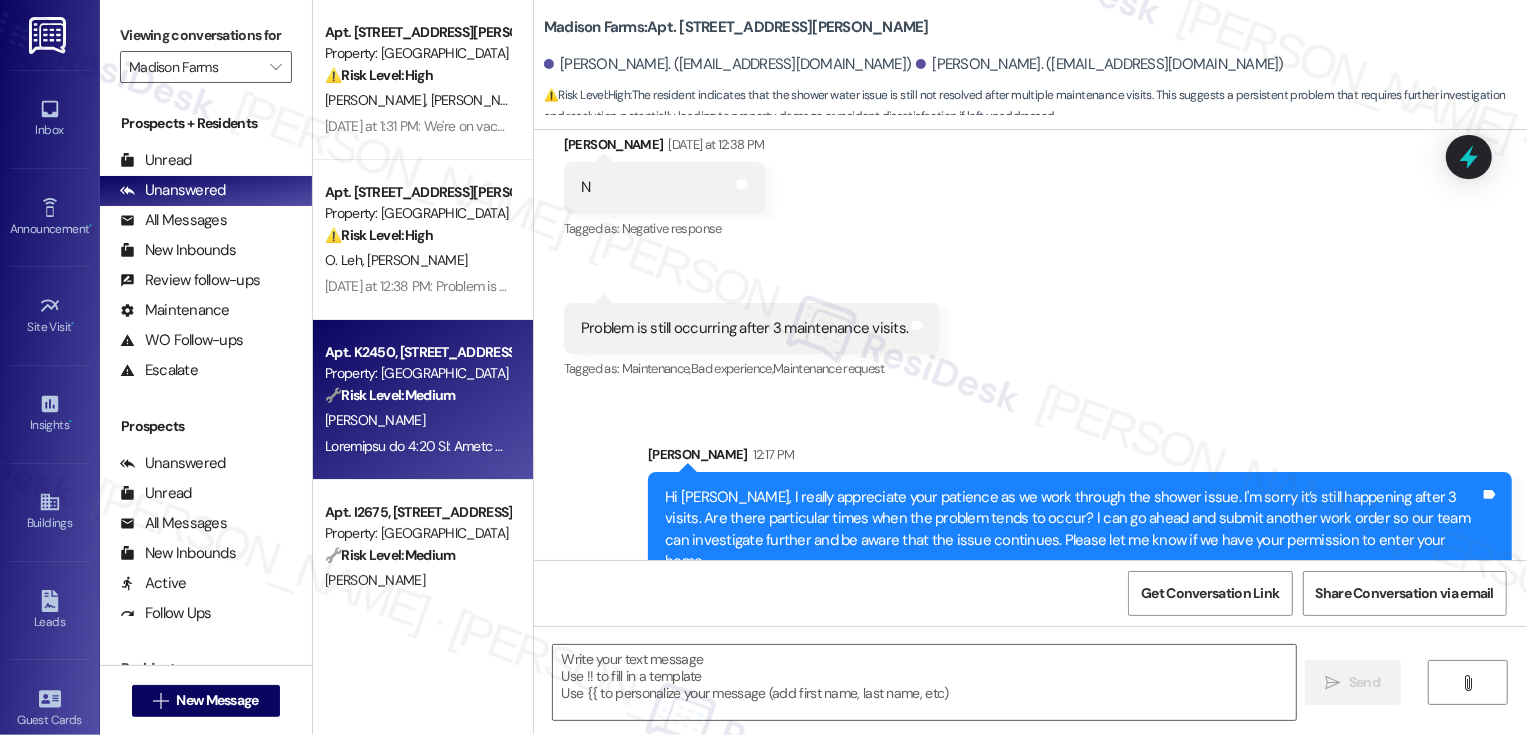 click on "[PERSON_NAME]" at bounding box center [417, 420] 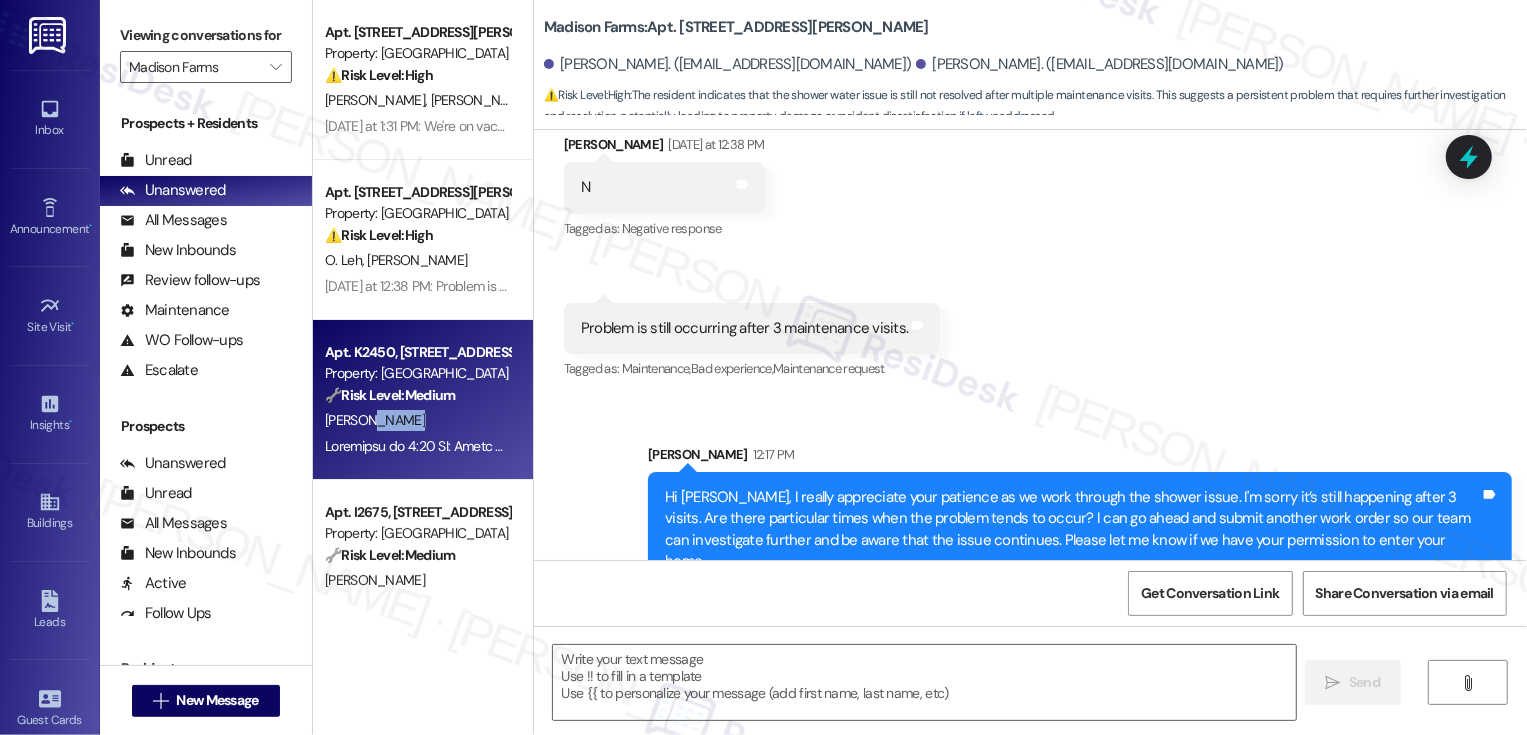 type on "Fetching suggested responses. Please feel free to read through the conversation in the meantime." 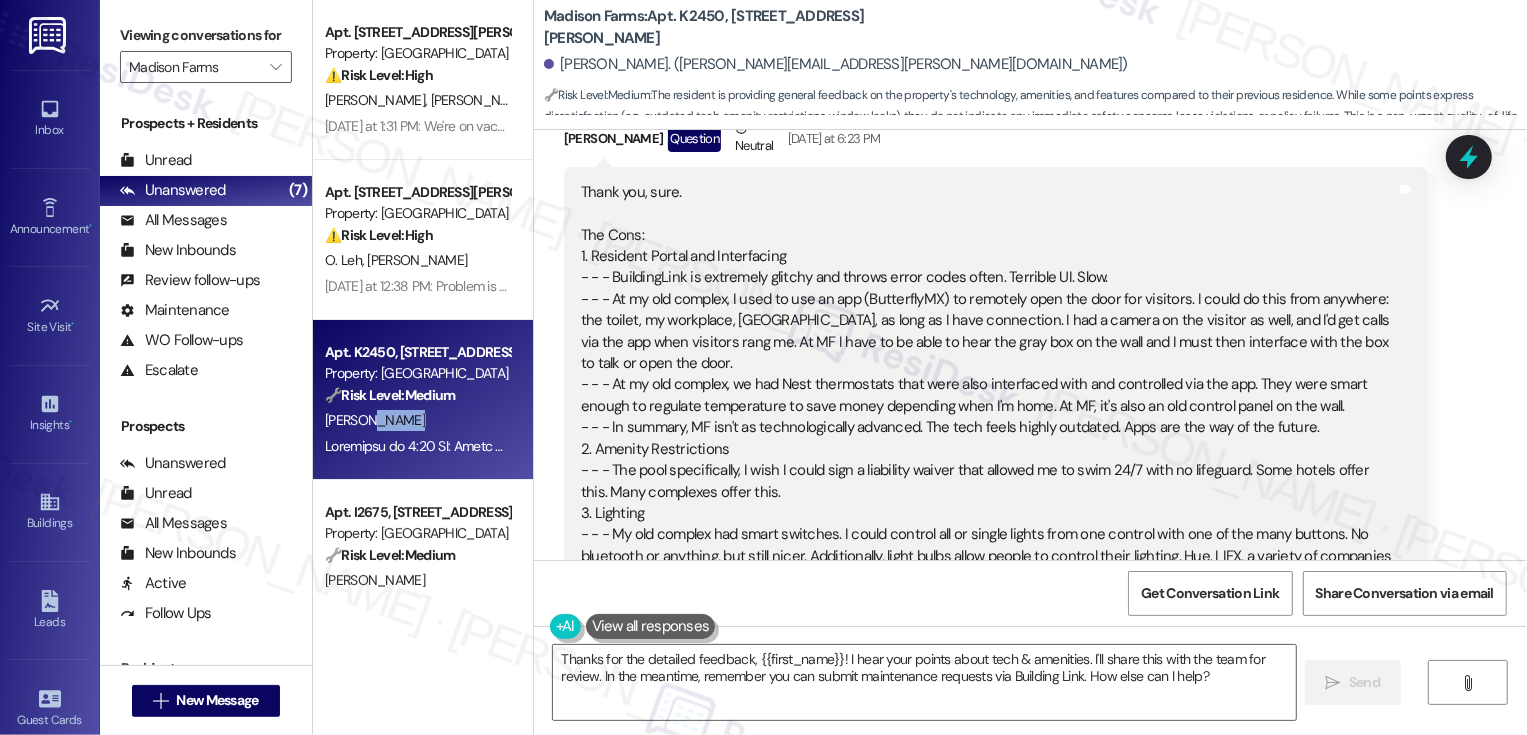 scroll, scrollTop: 750, scrollLeft: 0, axis: vertical 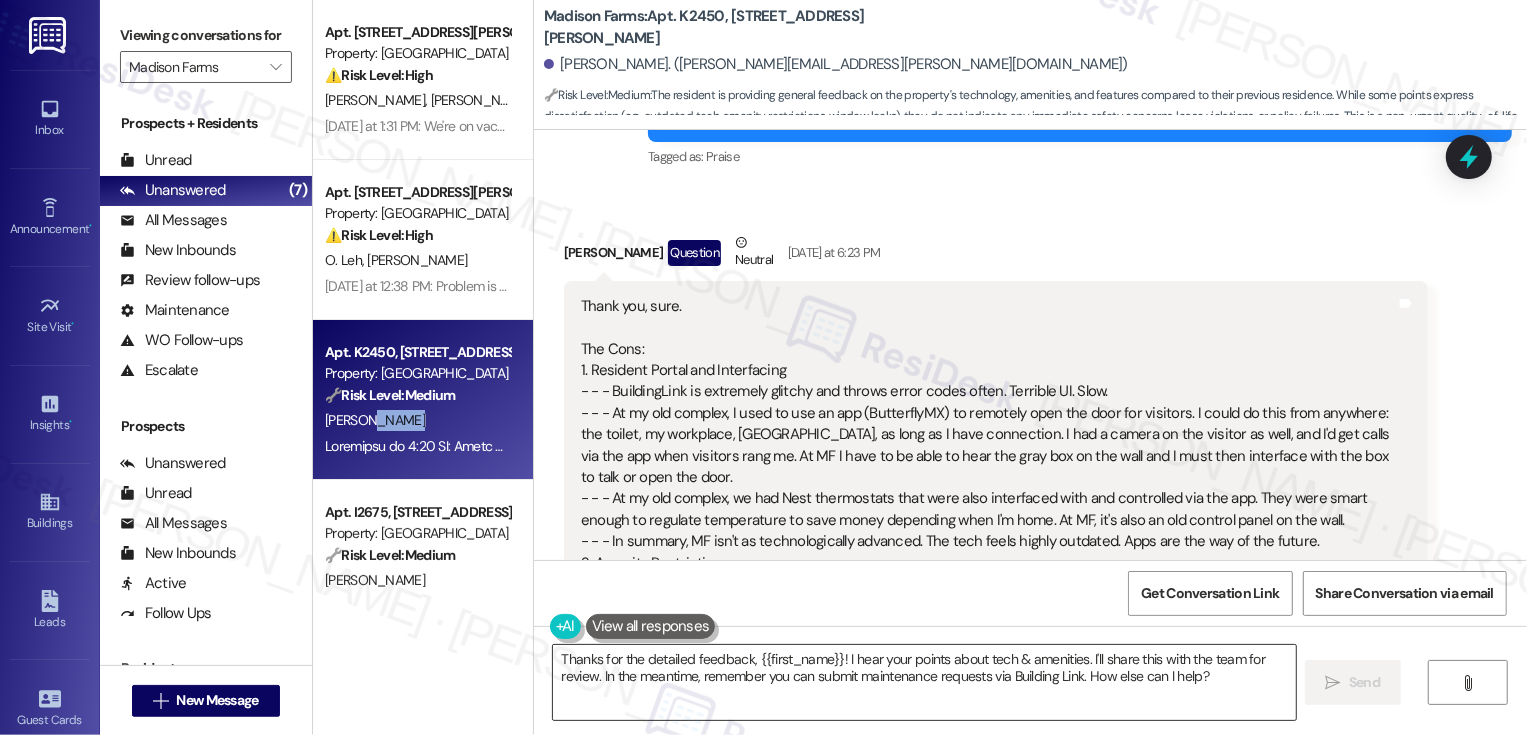 click on "Thanks for the detailed feedback, {{first_name}}! I hear your points about tech & amenities. I'll share this with the team for review. In the meantime, remember you can submit maintenance requests via Building Link. How else can I help?" at bounding box center (924, 682) 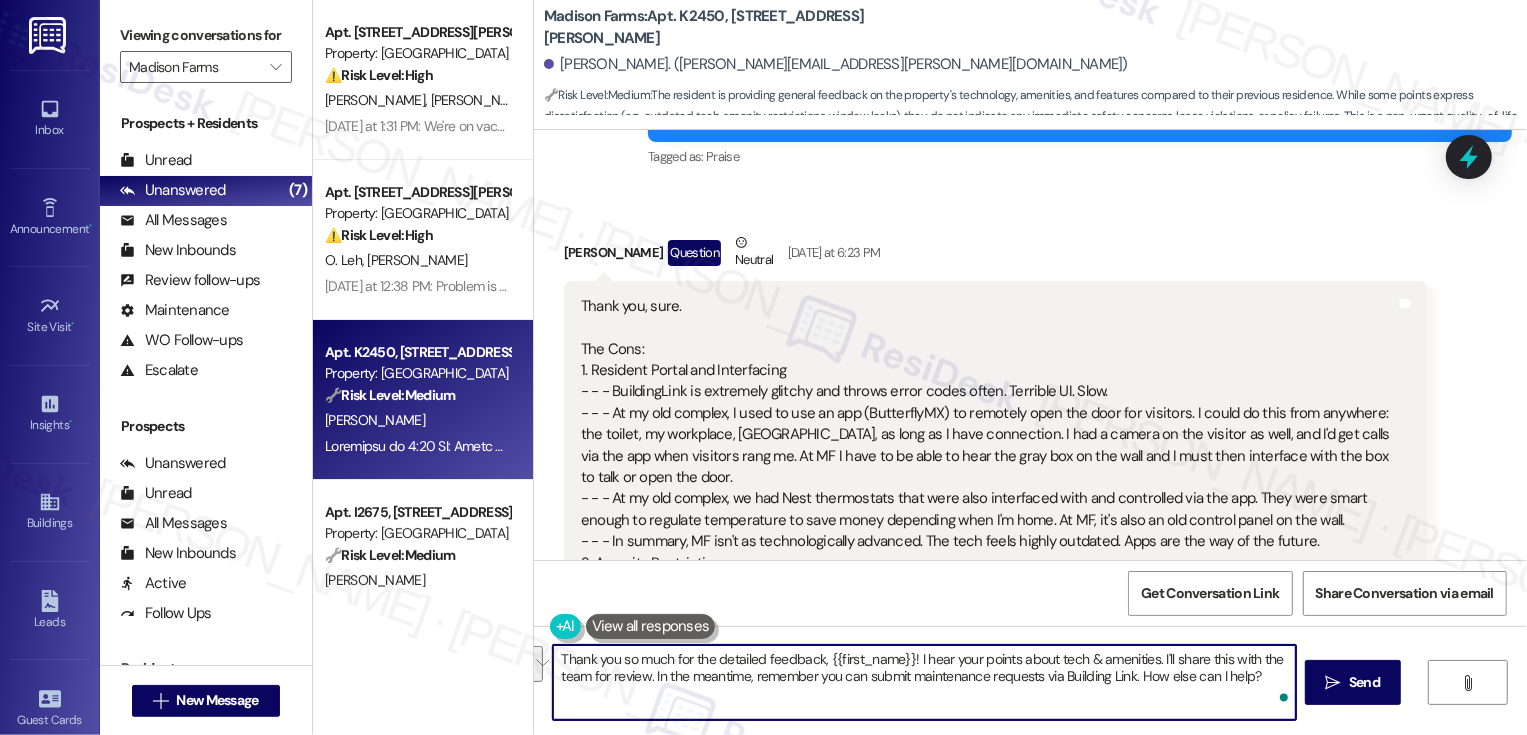 drag, startPoint x: 1154, startPoint y: 656, endPoint x: 1183, endPoint y: 698, distance: 51.0392 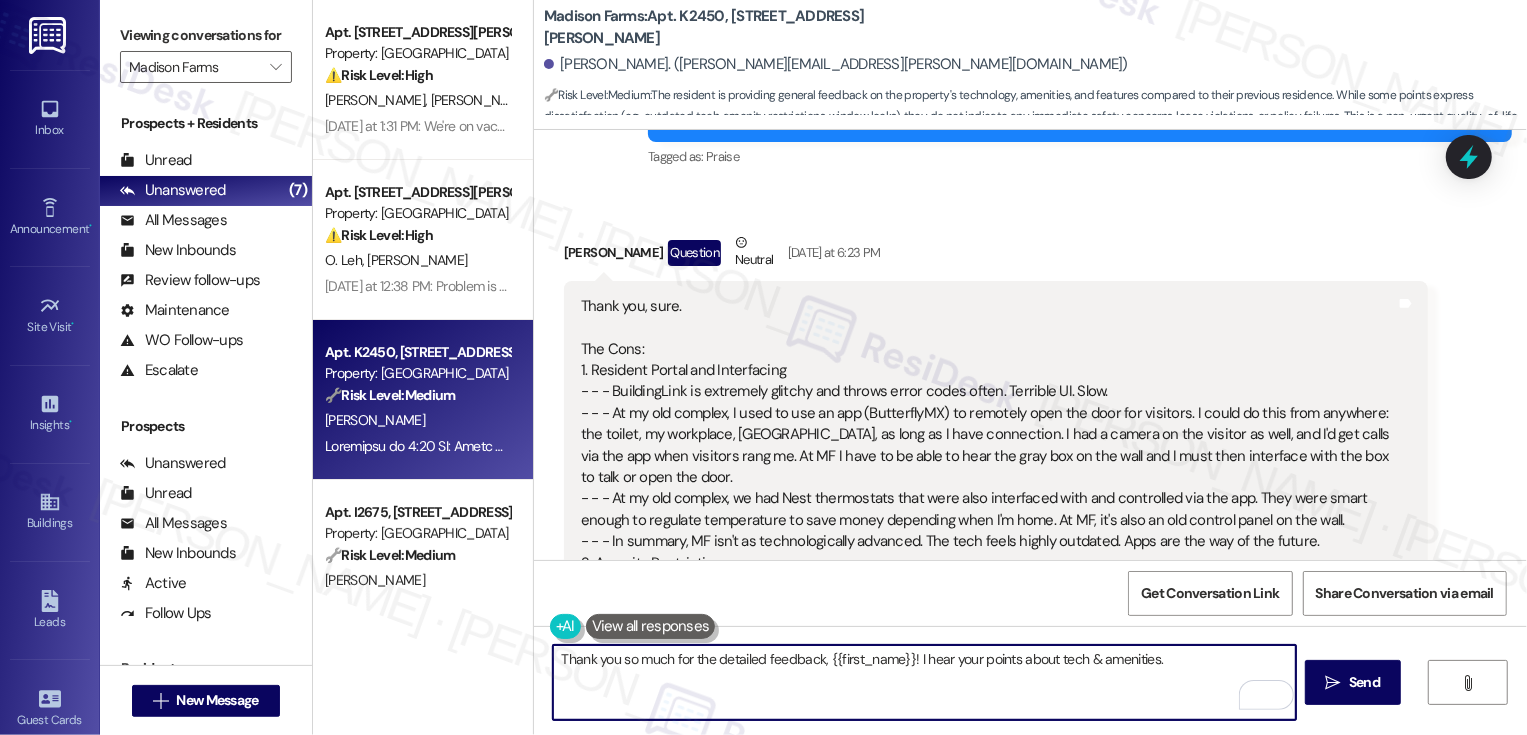 click on "Thank you so much for the detailed feedback, {{first_name}}! I hear your points about tech & amenities." at bounding box center (924, 682) 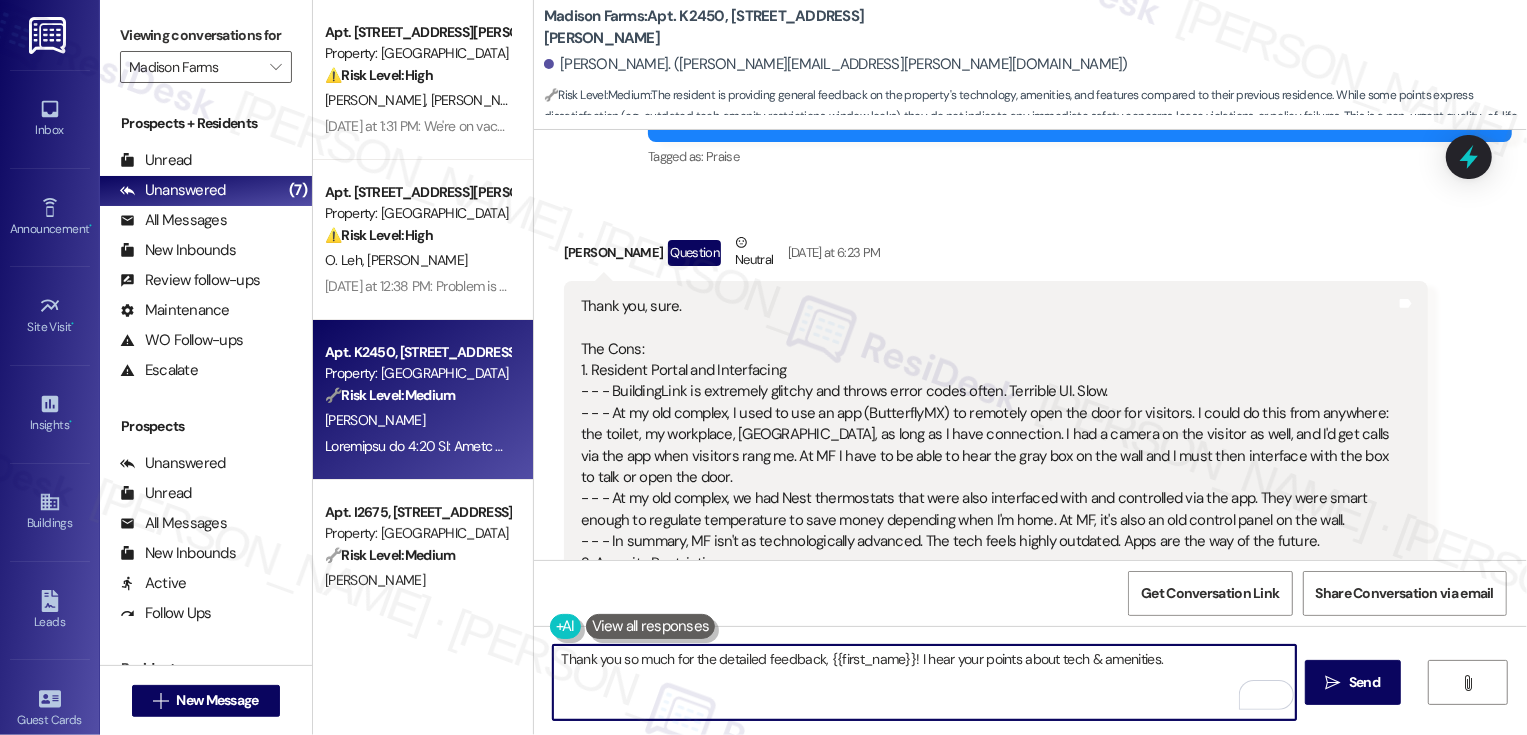 click on "Thank you so much for the detailed feedback, {{first_name}}! I hear your points about tech & amenities." at bounding box center [924, 682] 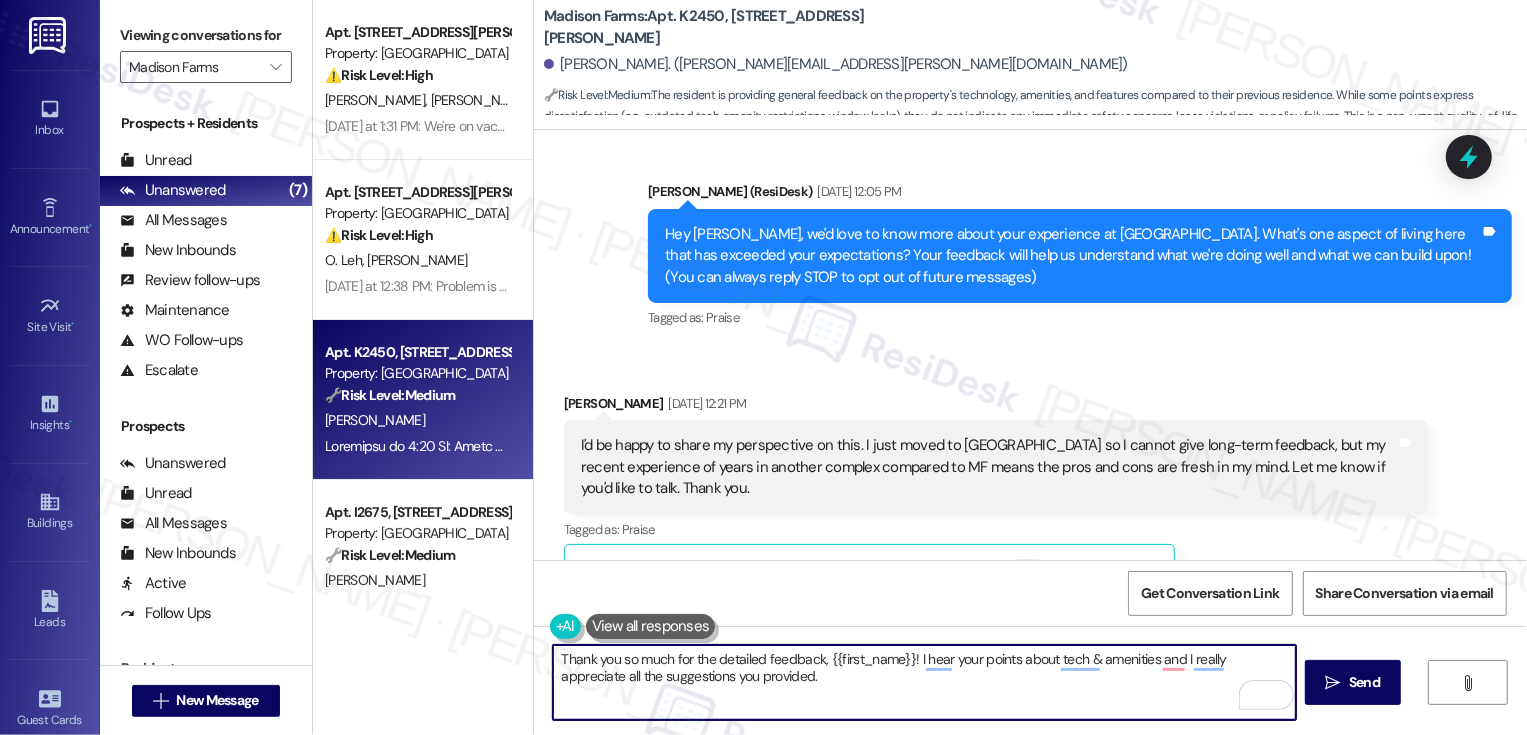scroll, scrollTop: 215, scrollLeft: 0, axis: vertical 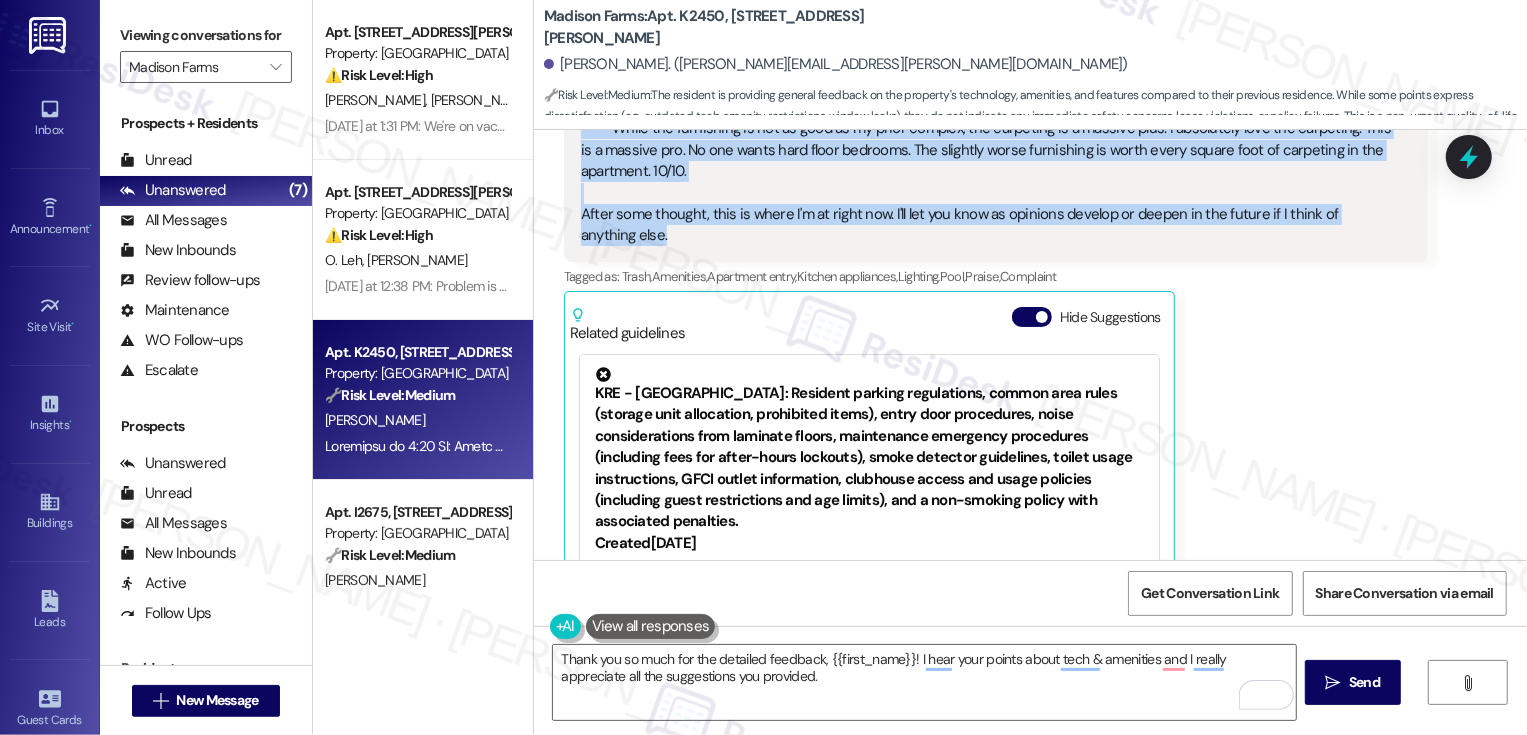drag, startPoint x: 552, startPoint y: 314, endPoint x: 694, endPoint y: 233, distance: 163.47783 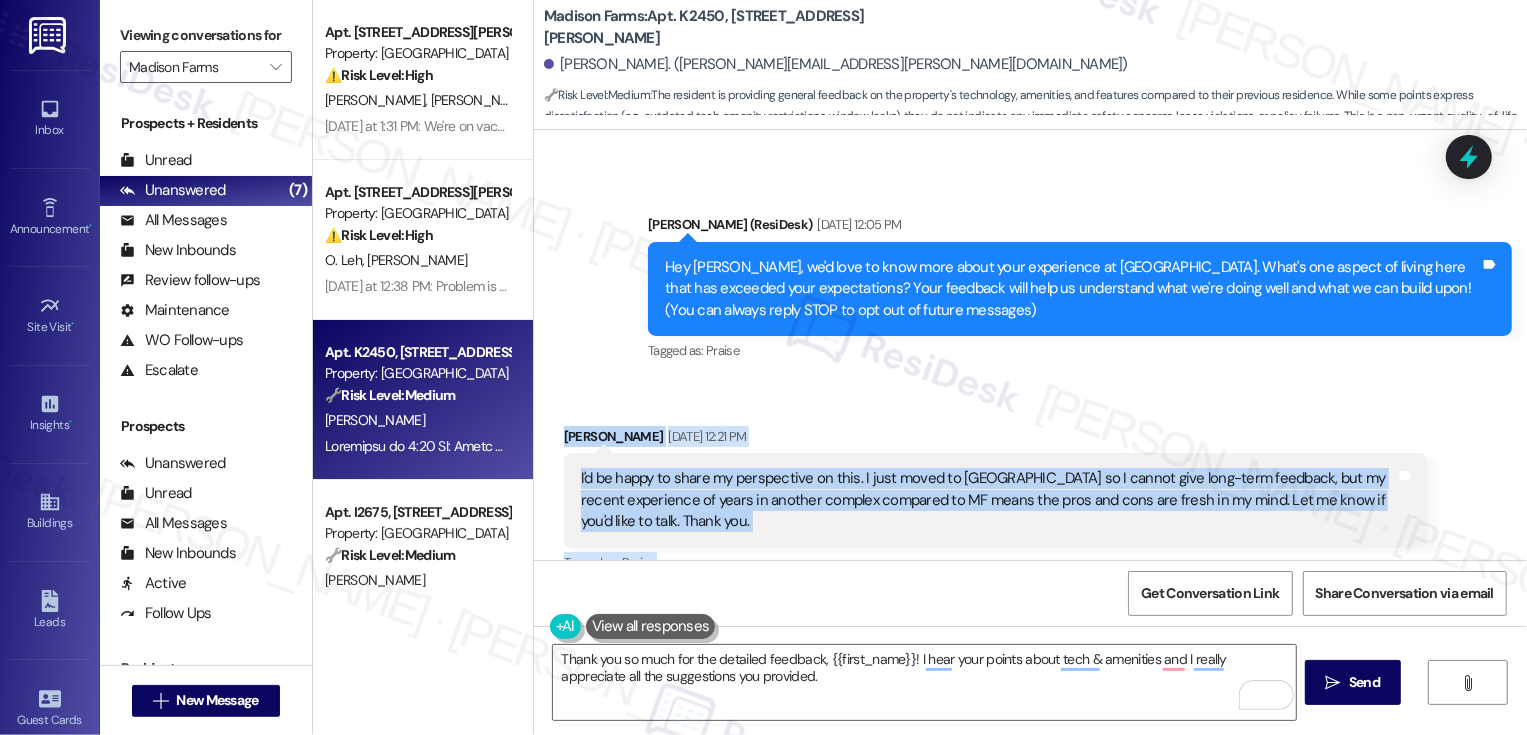 scroll, scrollTop: 94, scrollLeft: 0, axis: vertical 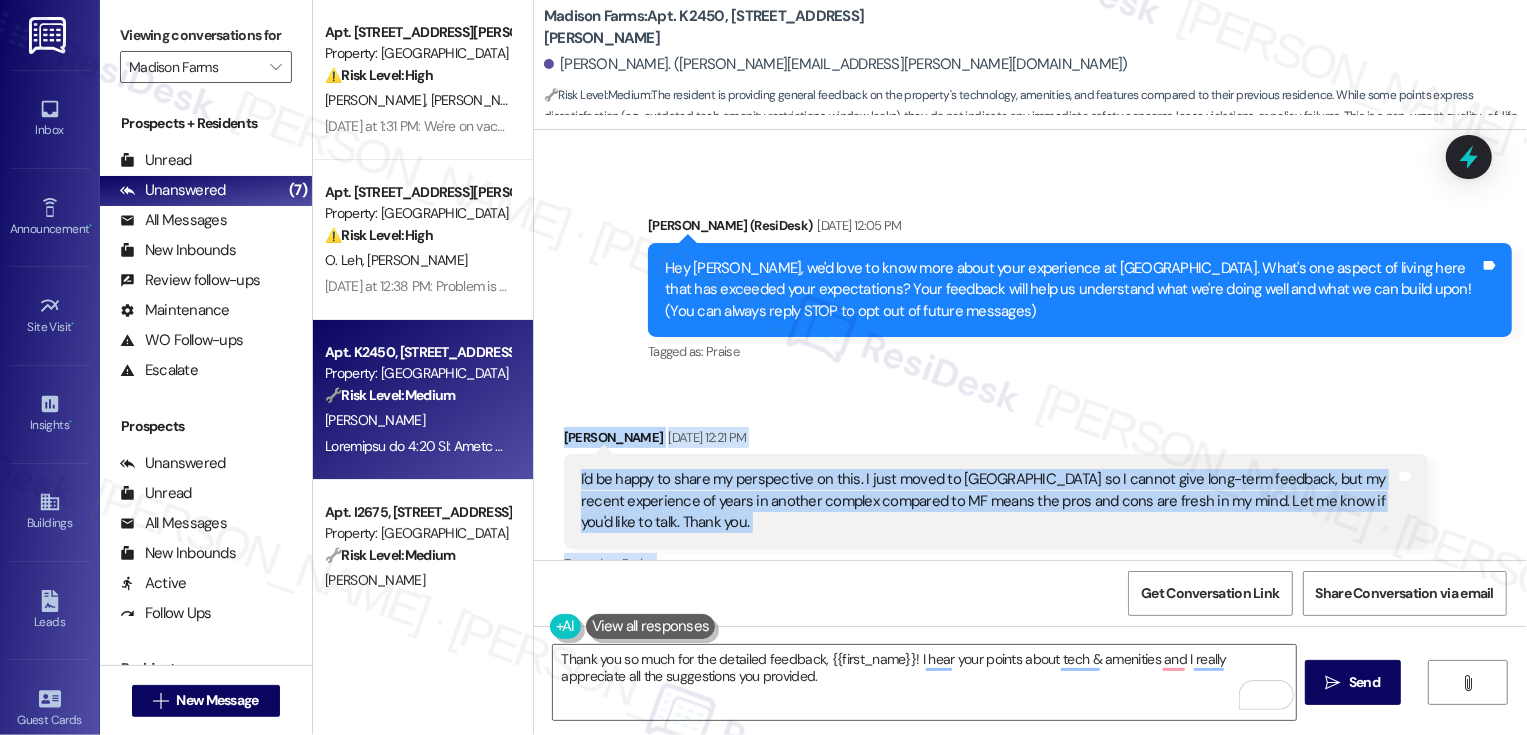 copy on "Jared Gill Jul 08, 2025 at 12:21 PM I'd be happy to share my perspective on this. I just moved to Madison Farms so I cannot give long-term feedback, but my recent experience of years in another complex compared to MF means the pros and cons are fresh in my mind. Let me know if you'd like to talk. Thank you. Tags and notes Tagged as:   Praise Click to highlight conversations about Praise  Related guidelines Show suggestions Sent via SMS Jane  (ResiDesk) Jul 08, 2025 at 1:33 PM Hi Jared, we appreciate you offering your perspective! Welcome to Madison Farms! My number is set up for texting only, so I’m not able to take calls, but feel free to share your thoughts here :) Tags and notes Tagged as:   Praise Click to highlight conversations about Praise Received via SMS Jared Gill Question   Neutral Yesterday at 6:23 PM Thank you, sure.
The Cons:
1. Resident Portal and Interfacing
- - - BuildingLink is extremely glitchy and throws error codes often. Terrible UI. Slow.
- - - At my old complex, I used to us..." 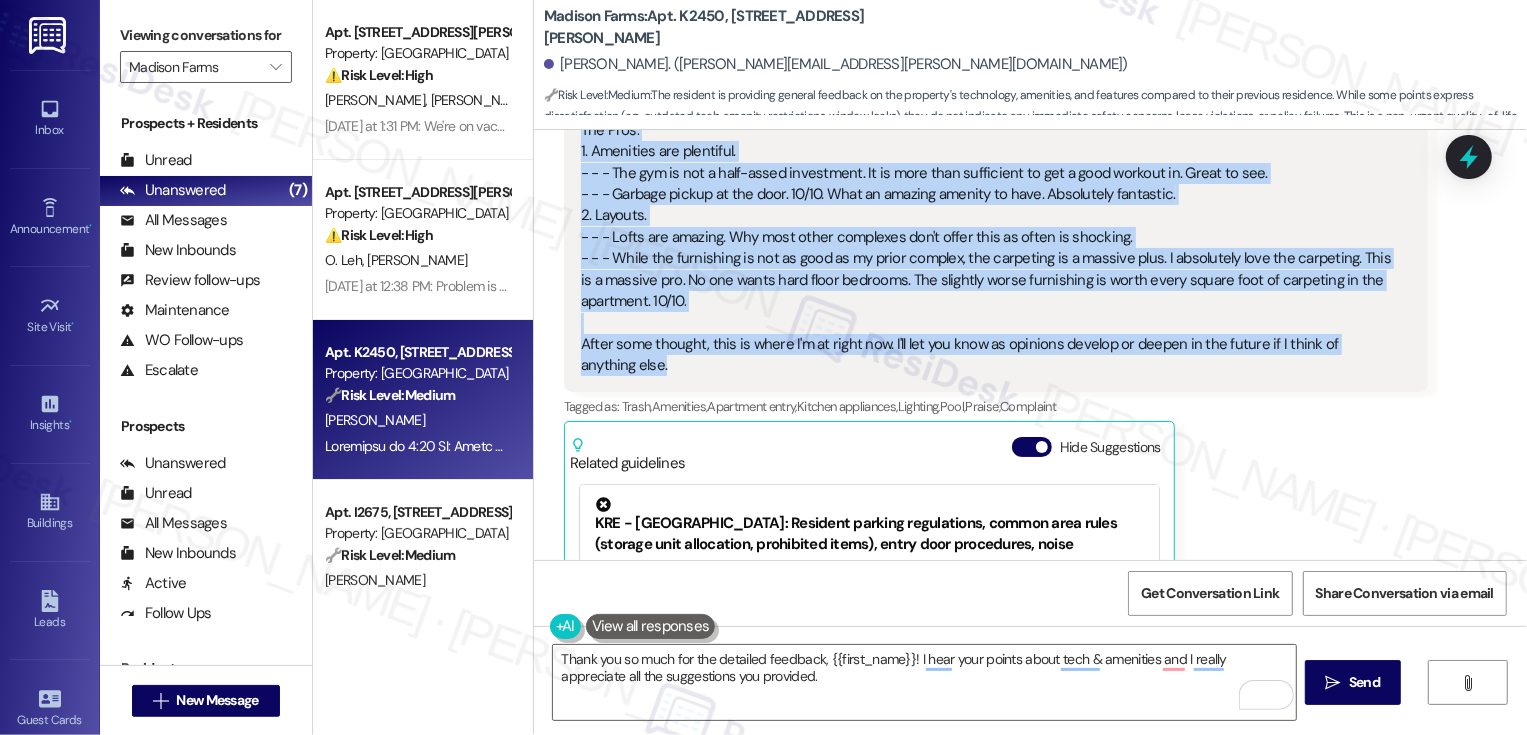 scroll, scrollTop: 1670, scrollLeft: 0, axis: vertical 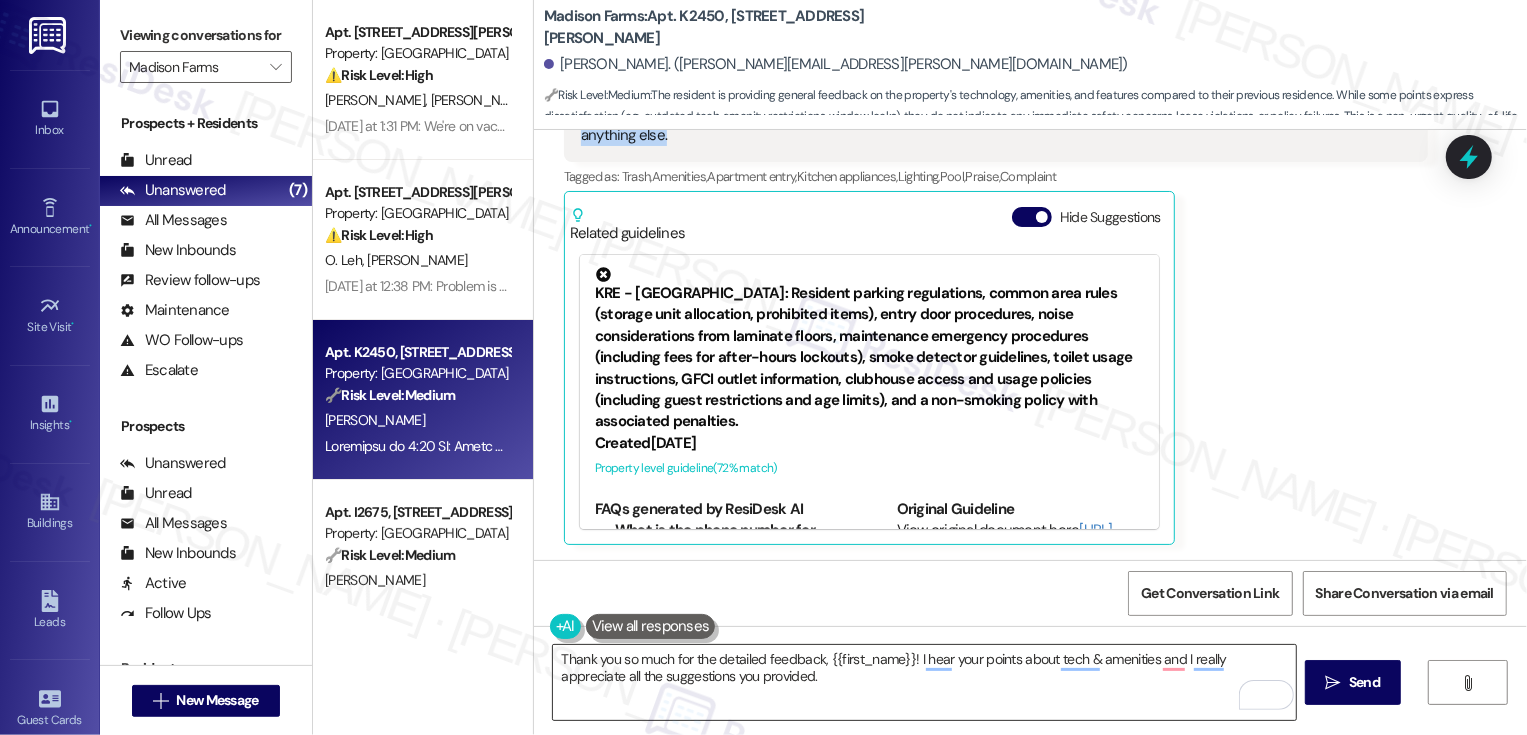click on "Thank you so much for the detailed feedback, {{first_name}}! I hear your points about tech & amenities and I really appreciate all the suggestions you provided." at bounding box center [924, 682] 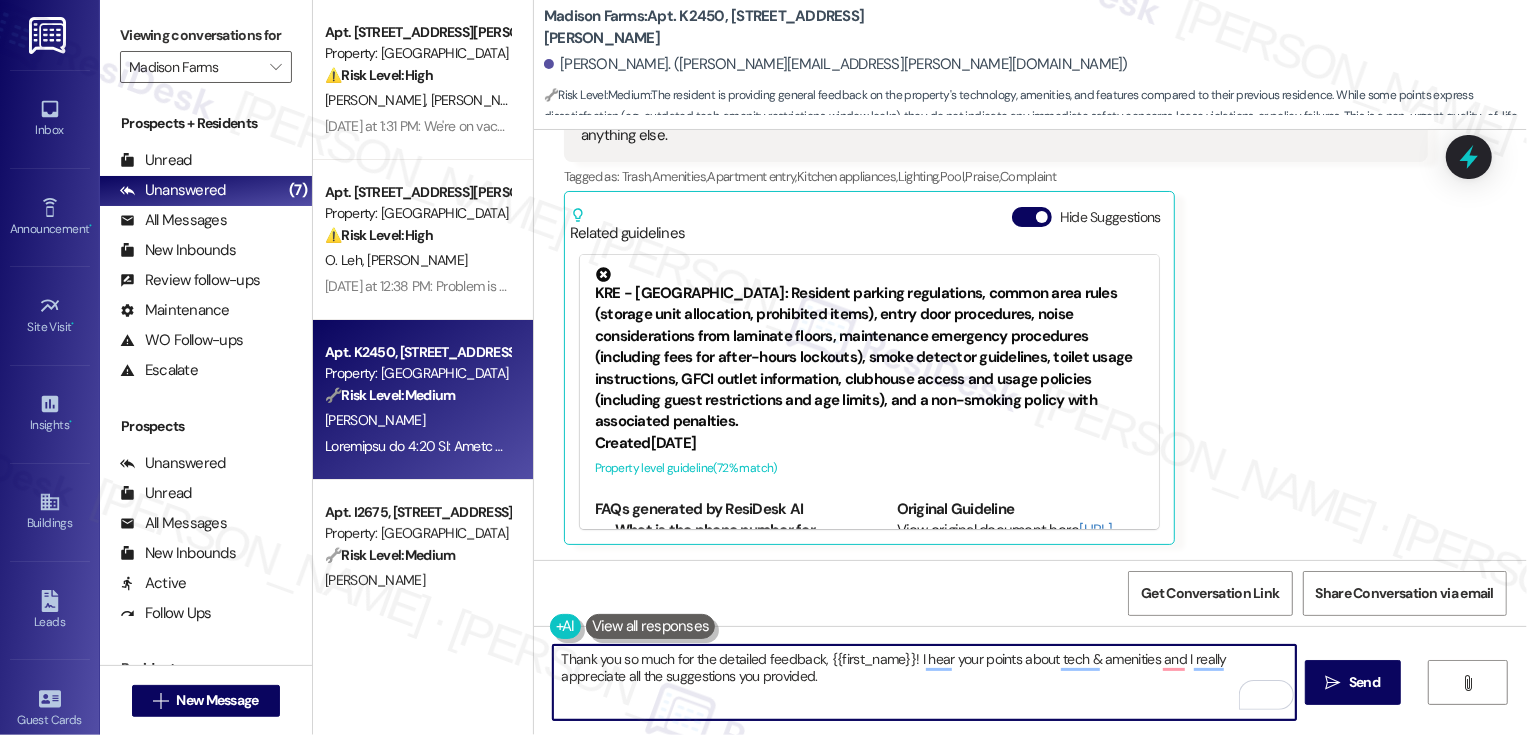 drag, startPoint x: 912, startPoint y: 656, endPoint x: 942, endPoint y: 698, distance: 51.613953 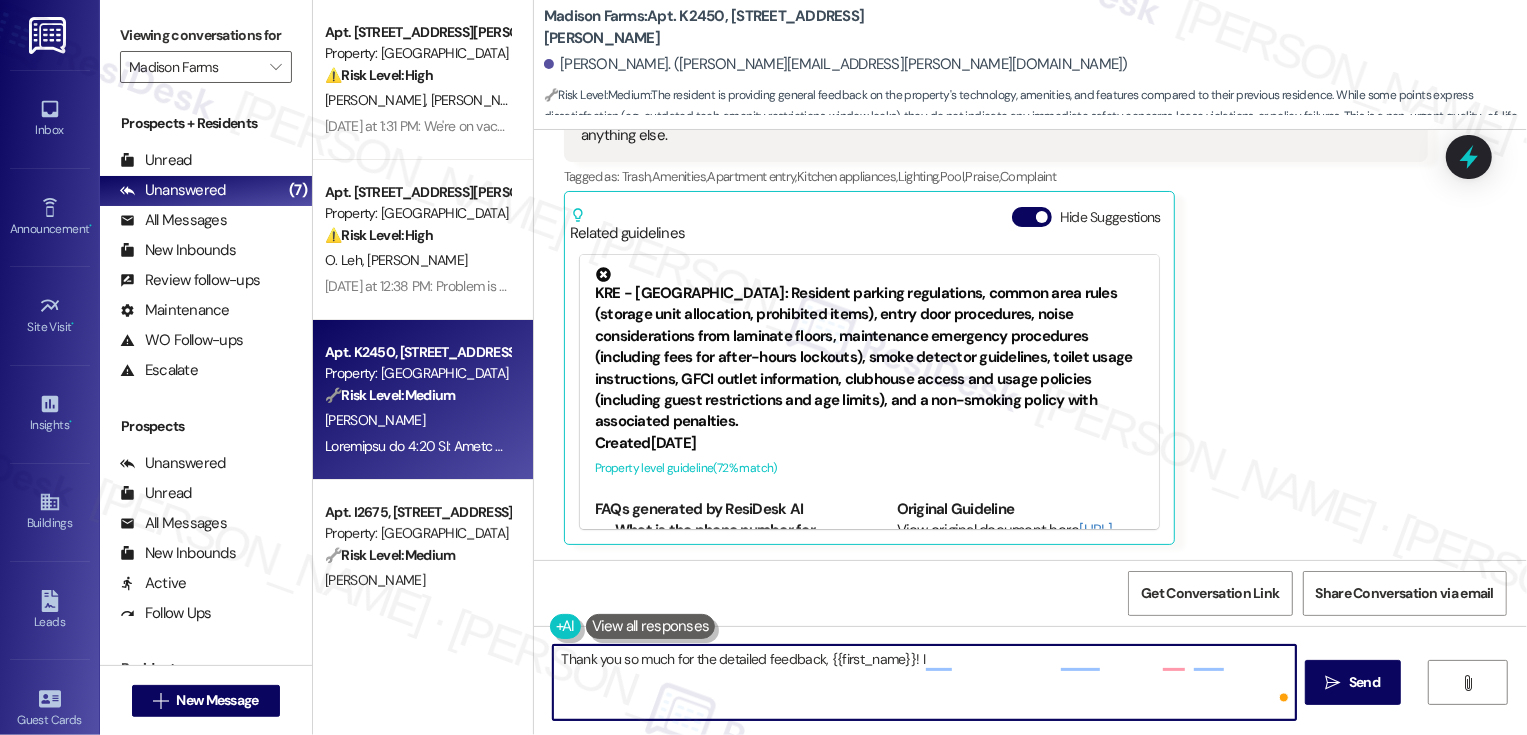 paste on "Really appreciate you taking the time to share all of this — it’s clear you’ve thought it through, and your perspective is super valuable. Moving into a new place and having such a direct comparison fresh in your mind helps paint a really honest picture of what’s working and what could be better.
I love hearing that the loft, the carpeting, and the gym have been highlights for you — and you’re absolutely right, soft floors in bedrooms are underrated! Your feedback about the tech, lighting, and amenity access is all noted, and I’ll make sure it gets passed along.
Thanks again for being so open. If anything else comes up or you just want to share more thoughts, I’m always here. It’s great having you at Madison Farms." 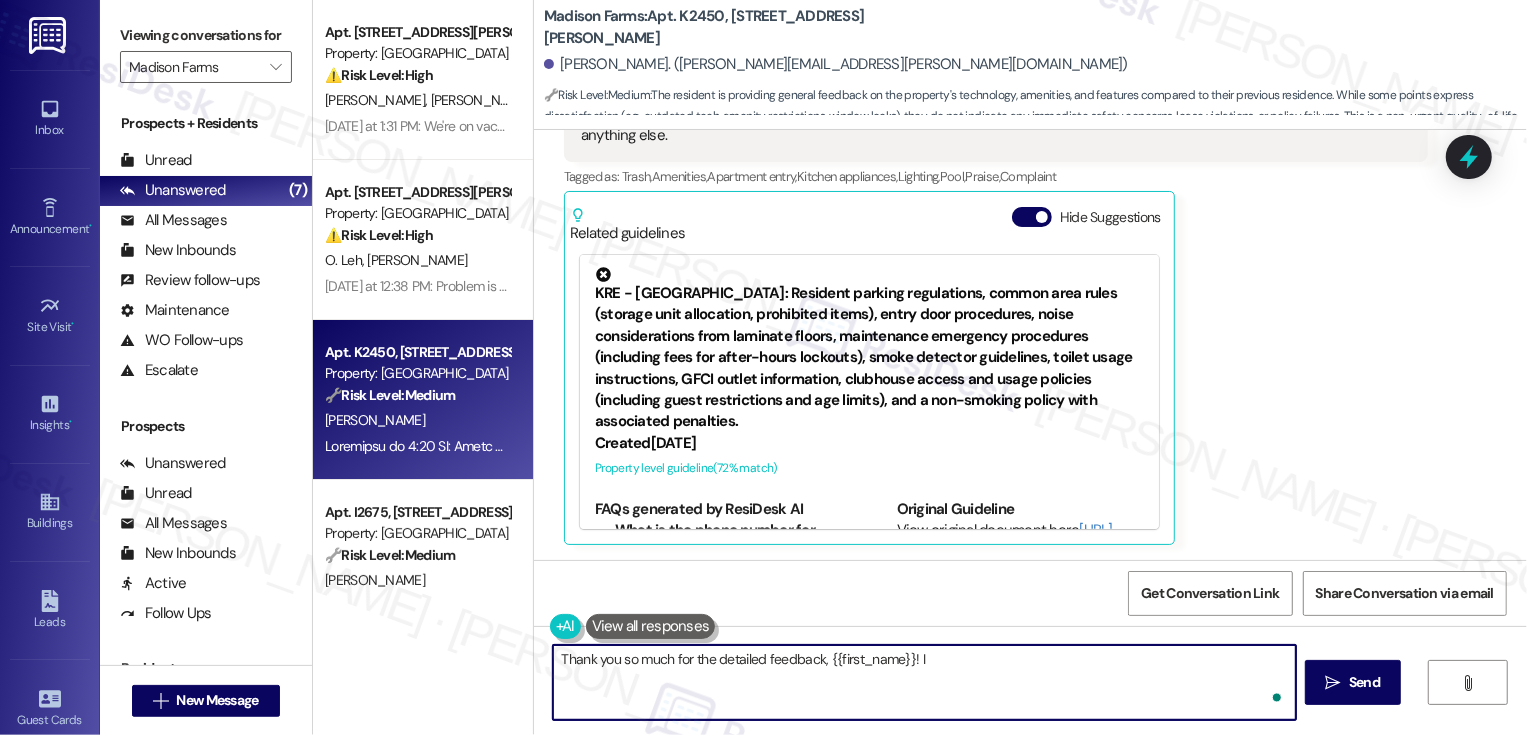 type on "Thank you so much for the detailed feedback, {{first_name}}! IReally appreciate you taking the time to share all of this — it’s clear you’ve thought it through, and your perspective is super valuable. Moving into a new place and having such a direct comparison fresh in your mind helps paint a really honest picture of what’s working and what could be better.
I love hearing that the loft, the carpeting, and the gym have been highlights for you — and you’re absolutely right, soft floors in bedrooms are underrated! Your feedback about the tech, lighting, and amenity access is all noted, and I’ll make sure it gets passed along.
Thanks again for being so open. If anything else comes up or you just want to share more thoughts, I’m always here. It’s great having you at Madison Farms." 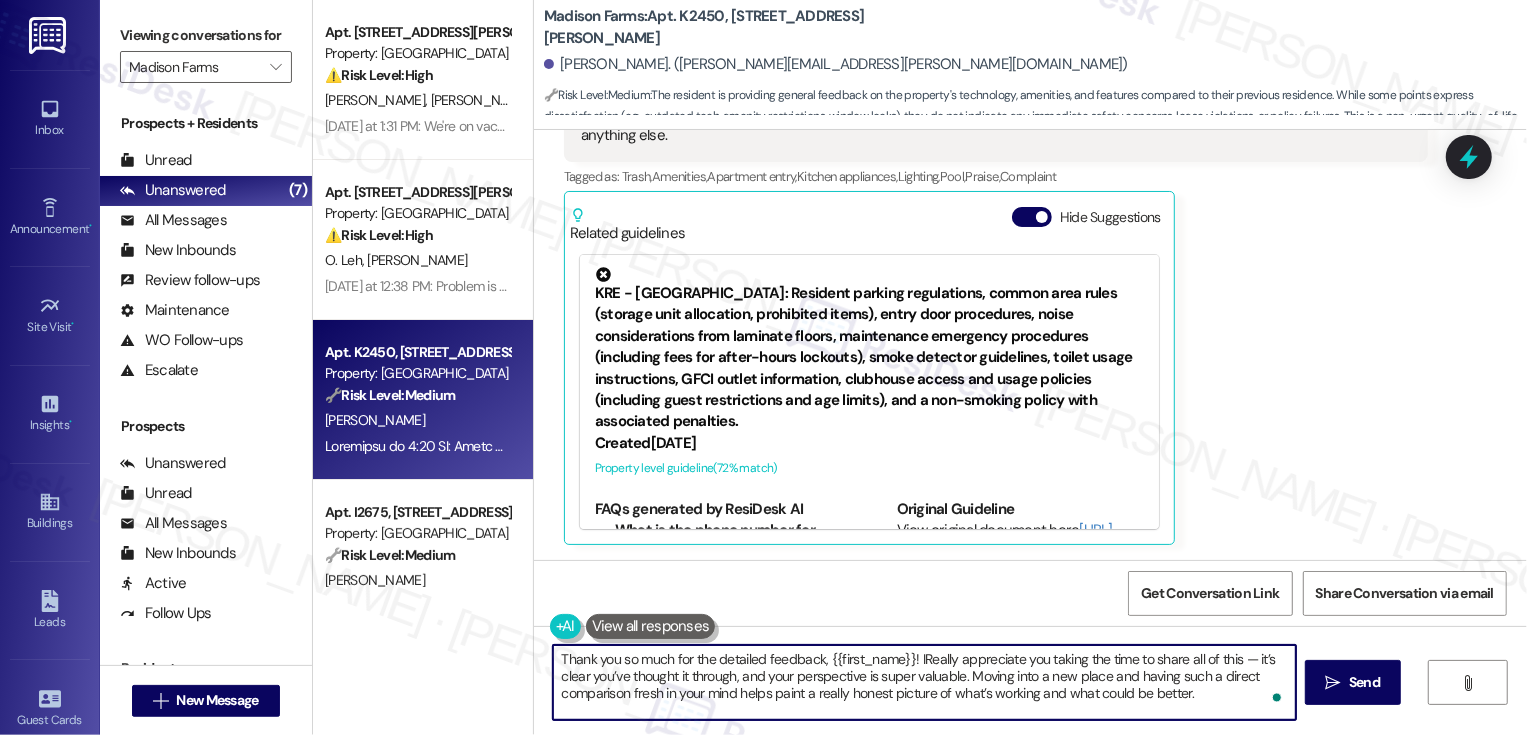scroll, scrollTop: 102, scrollLeft: 0, axis: vertical 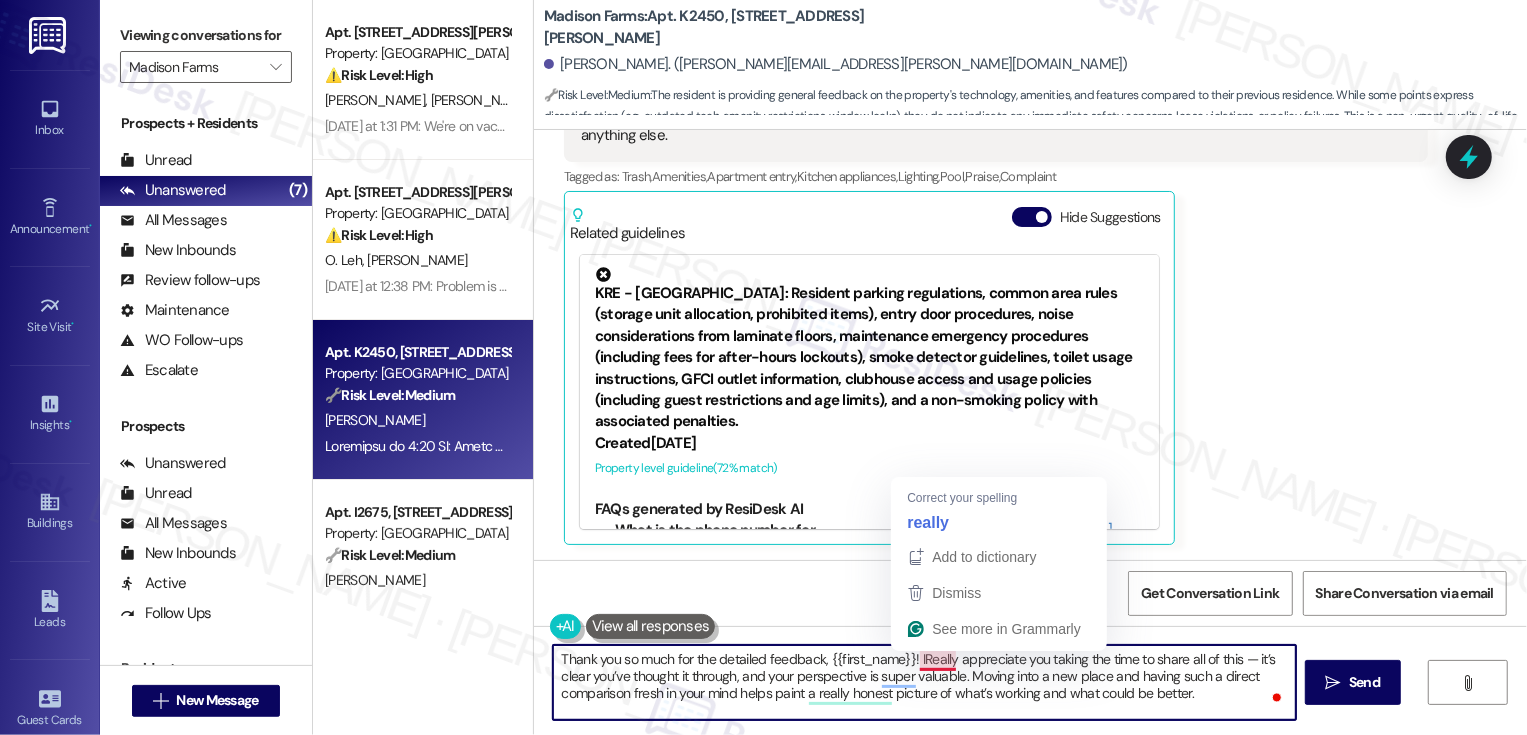 click on "Thank you so much for the detailed feedback, {{first_name}}! IReally appreciate you taking the time to share all of this — it’s clear you’ve thought it through, and your perspective is super valuable. Moving into a new place and having such a direct comparison fresh in your mind helps paint a really honest picture of what’s working and what could be better.
I love hearing that the loft, the carpeting, and the gym have been highlights for you — and you’re absolutely right, soft floors in bedrooms are underrated! Your feedback about the tech, lighting, and amenity access is all noted, and I’ll make sure it gets passed along.
Thanks again for being so open. If anything else comes up or you just want to share more thoughts, I’m always here. It’s great having you at Madison Farms." at bounding box center [924, 682] 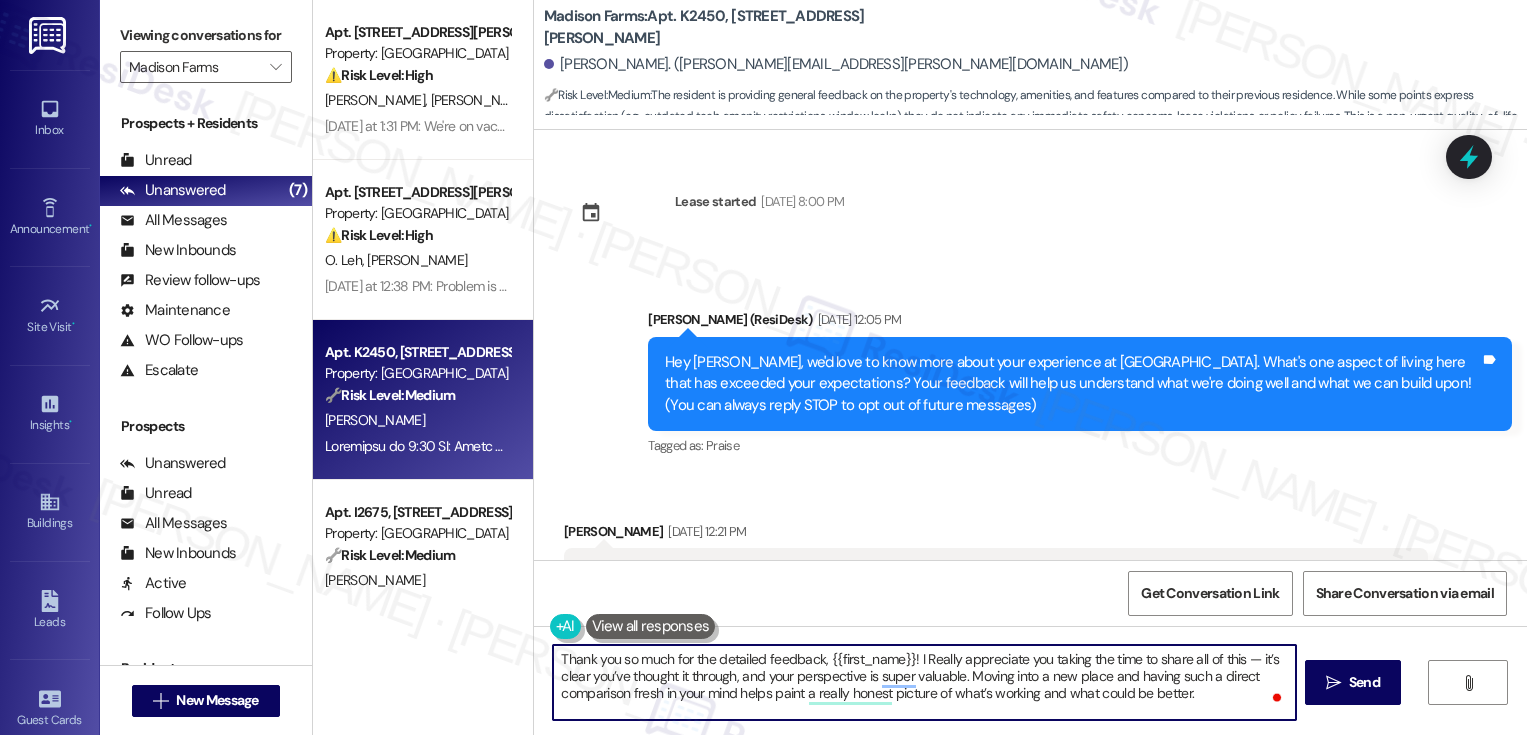 scroll, scrollTop: 0, scrollLeft: 0, axis: both 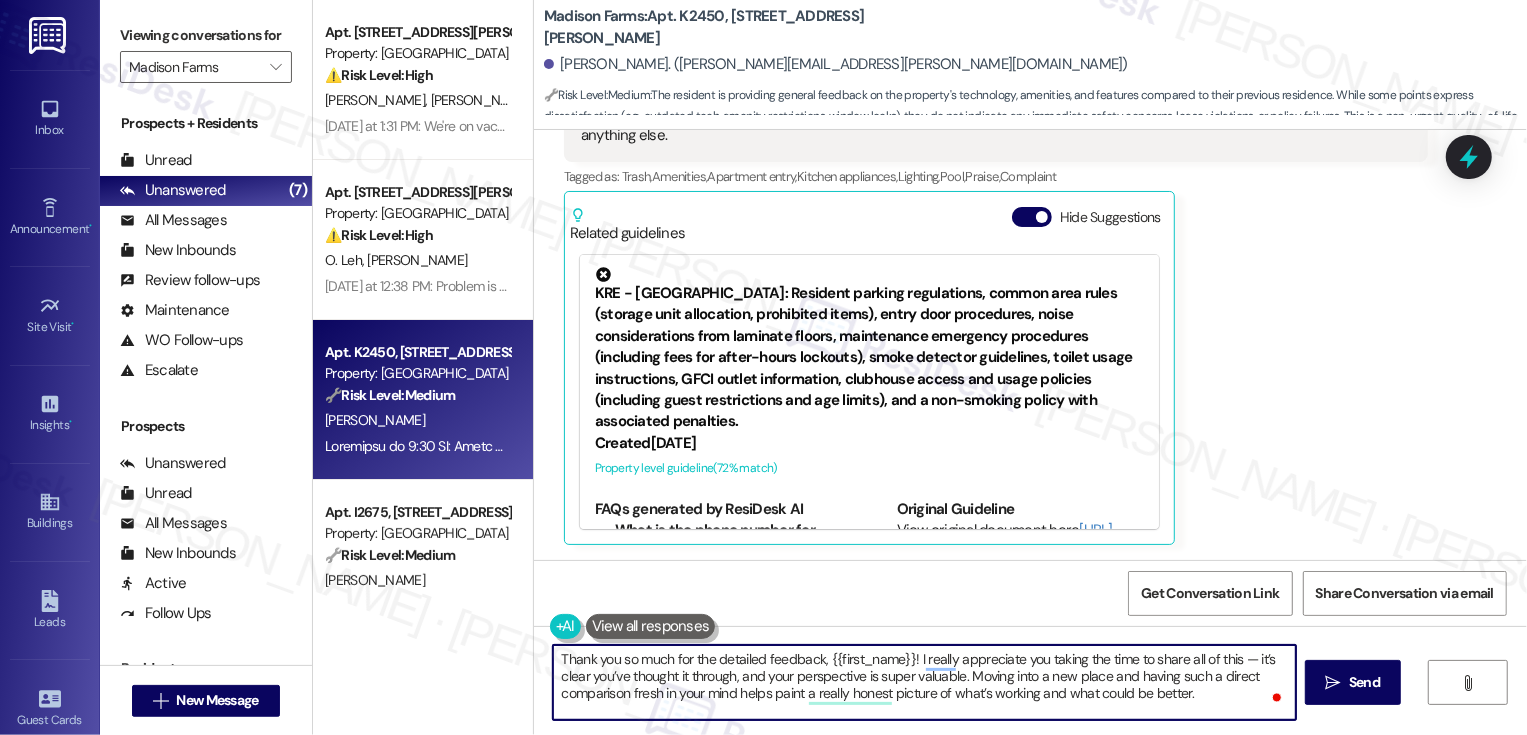 click on "Thank you so much for the detailed feedback, {{first_name}}! I really appreciate you taking the time to share all of this — it’s clear you’ve thought it through, and your perspective is super valuable. Moving into a new place and having such a direct comparison fresh in your mind helps paint a really honest picture of what’s working and what could be better.
I love hearing that the loft, the carpeting, and the gym have been highlights for you — and you’re absolutely right, soft floors in bedrooms are underrated! Your feedback about the tech, lighting, and amenity access is all noted, and I’ll make sure it gets passed along.
Thanks again for being so open. If anything else comes up or you just want to share more thoughts, I’m always here. It’s great having you at [GEOGRAPHIC_DATA]." at bounding box center [924, 682] 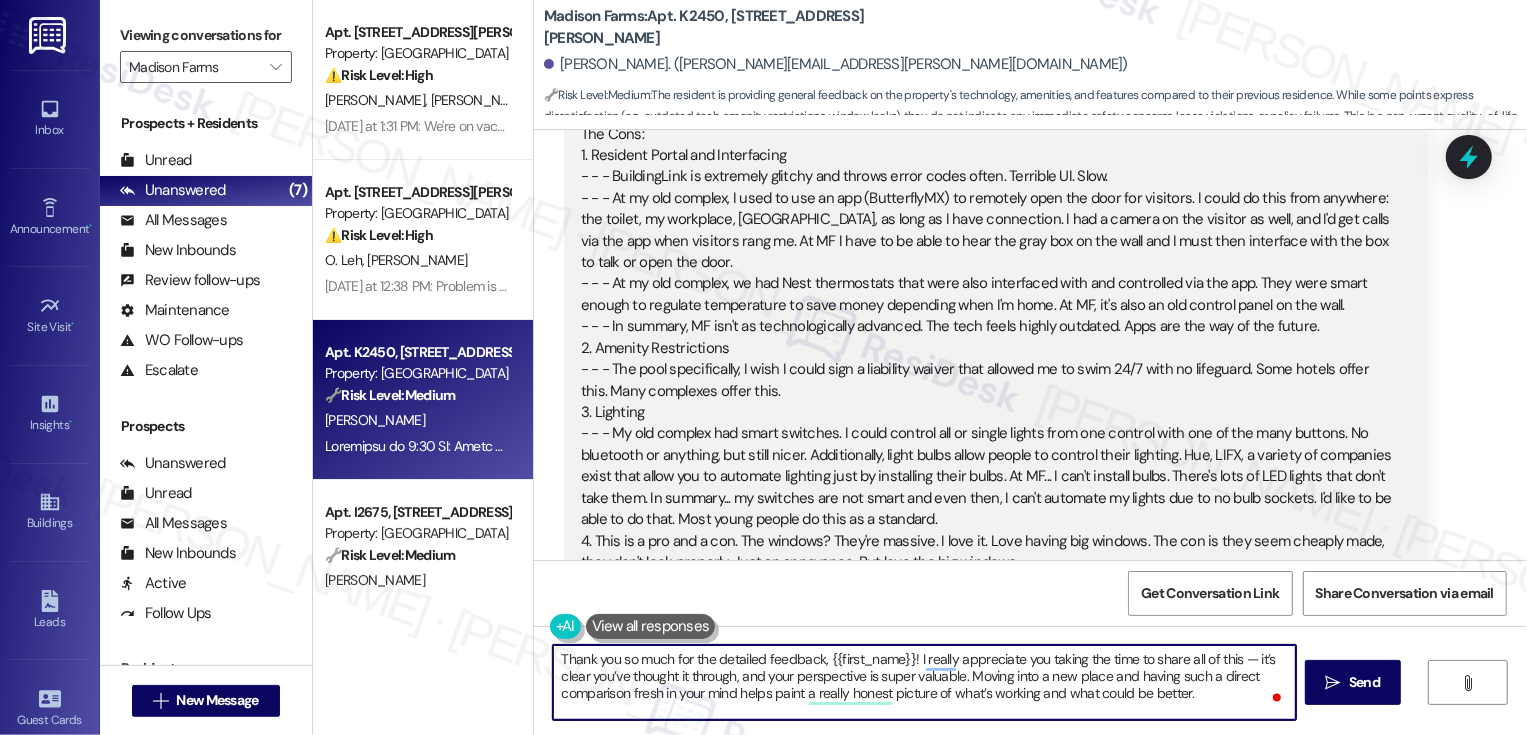 scroll, scrollTop: 1317, scrollLeft: 0, axis: vertical 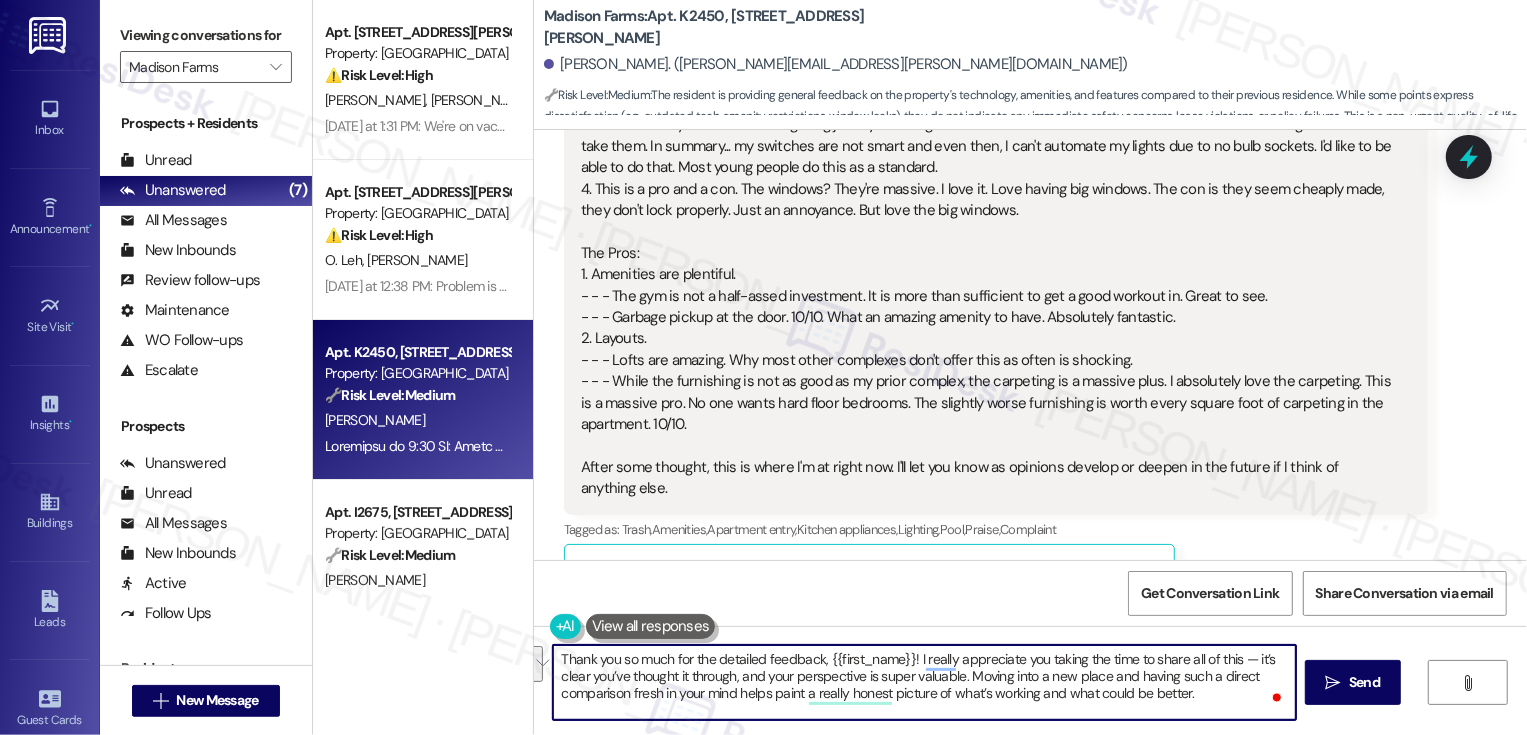 drag, startPoint x: 1232, startPoint y: 657, endPoint x: 957, endPoint y: 678, distance: 275.80066 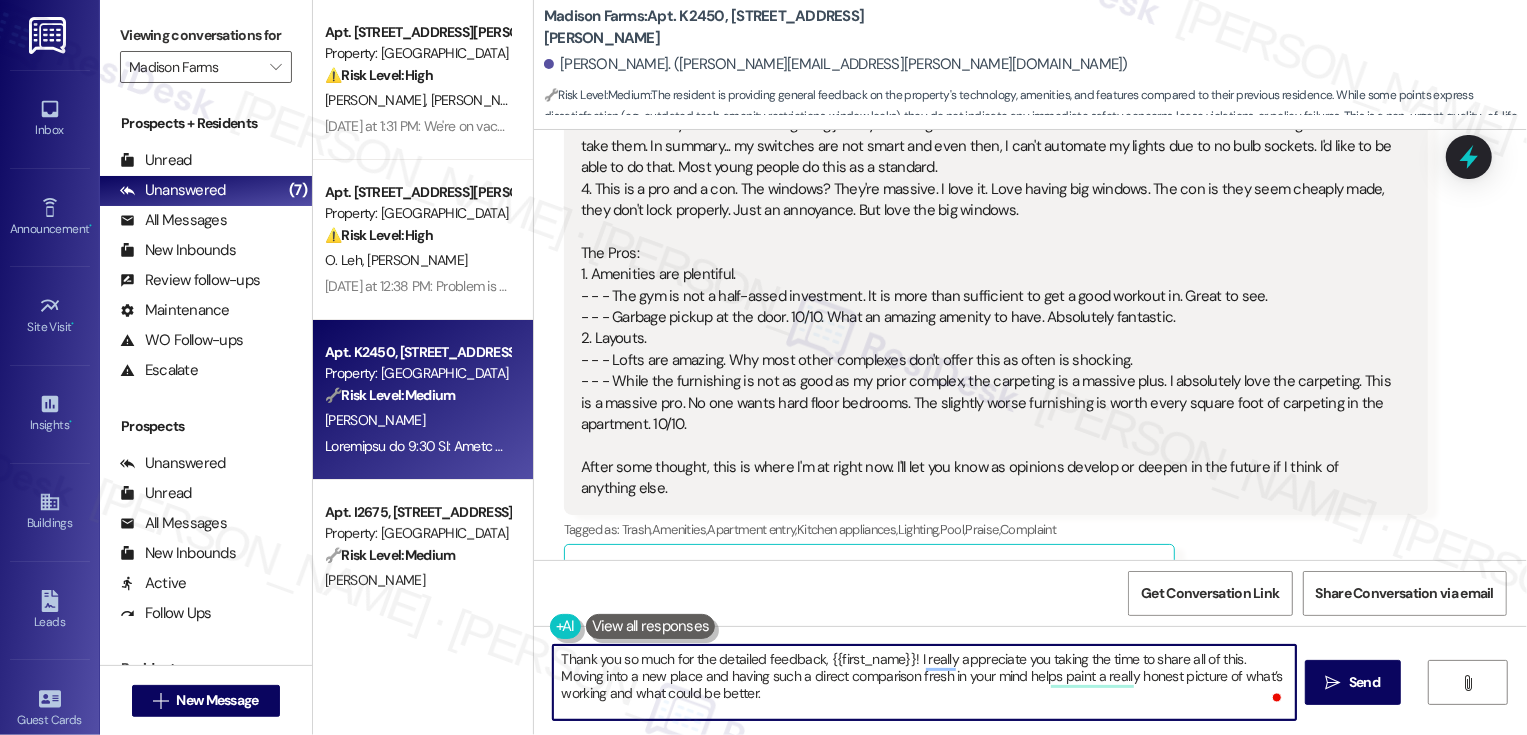 scroll, scrollTop: 11, scrollLeft: 0, axis: vertical 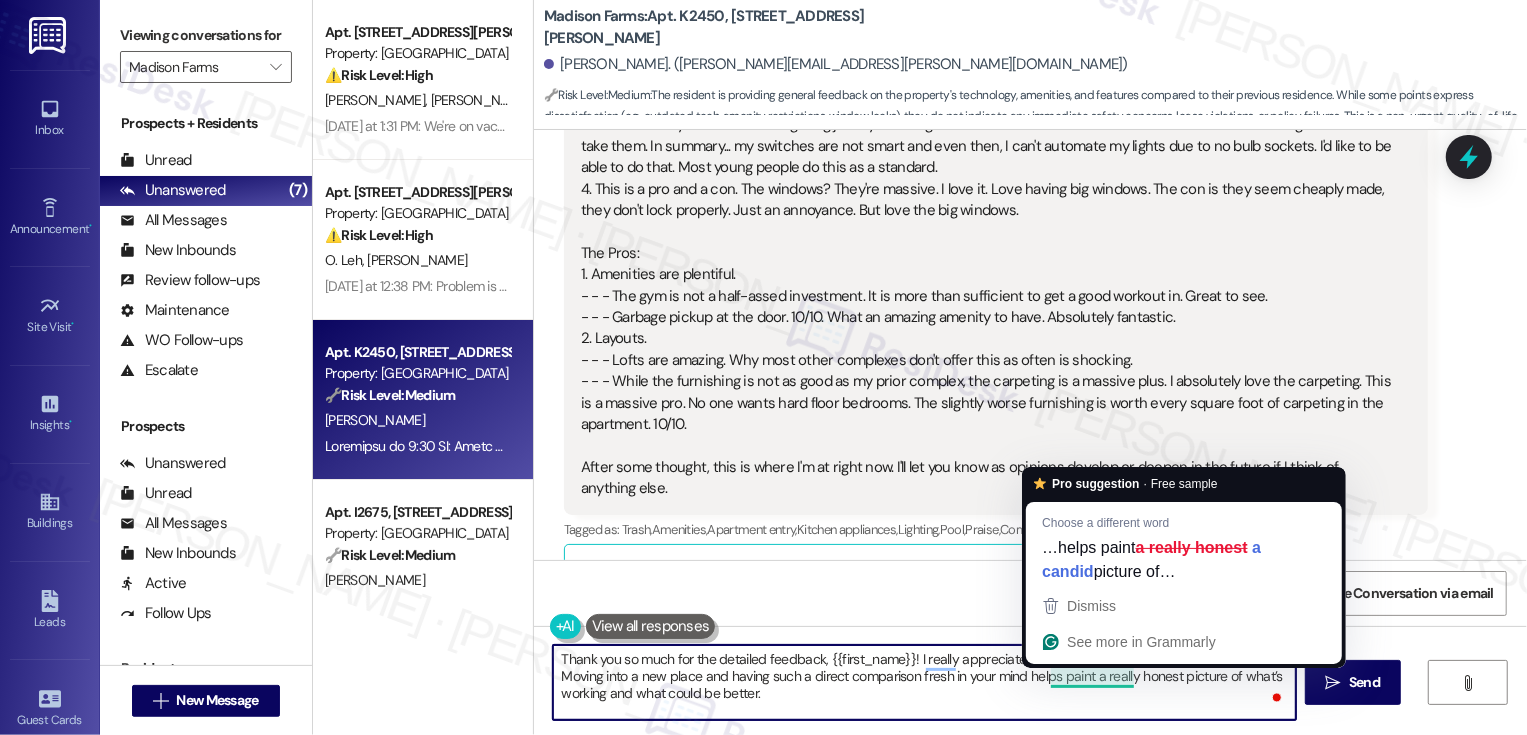 click on "Thank you so much for the detailed feedback, {{first_name}}! I really appreciate you taking the time to share all of this. Moving into a new place and having such a direct comparison fresh in your mind helps paint a really honest picture of what’s working and what could be better.
I love hearing that the loft, the carpeting, and the gym have been highlights for you — and you’re absolutely right, soft floors in bedrooms are underrated! Your feedback about the tech, lighting, and amenity access is all noted, and I’ll make sure it gets passed along.
Thanks again for being so open. If anything else comes up or you just want to share more thoughts, I’m always here. It’s great having you at Madison Farms." at bounding box center (924, 682) 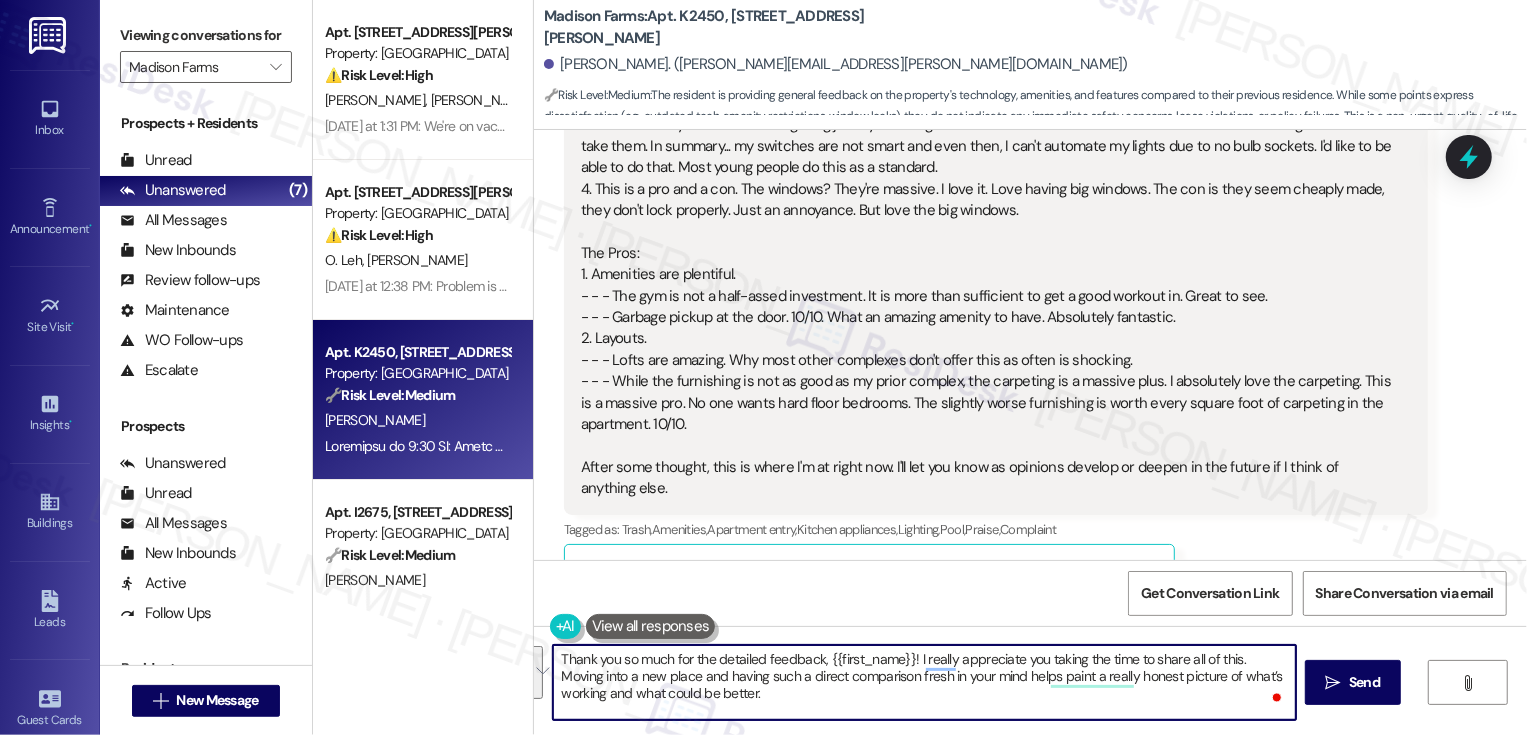 drag, startPoint x: 1232, startPoint y: 654, endPoint x: 1236, endPoint y: 699, distance: 45.17743 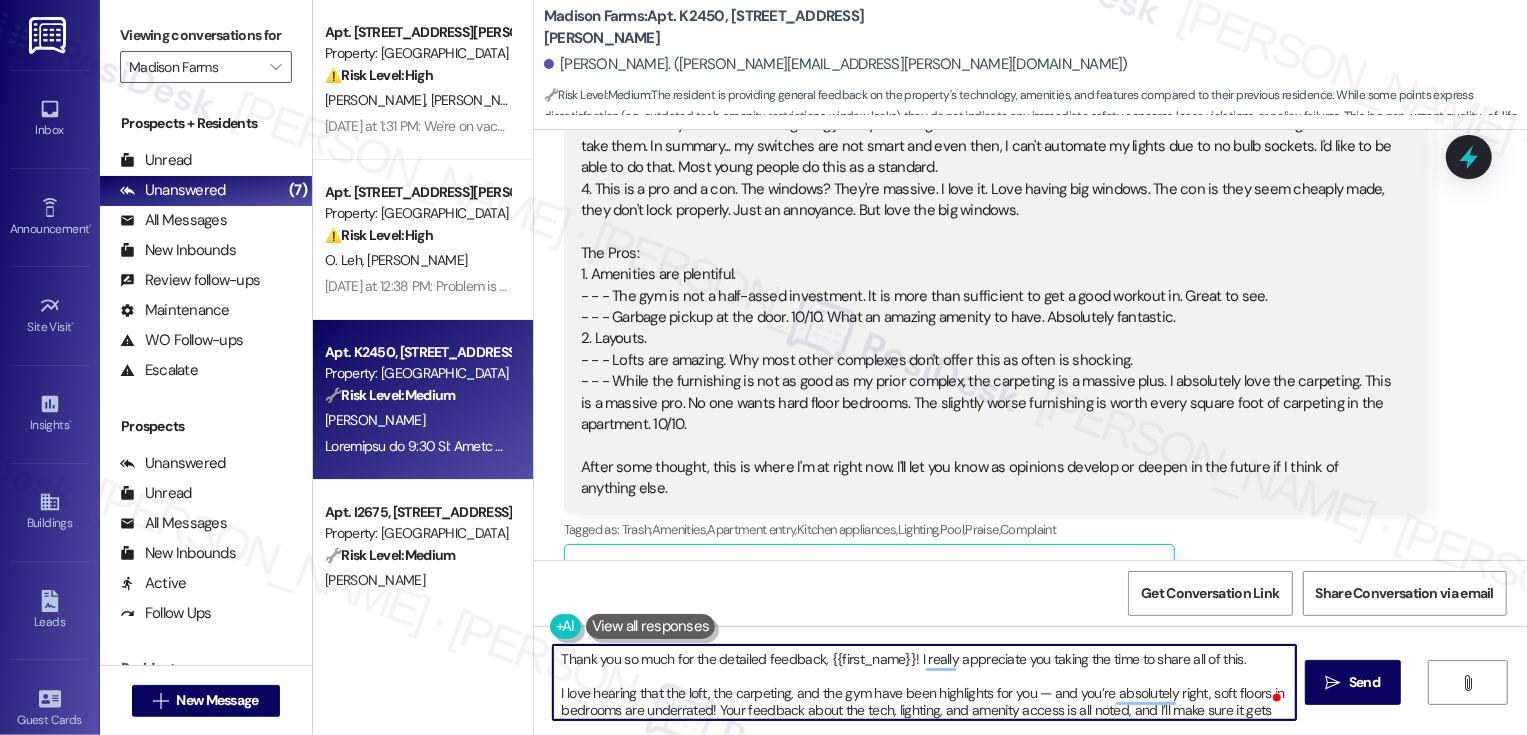 scroll, scrollTop: 13, scrollLeft: 0, axis: vertical 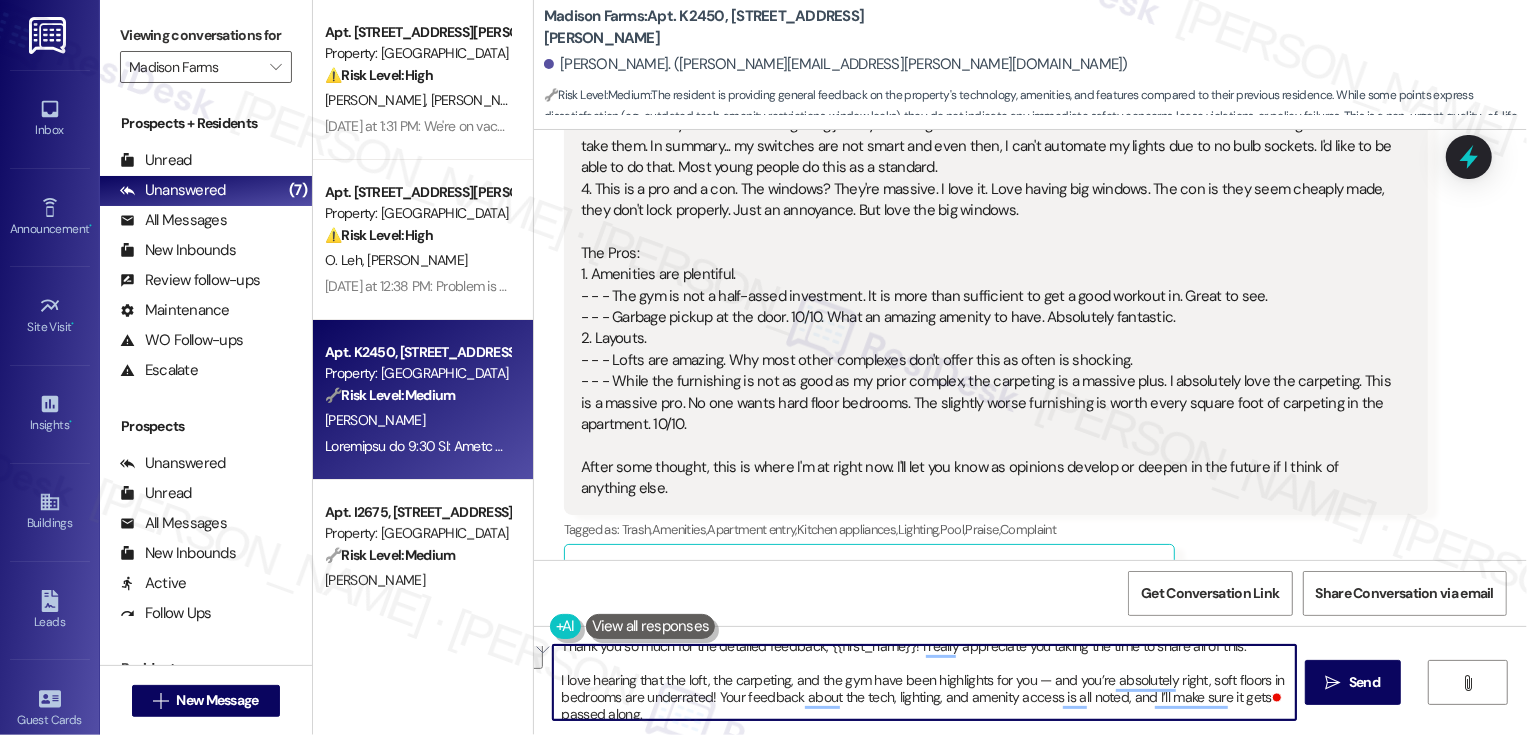 drag, startPoint x: 1029, startPoint y: 681, endPoint x: 702, endPoint y: 695, distance: 327.29956 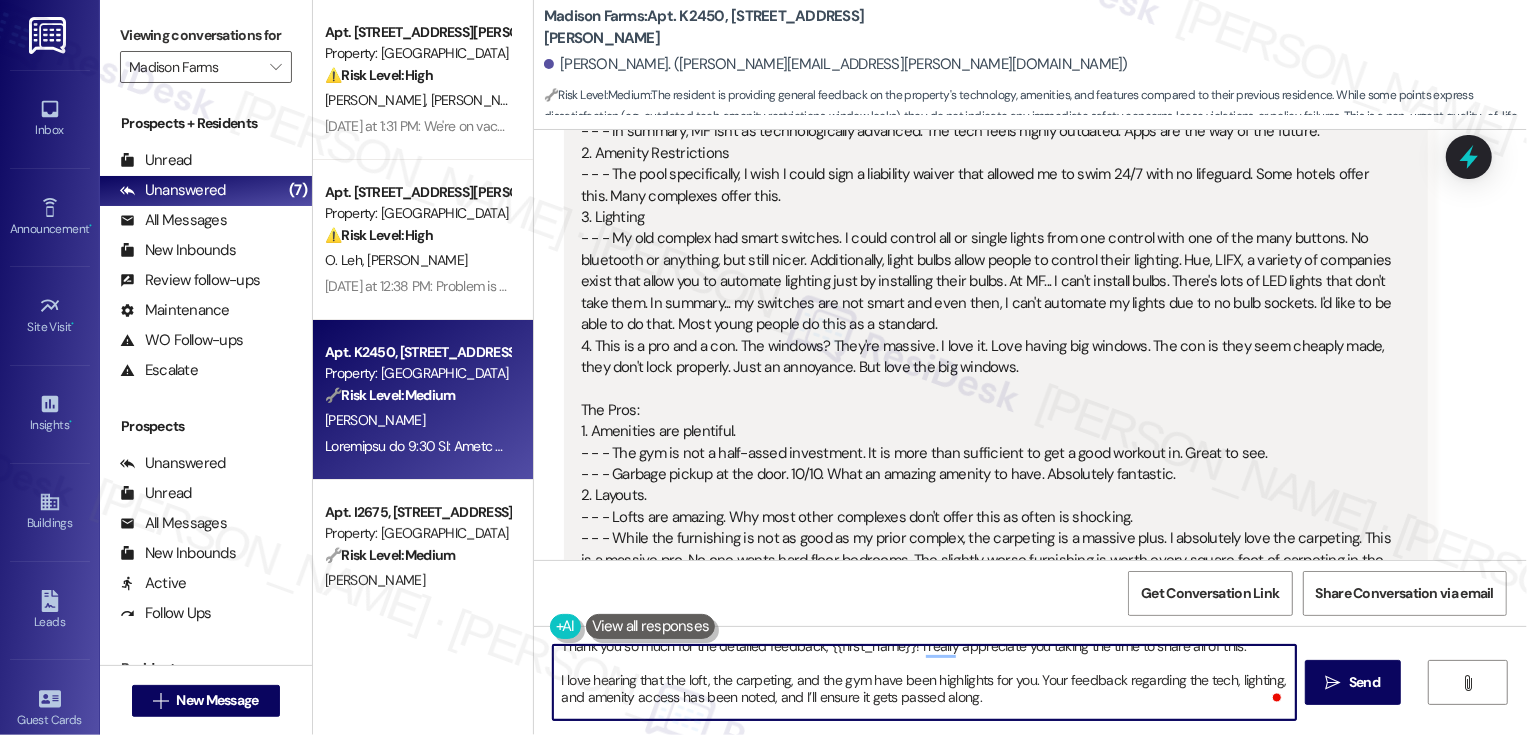 scroll, scrollTop: 1159, scrollLeft: 0, axis: vertical 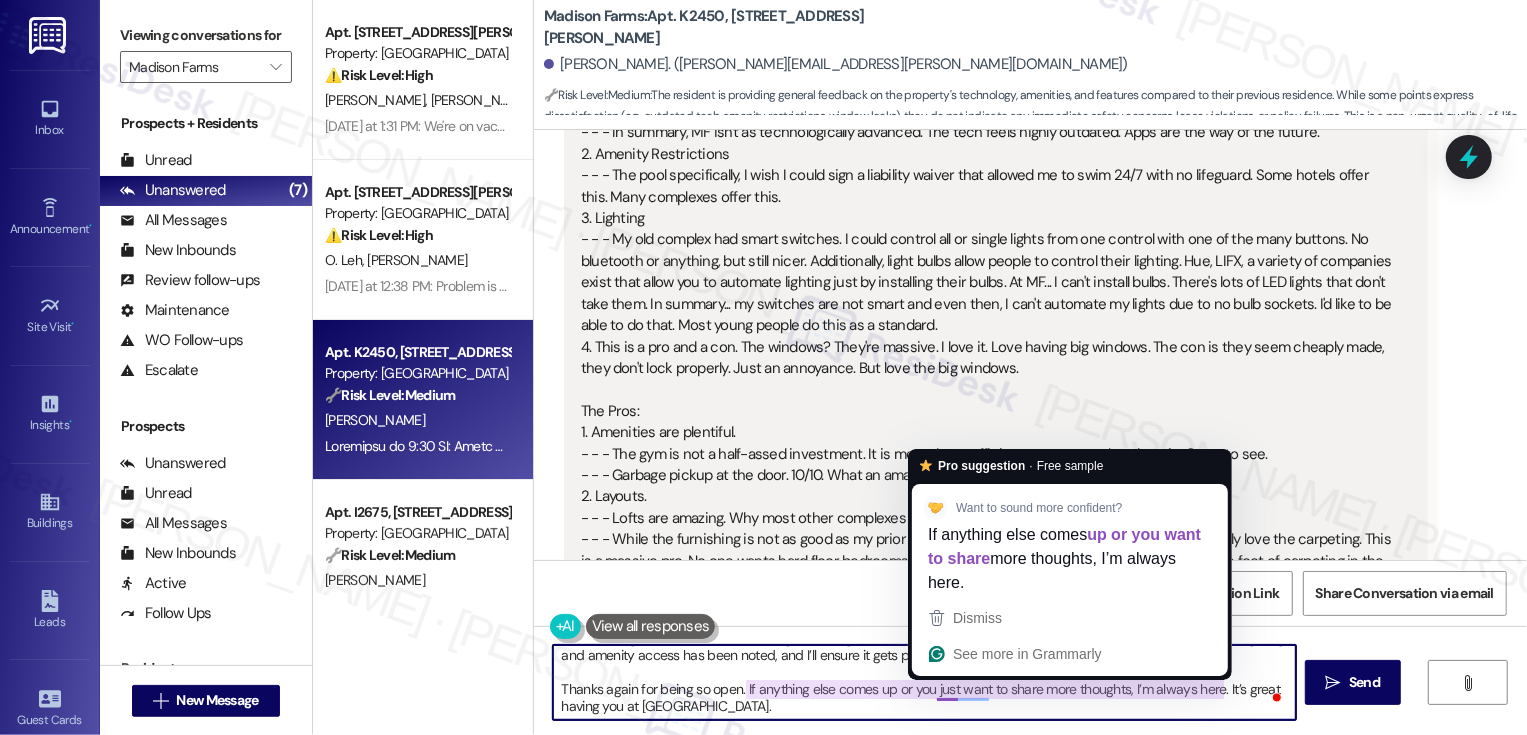 click on "Thank you so much for the detailed feedback, {{first_name}}! I really appreciate you taking the time to share all of this.
I love hearing that the loft, the carpeting, and the gym have been highlights for you. Your feedback regarding the tech, lighting, and amenity access has been noted, and I’ll ensure it gets passed along.
Thanks again for being so open. If anything else comes up or you just want to share more thoughts, I’m always here. It’s great having you at Madison Farms." at bounding box center [924, 682] 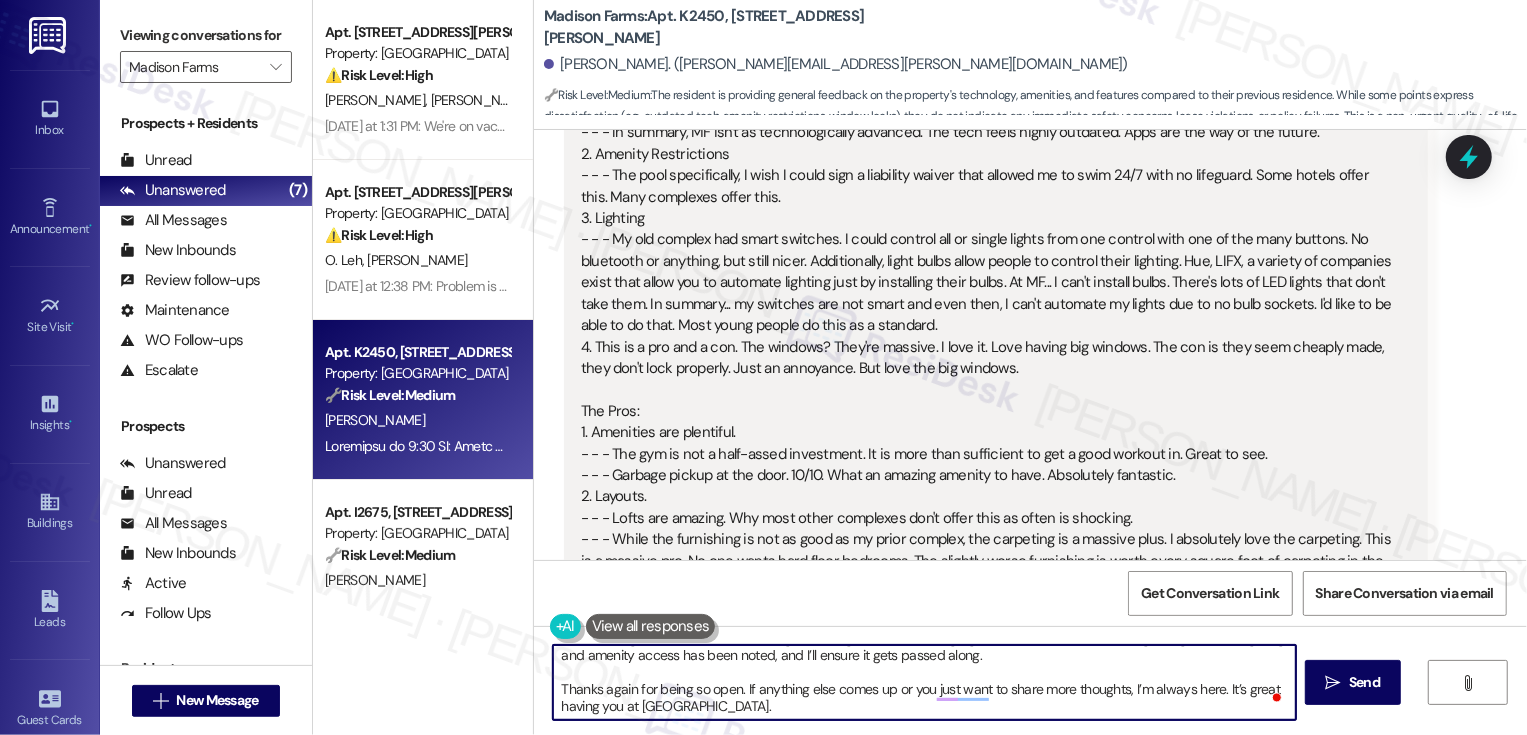 click on "Thank you so much for the detailed feedback, {{first_name}}! I really appreciate you taking the time to share all of this.
I love hearing that the loft, the carpeting, and the gym have been highlights for you. Your feedback regarding the tech, lighting, and amenity access has been noted, and I’ll ensure it gets passed along.
Thanks again for being so open. If anything else comes up or you just want to share more thoughts, I’m always here. It’s great having you at Madison Farms." at bounding box center [924, 682] 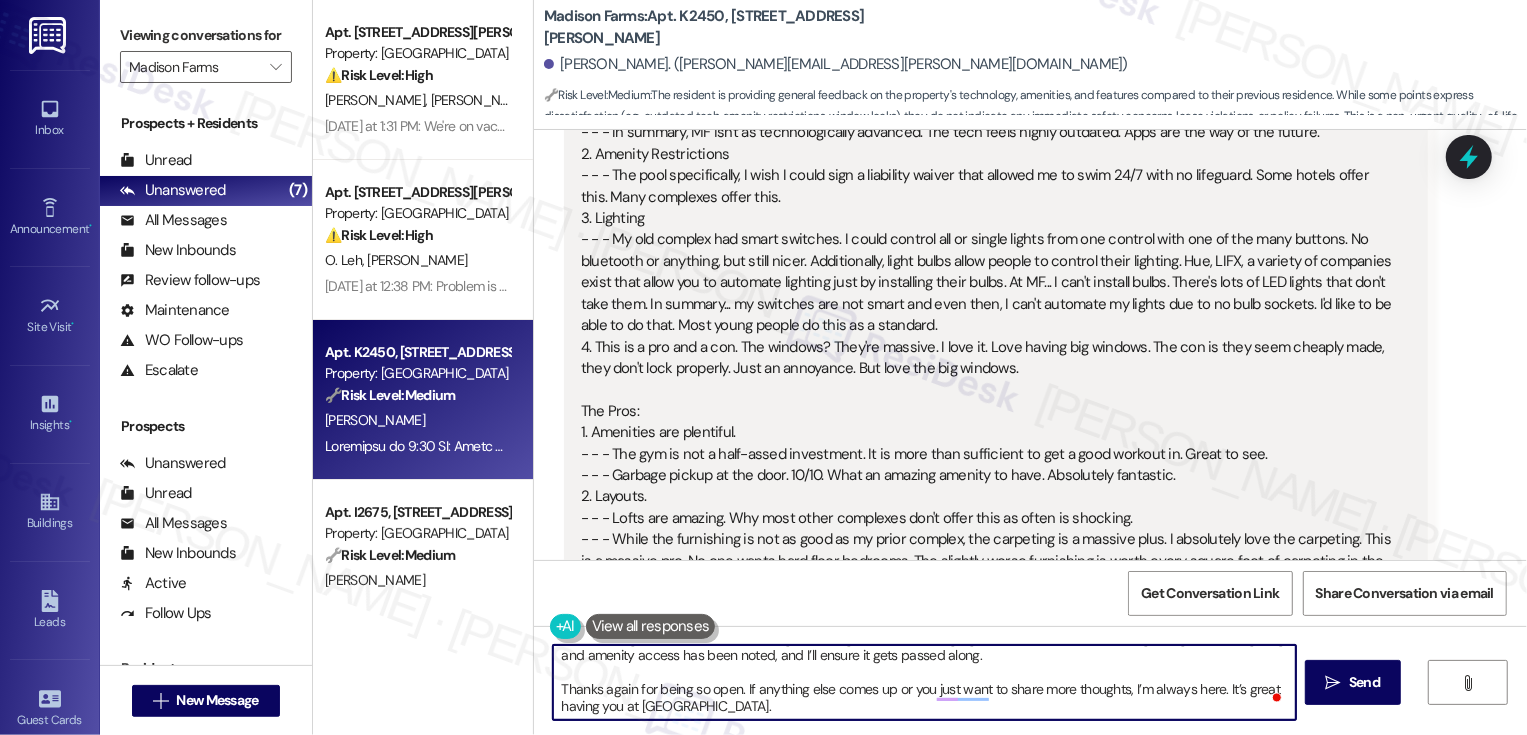 scroll, scrollTop: 0, scrollLeft: 0, axis: both 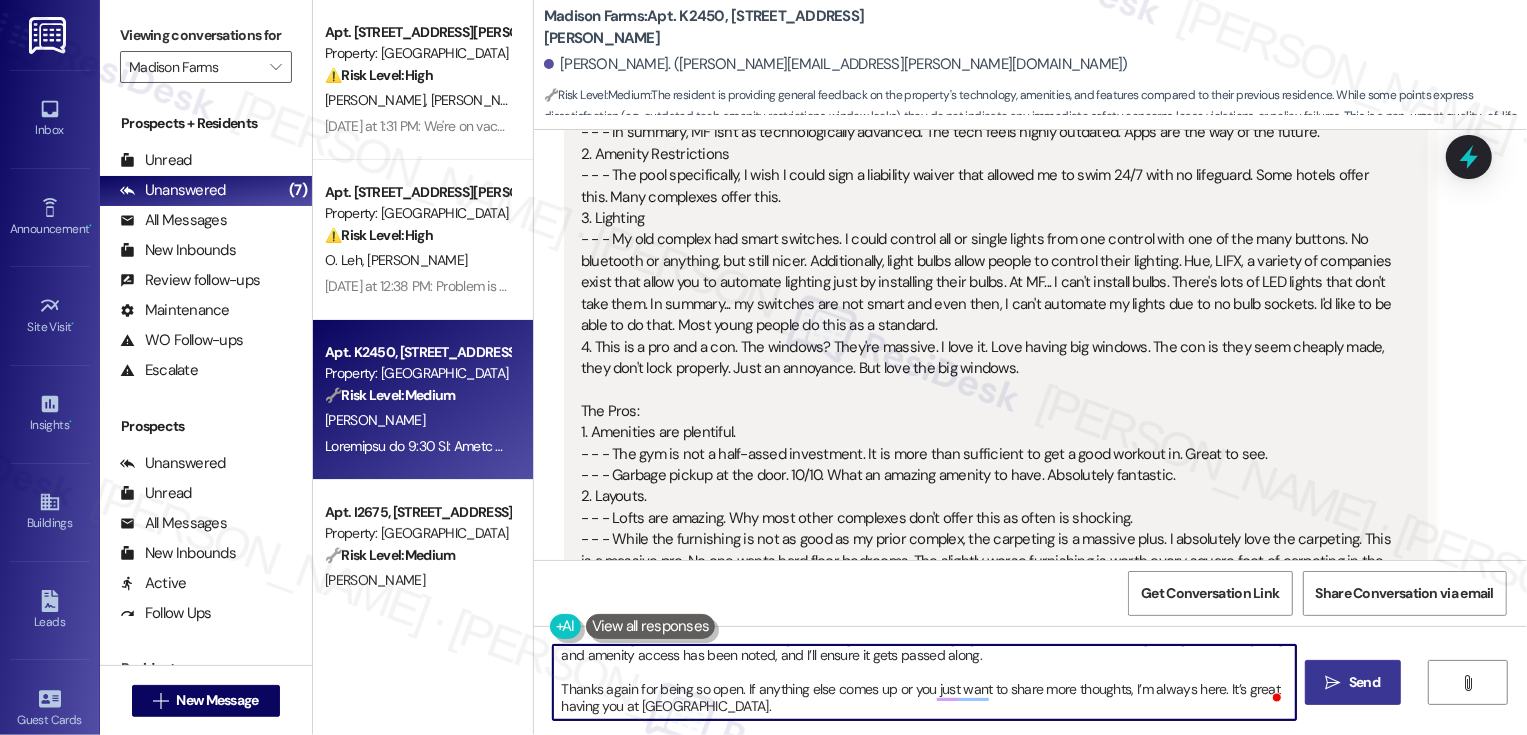 type on "Thank you so much for the detailed feedback, {{first_name}}! I really appreciate you taking the time to share all of this.
I love hearing that the loft, the carpeting, and the gym have been highlights for you. Your feedback regarding the tech, lighting, and amenity access has been noted, and I’ll ensure it gets passed along.
Thanks again for being so open. If anything else comes up or you just want to share more thoughts, I’m always here. It’s great having you at Madison Farms." 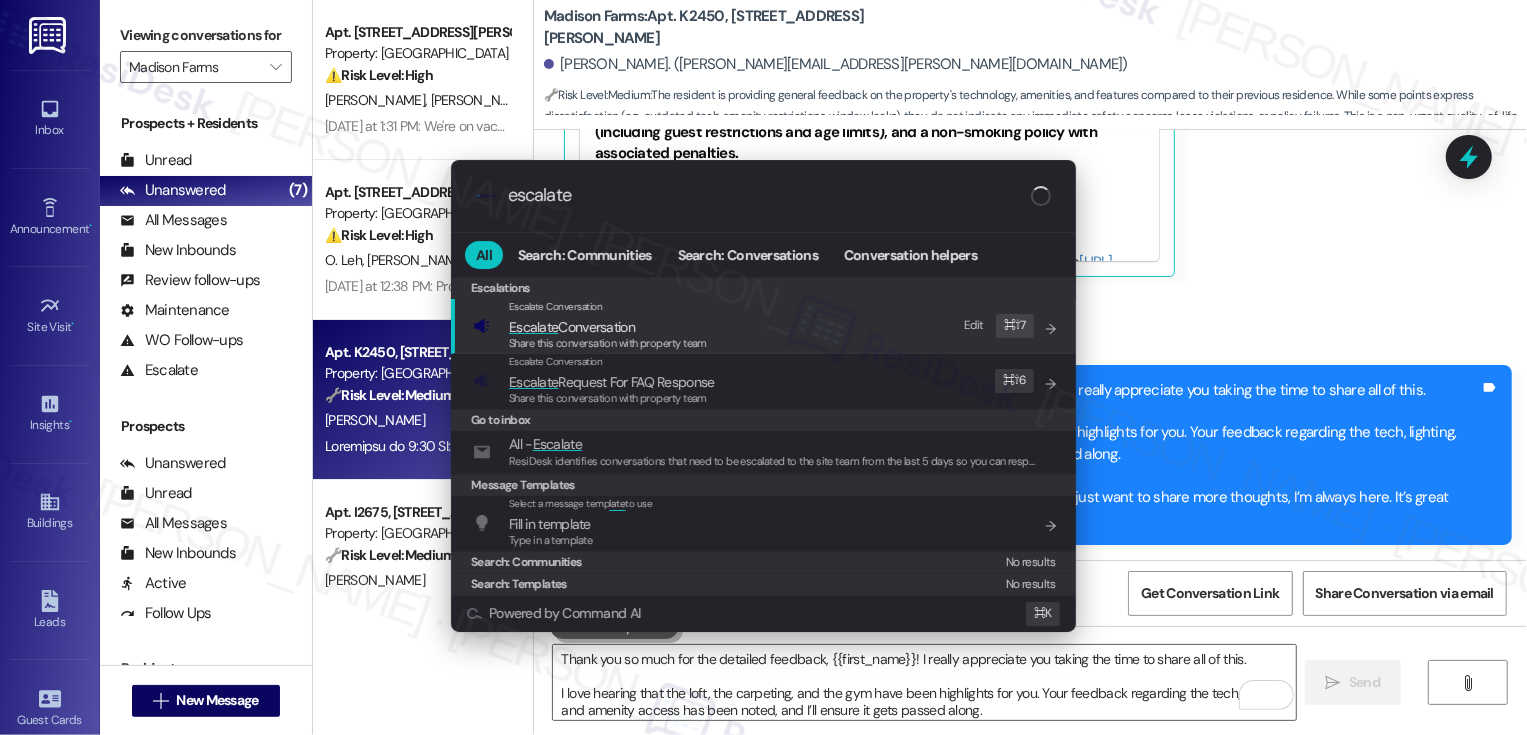 type on "escalate" 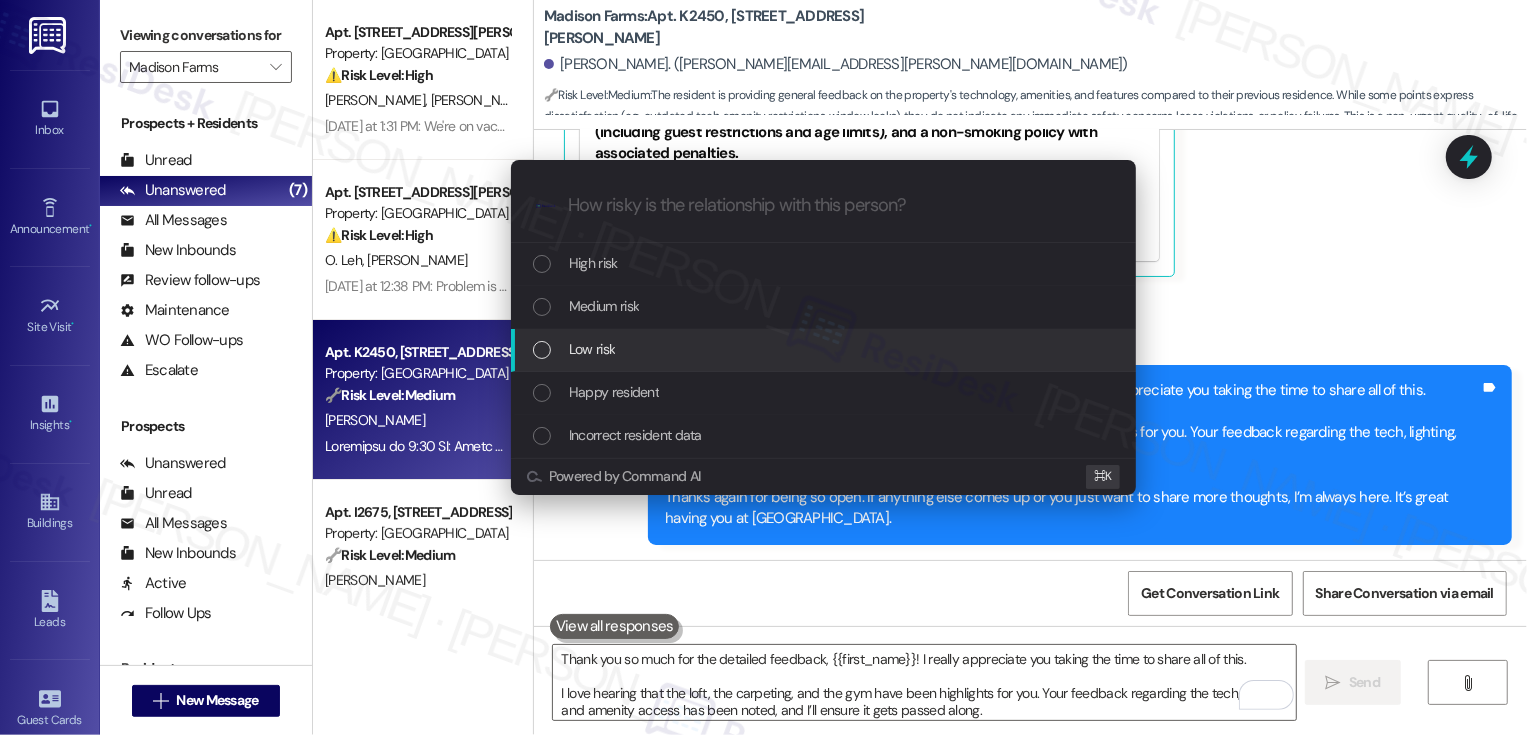 click on "Low risk" at bounding box center (823, 350) 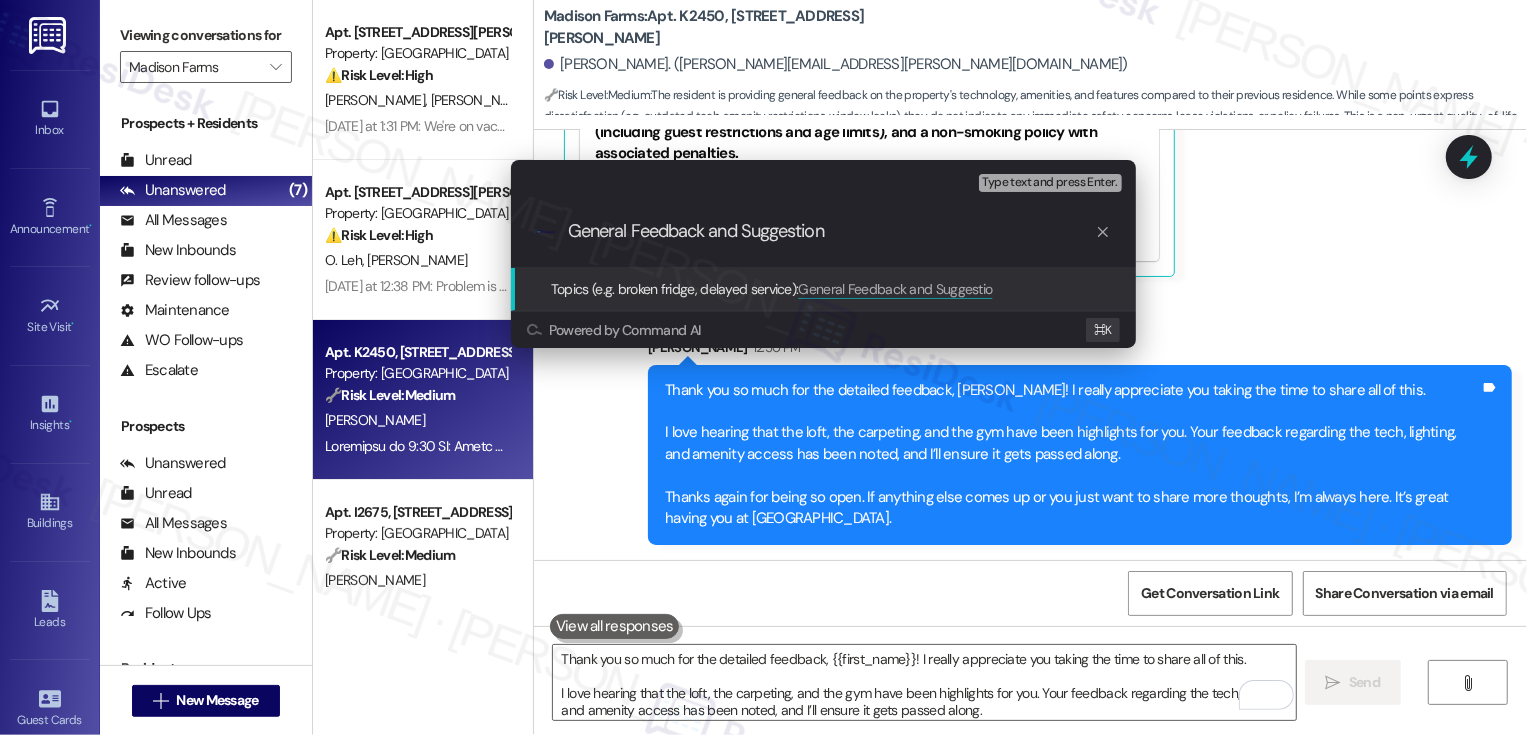 type on "General Feedback and Suggestions" 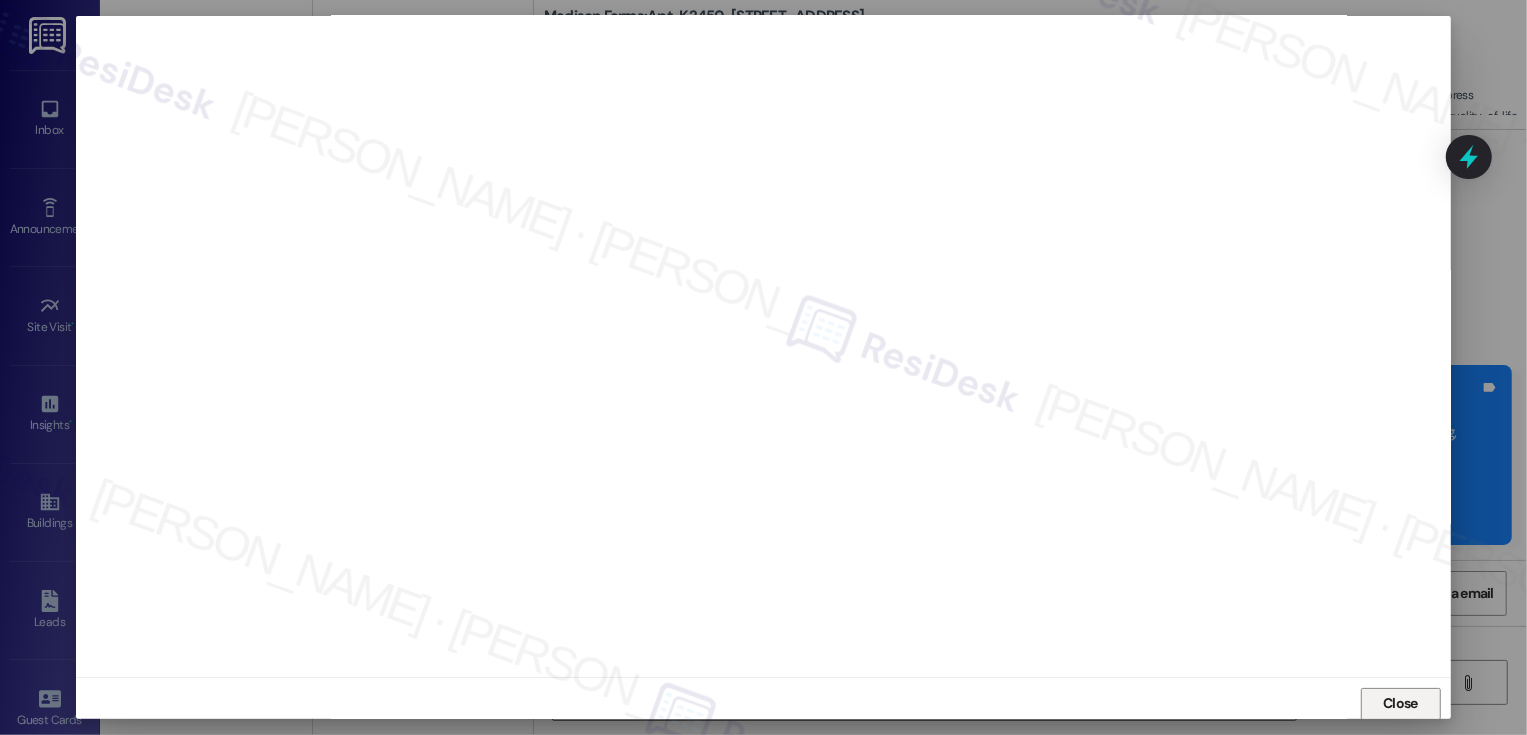click on "Close" at bounding box center [1401, 704] 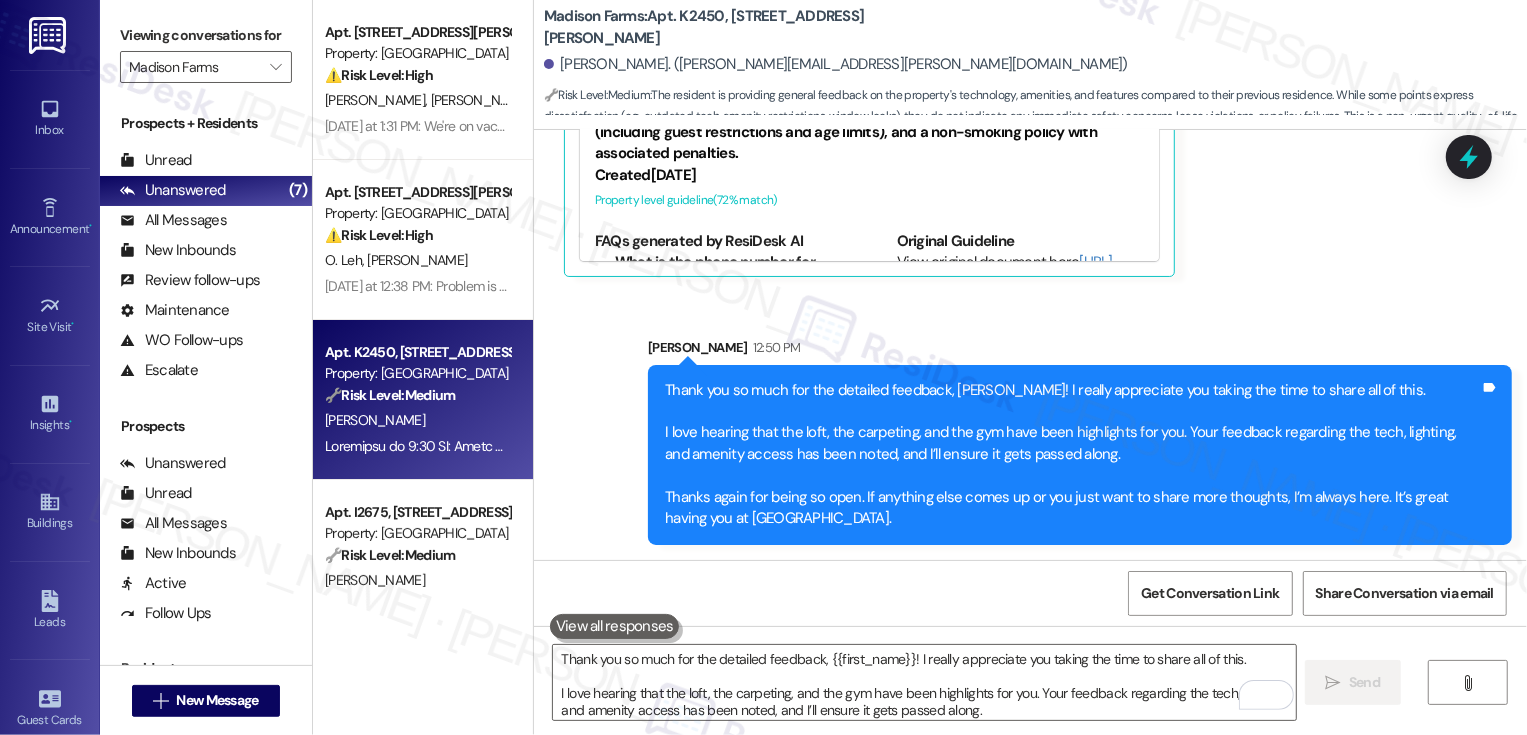click on "Thank you so much for the detailed feedback, {{first_name}}! I really appreciate you taking the time to share all of this.
I love hearing that the loft, the carpeting, and the gym have been highlights for you. Your feedback regarding the tech, lighting, and amenity access has been noted, and I’ll ensure it gets passed along.
Thanks again for being so open. If anything else comes up or you just want to share more thoughts, I’m always here. It’s great having you at Madison Farms.  Send " at bounding box center (1030, 701) 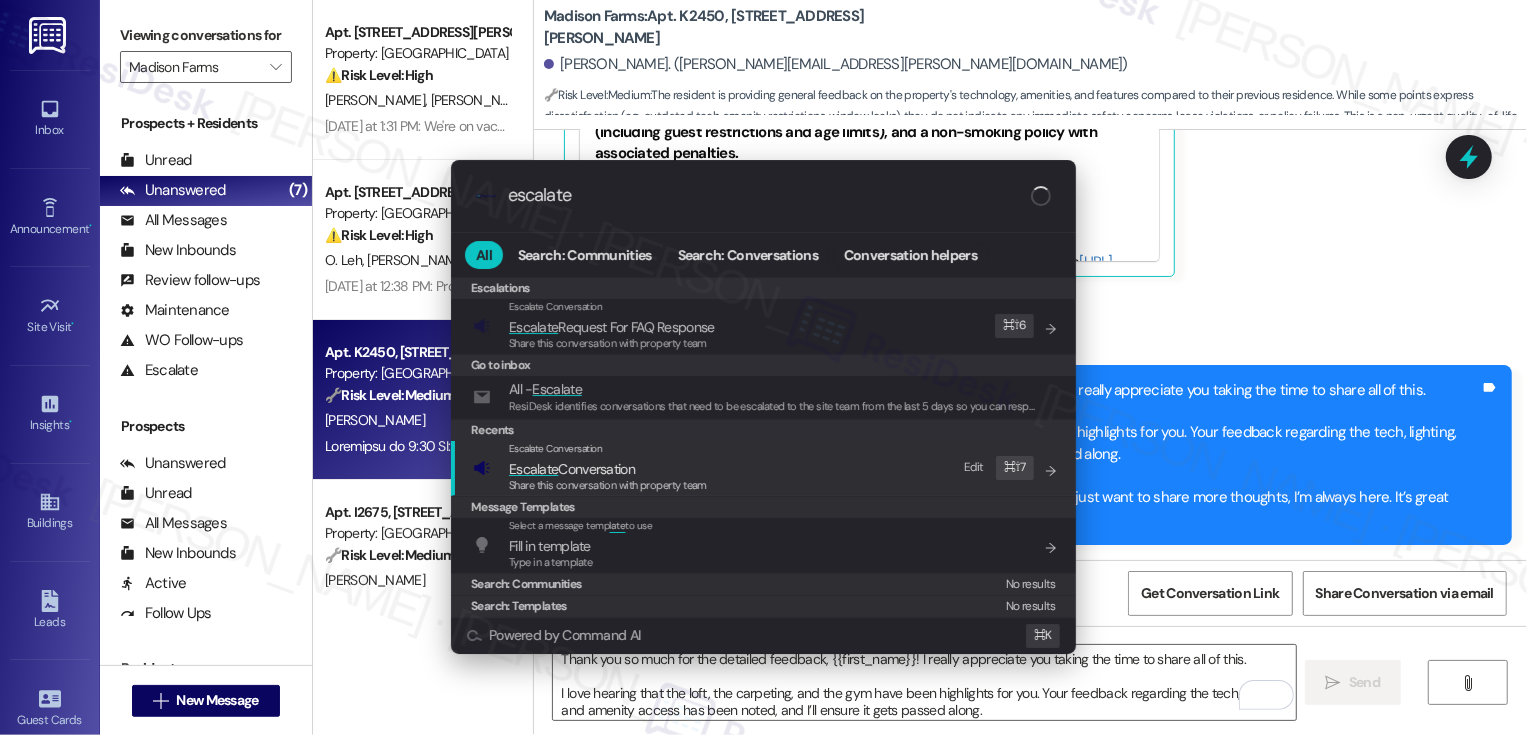 type on "escalate" 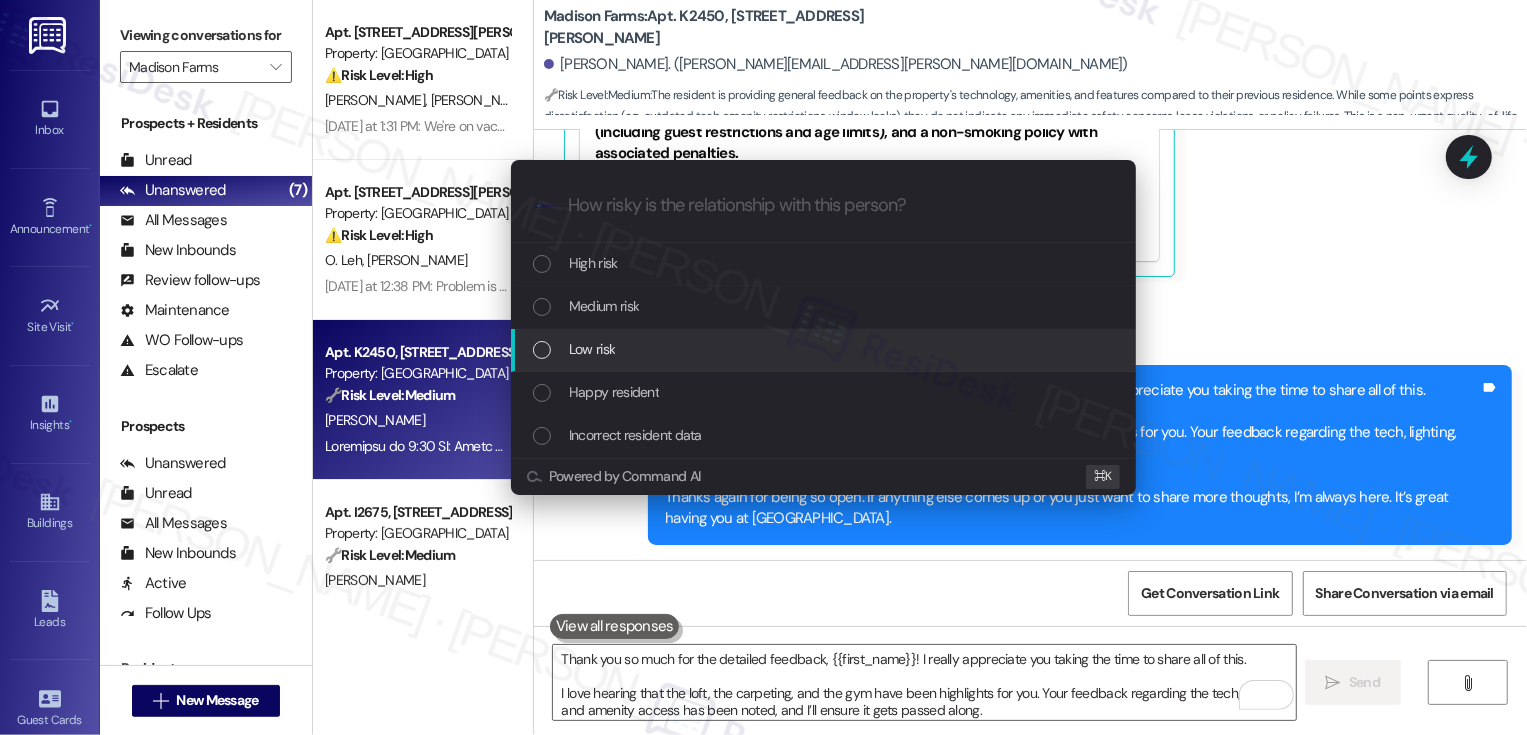 click on "Low risk" at bounding box center [823, 350] 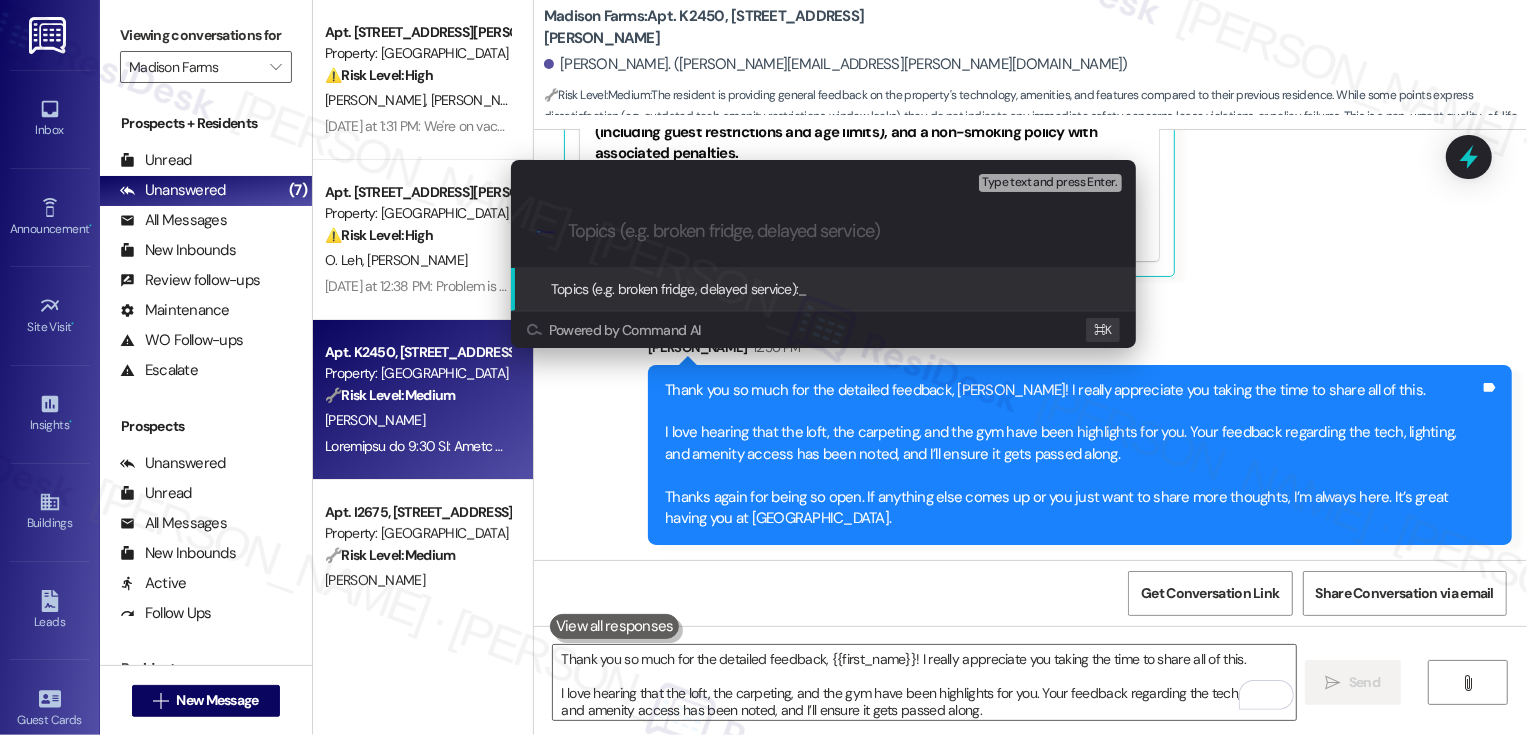 paste on "General Feedback and Suggestions" 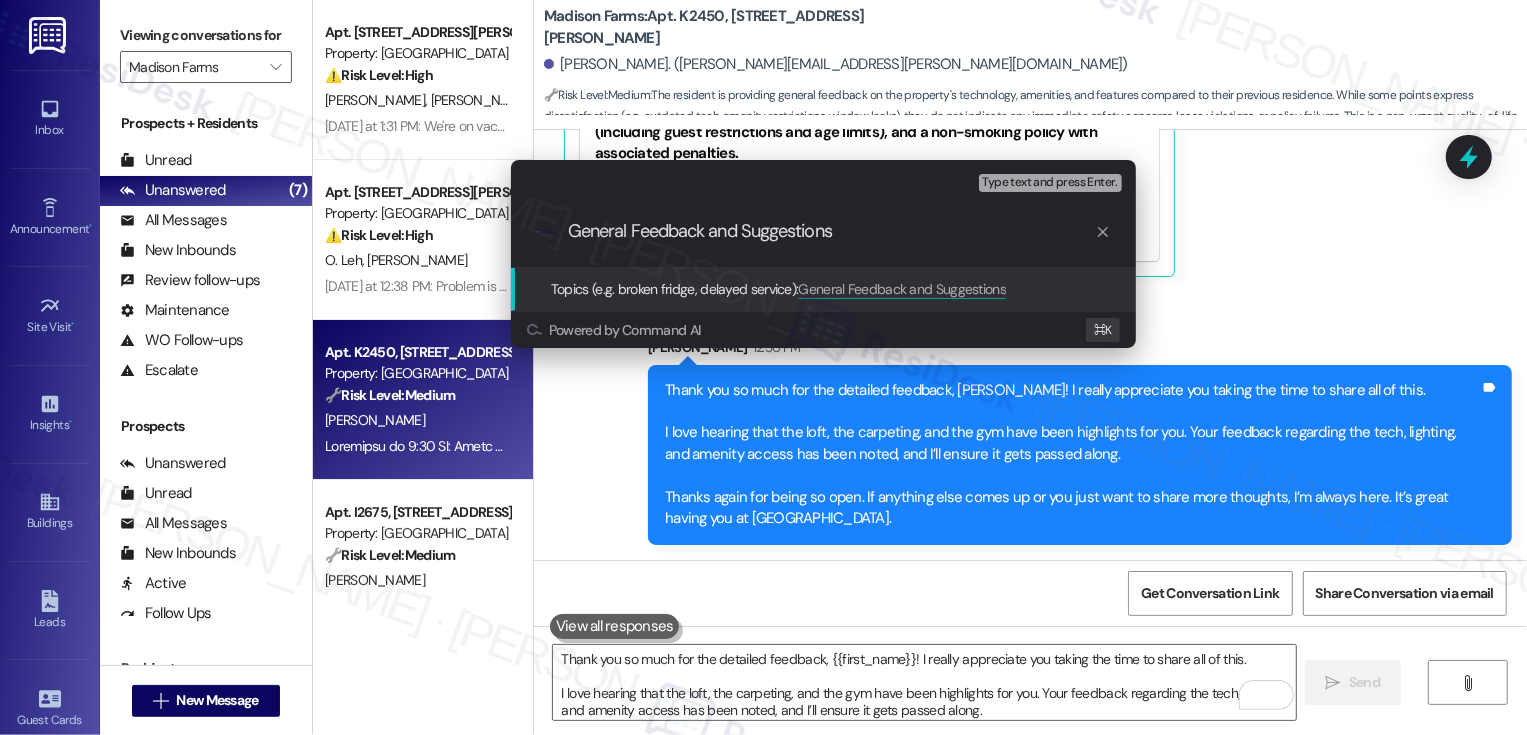 type 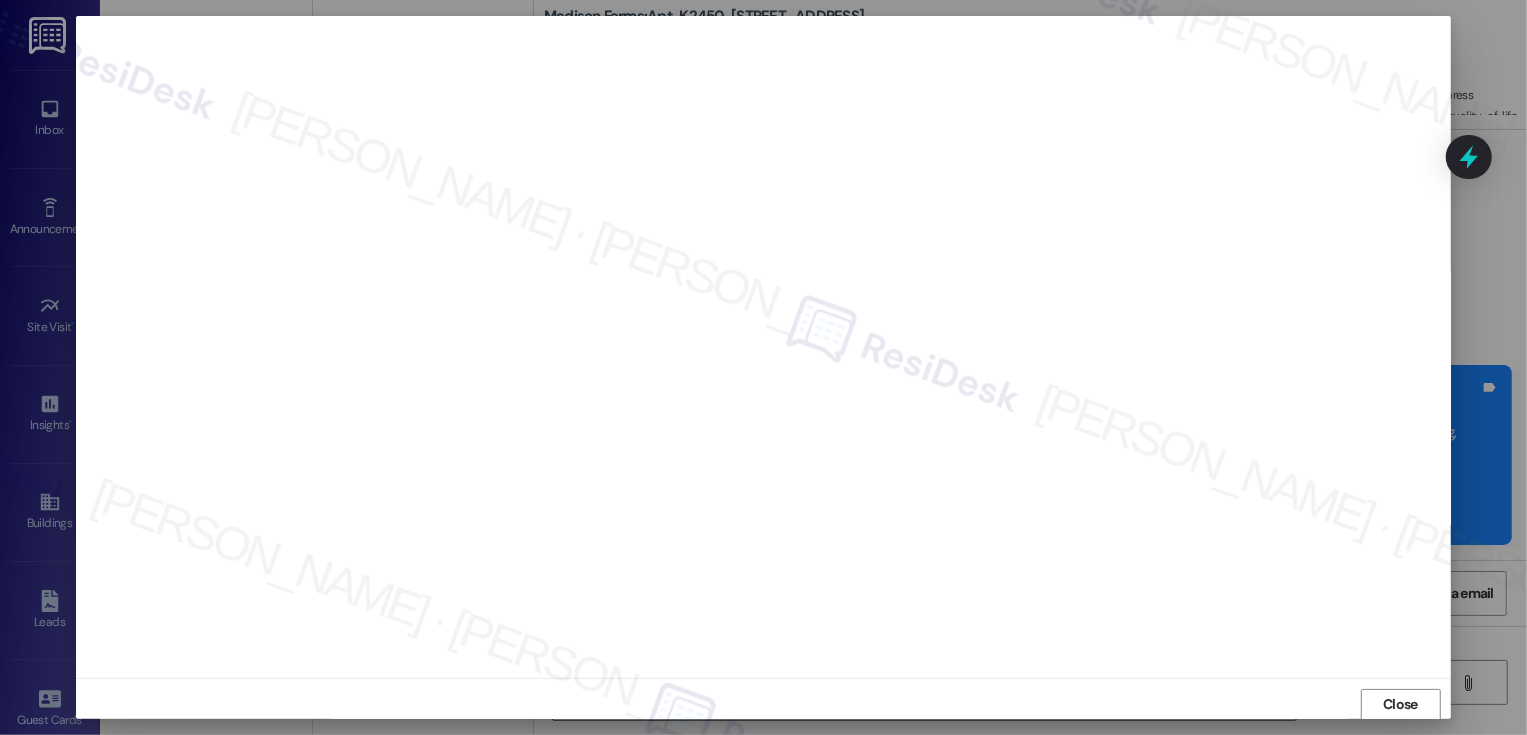 scroll, scrollTop: 1, scrollLeft: 0, axis: vertical 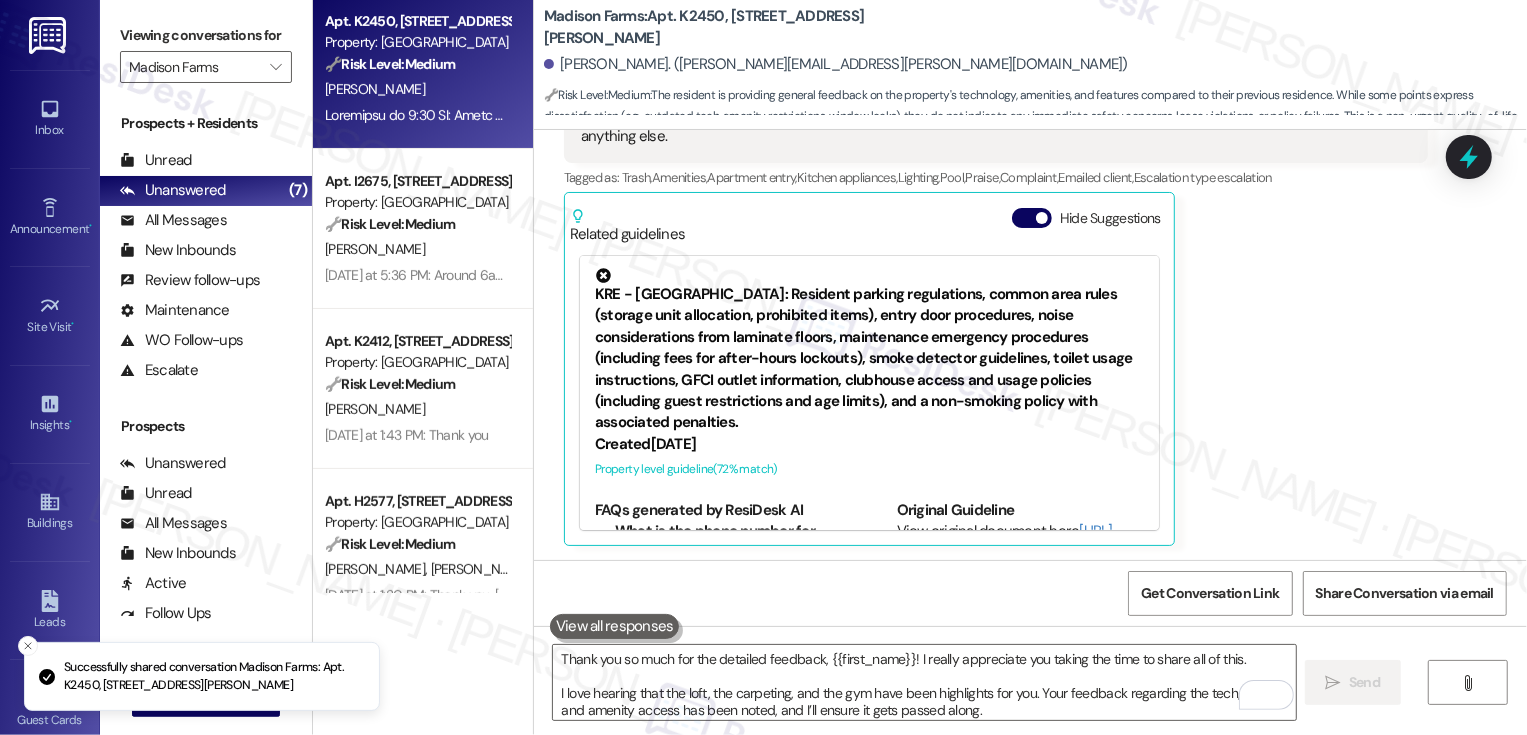 click on "🔧  Risk Level:  Medium" at bounding box center (390, 224) 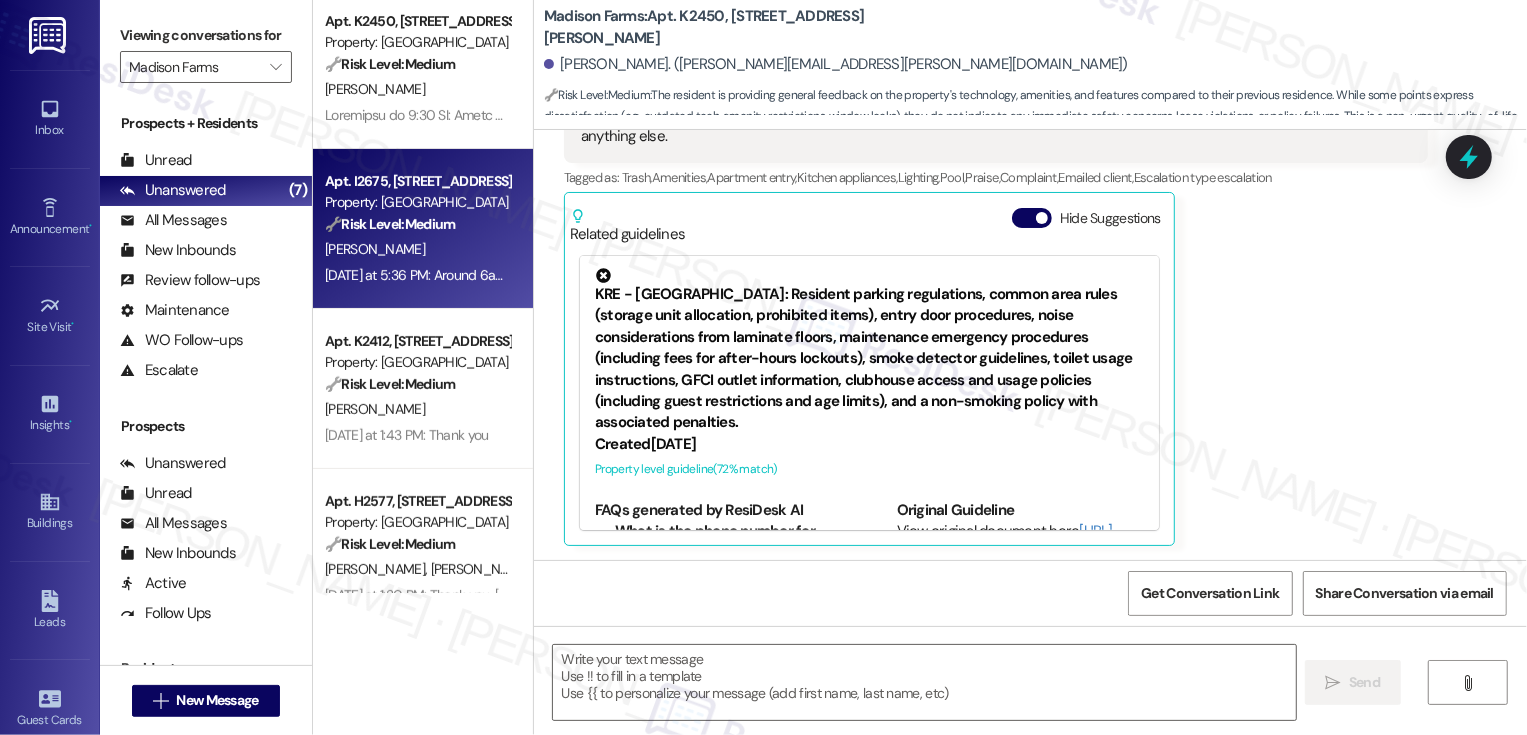 click on "🔧  Risk Level:  Medium" at bounding box center [390, 224] 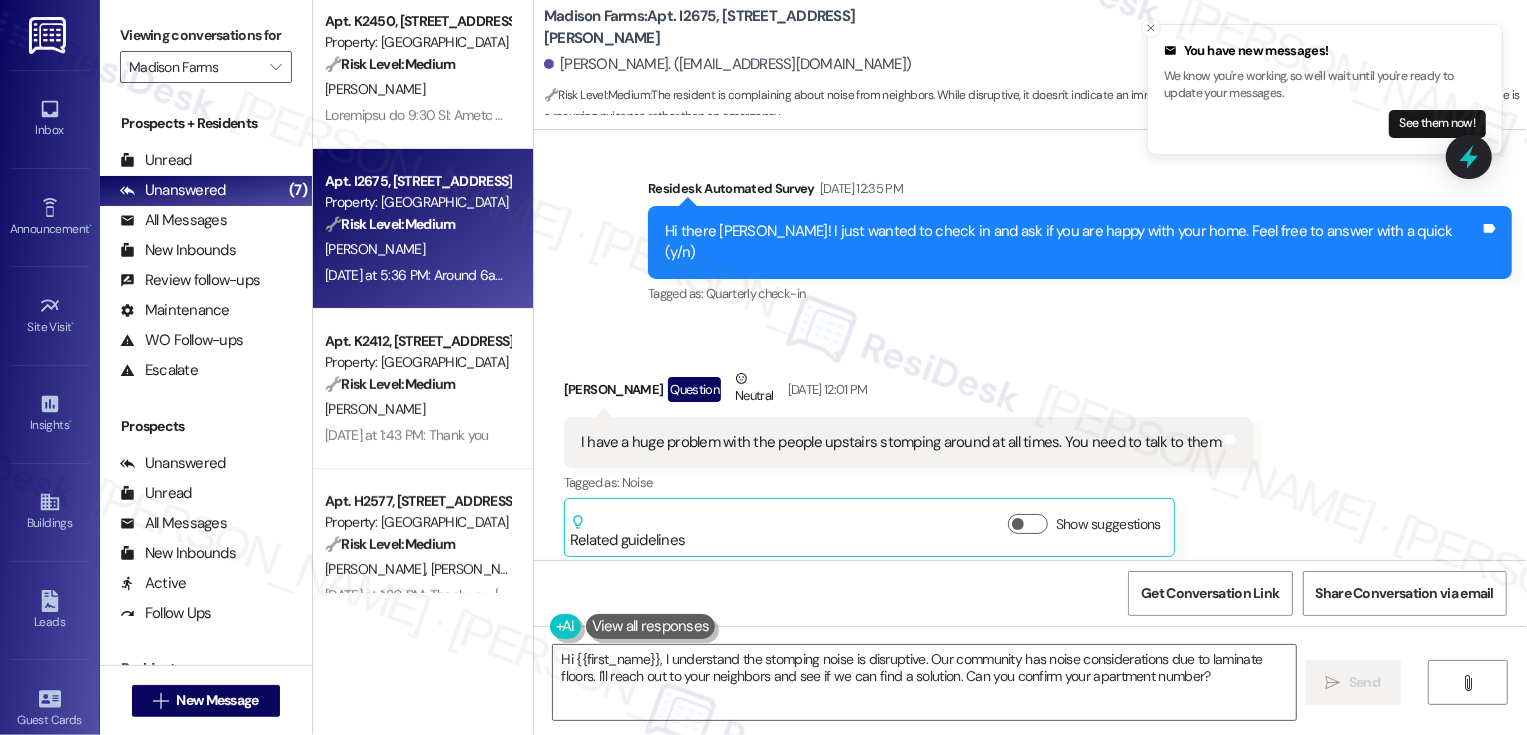 scroll, scrollTop: 1336, scrollLeft: 0, axis: vertical 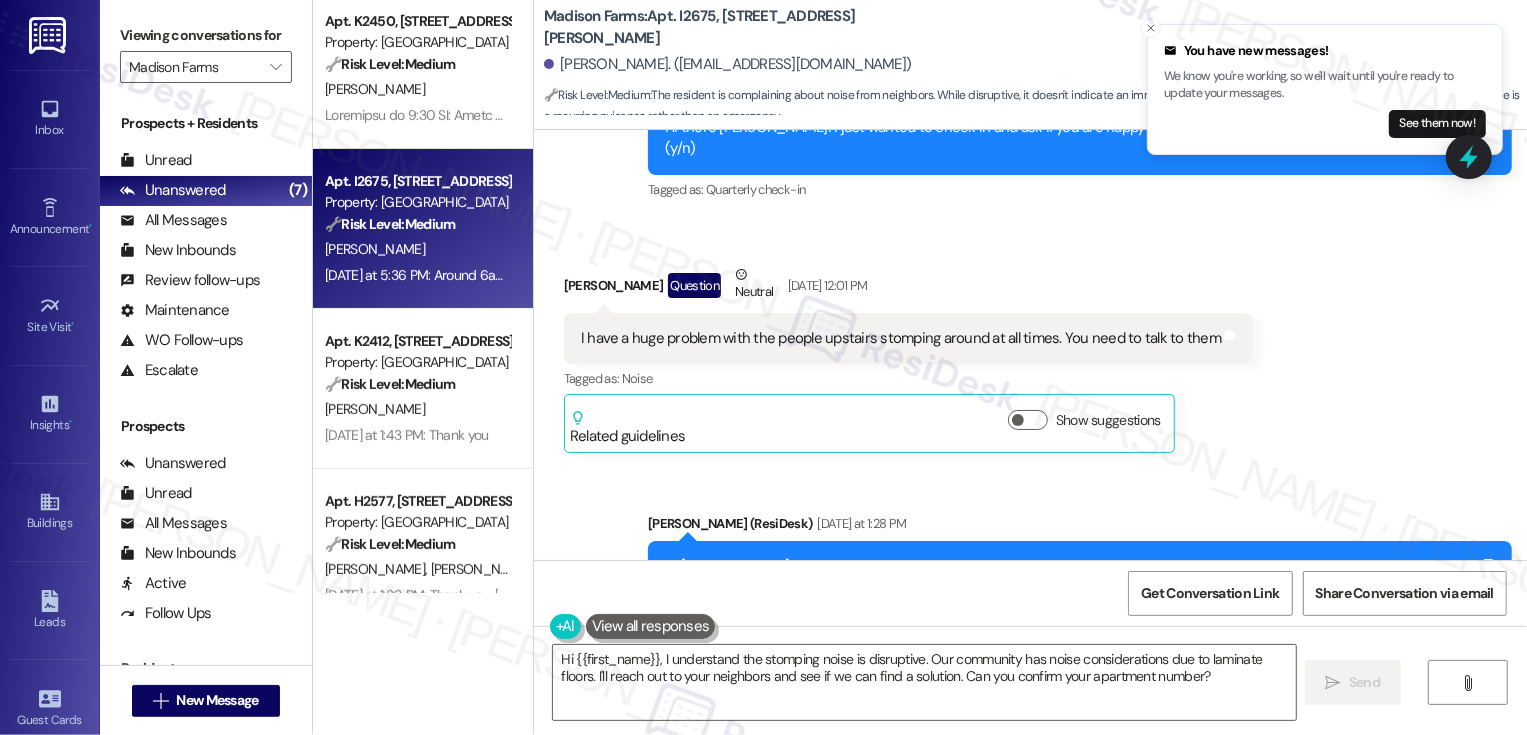 click on "Announcement, sent via SMS Jane  (ResiDesk) Jun 03, 2025 at 3:45 PM Hi Donald, I’m on the new offsite Resident Support Team for Madison Farms! My job is to work with your on-site management team to improve your experience at the property. Text us here at any time for assistance or questions. We will also reach out periodically for feedback. (You can always reply STOP to opt out of future messages) Tags and notes Tagged as:   Launch message ,  Click to highlight conversations about Launch message Praise ,  Click to highlight conversations about Praise Amenities Click to highlight conversations about Amenities Announcement, sent via SMS Jane  (ResiDesk) Jun 10, 2025 at 3:36 PM Great news! You can now text me for maintenance issues — no more messy apps or sign-ins. I'll file your tickets for you. You can still use the app if you prefer.  I'm here to make things easier for you, feel free to reach out! Tags and notes Tagged as:   Maintenance request ,  Click to highlight conversations about Maintenance request" at bounding box center (1030, -427) 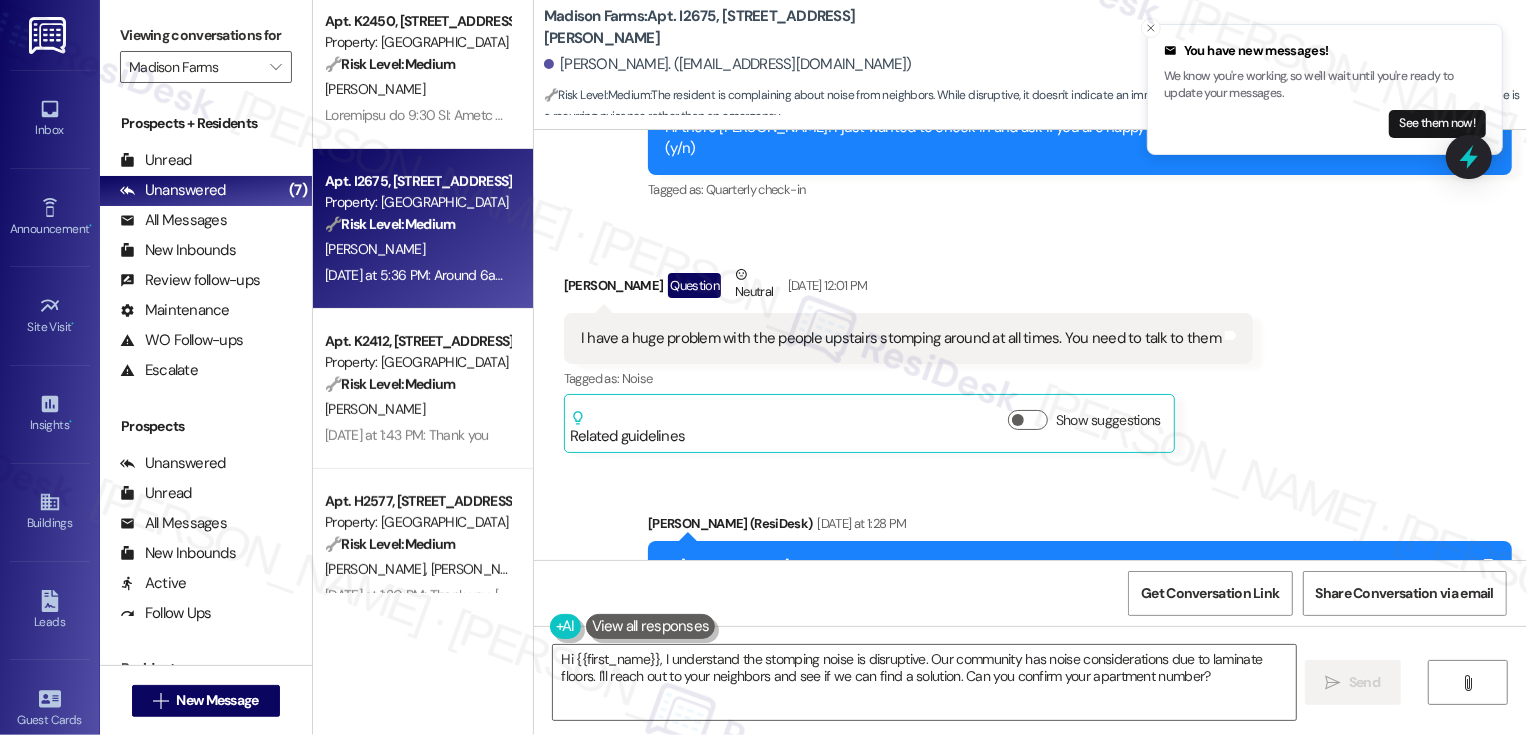 click on "Announcement, sent via SMS Jane  (ResiDesk) Jun 03, 2025 at 3:45 PM Hi Donald, I’m on the new offsite Resident Support Team for Madison Farms! My job is to work with your on-site management team to improve your experience at the property. Text us here at any time for assistance or questions. We will also reach out periodically for feedback. (You can always reply STOP to opt out of future messages) Tags and notes Tagged as:   Launch message ,  Click to highlight conversations about Launch message Praise ,  Click to highlight conversations about Praise Amenities Click to highlight conversations about Amenities Announcement, sent via SMS Jane  (ResiDesk) Jun 10, 2025 at 3:36 PM Great news! You can now text me for maintenance issues — no more messy apps or sign-ins. I'll file your tickets for you. You can still use the app if you prefer.  I'm here to make things easier for you, feel free to reach out! Tags and notes Tagged as:   Maintenance request ,  Click to highlight conversations about Maintenance request" at bounding box center (1030, -427) 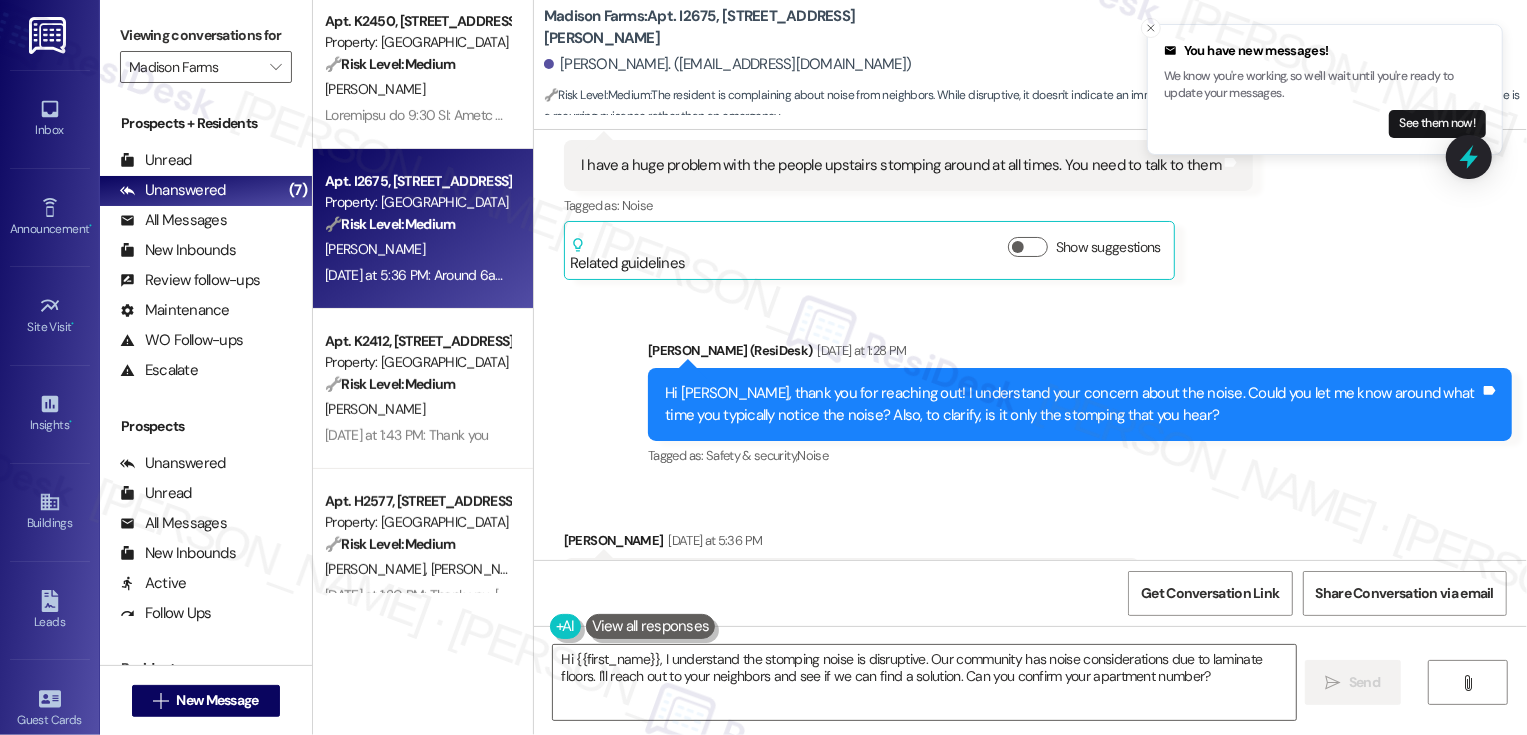 scroll, scrollTop: 1582, scrollLeft: 0, axis: vertical 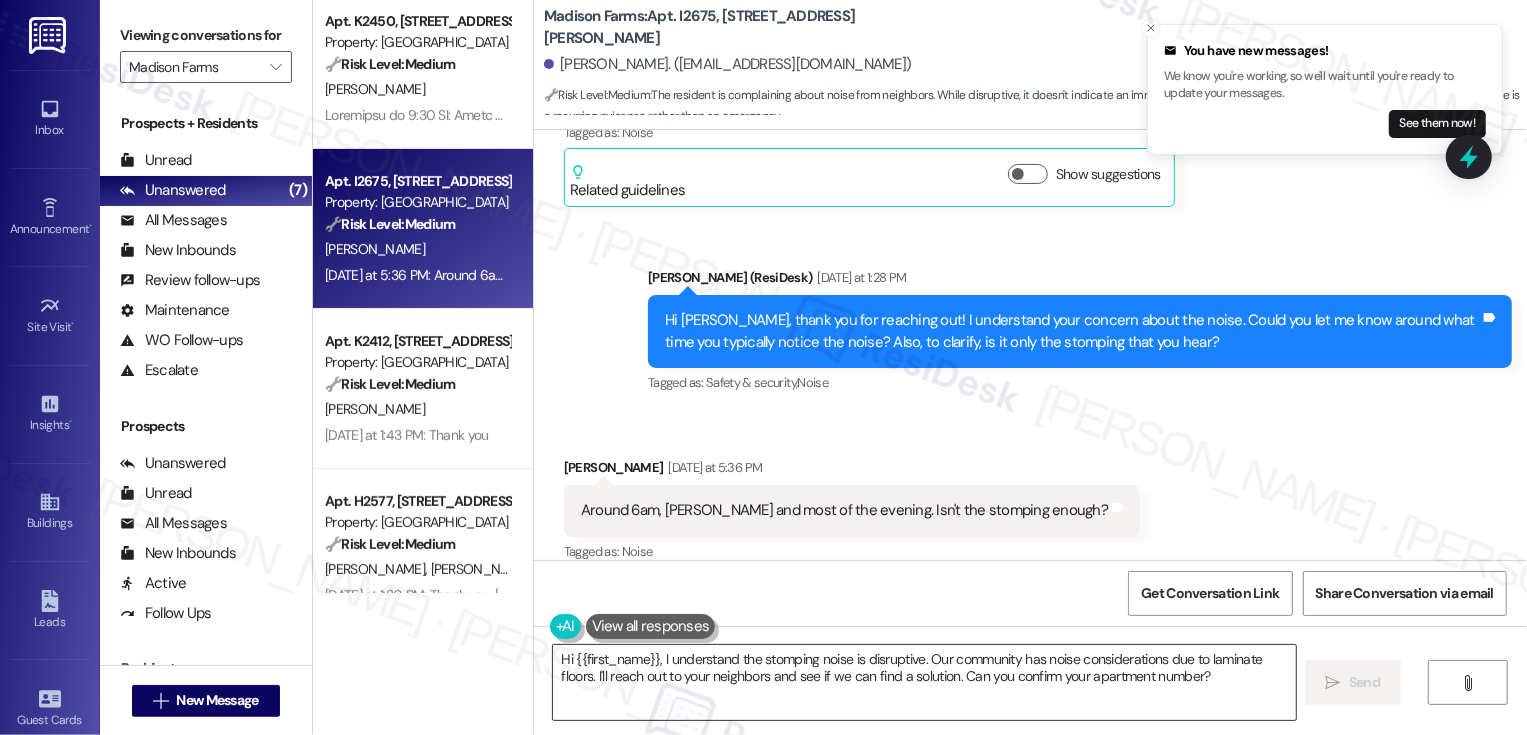 click on "Hi {{first_name}}, I understand the stomping noise is disruptive. Our community has noise considerations due to laminate floors. I'll reach out to your neighbors and see if we can find a solution. Can you confirm your apartment number?" at bounding box center (924, 682) 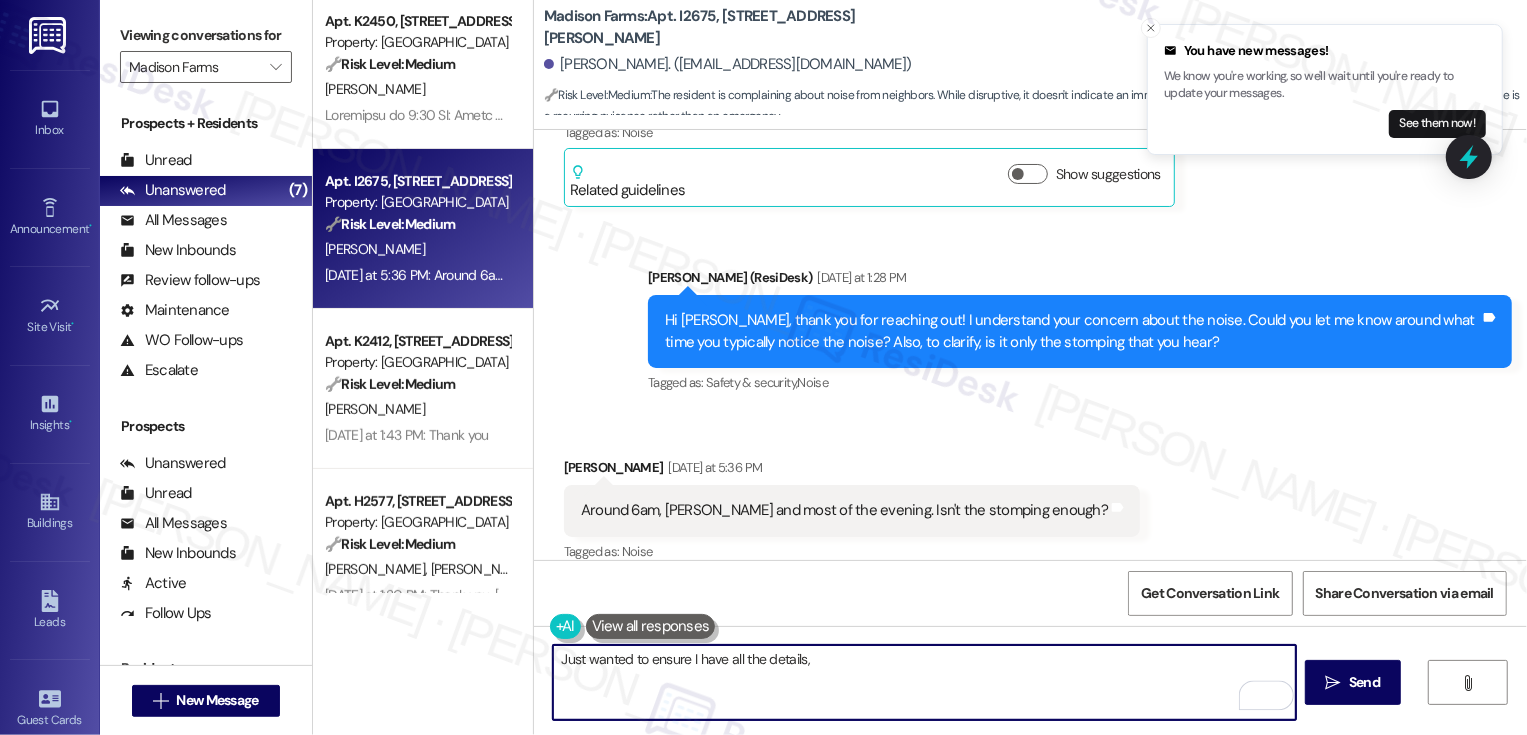 click on "Donald Fultz Yesterday at 5:36 PM" at bounding box center (852, 471) 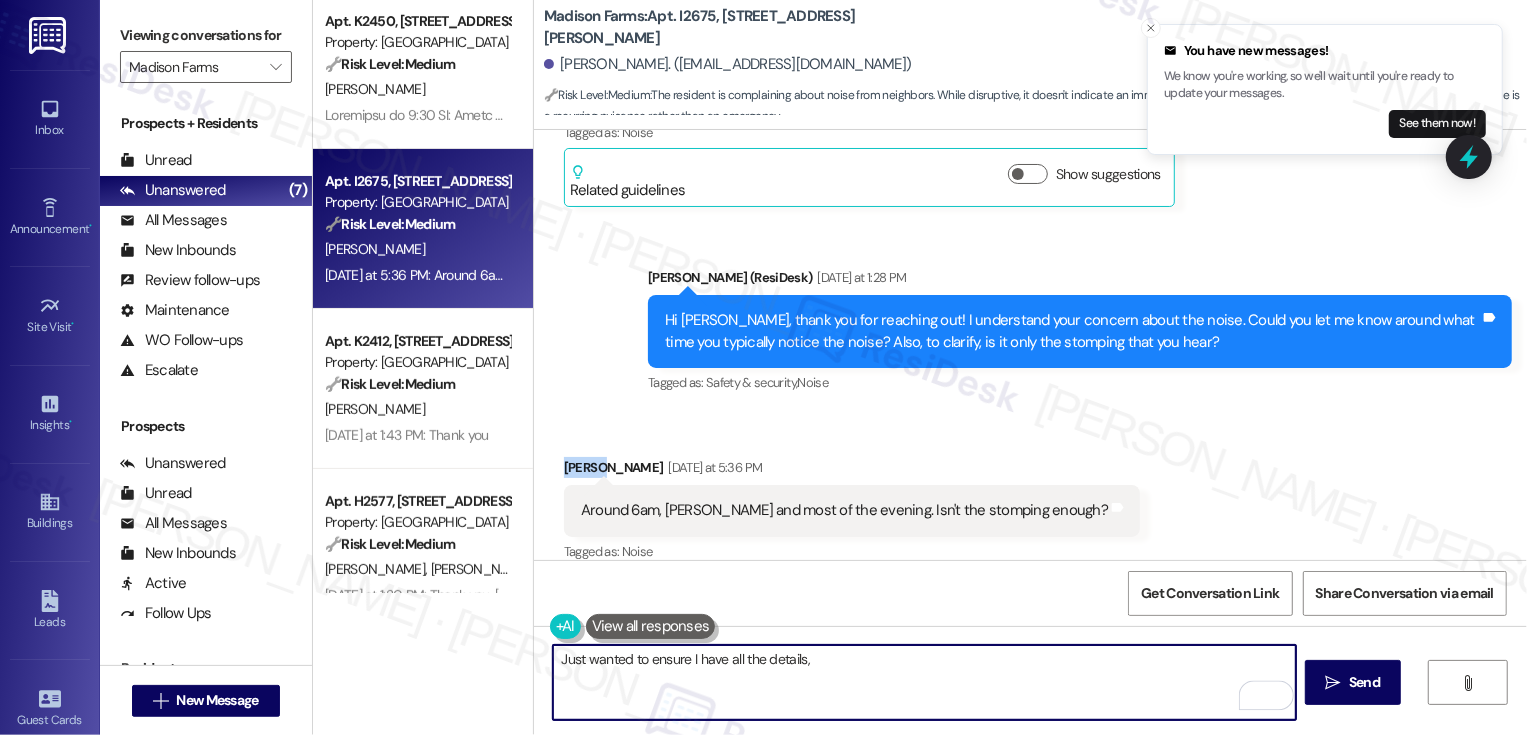 copy on "Donald" 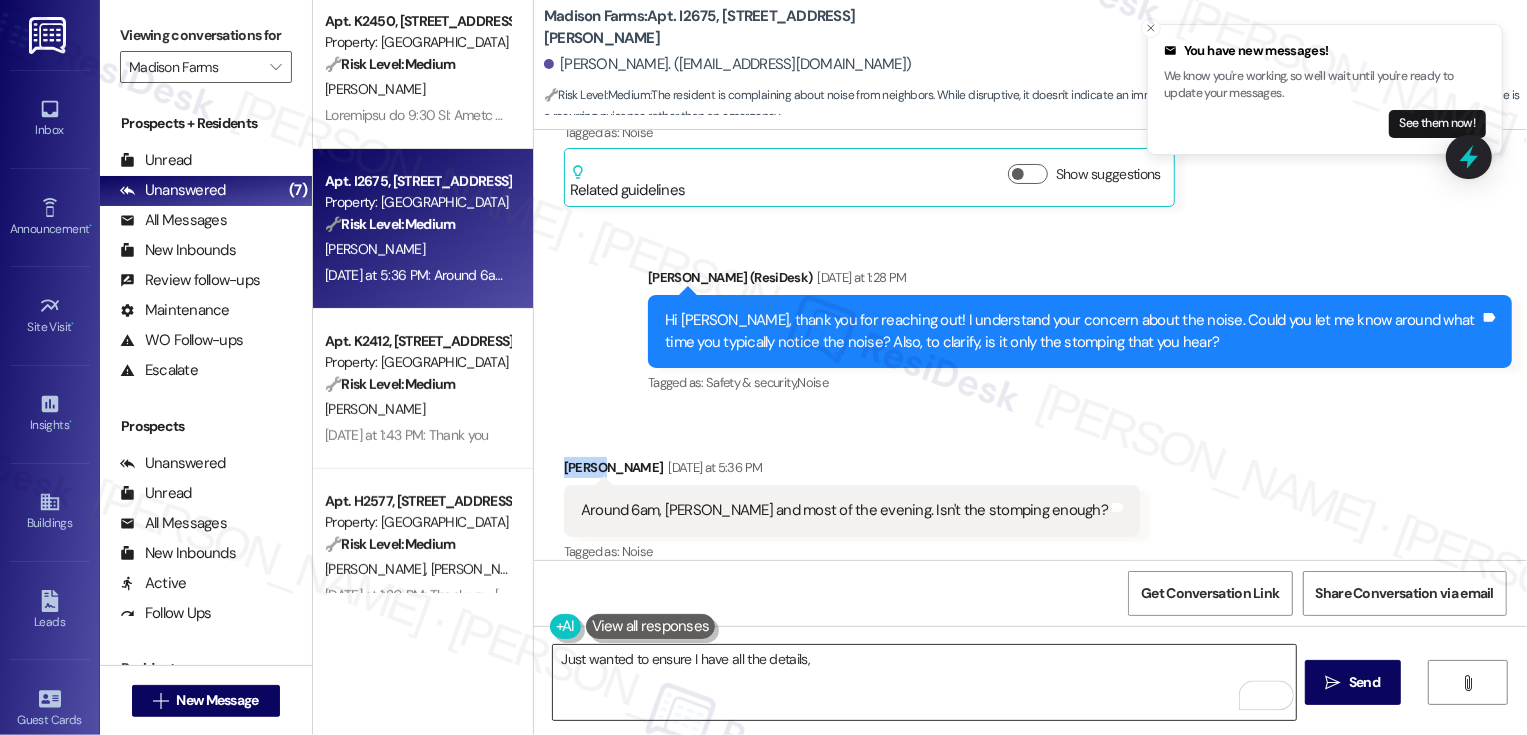 click on "Just wanted to ensure I have all the details," at bounding box center [924, 682] 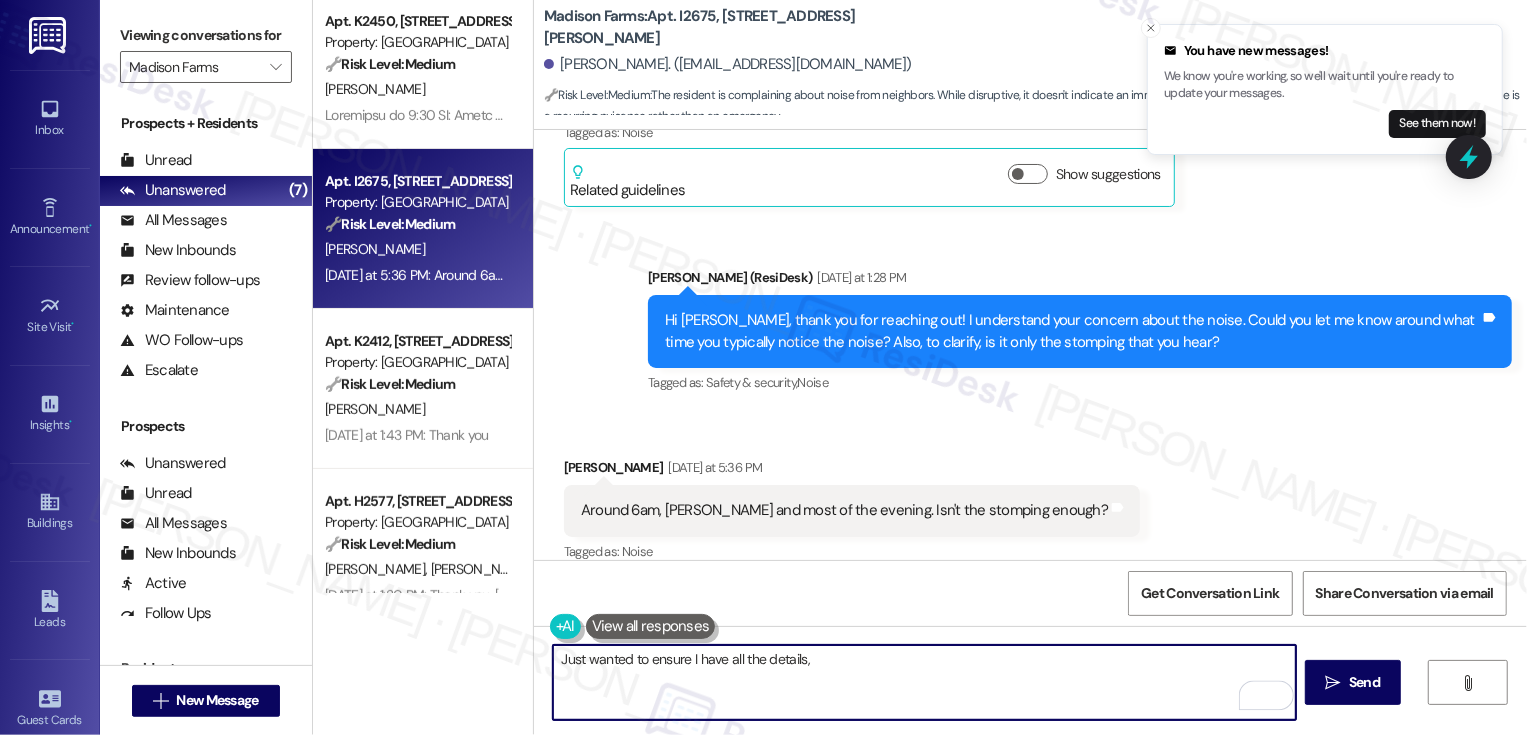 paste on "Donald" 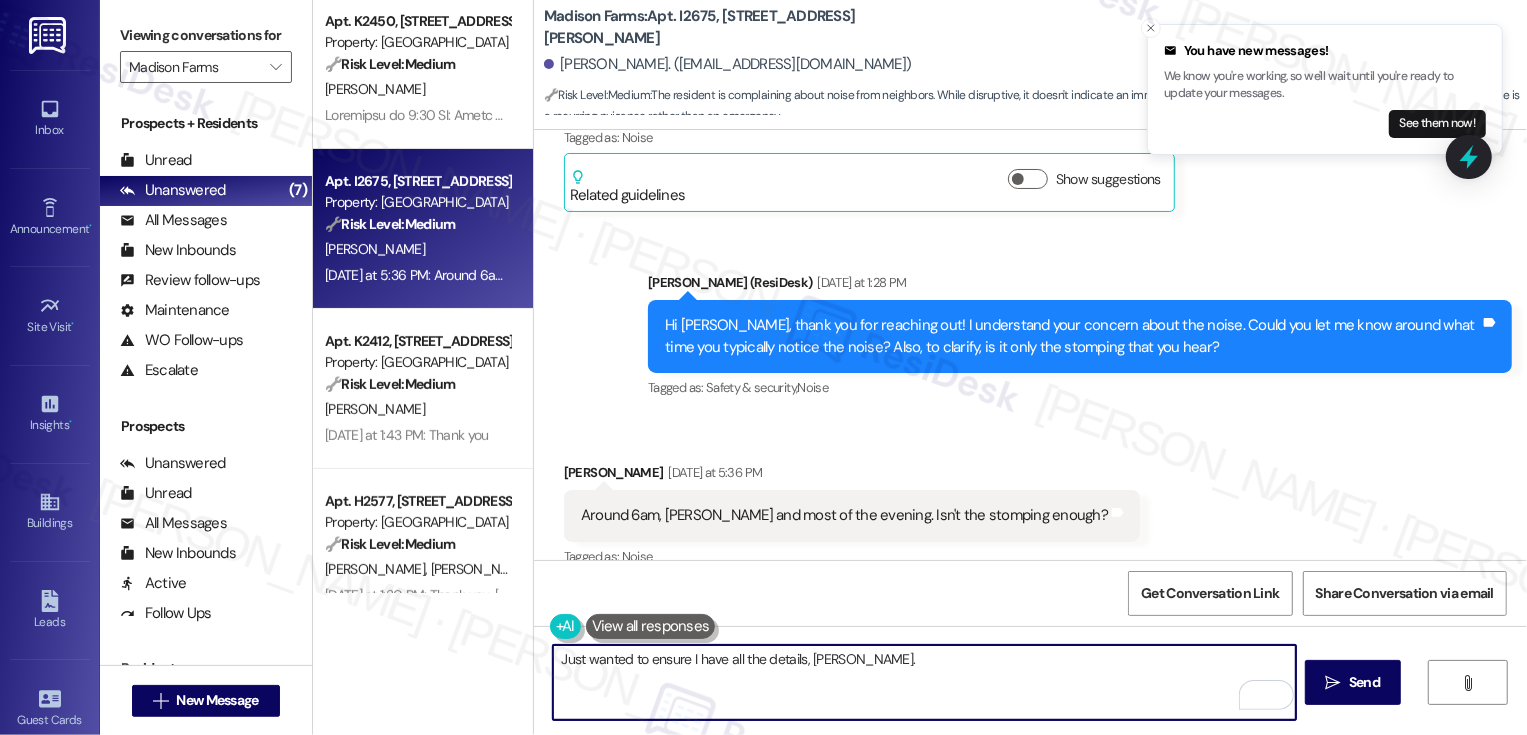scroll, scrollTop: 1582, scrollLeft: 0, axis: vertical 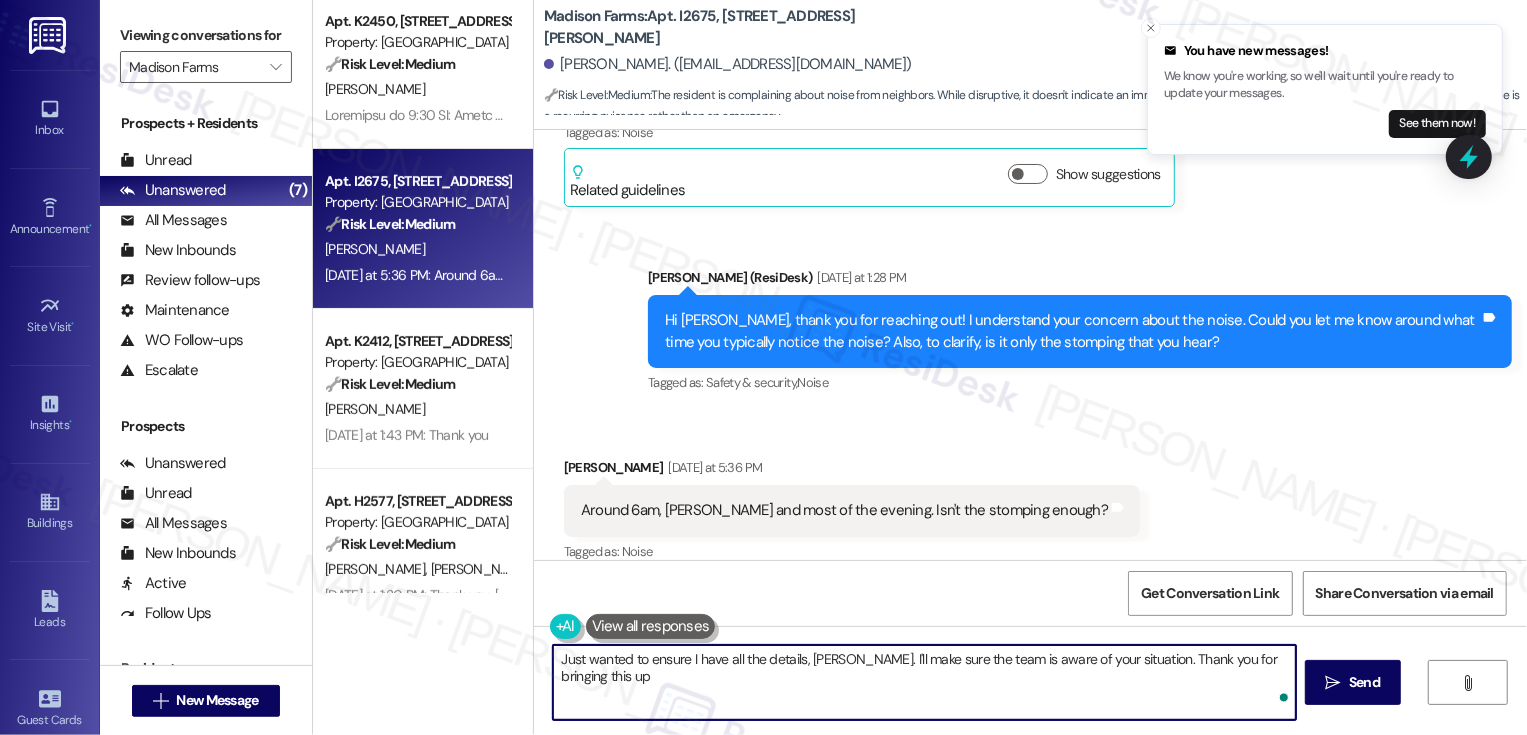 type on "Just wanted to ensure I have all the details, Donald. I'll make sure the team is aware of your situation. Thank you for bringing this up!" 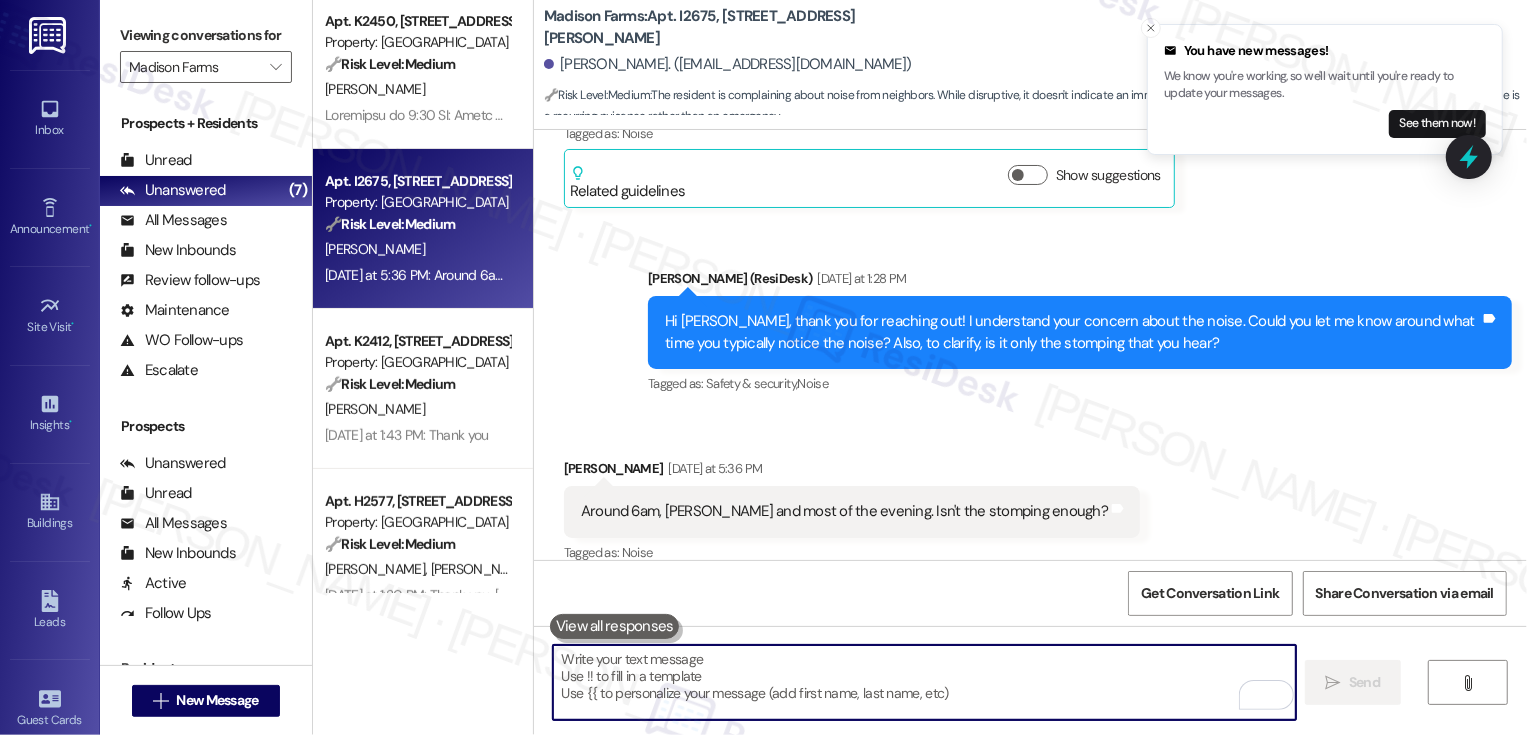 scroll, scrollTop: 1721, scrollLeft: 0, axis: vertical 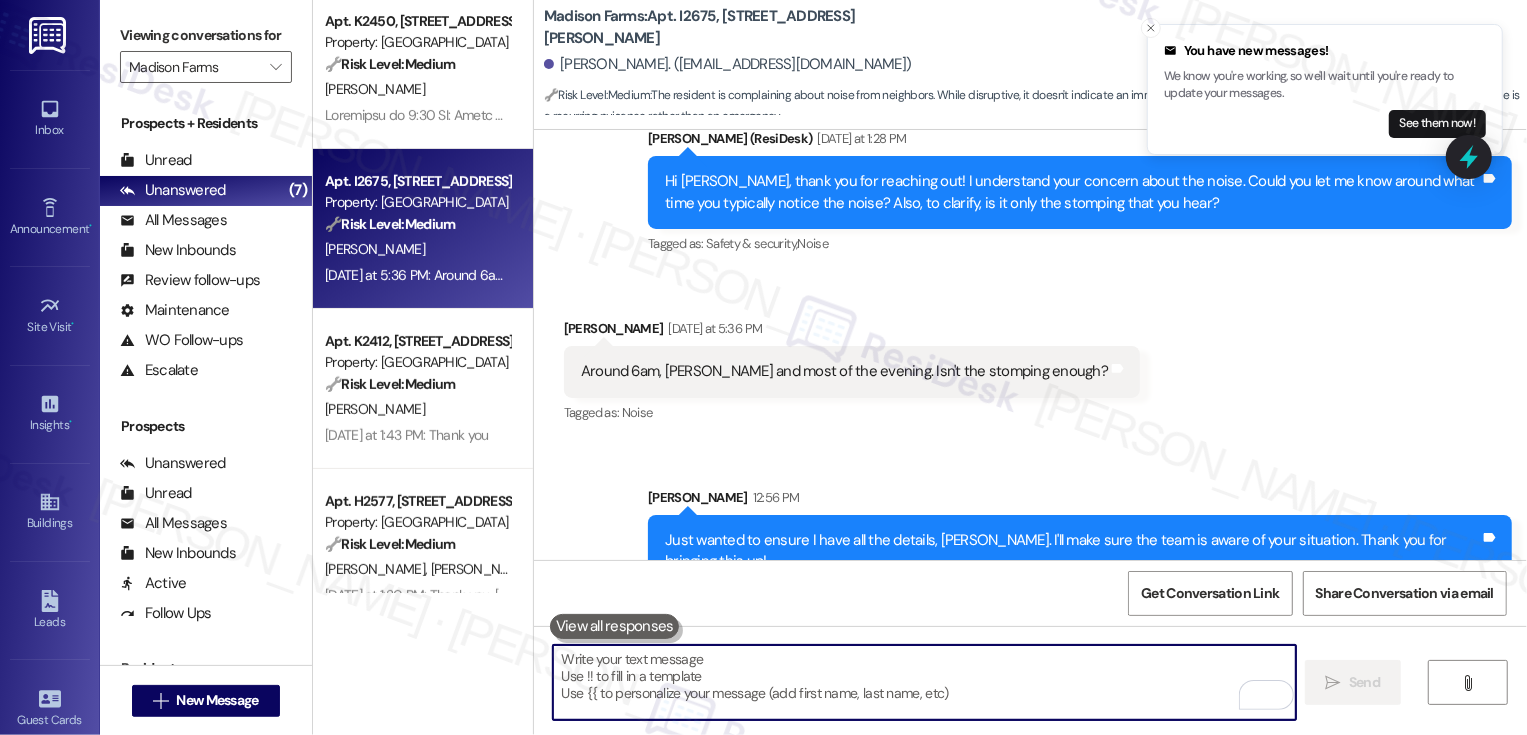 type 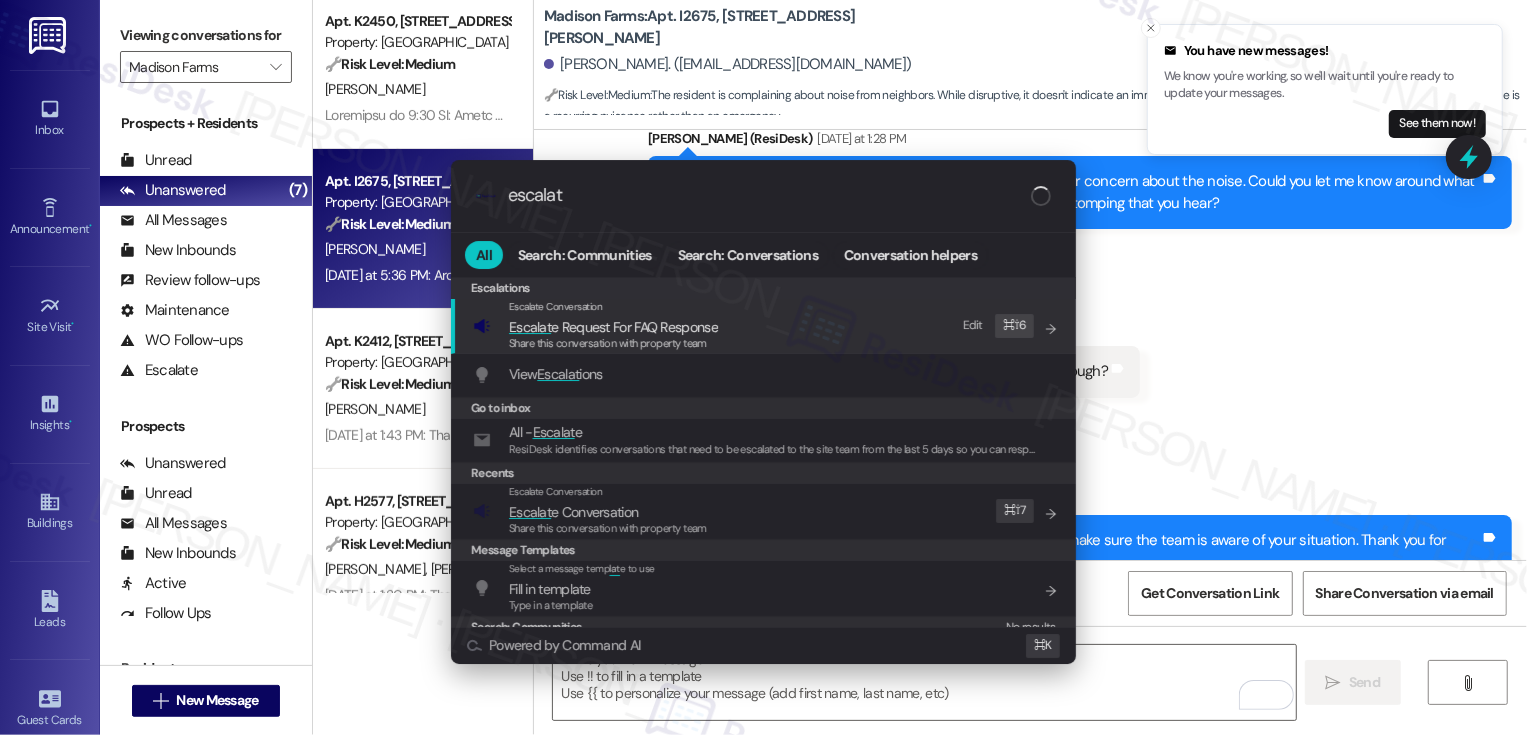 type on "escalate" 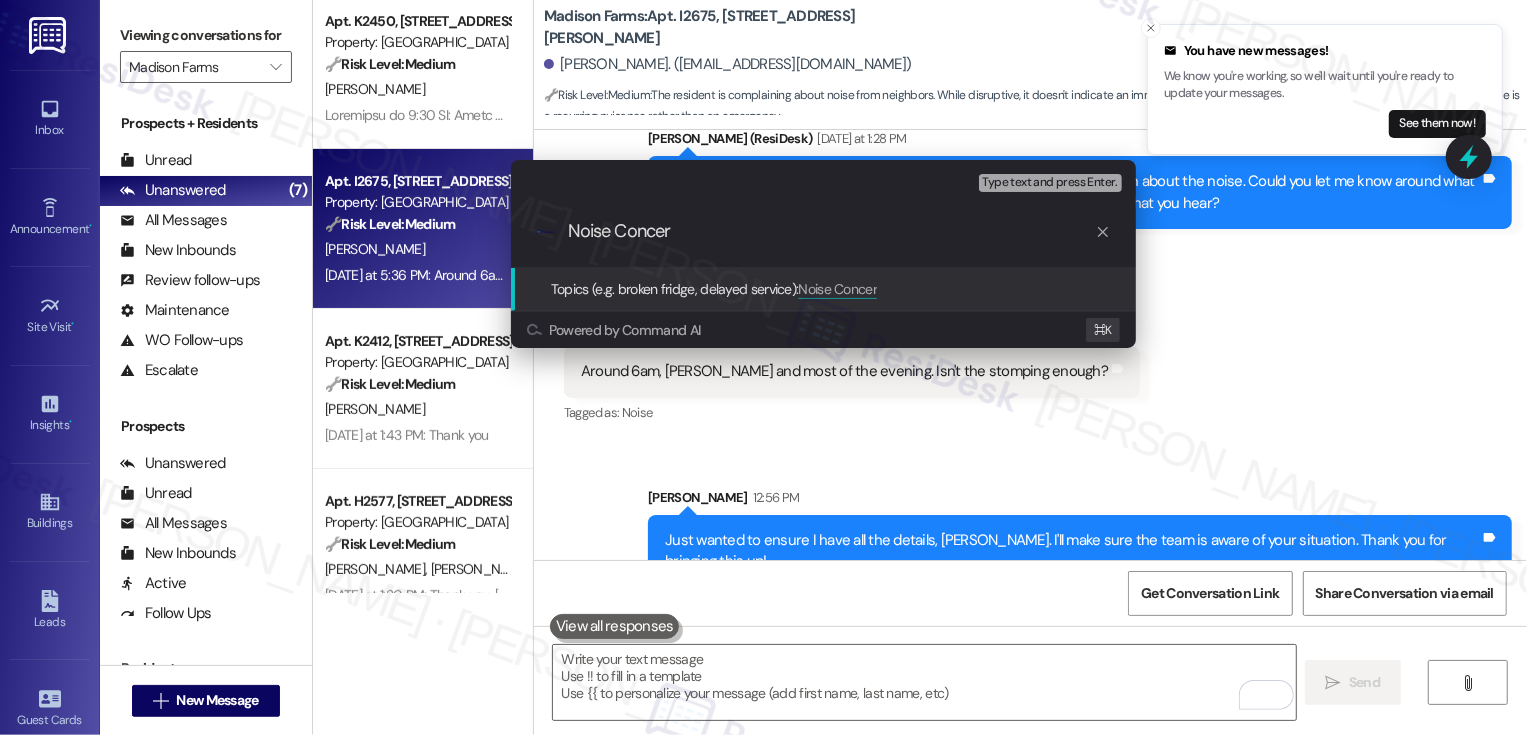 type on "Noise Concern" 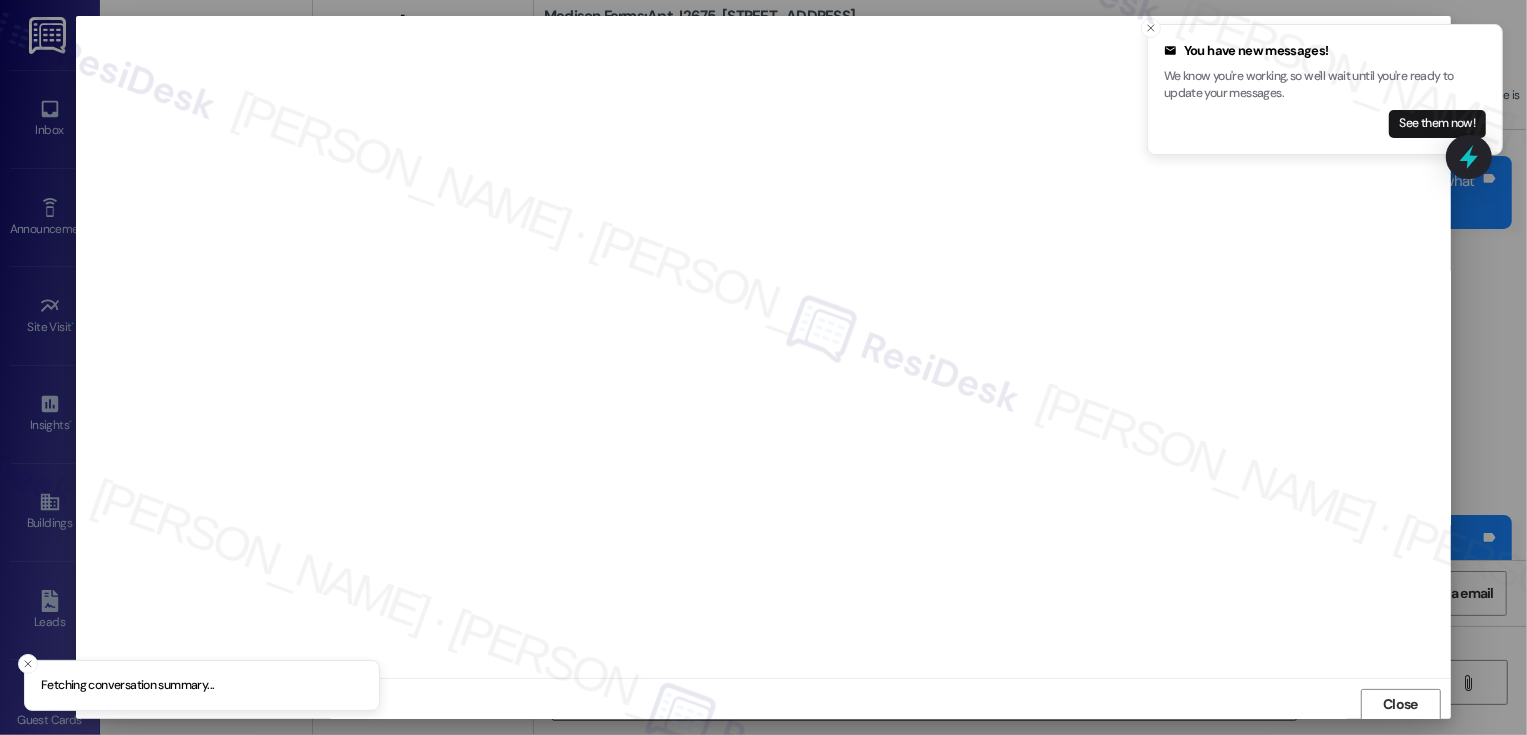 scroll, scrollTop: 1, scrollLeft: 0, axis: vertical 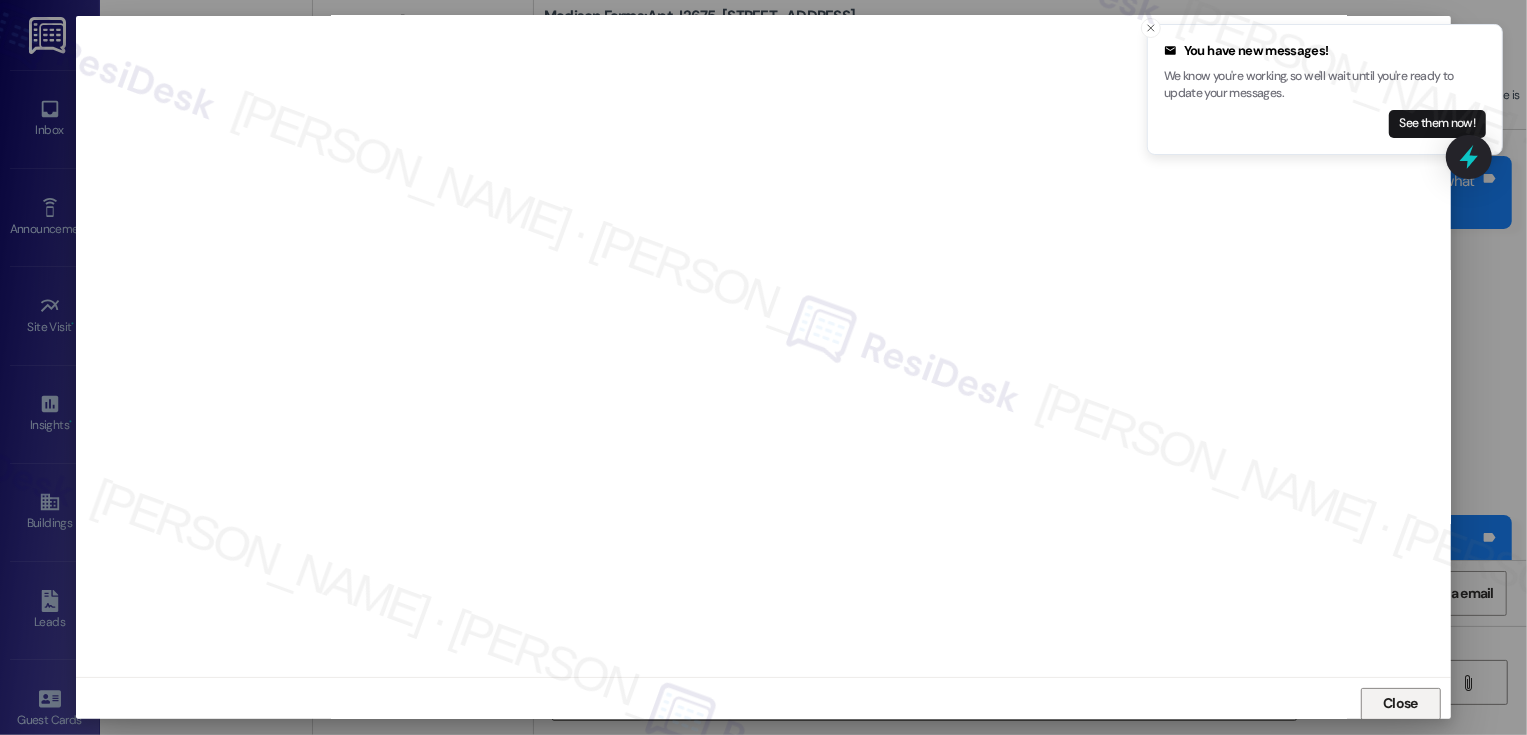 click on "Close" at bounding box center (1401, 704) 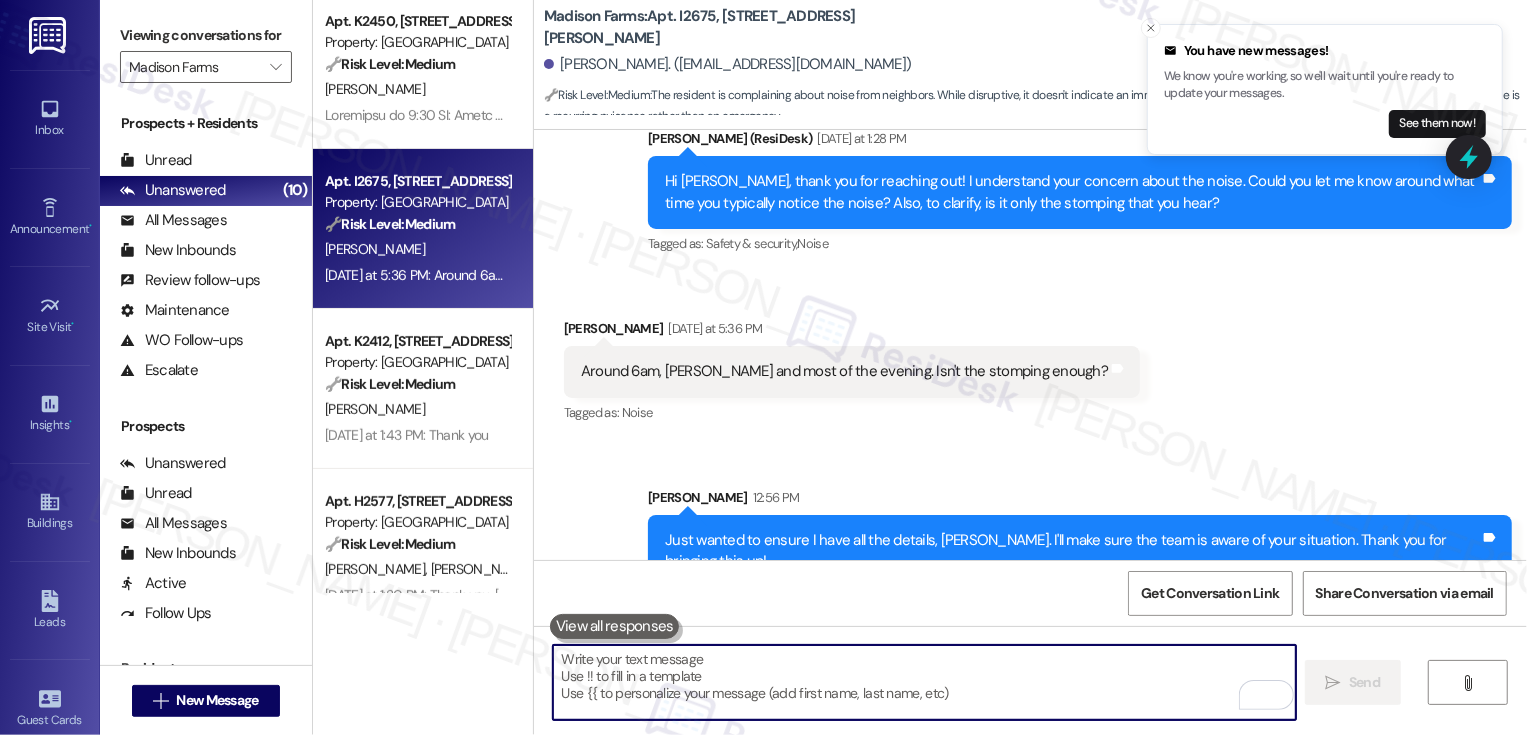 click on "Received via SMS Donald Fultz Yesterday at 5:36 PM Around 6am, Noon and most of the evening. Isn't the stomping enough? Tags and notes Tagged as:   Noise Click to highlight conversations about Noise" at bounding box center (1030, 357) 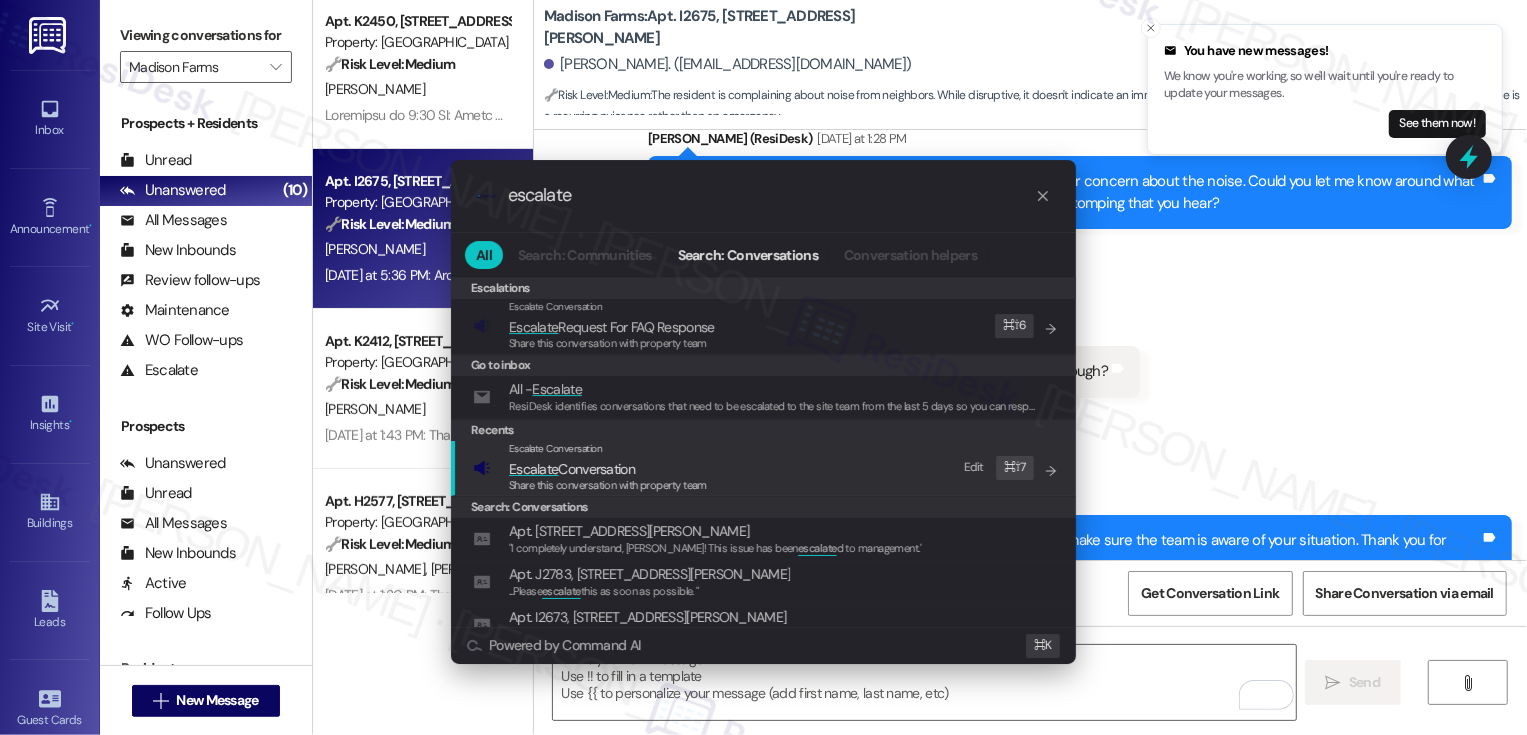 type on "escalate" 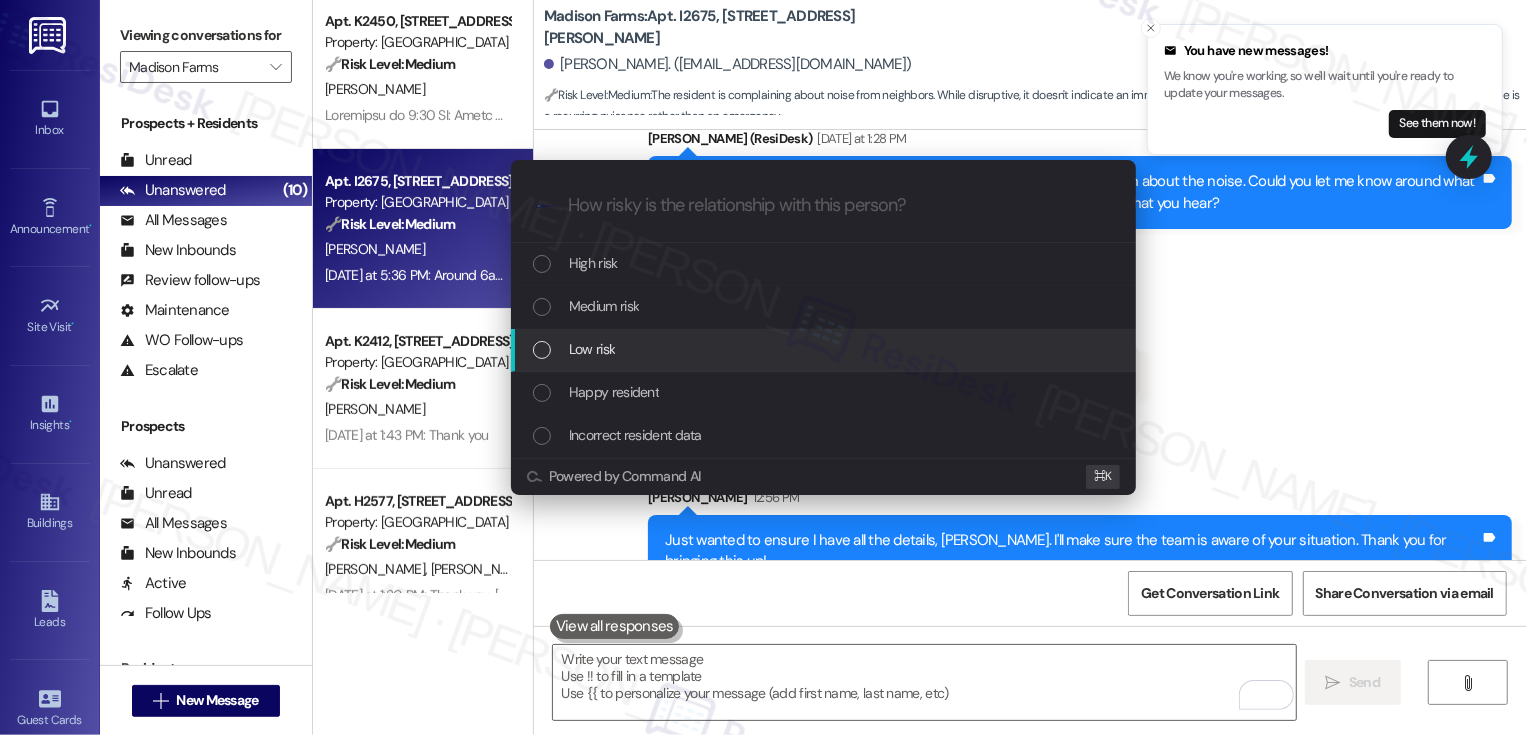 click on "Low risk" at bounding box center [592, 349] 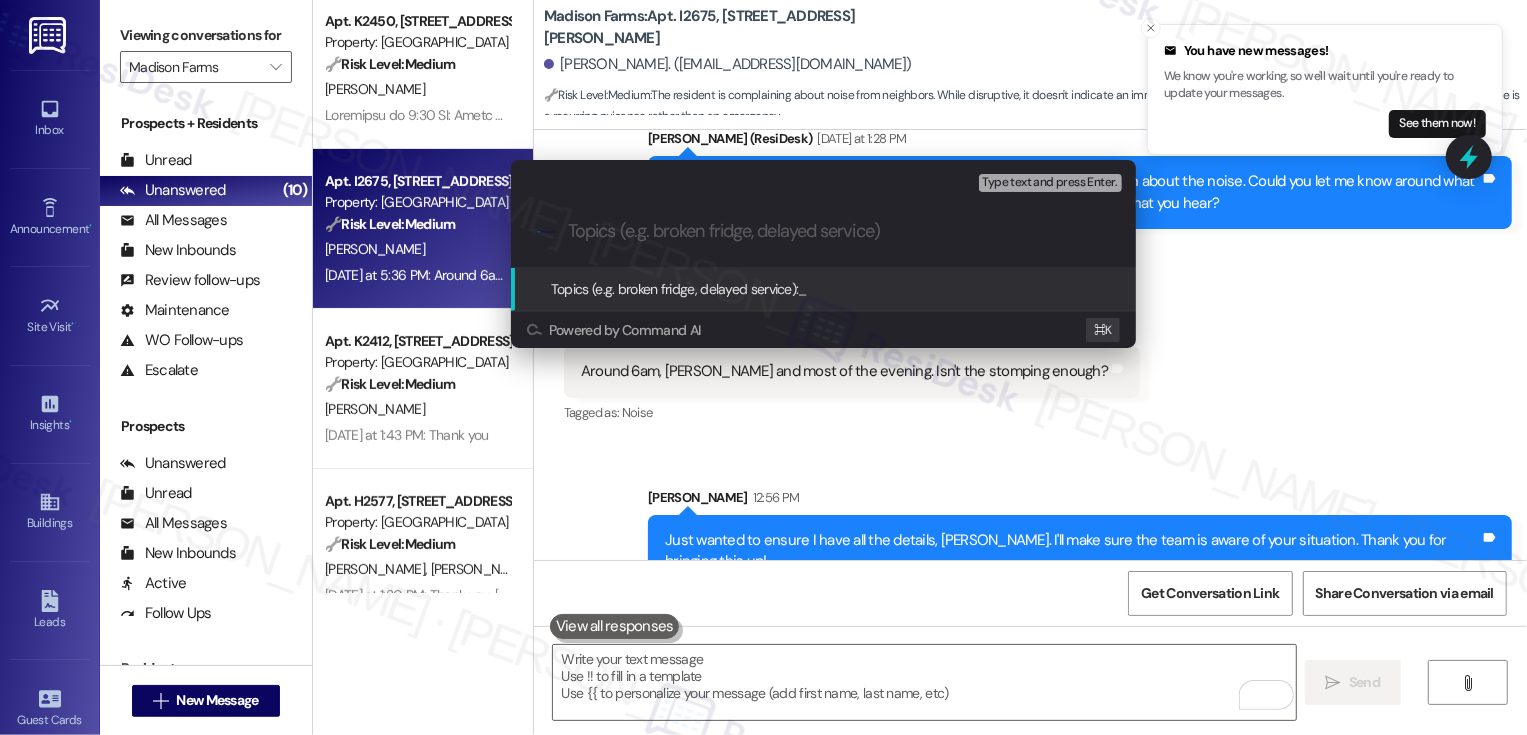 paste on "Noise Concern" 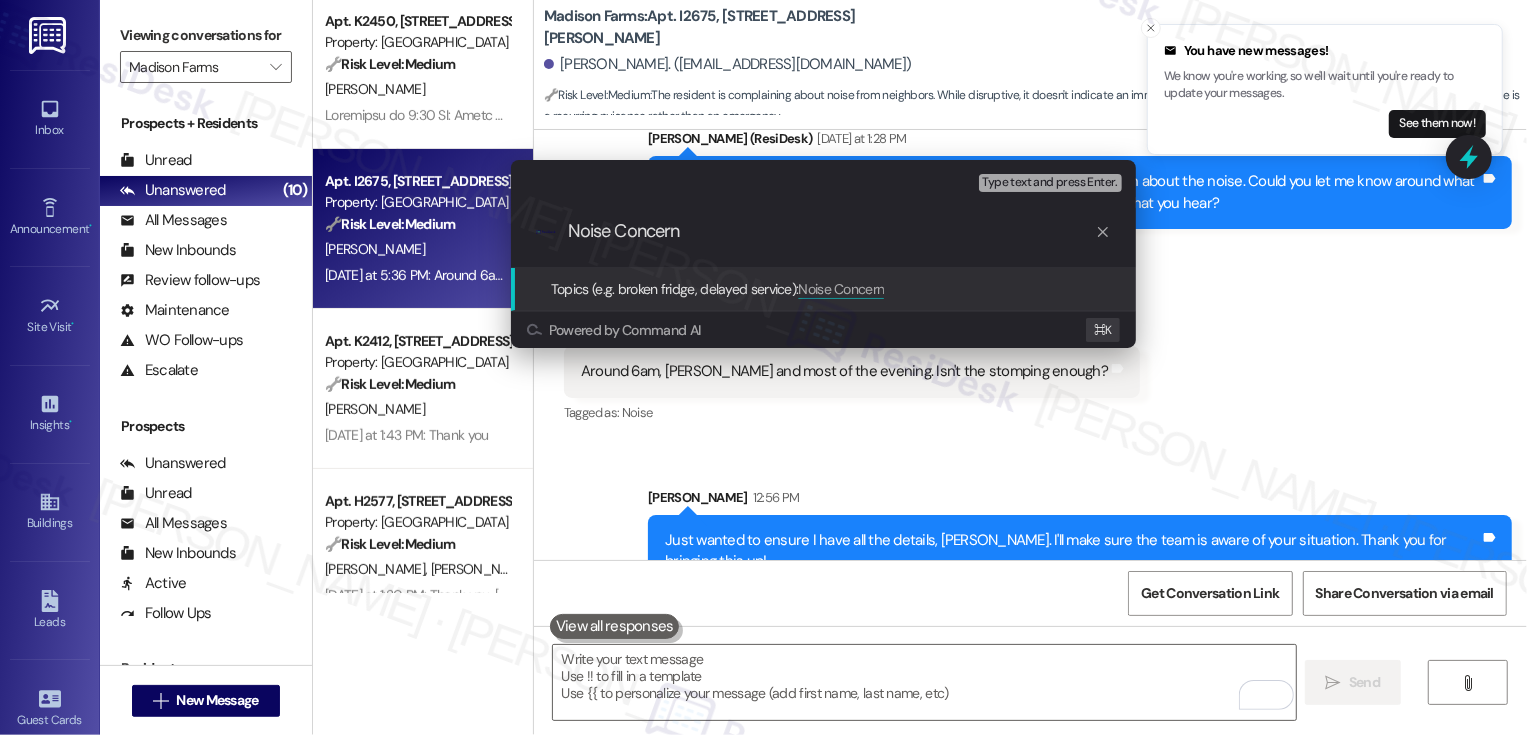 type 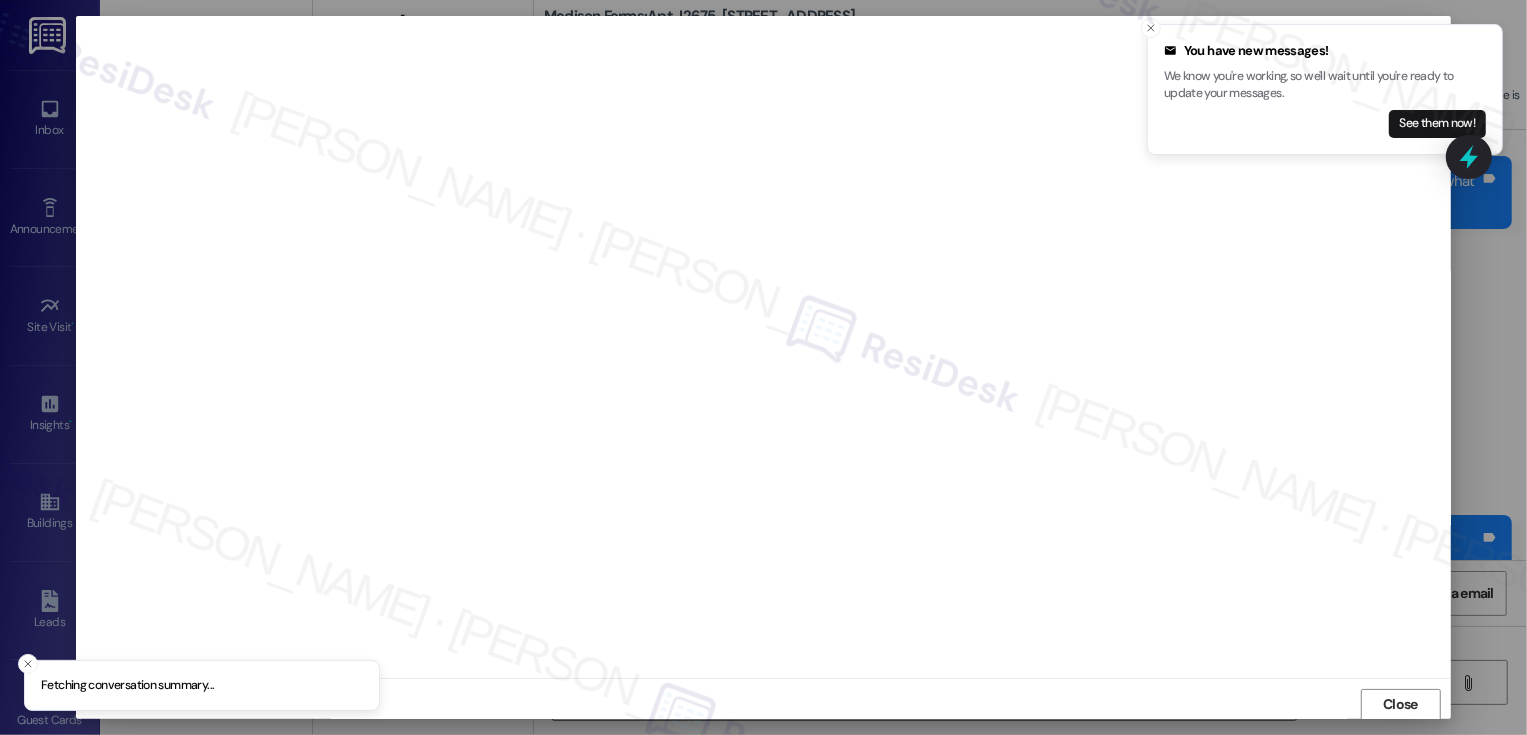 scroll, scrollTop: 1, scrollLeft: 0, axis: vertical 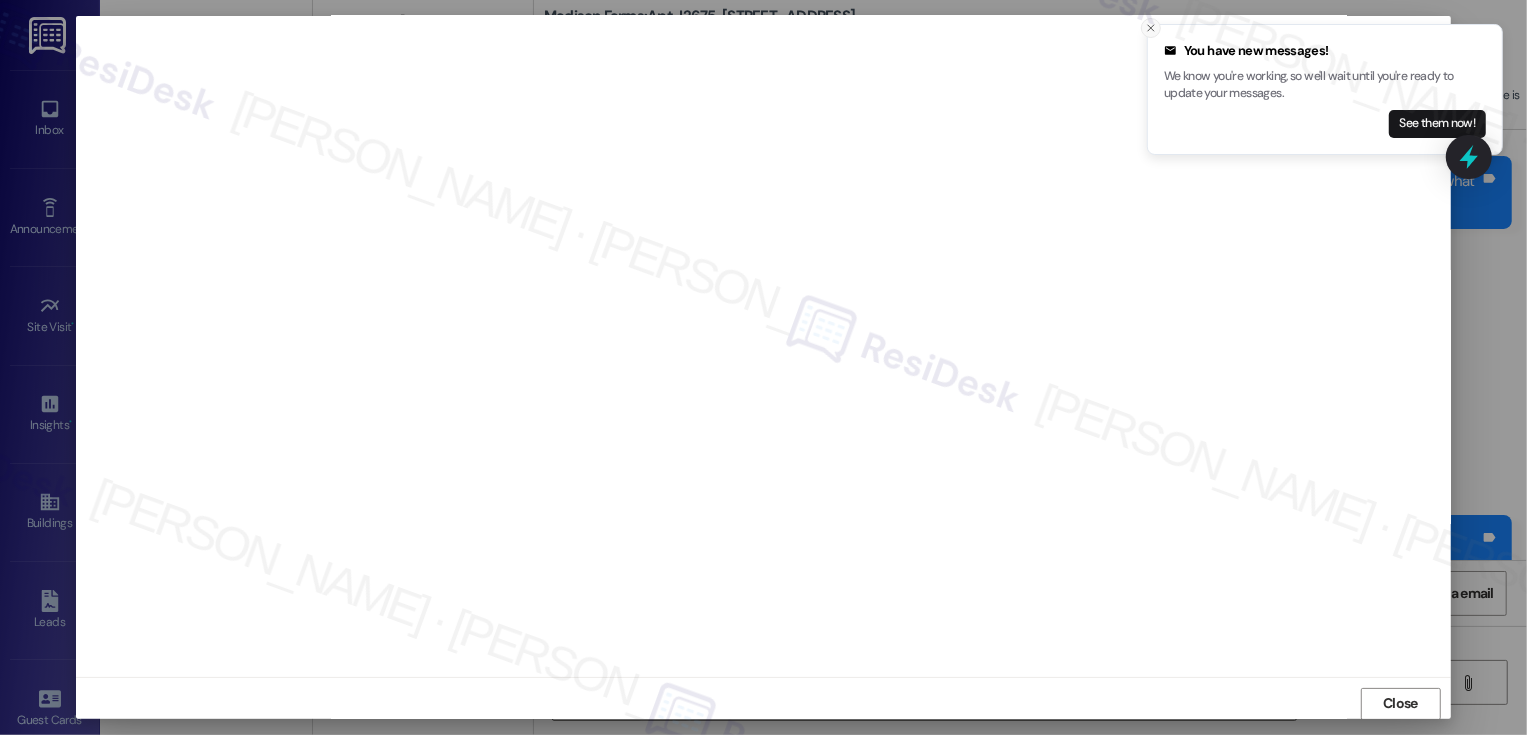 click 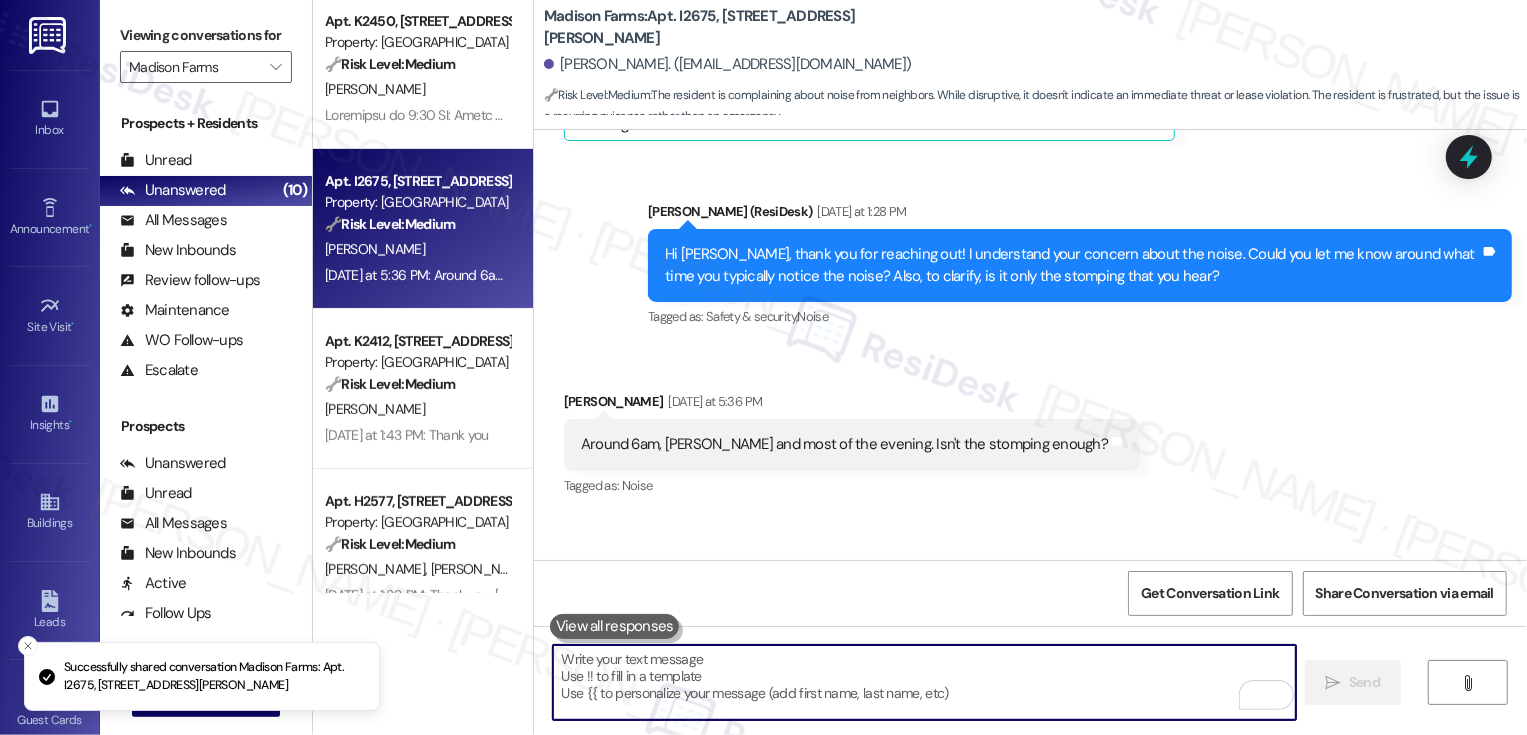 scroll, scrollTop: 1581, scrollLeft: 0, axis: vertical 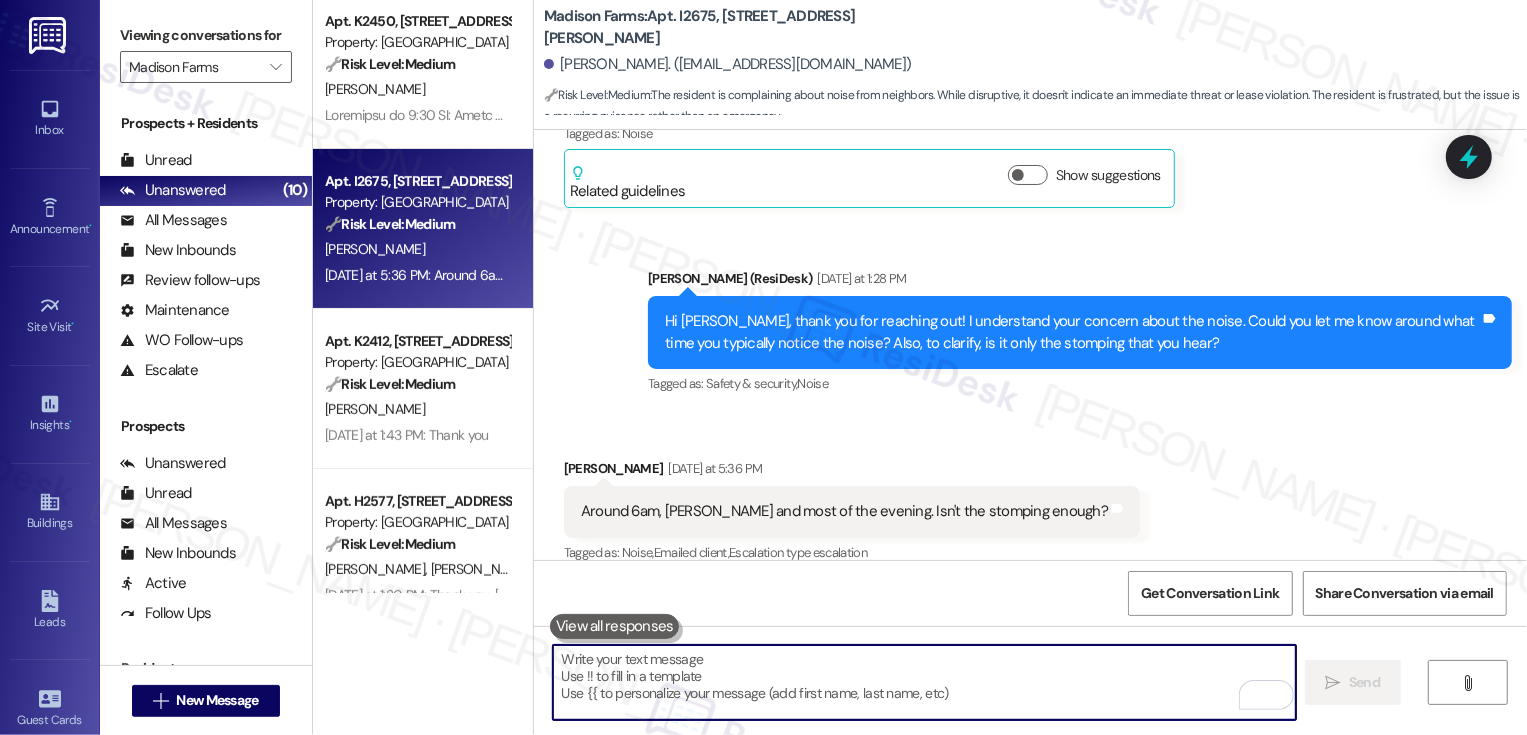 click on "Received via SMS Donald Fultz Question   Neutral Jul 19, 2025 at 12:01 PM I have a huge problem with the people upstairs stomping around at all times. You need to talk to them Tags and notes Tagged as:   Noise Click to highlight conversations about Noise  Related guidelines Show suggestions" at bounding box center [1030, 98] 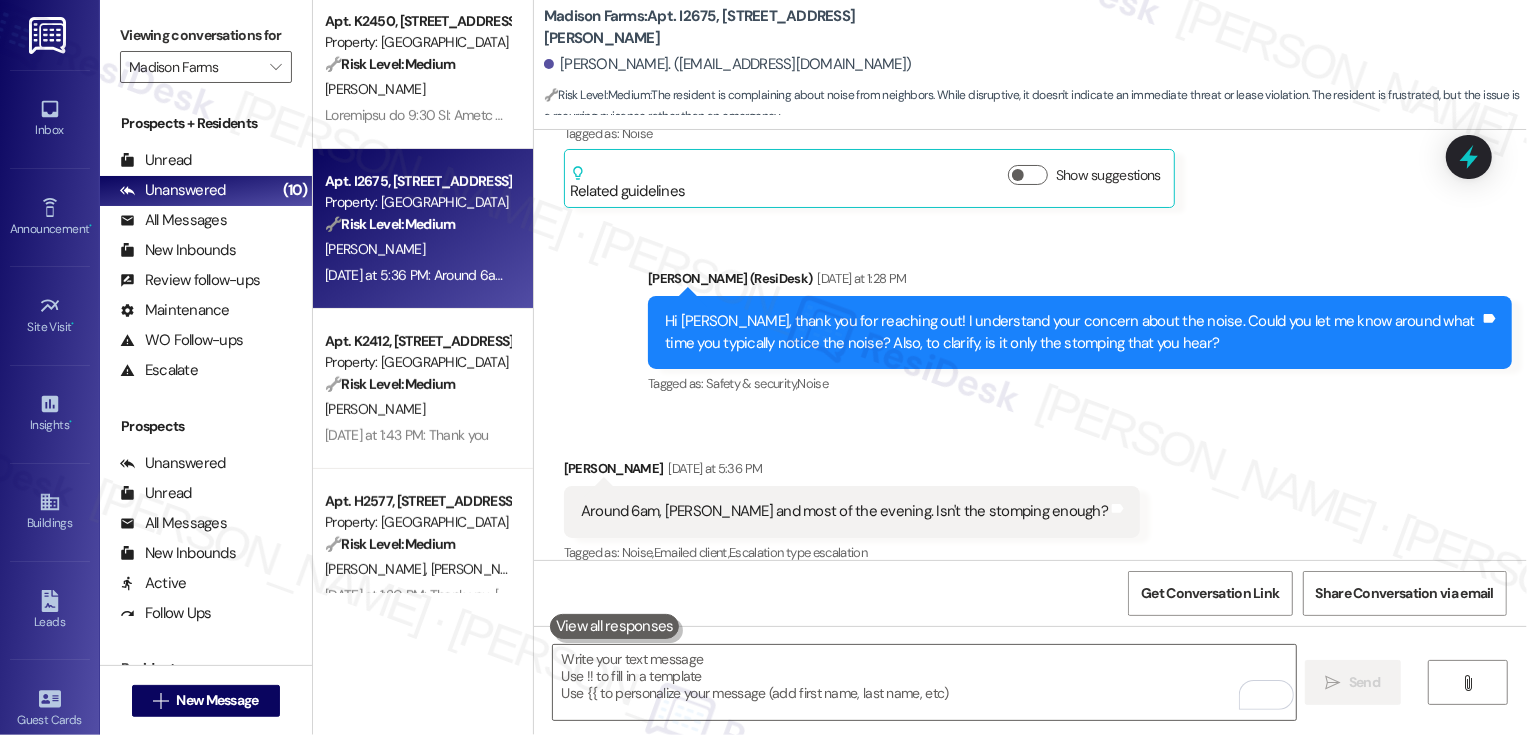 scroll, scrollTop: 1750, scrollLeft: 0, axis: vertical 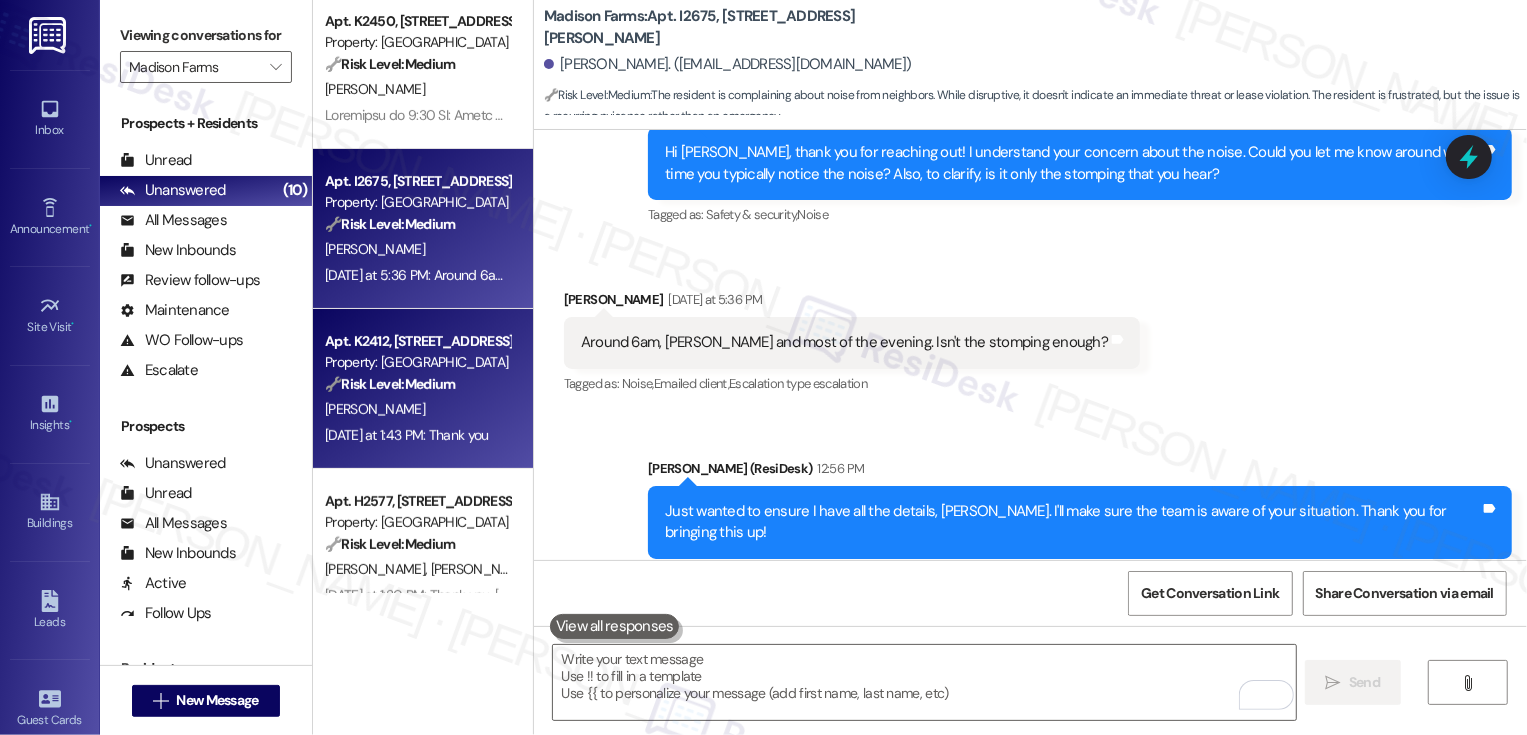 click on "🔧  Risk Level:  Medium The resident reported an oven malfunction with an error code. While inconvenient, it doesn't pose an immediate safety risk or property damage. The resident has granted permission to enter, and a work order has been submitted. This is a non-urgent maintenance request." at bounding box center (417, 384) 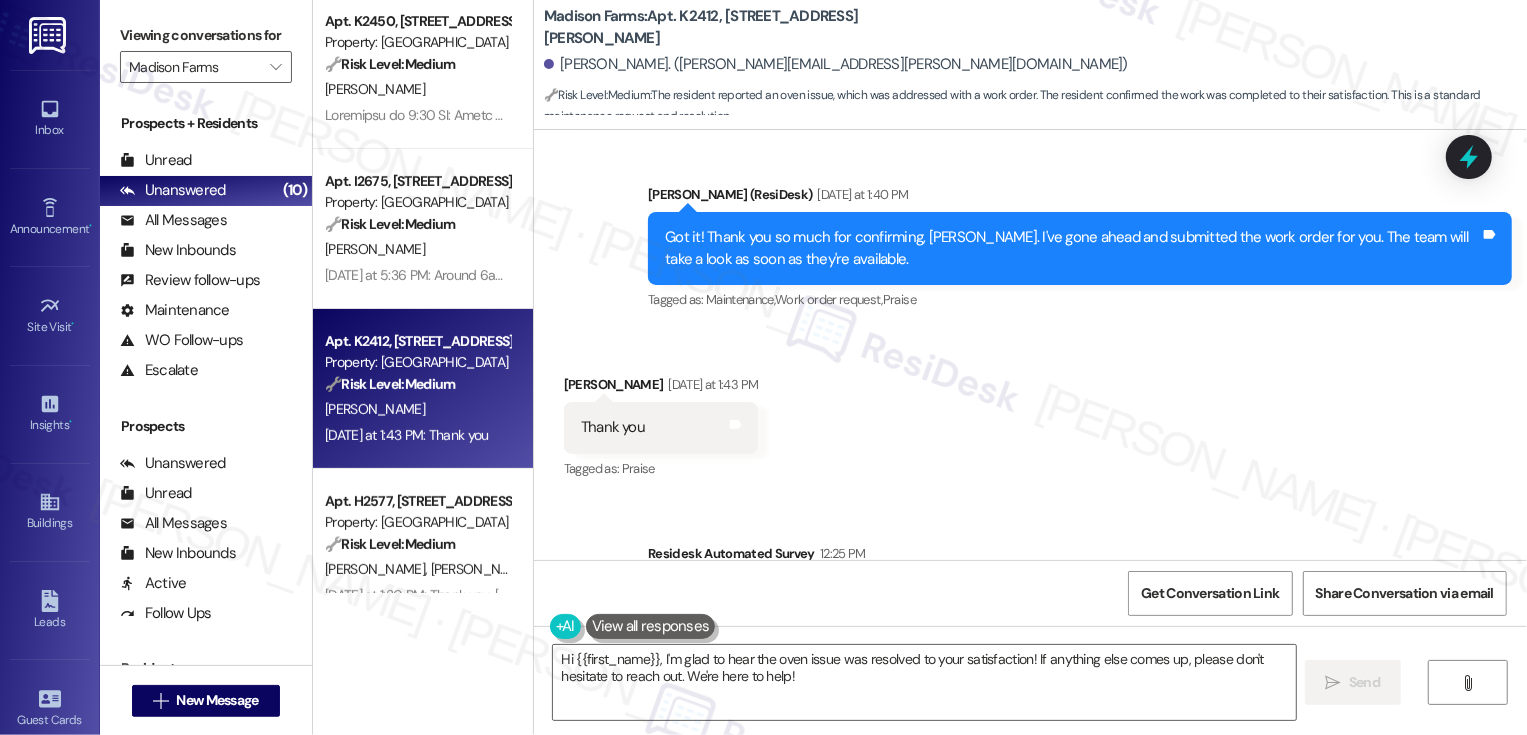scroll, scrollTop: 3057, scrollLeft: 0, axis: vertical 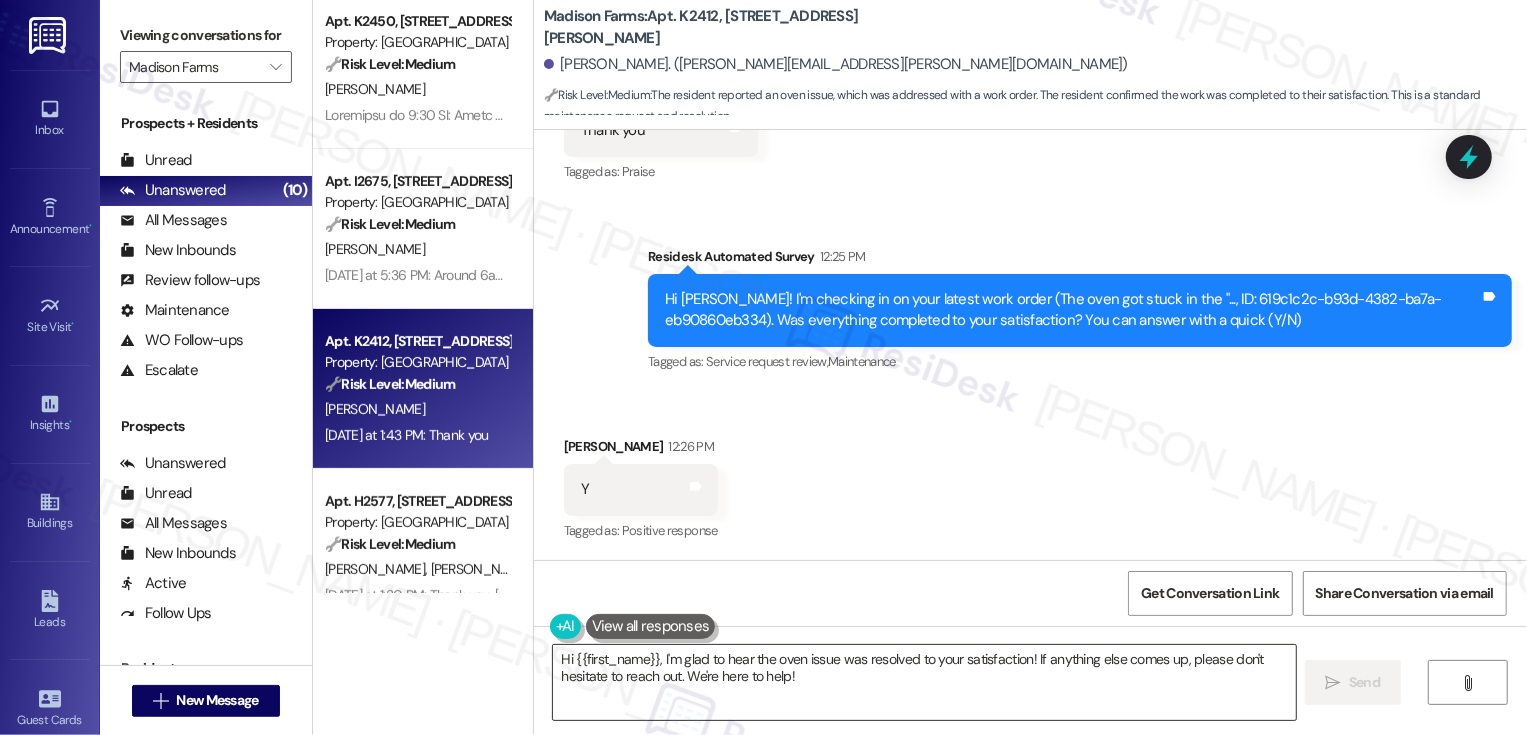 click on "Hi {{first_name}}, I'm glad to hear the oven issue was resolved to your satisfaction! If anything else comes up, please don't hesitate to reach out. We're here to help!" at bounding box center (924, 682) 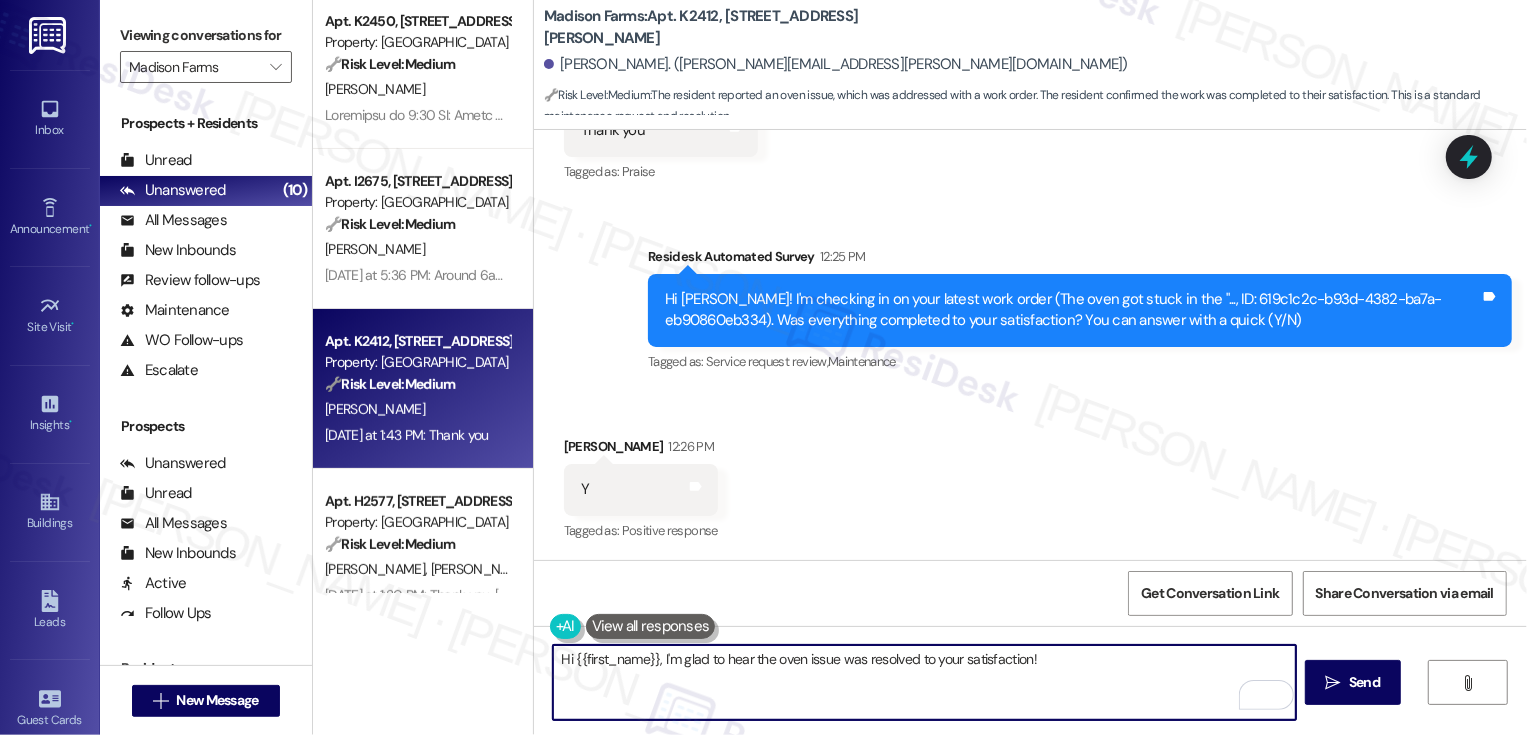 paste on "If you don't mind me asking, how has your experience been so far? Has the property lived up to your expectations?" 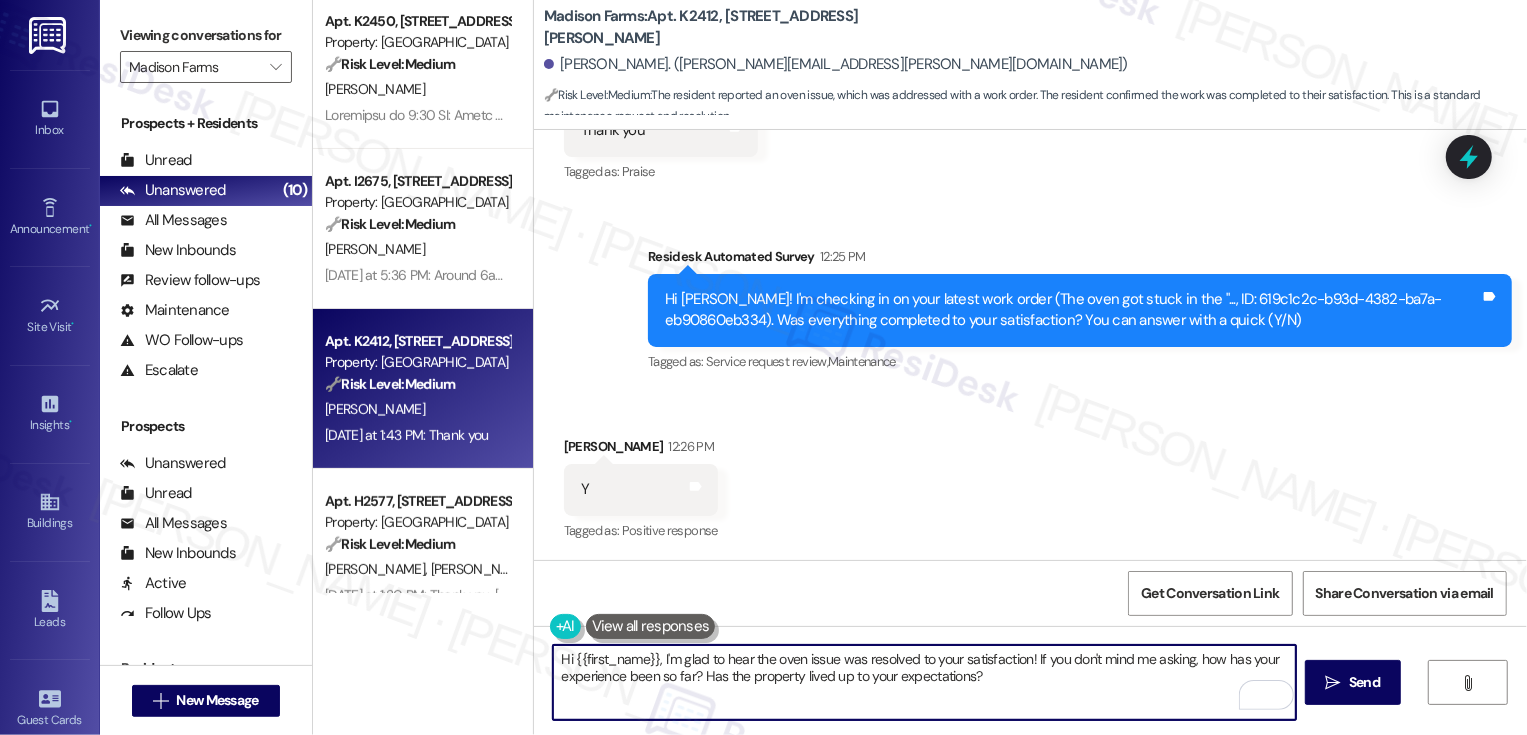 scroll, scrollTop: 3057, scrollLeft: 0, axis: vertical 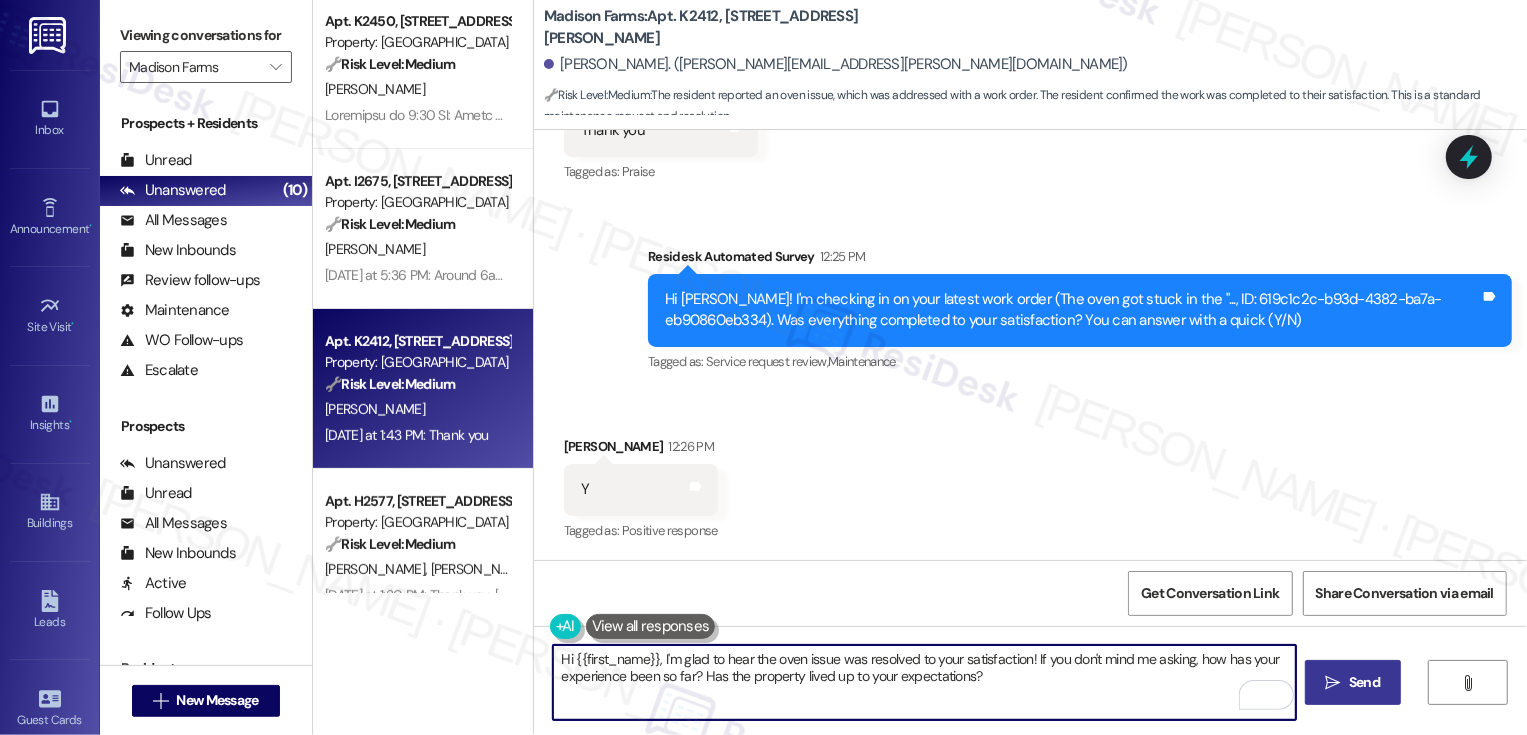 type on "Hi {{first_name}}, I'm glad to hear the oven issue was resolved to your satisfaction! If you don't mind me asking, how has your experience been so far? Has the property lived up to your expectations?" 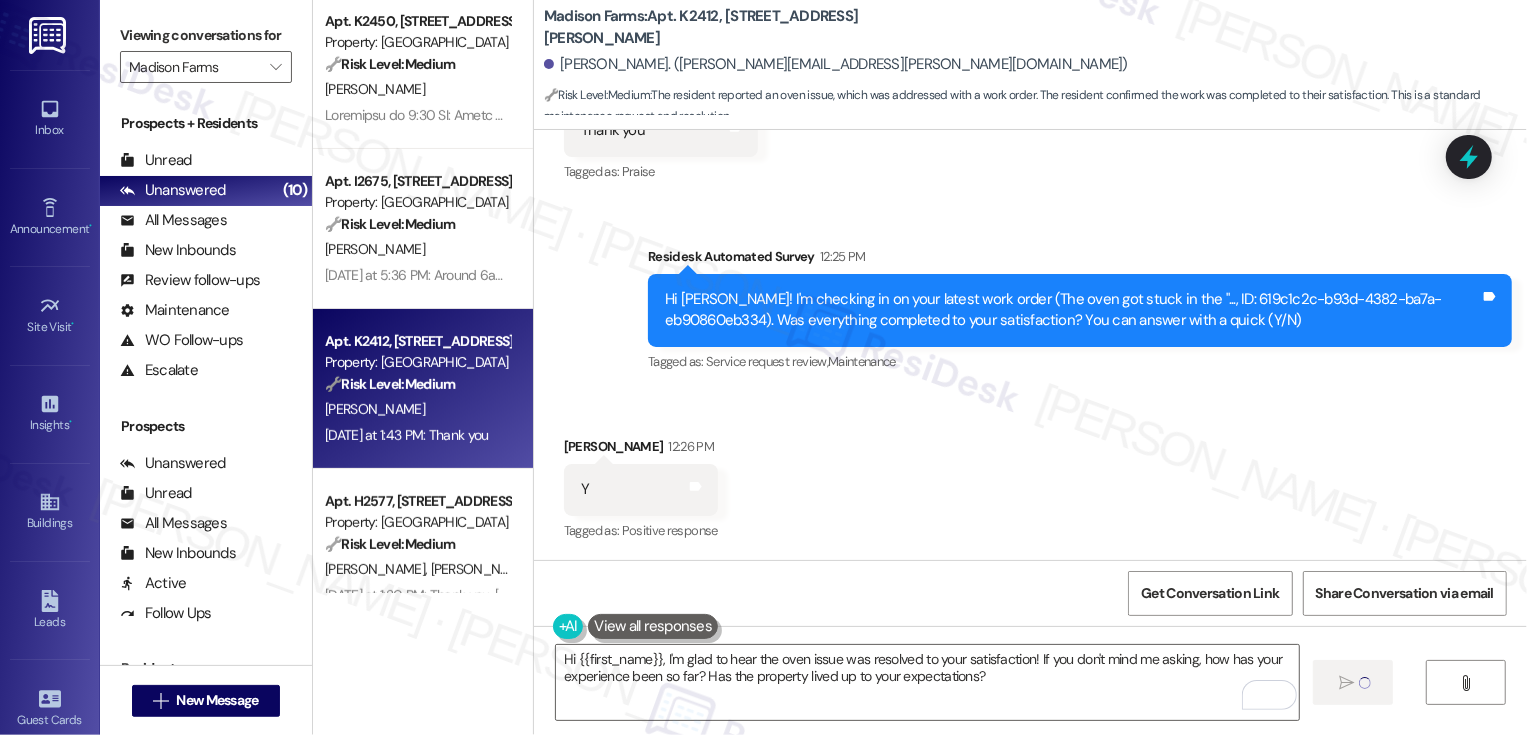 type 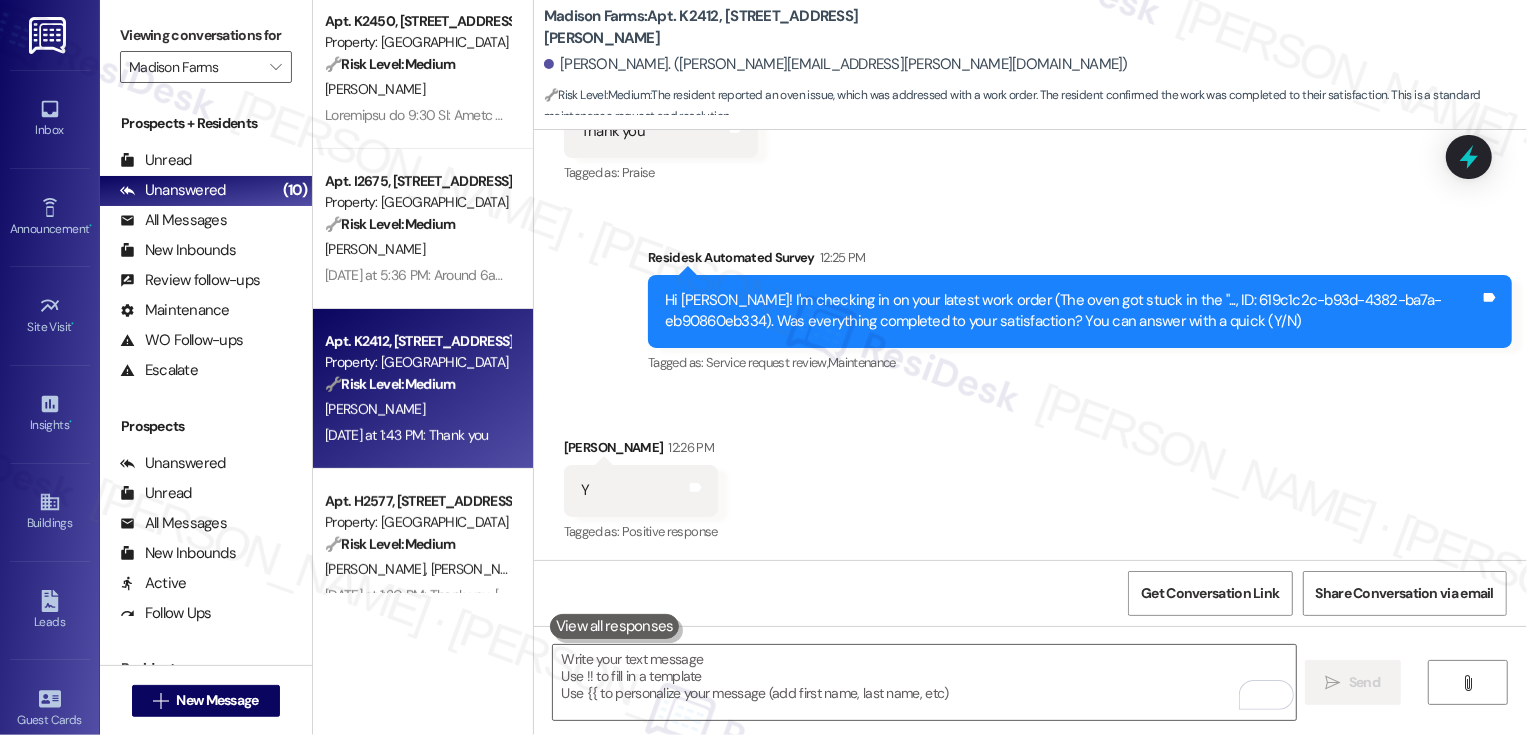 scroll, scrollTop: 3218, scrollLeft: 0, axis: vertical 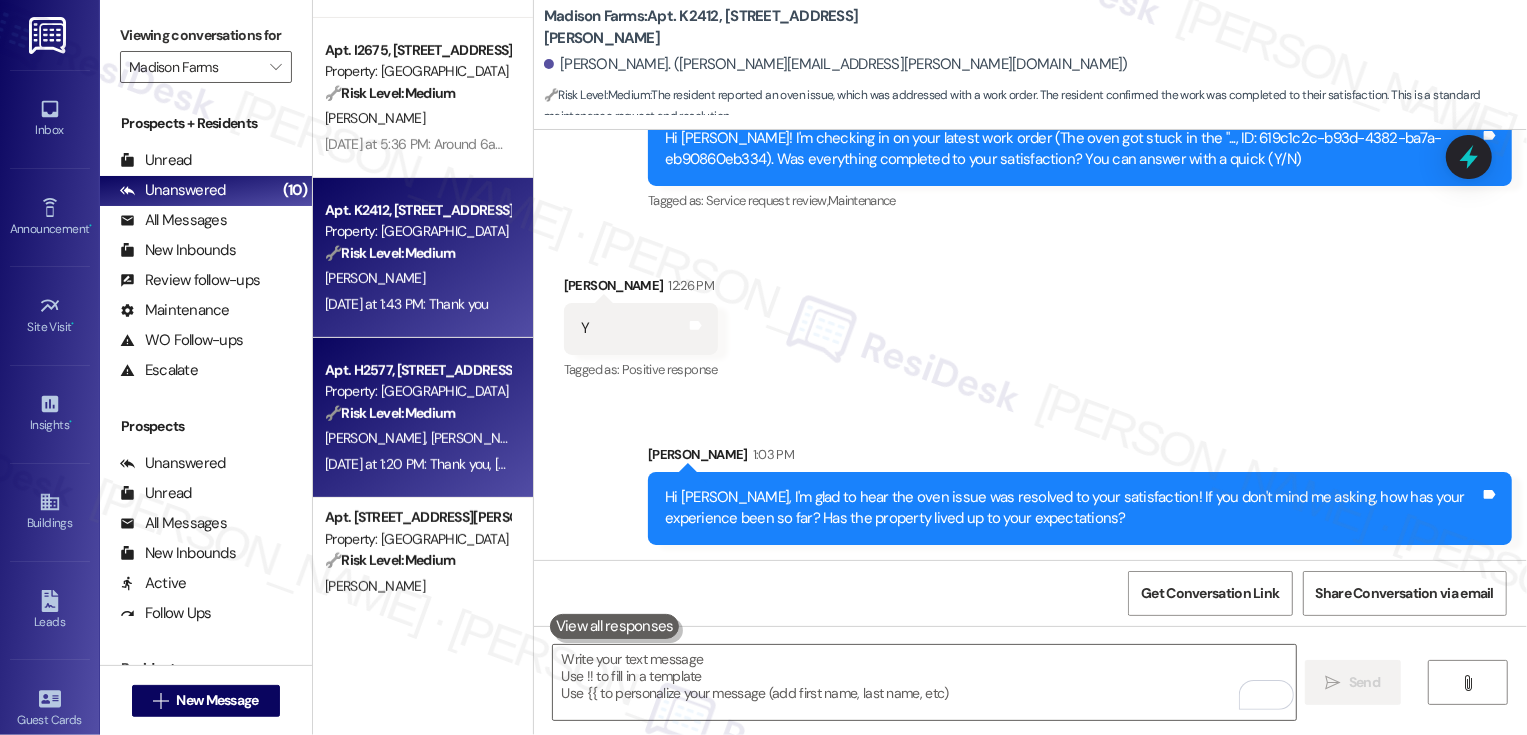click on "Property: [GEOGRAPHIC_DATA]" at bounding box center (417, 391) 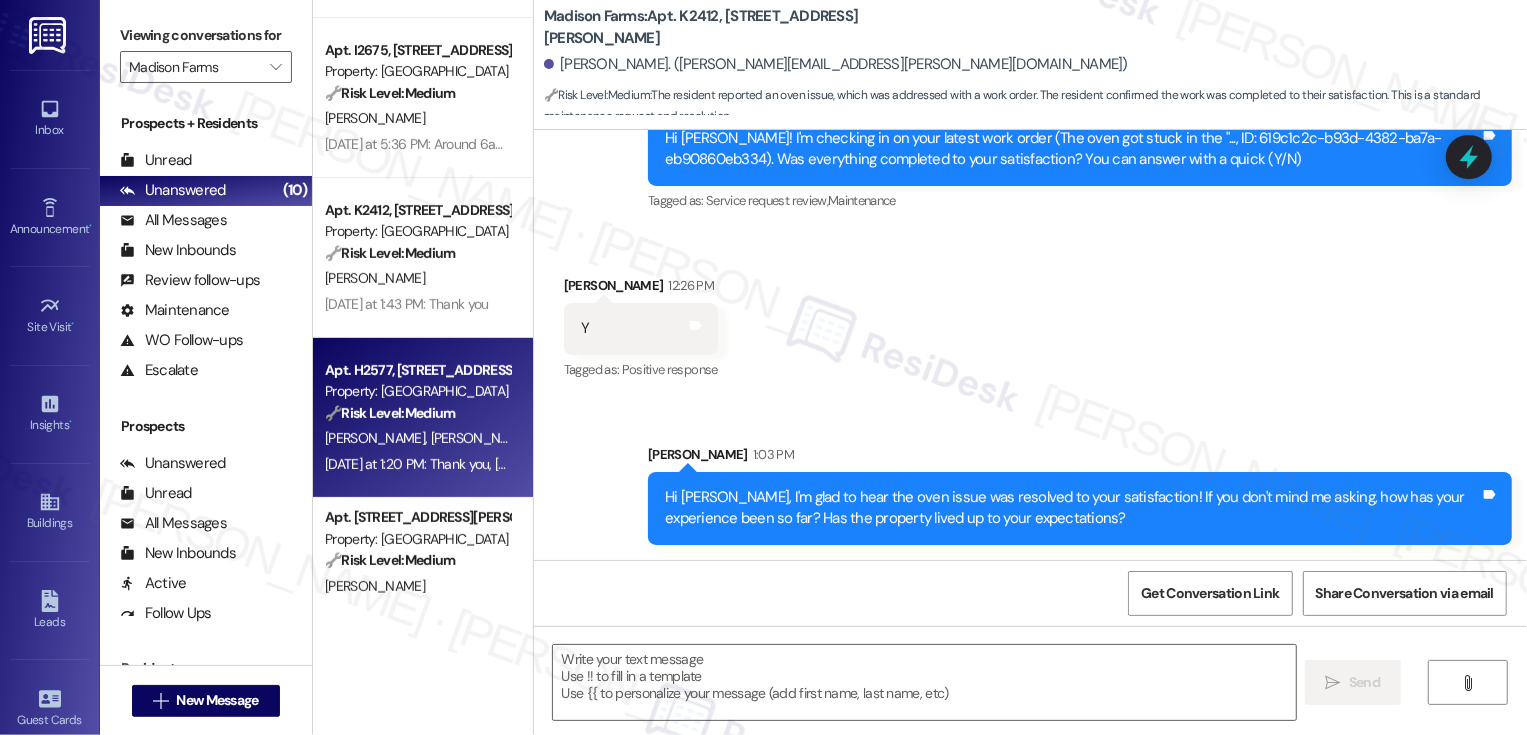 click on "Property: [GEOGRAPHIC_DATA]" at bounding box center [417, 391] 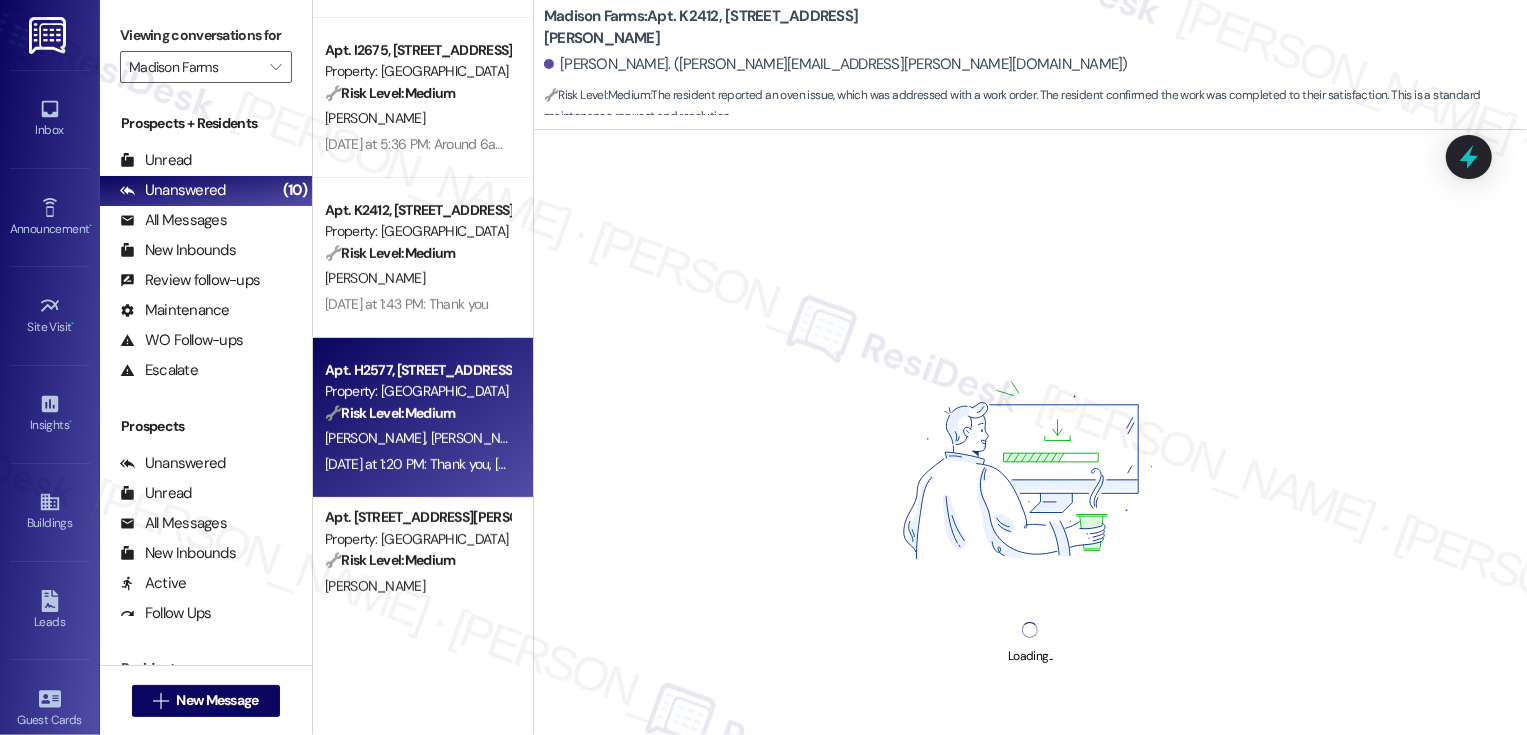 click on "Property: [GEOGRAPHIC_DATA]" at bounding box center (417, 391) 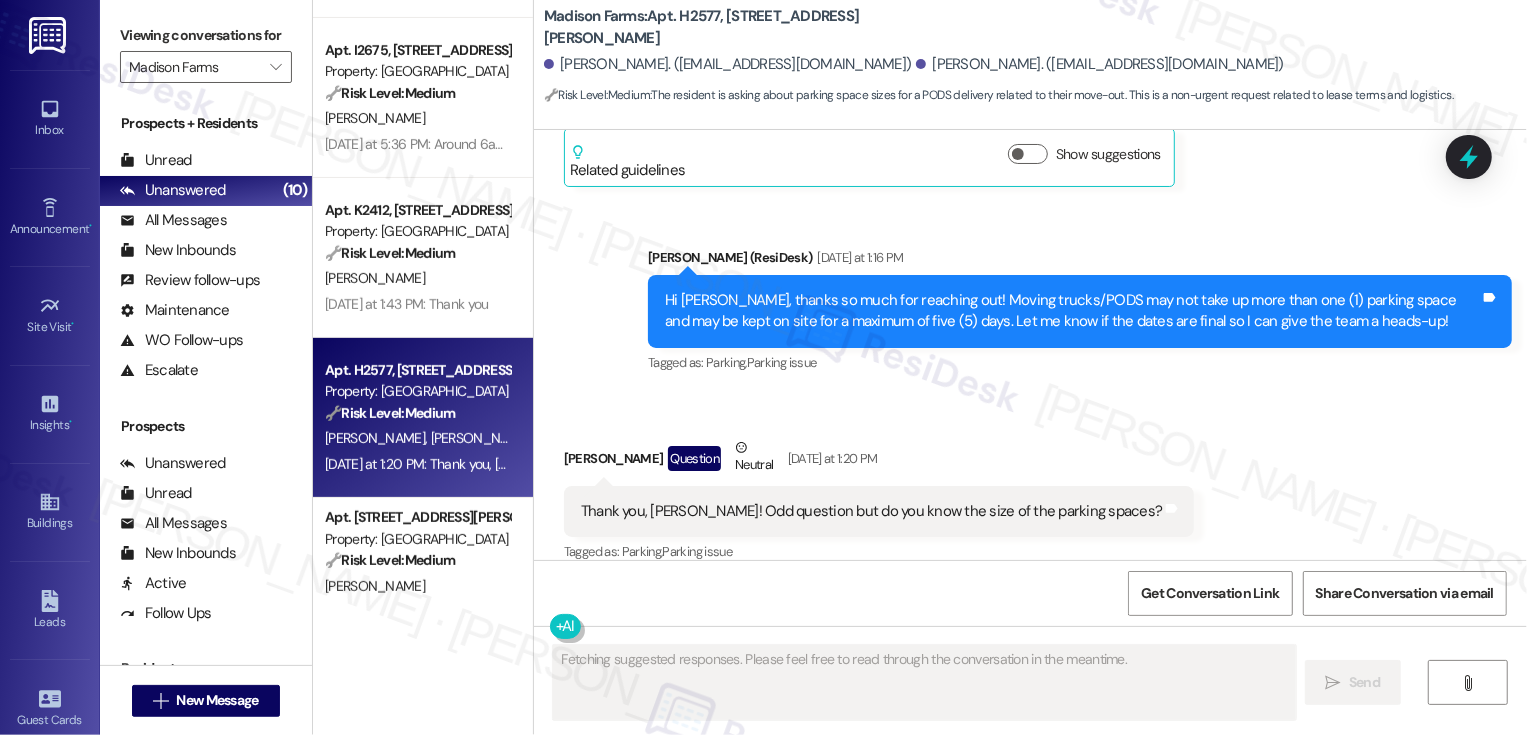 scroll, scrollTop: 2200, scrollLeft: 0, axis: vertical 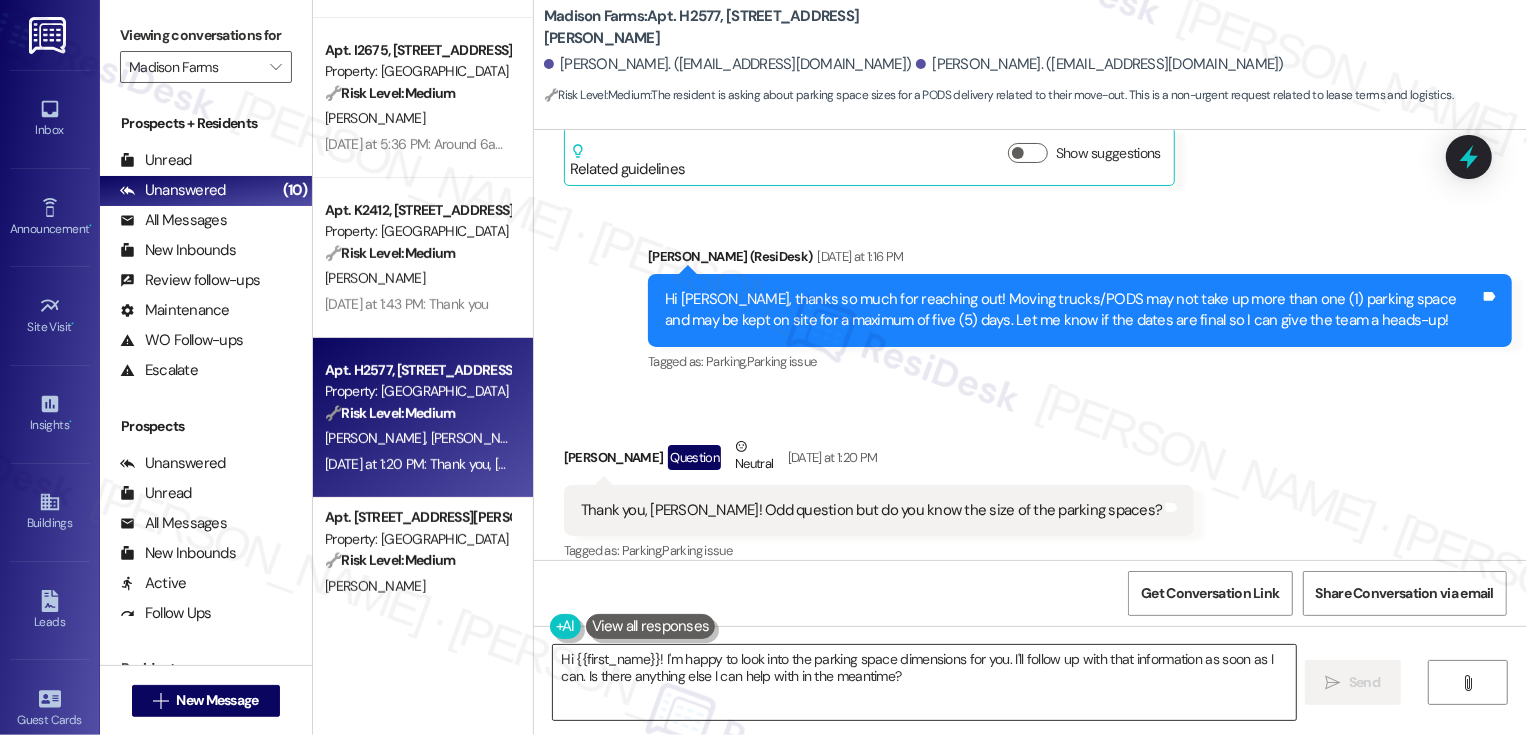 click on "Hi {{first_name}}! I'm happy to look into the parking space dimensions for you. I'll follow up with that information as soon as I can. Is there anything else I can help with in the meantime?" at bounding box center [924, 682] 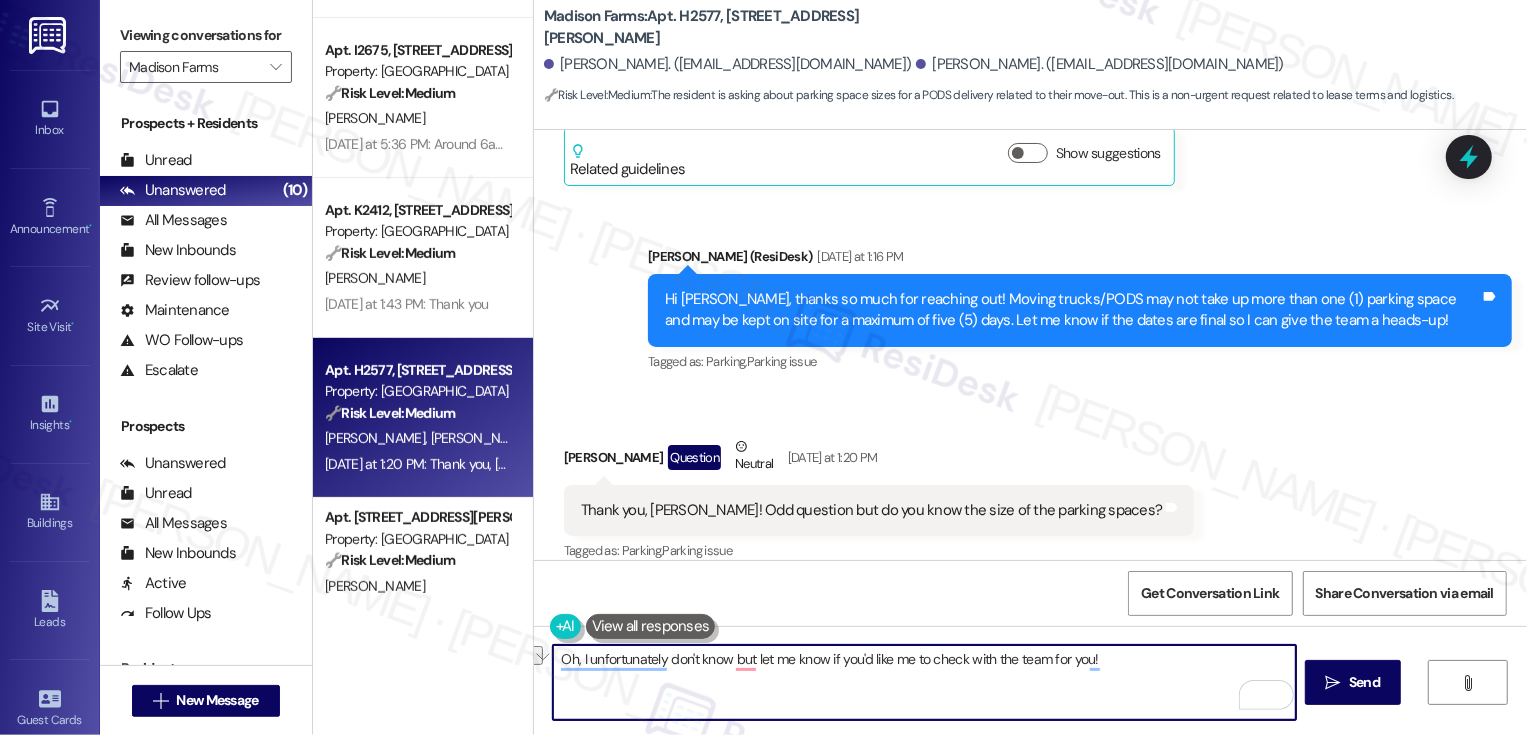 drag, startPoint x: 747, startPoint y: 660, endPoint x: 1011, endPoint y: 686, distance: 265.27722 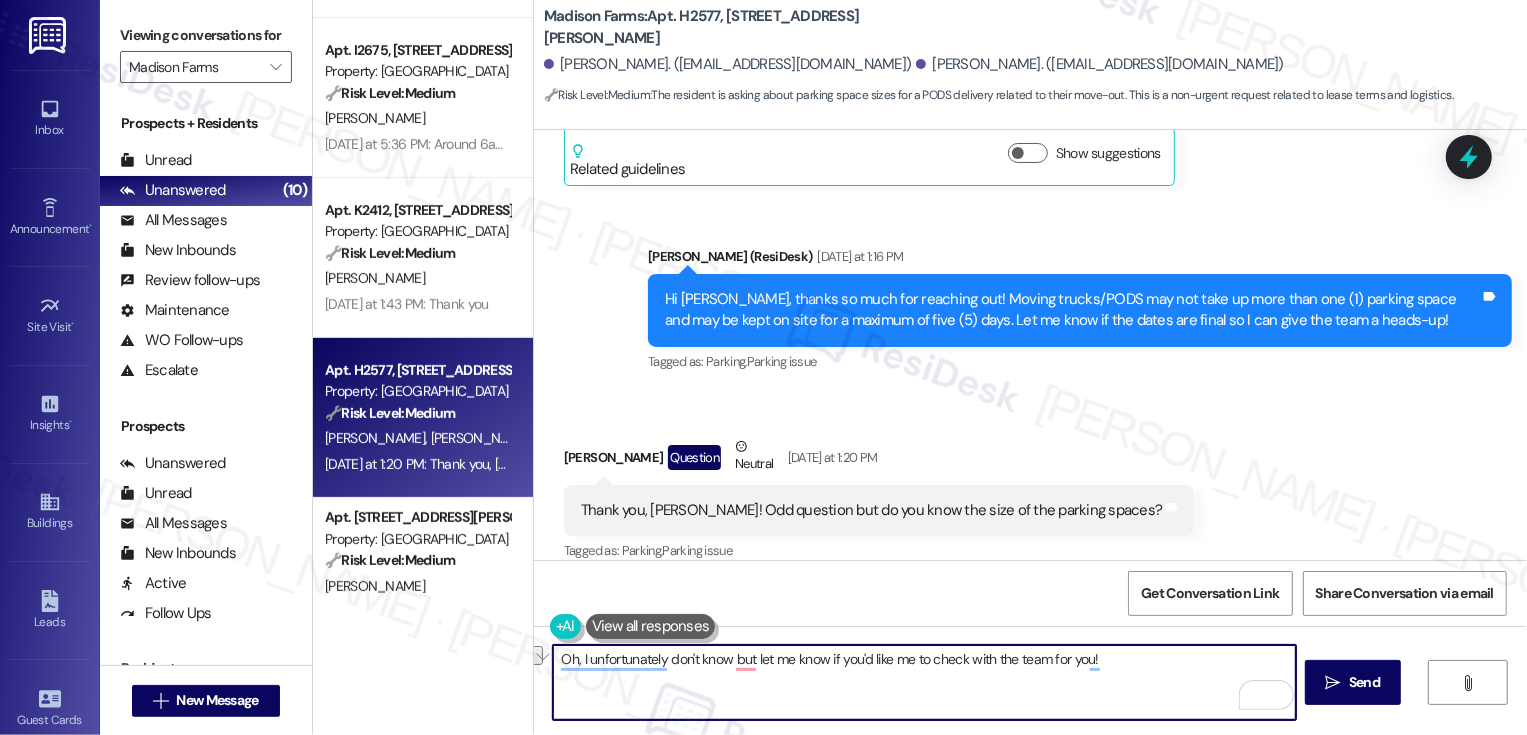 click on "Oh, I unfortunately don't know but let me know if you'd like me to check with the team for you!" at bounding box center [924, 682] 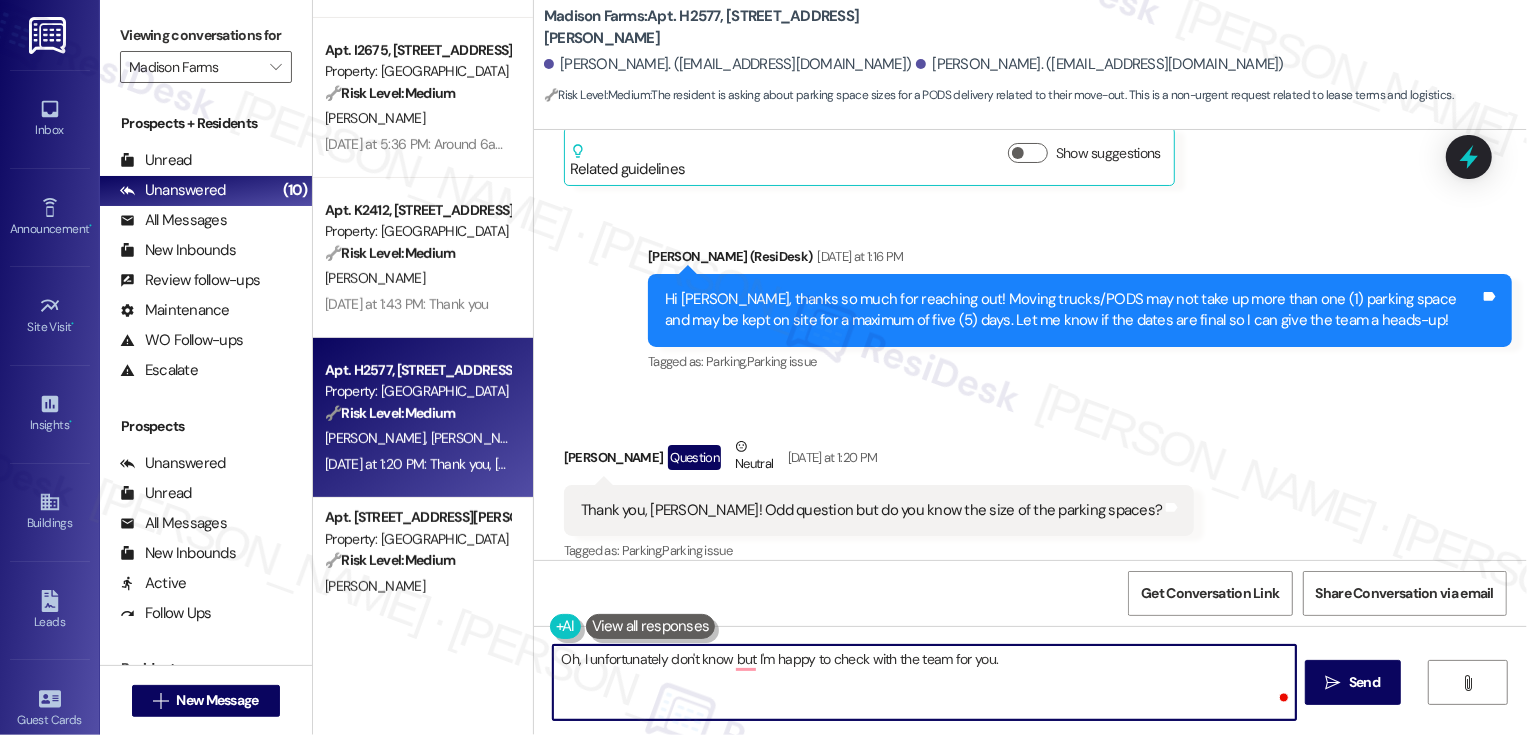 click on "Oh, I unfortunately don't know but I'm happy to check with the team for you." at bounding box center [924, 682] 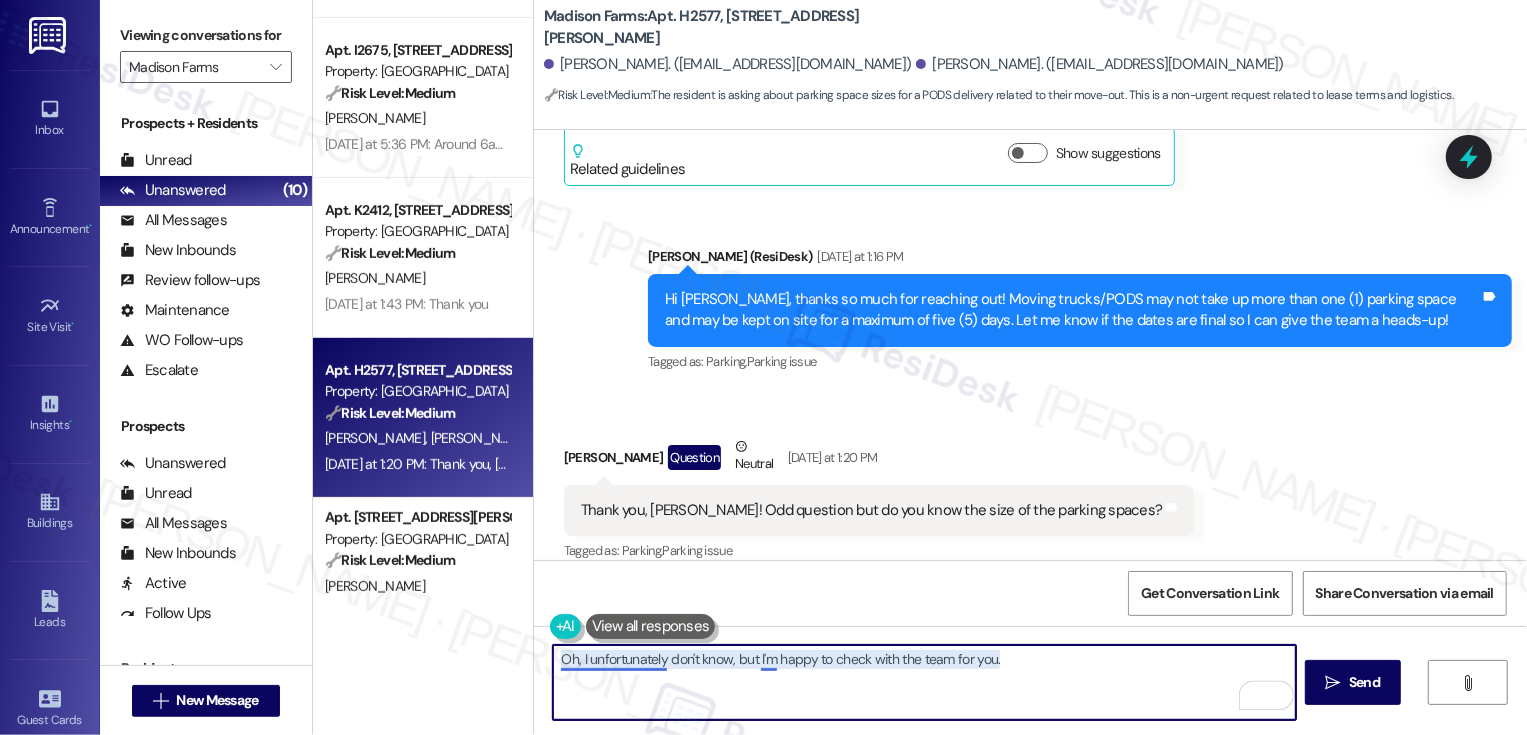 click on "Oh, I unfortunately don't know, but I'm happy to check with the team for you." at bounding box center [924, 682] 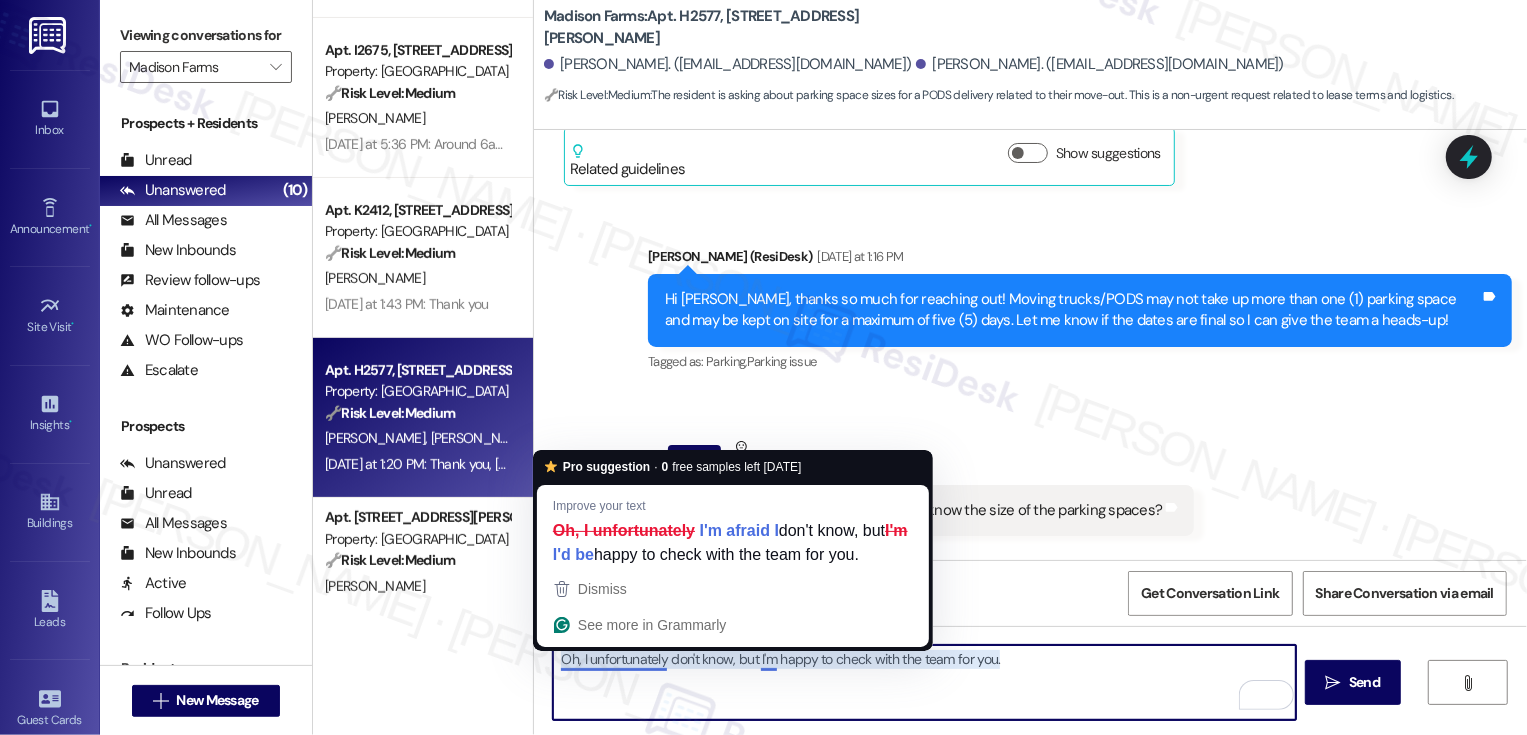 type on "I'm afraid I don't know, but I'd be happy to check with the team for you." 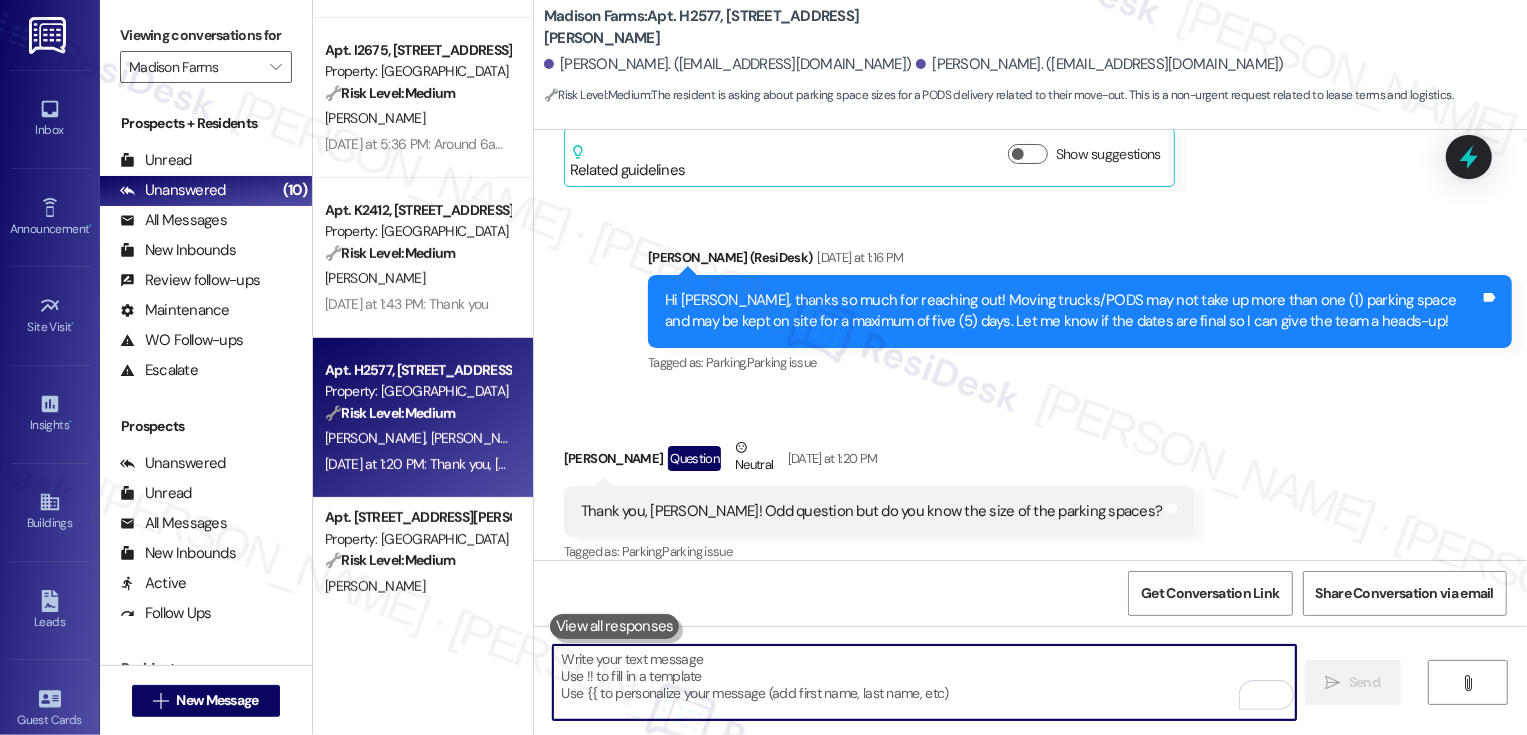 scroll, scrollTop: 2339, scrollLeft: 0, axis: vertical 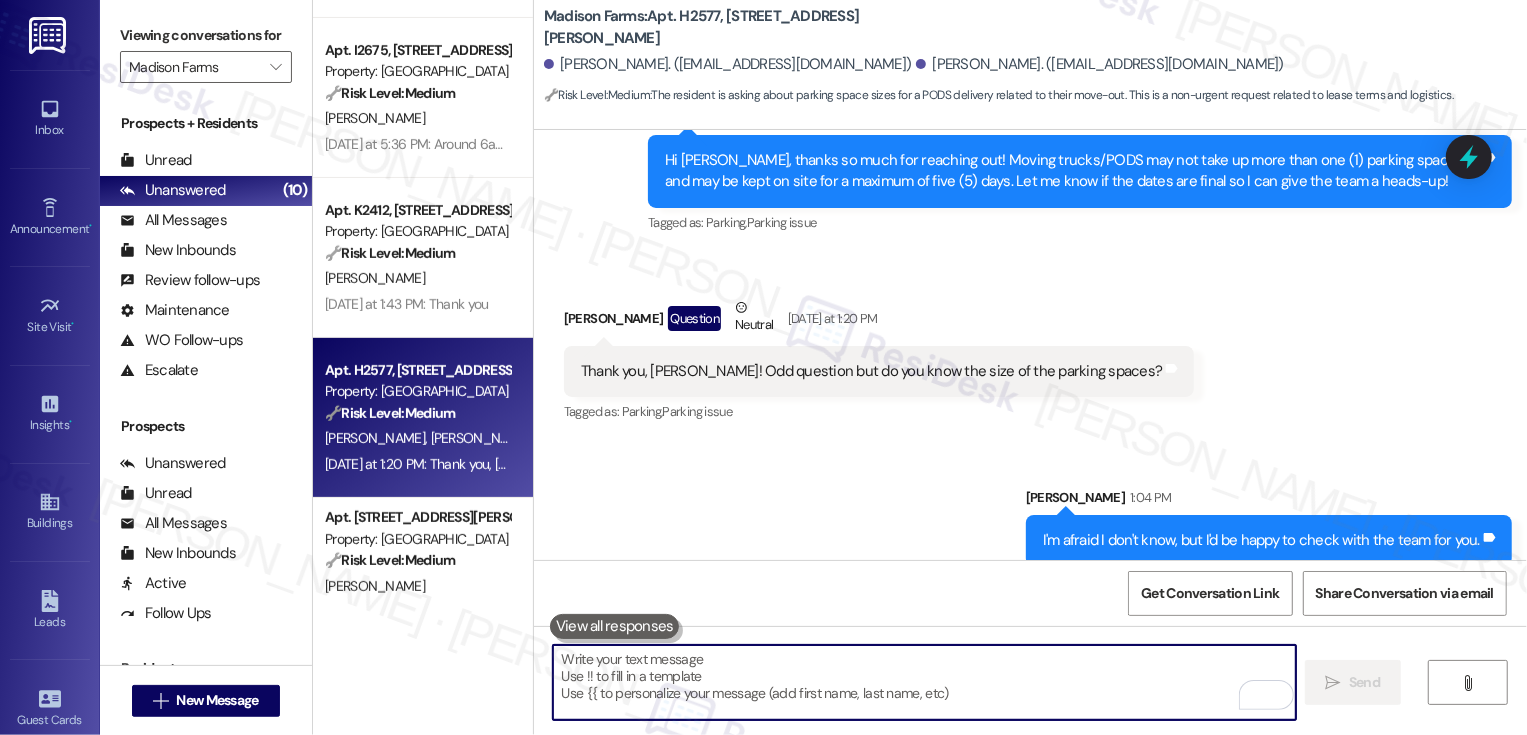 type 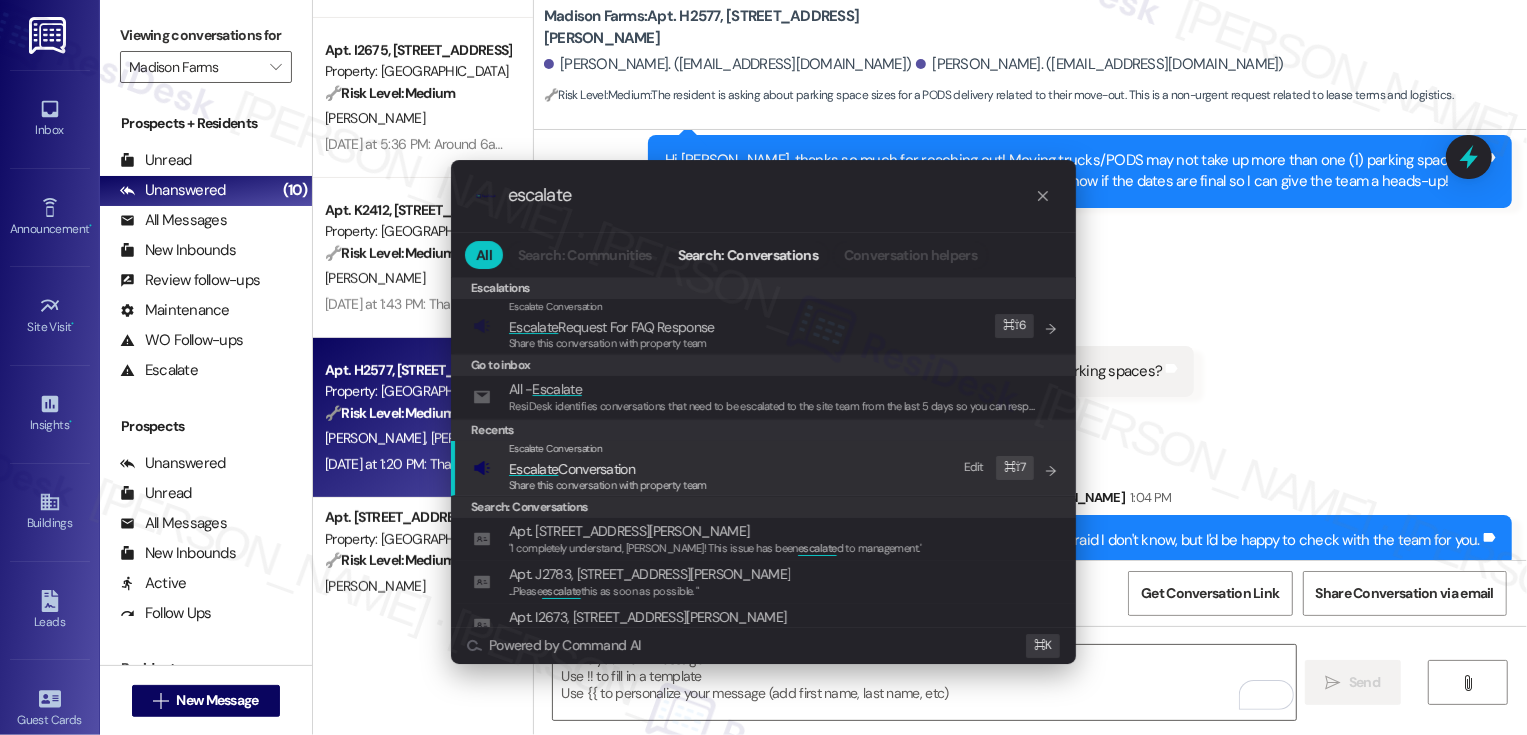 type on "escalate" 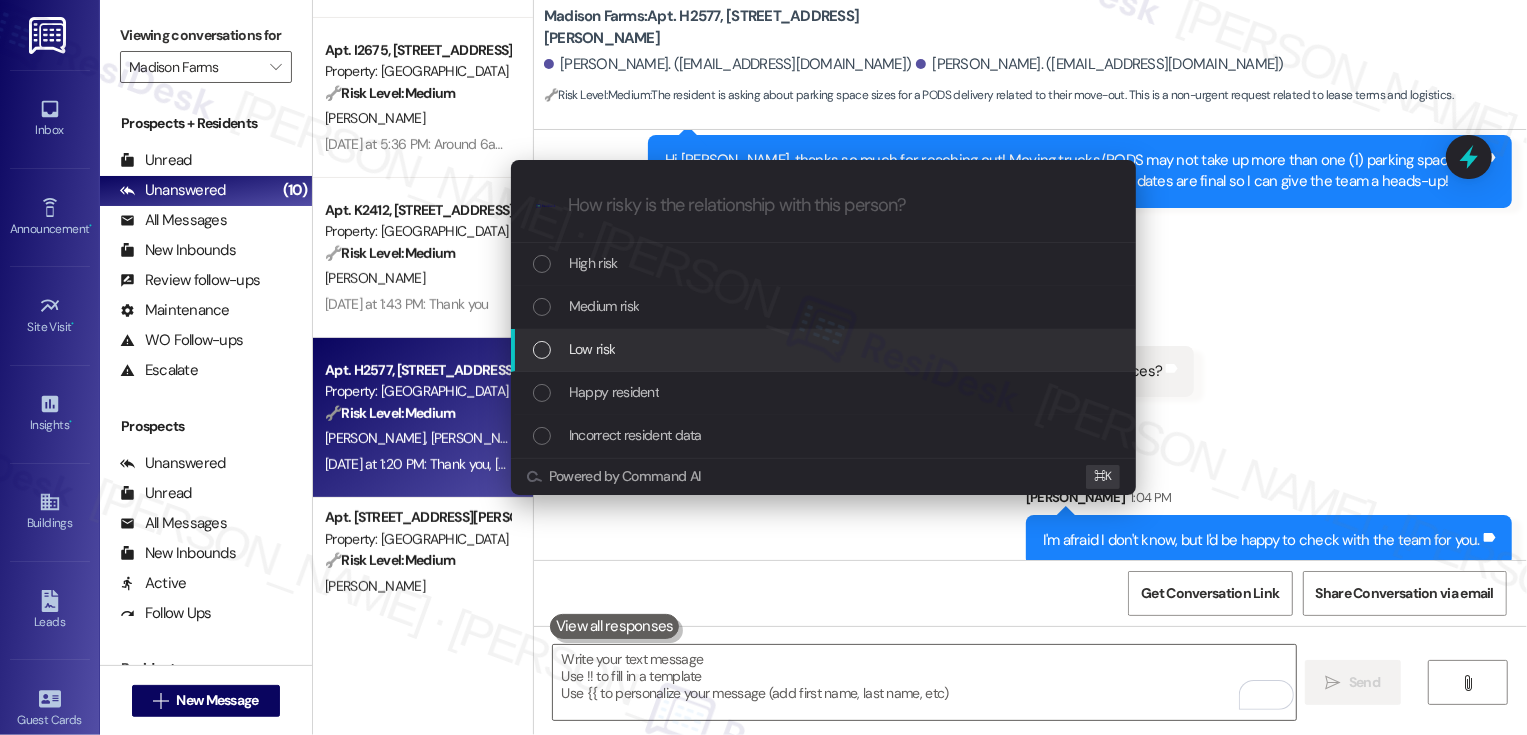click on "Low risk" at bounding box center [592, 349] 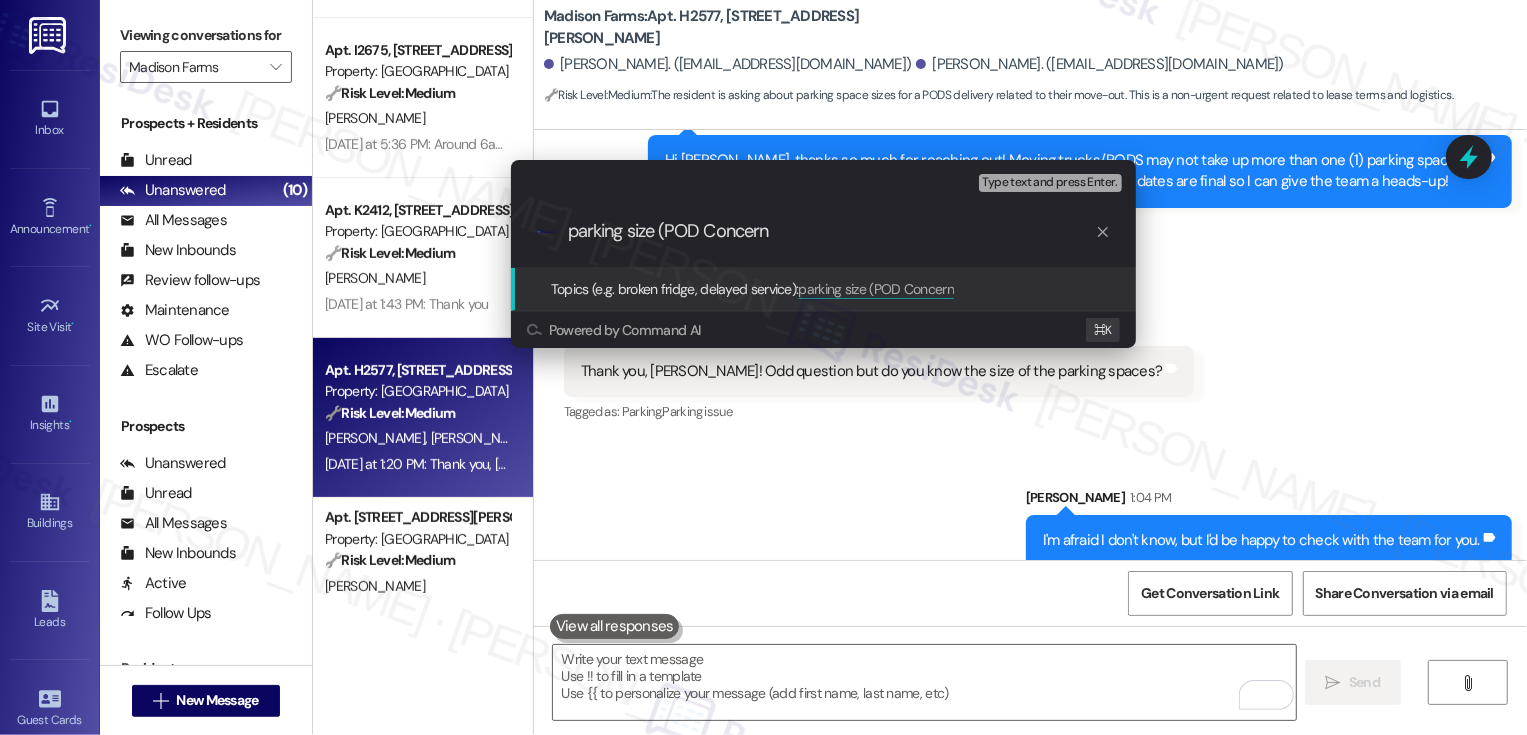 type on "parking size (POD Concern)" 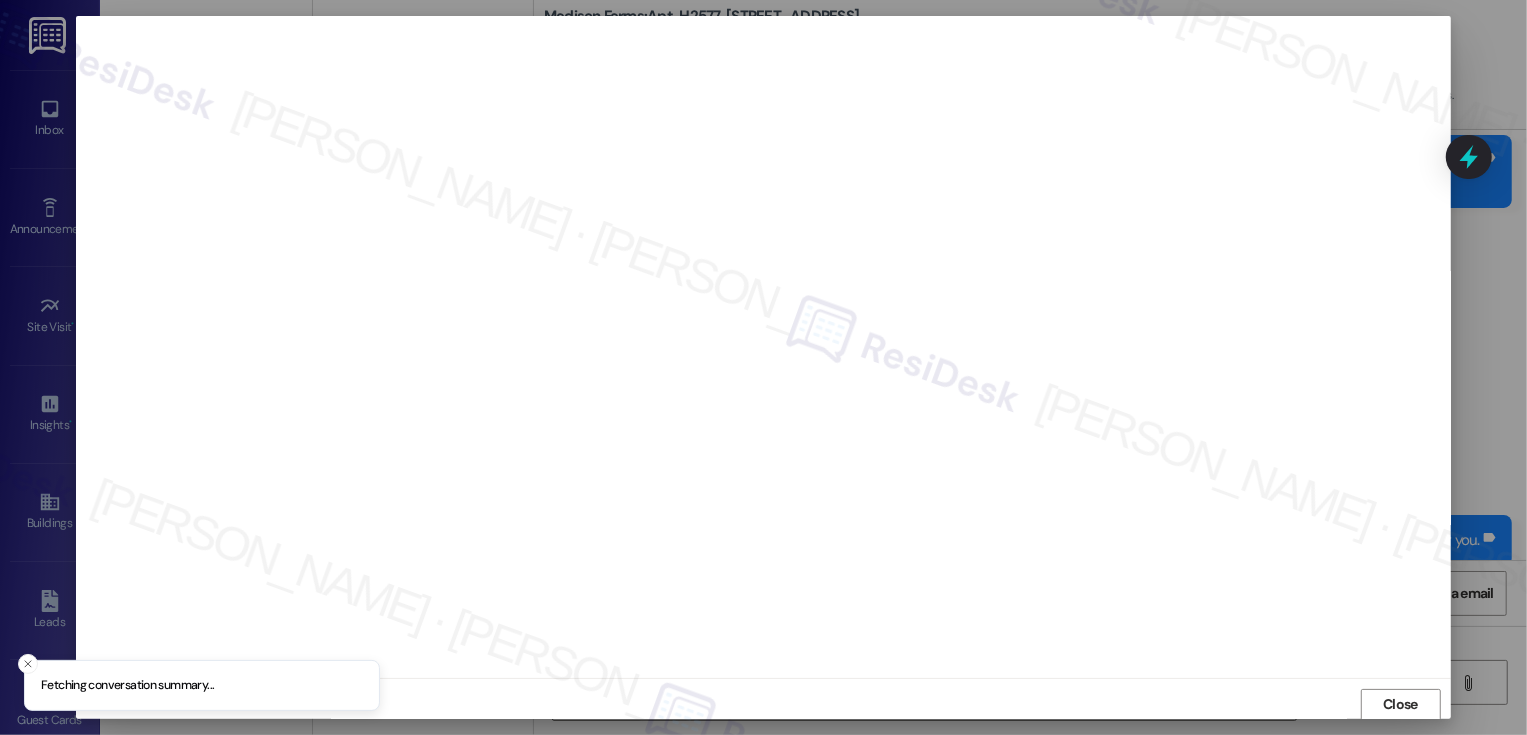 scroll, scrollTop: 1, scrollLeft: 0, axis: vertical 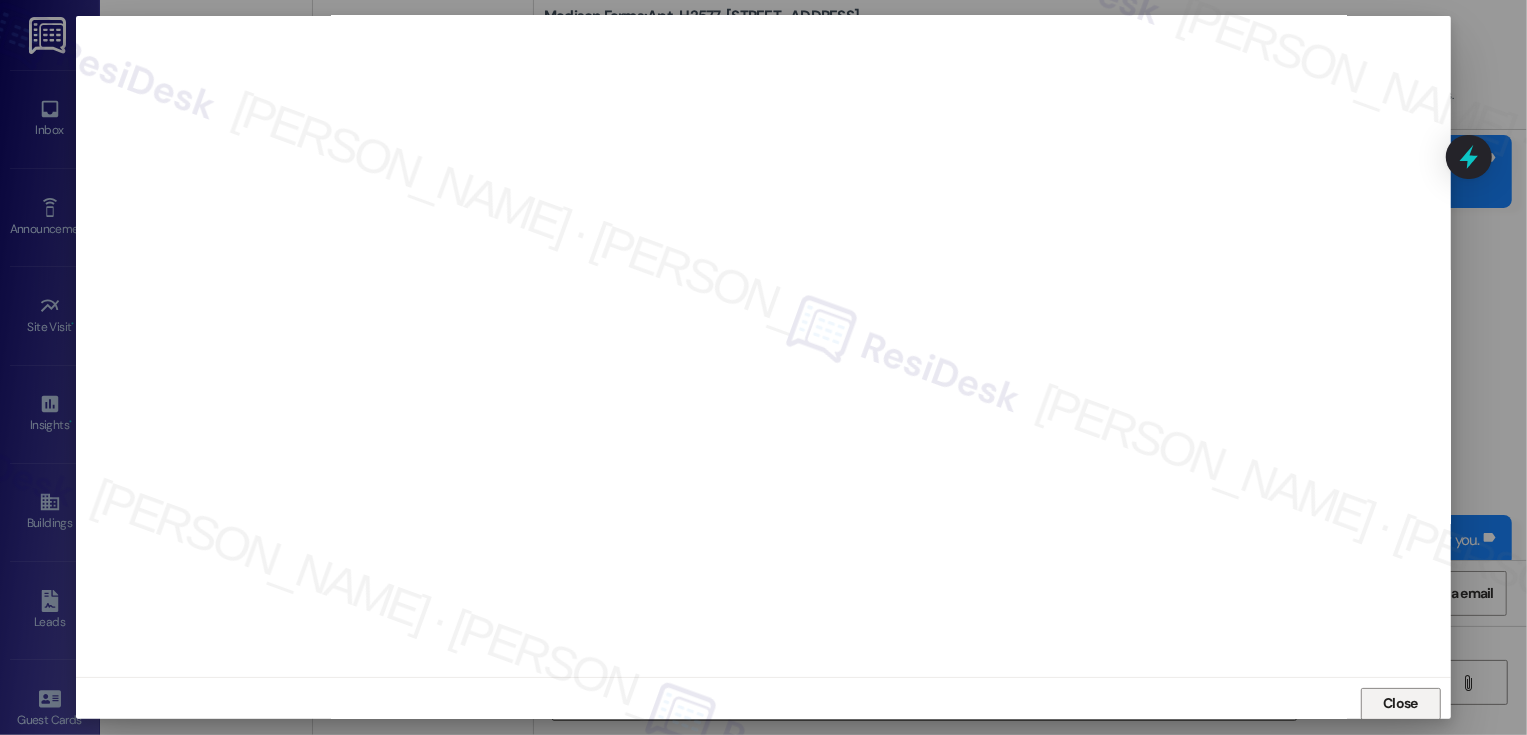click on "Close" at bounding box center (1401, 704) 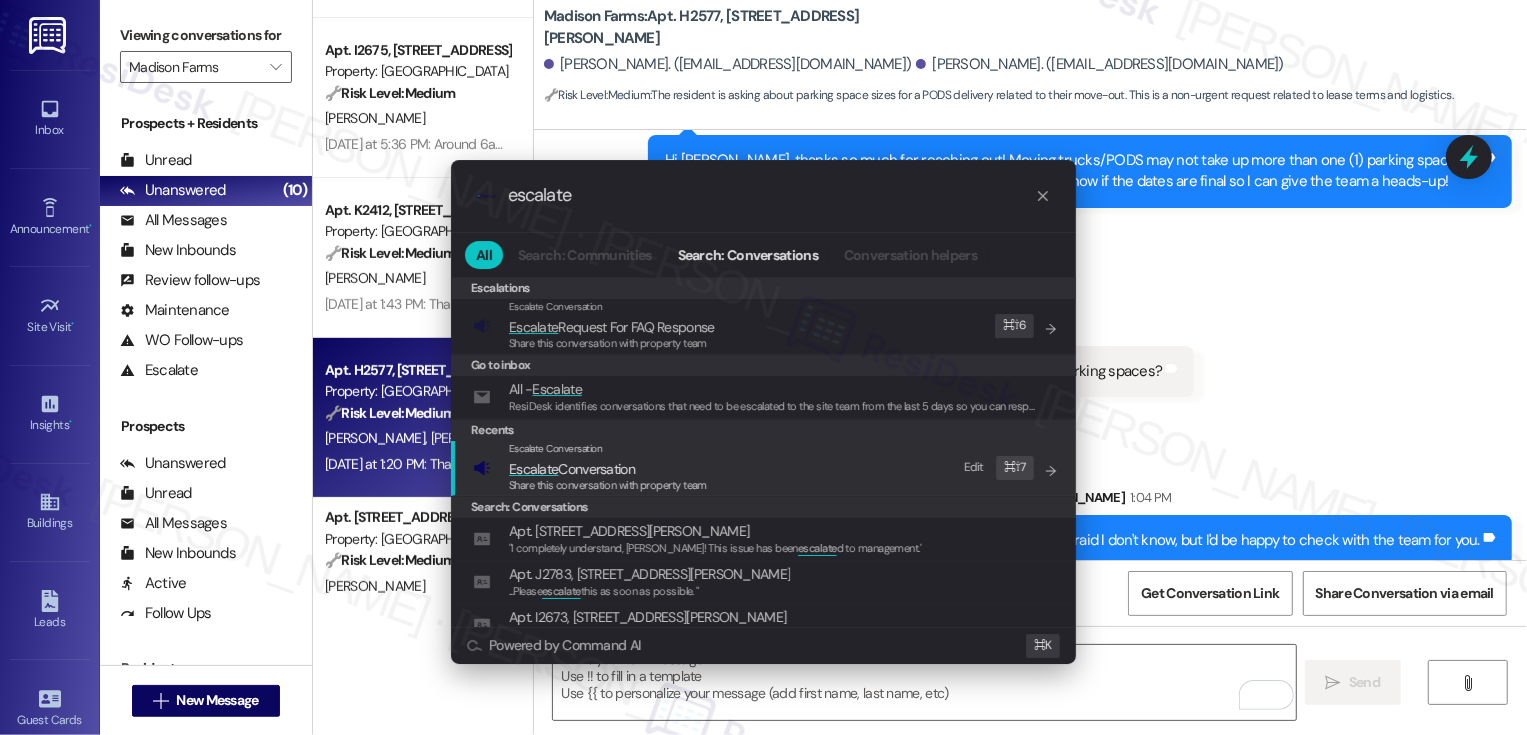 type on "escalate" 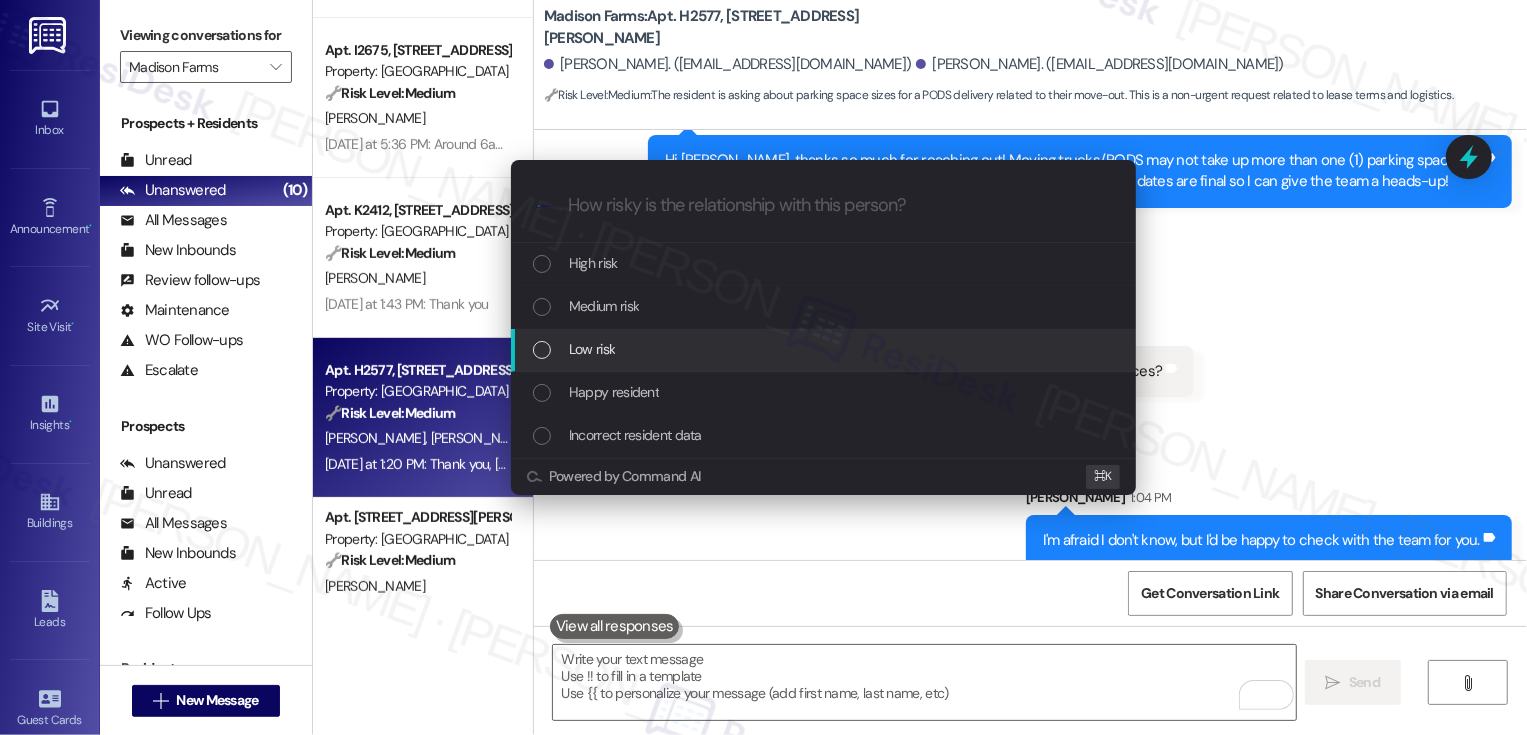 click on "Low risk" at bounding box center [592, 349] 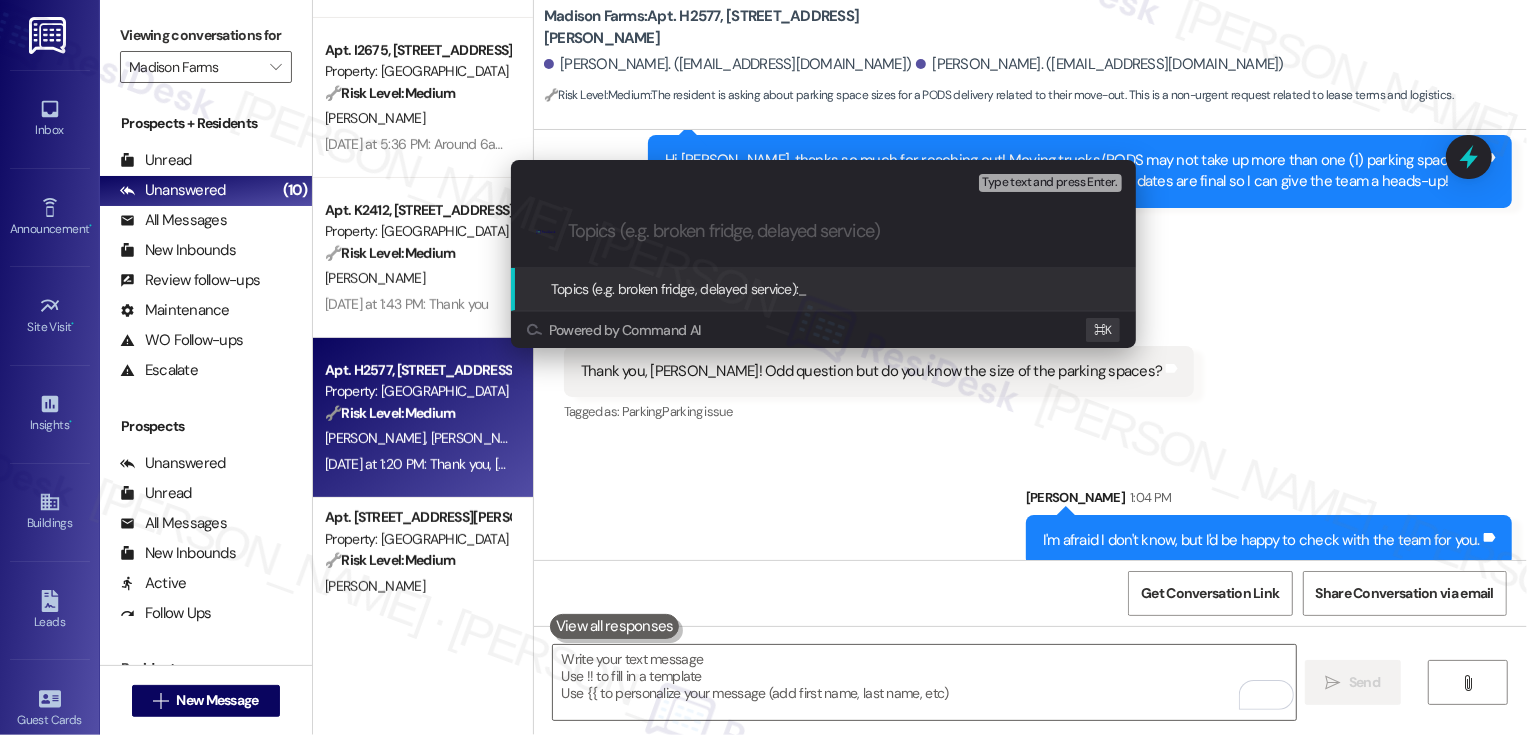 paste on "parking size (POD Concern)" 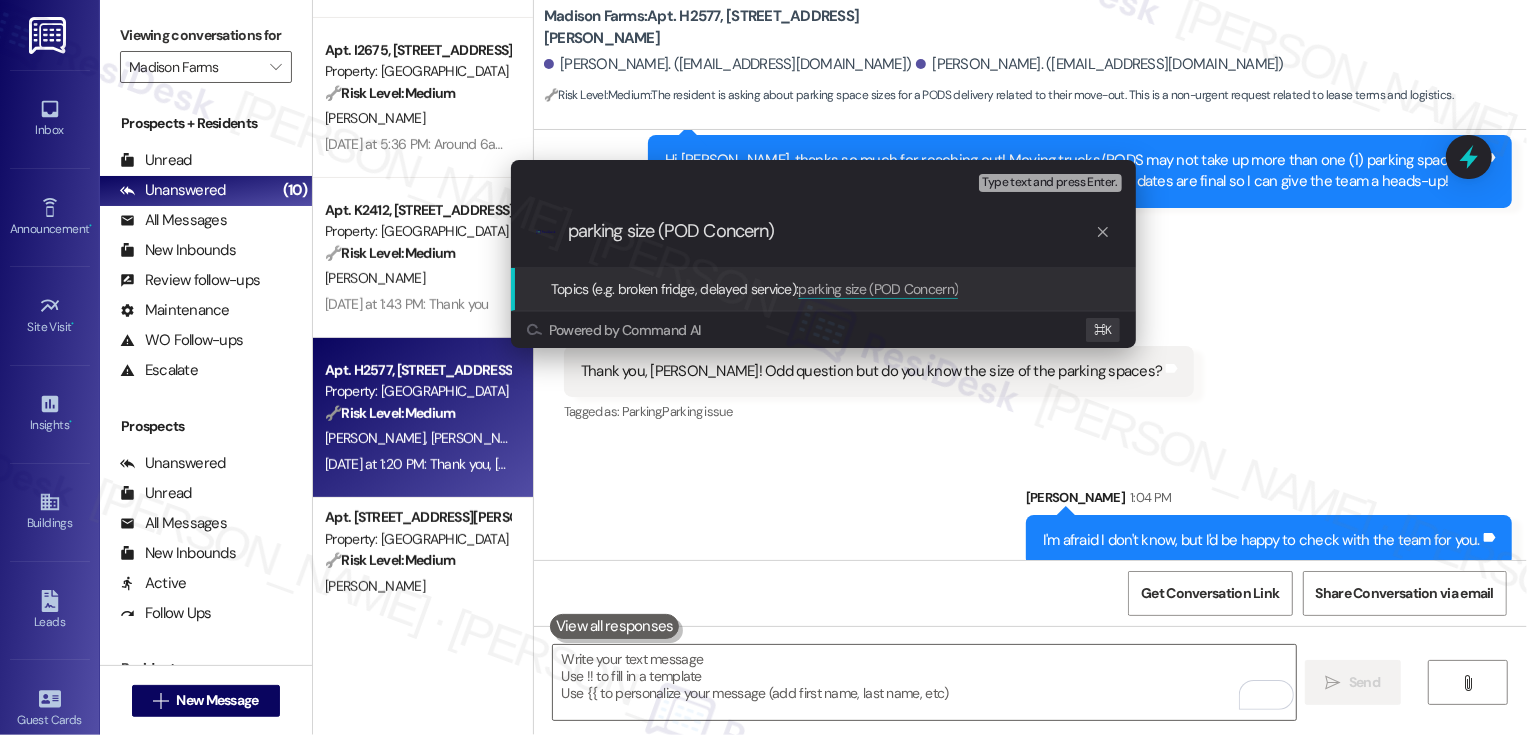 type 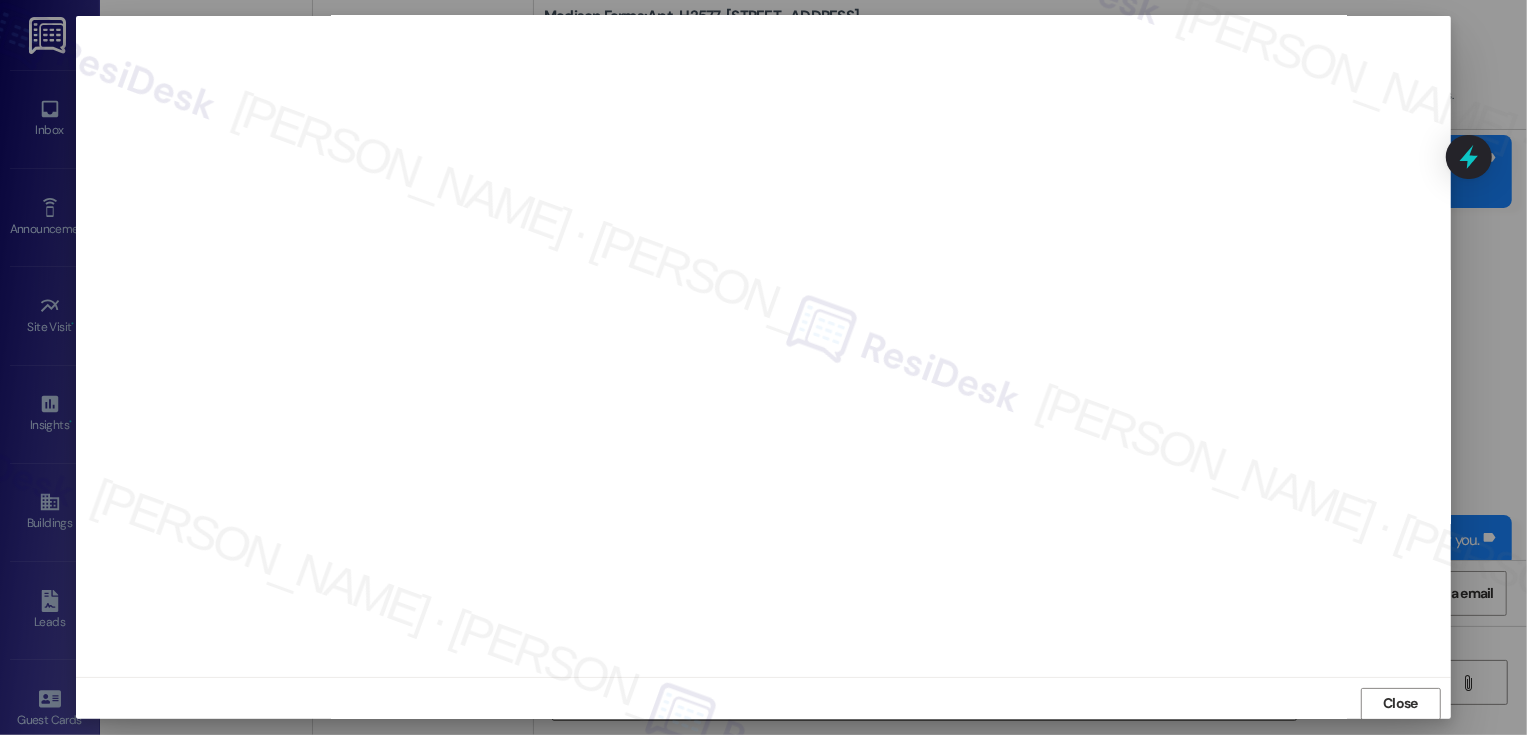 scroll, scrollTop: 11, scrollLeft: 0, axis: vertical 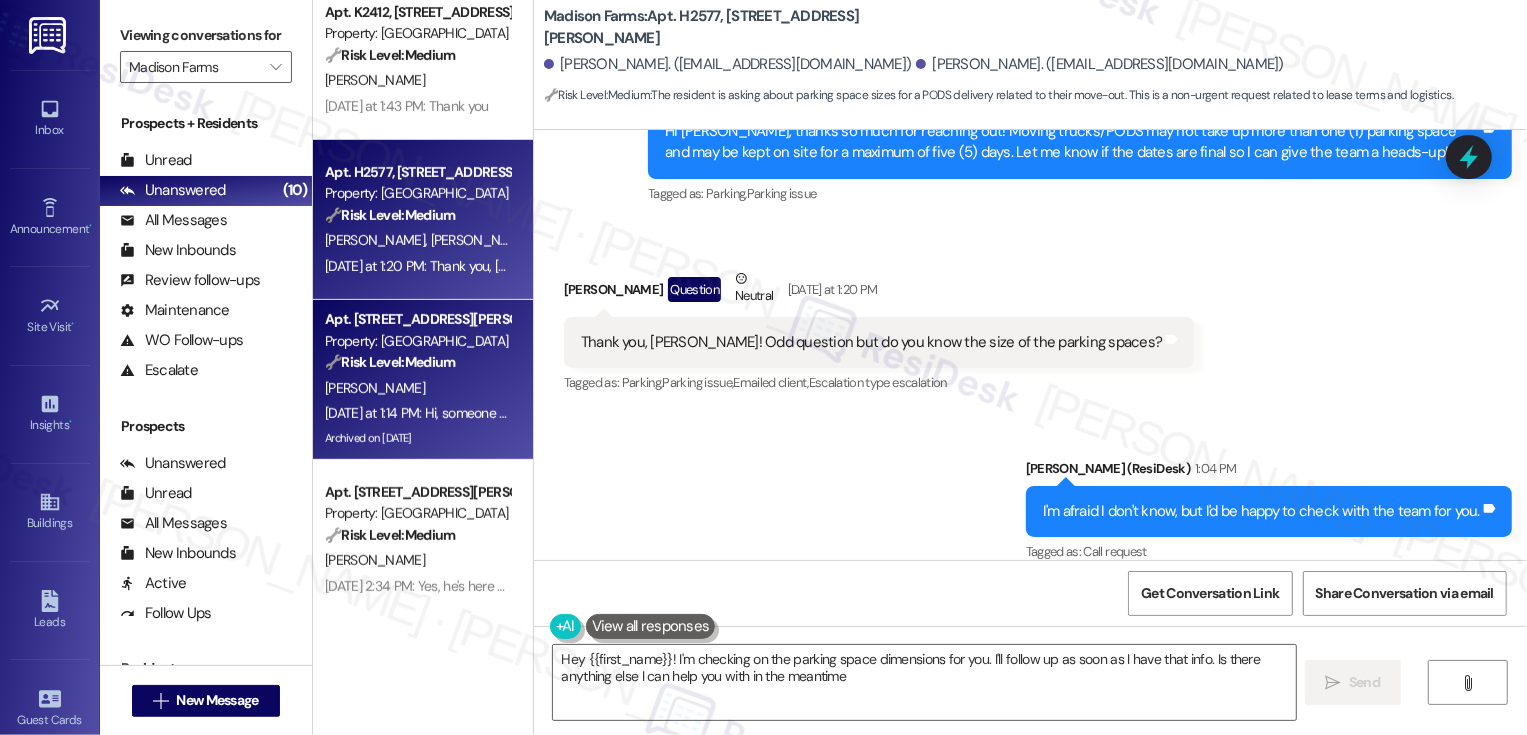 type on "Hey {{first_name}}! I'm checking on the parking space dimensions for you. I'll follow up as soon as I have that info. Is there anything else I can help you with in the meantime?" 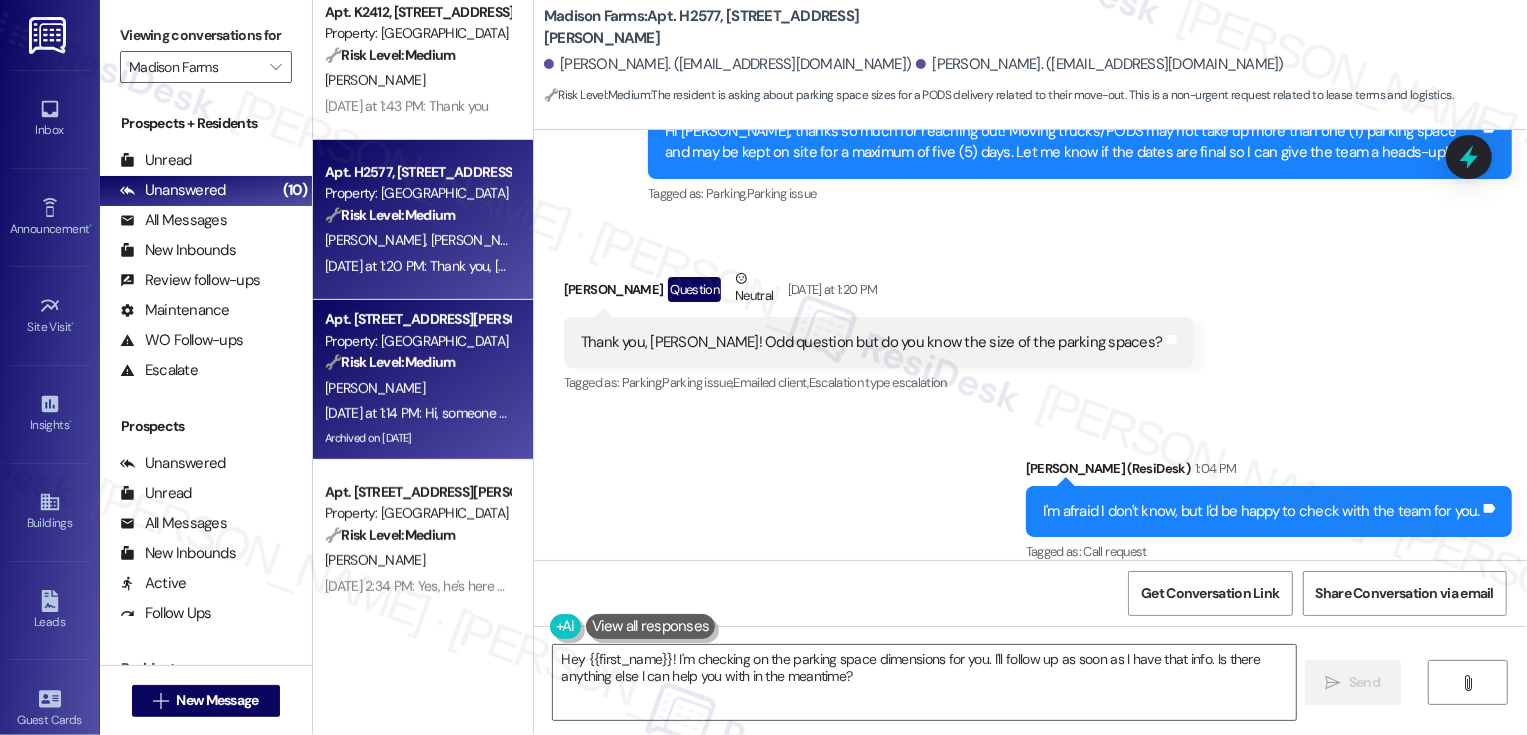 scroll, scrollTop: 686, scrollLeft: 0, axis: vertical 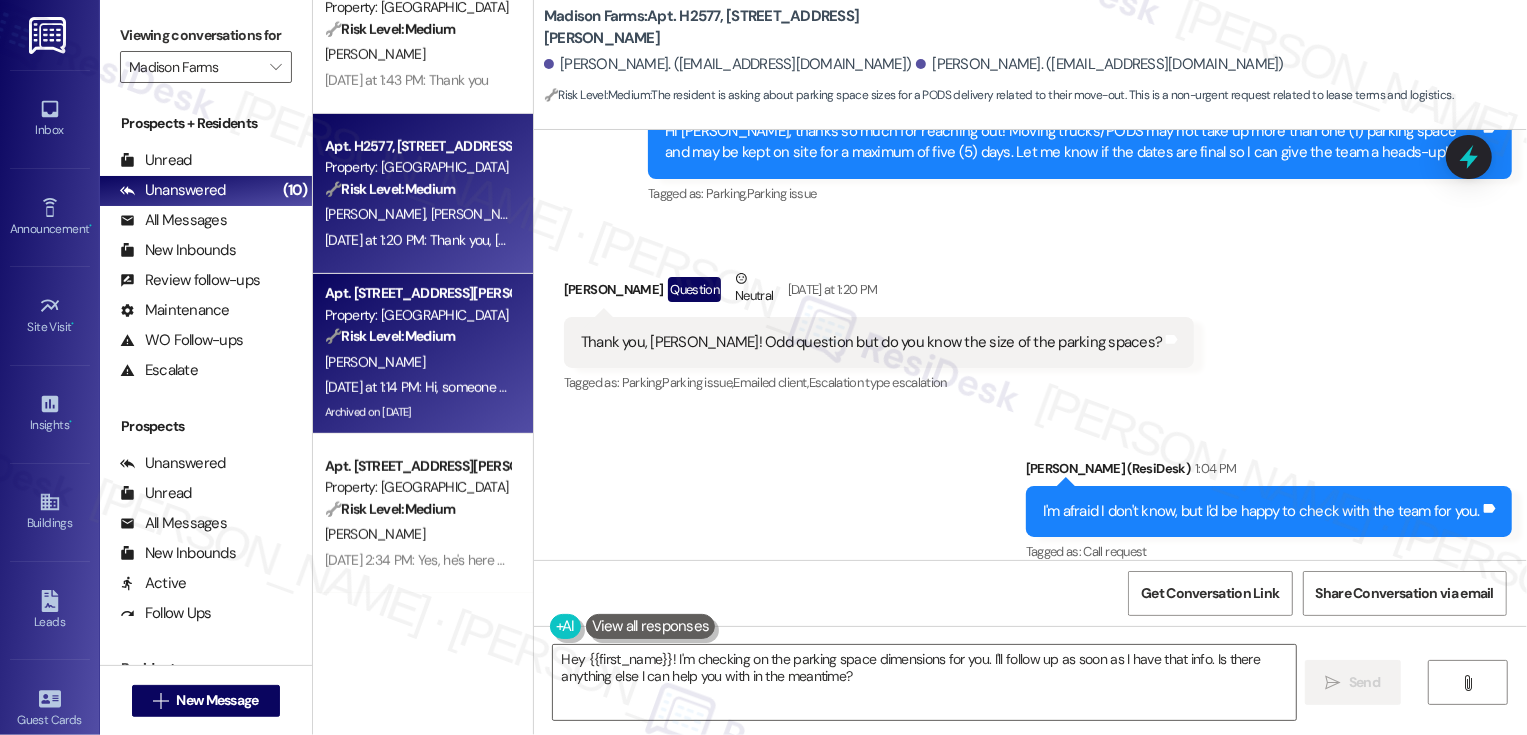 click on "🔧  Risk Level:  Medium The resident inquired about a gas issue at the pool area, but followed up to say that it has already been resolved. This indicates a non-urgent maintenance issue that has been addressed." at bounding box center (417, 336) 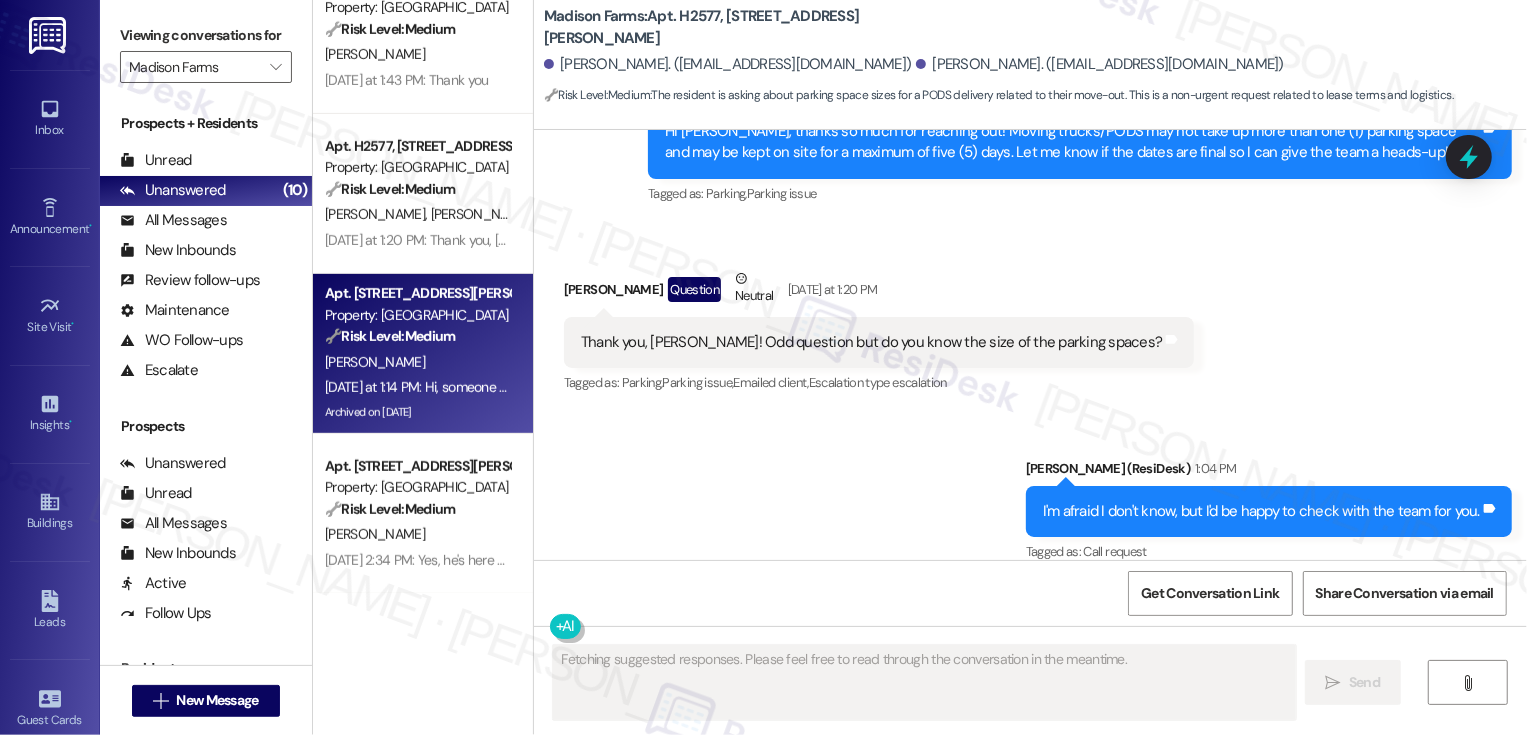 scroll, scrollTop: 1708, scrollLeft: 0, axis: vertical 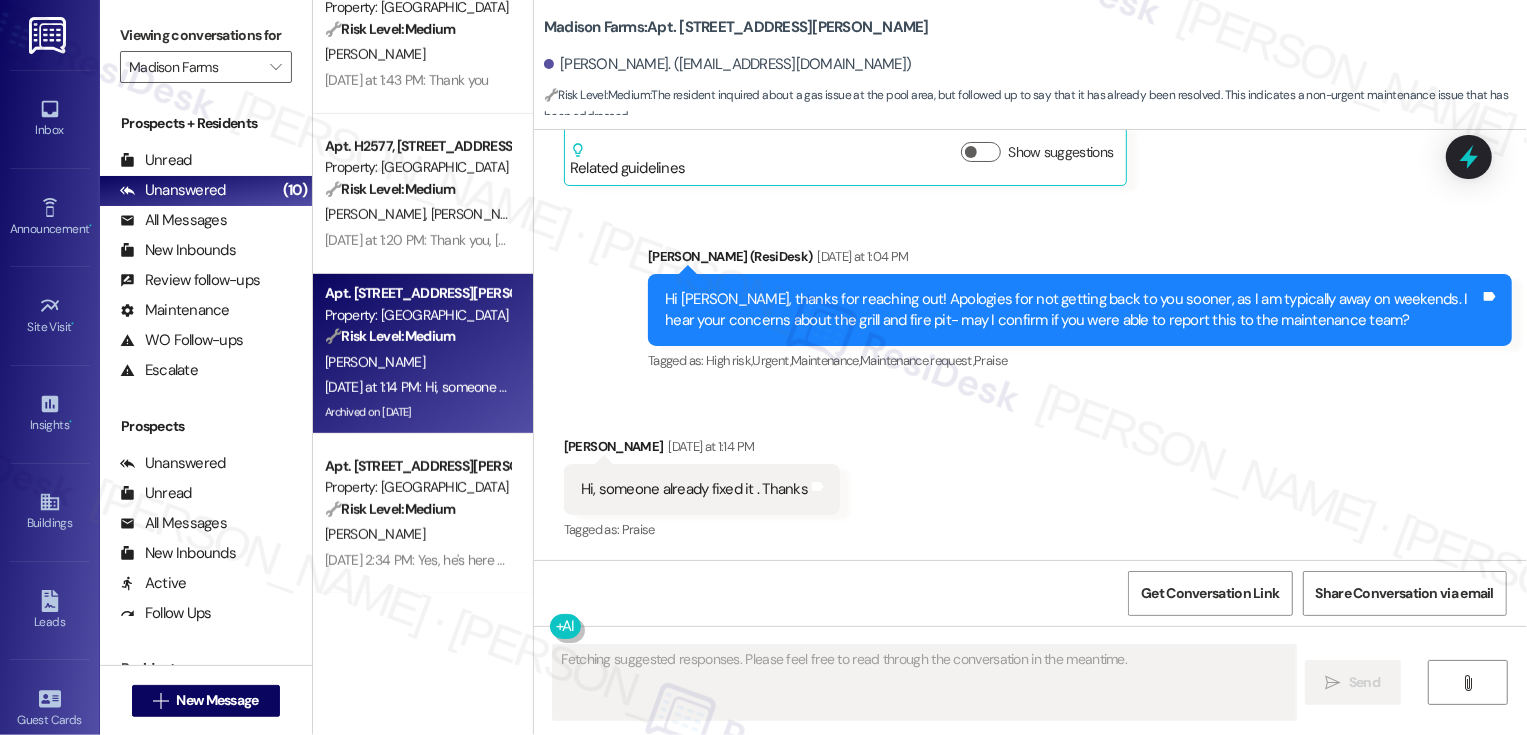 click on "🔧  Risk Level:  Medium The resident inquired about a gas issue at the pool area, but followed up to say that it has already been resolved. This indicates a non-urgent maintenance issue that has been addressed." at bounding box center (417, 336) 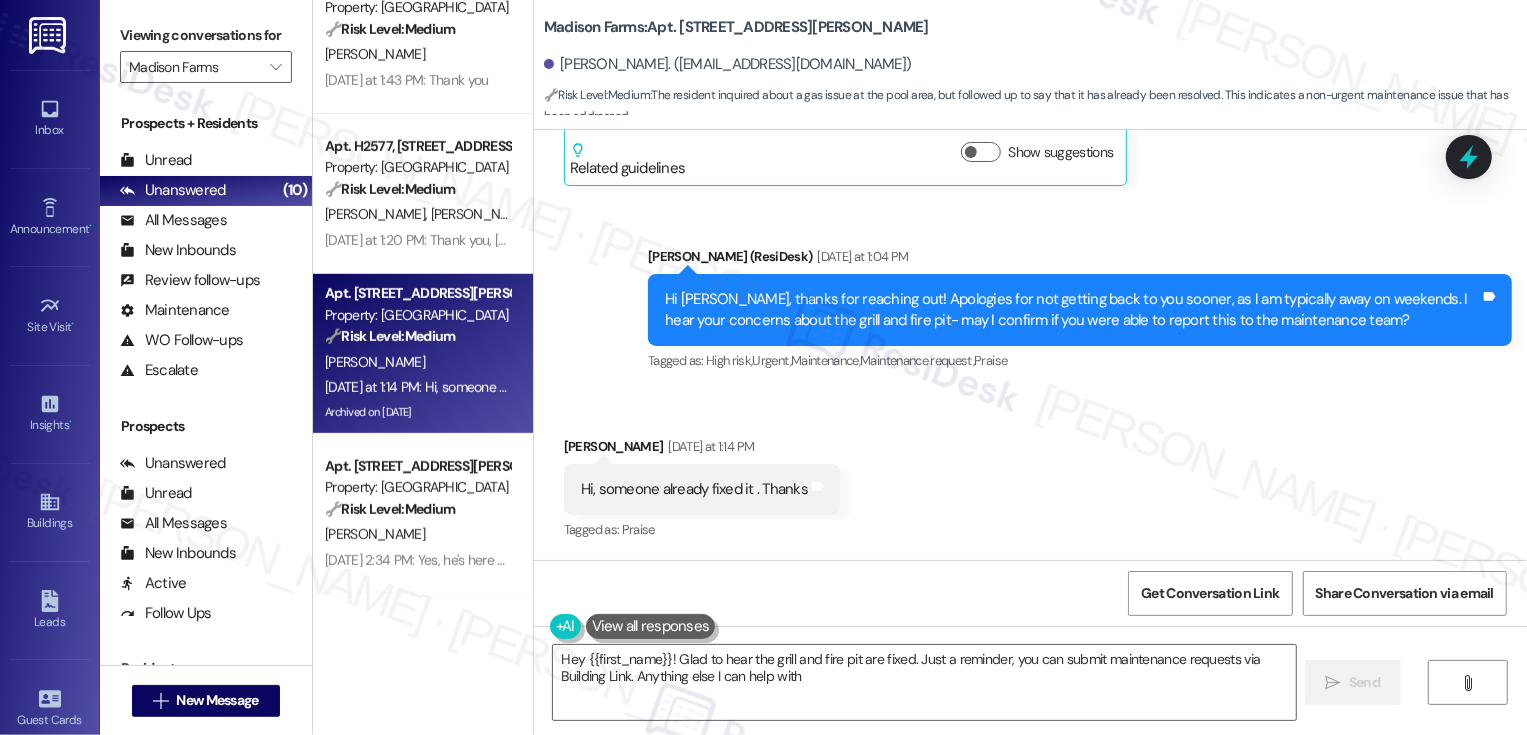type on "Hey {{first_name}}! Glad to hear the grill and fire pit are fixed. Just a reminder, you can submit maintenance requests via Building Link. Anything else I can help with?" 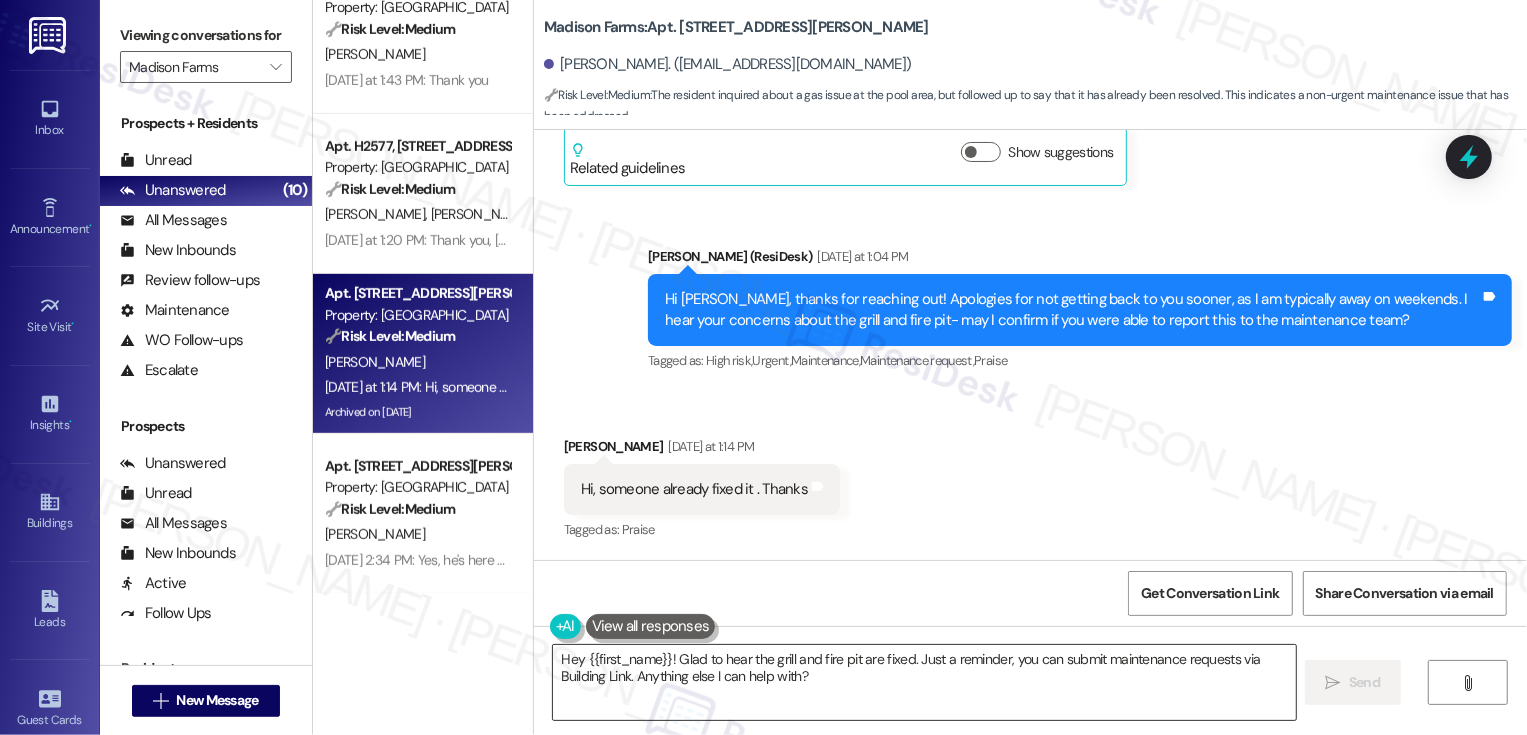 click on "Hey {{first_name}}! Glad to hear the grill and fire pit are fixed. Just a reminder, you can submit maintenance requests via Building Link. Anything else I can help with?" at bounding box center [924, 682] 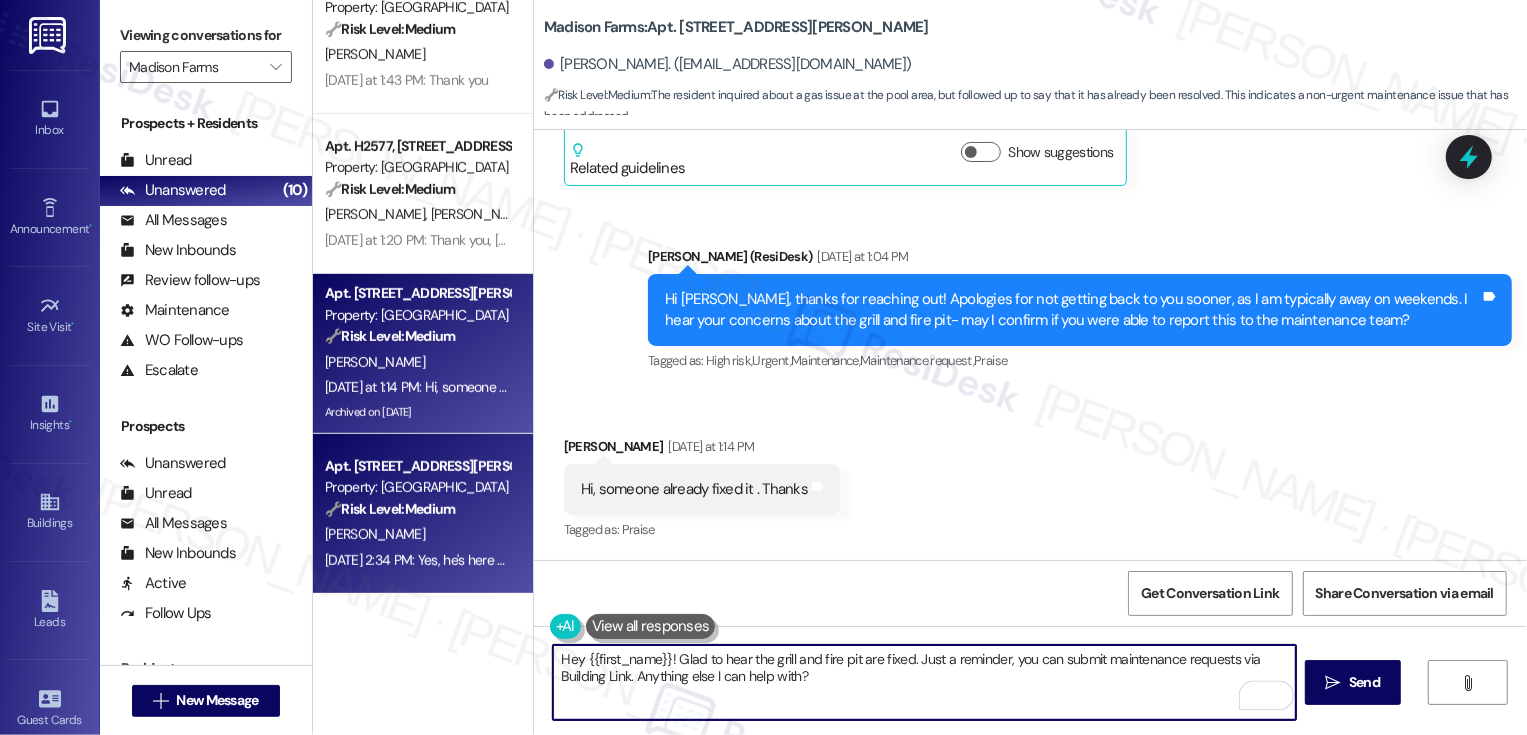 drag, startPoint x: 864, startPoint y: 680, endPoint x: 410, endPoint y: 576, distance: 465.75958 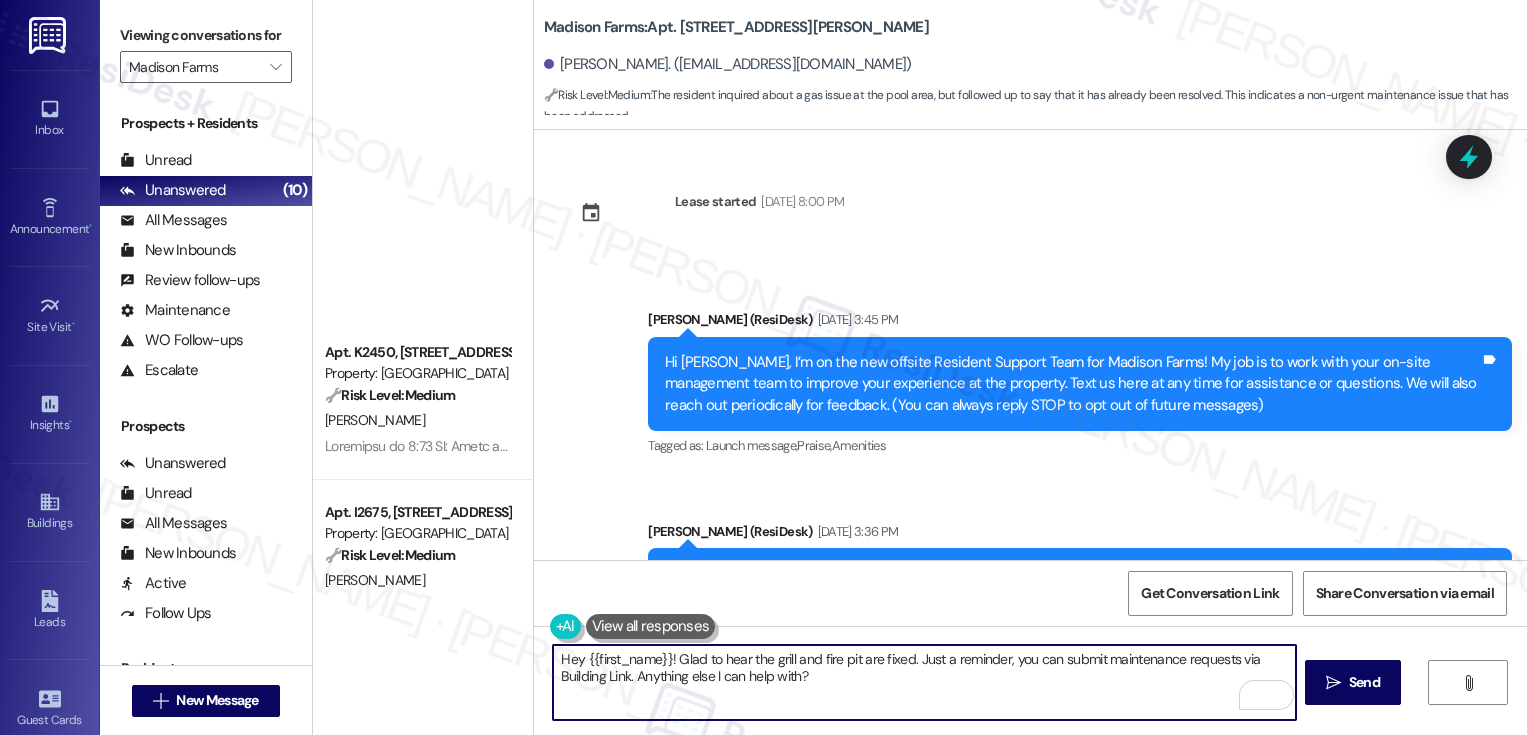 scroll, scrollTop: 0, scrollLeft: 0, axis: both 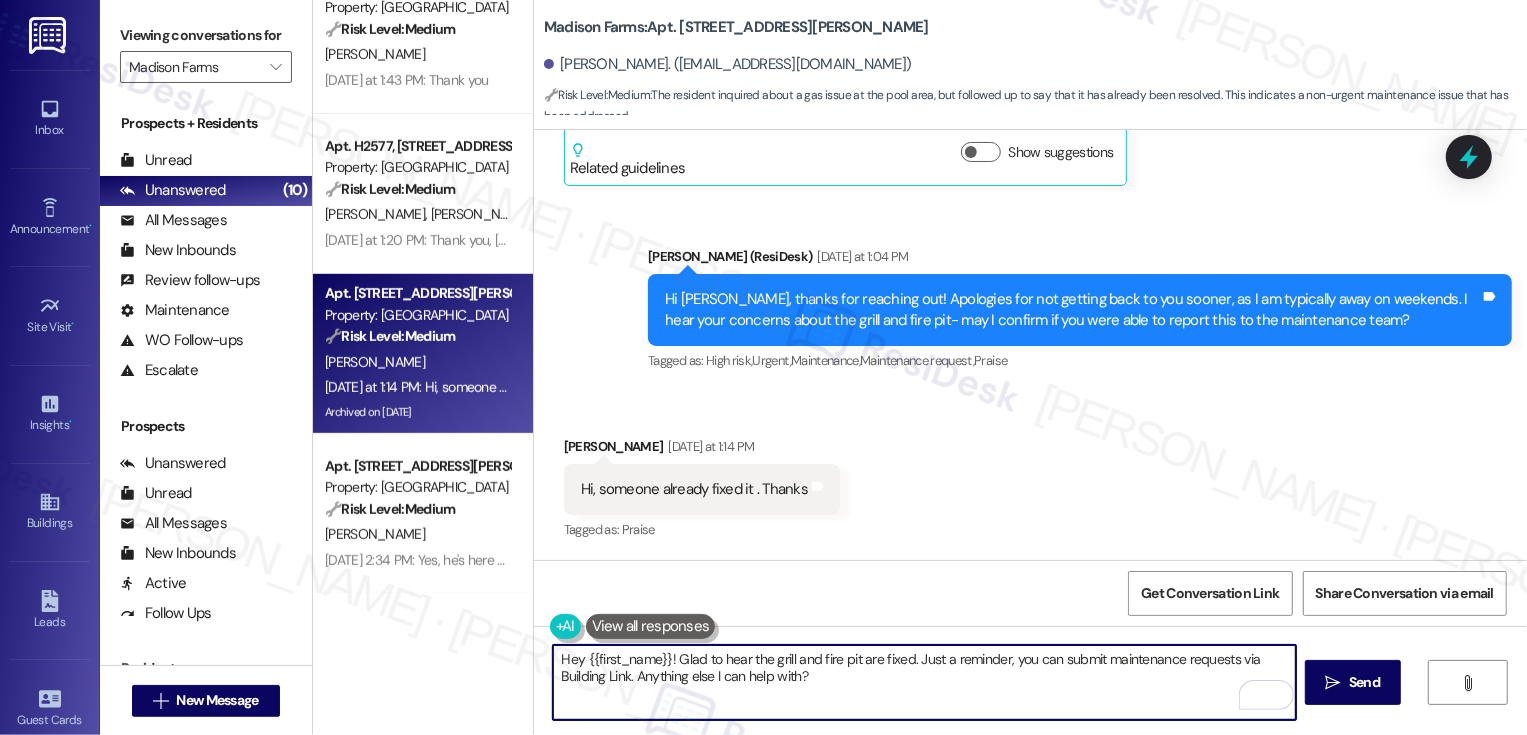 drag, startPoint x: 628, startPoint y: 677, endPoint x: 885, endPoint y: 689, distance: 257.28 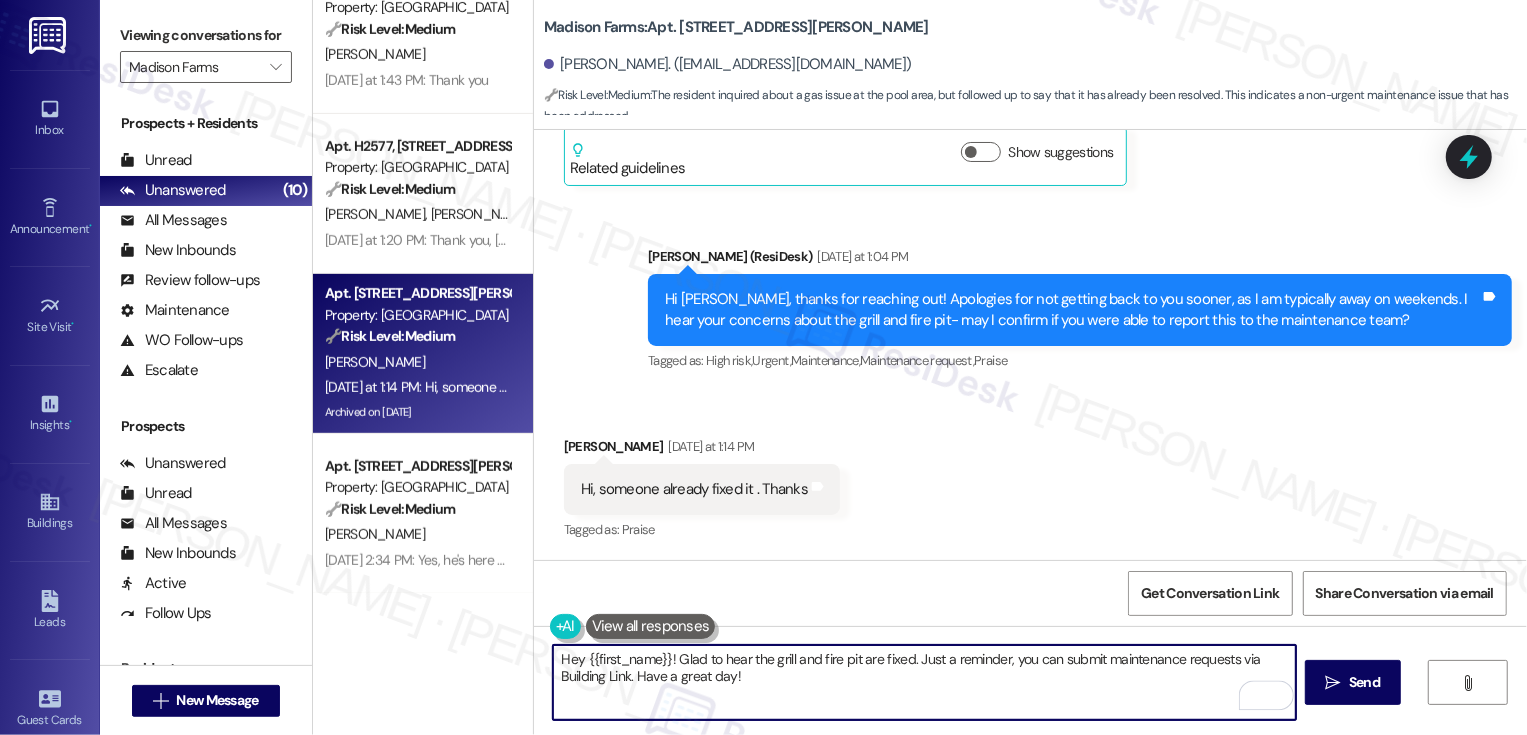 drag, startPoint x: 660, startPoint y: 659, endPoint x: 494, endPoint y: 659, distance: 166 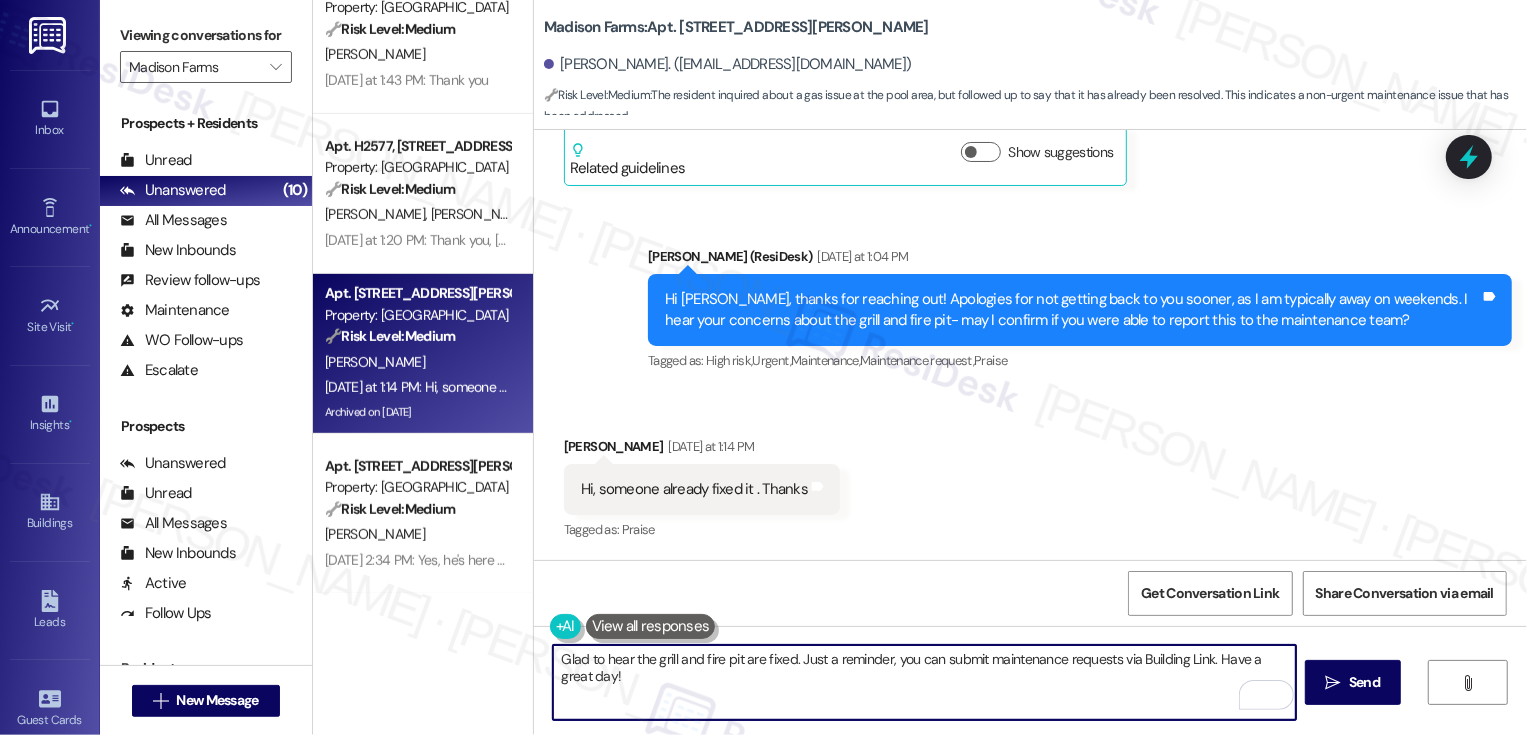 click on "Glad to hear the grill and fire pit are fixed. Just a reminder, you can submit maintenance requests via Building Link. Have a great day!" at bounding box center [924, 682] 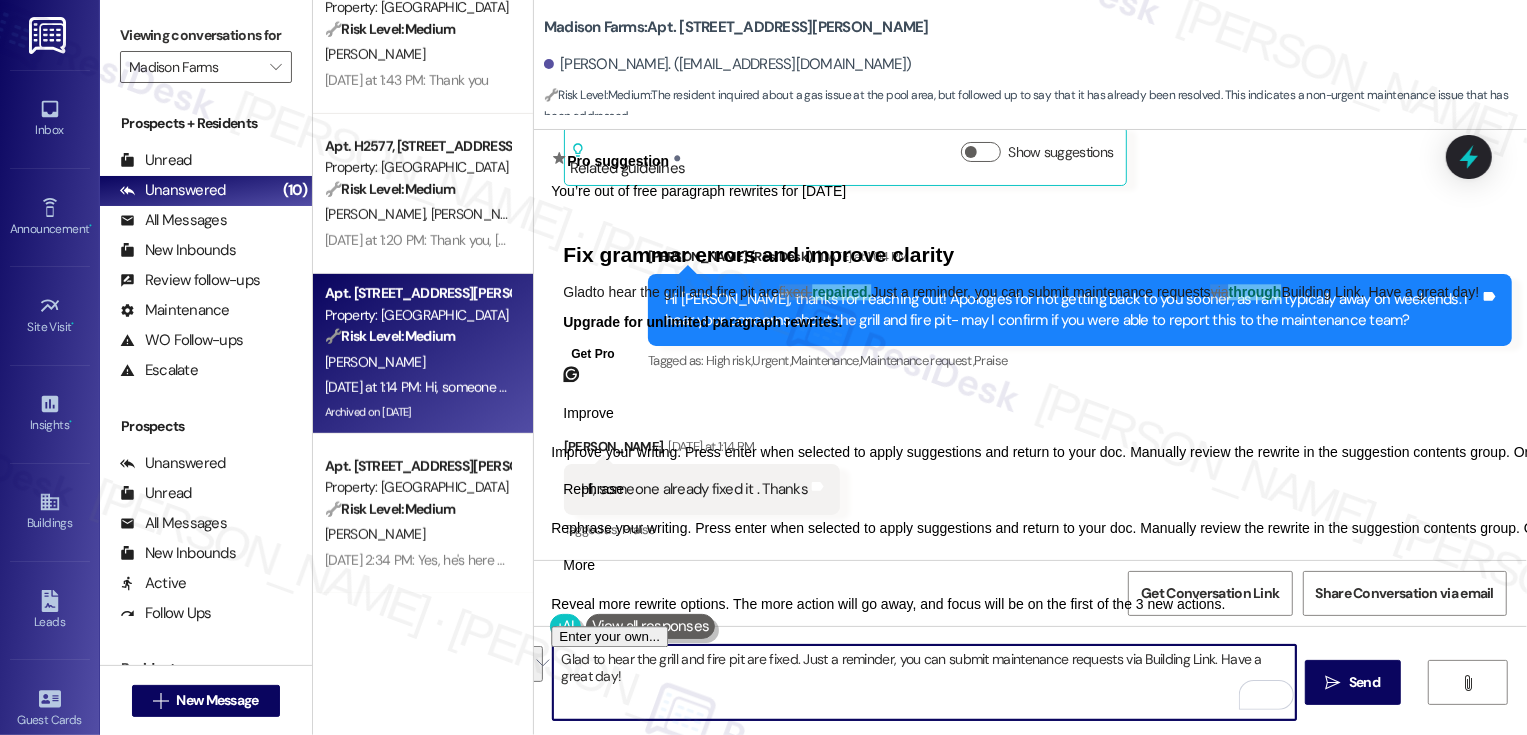 click on "Rephrase" at bounding box center (593, 489) 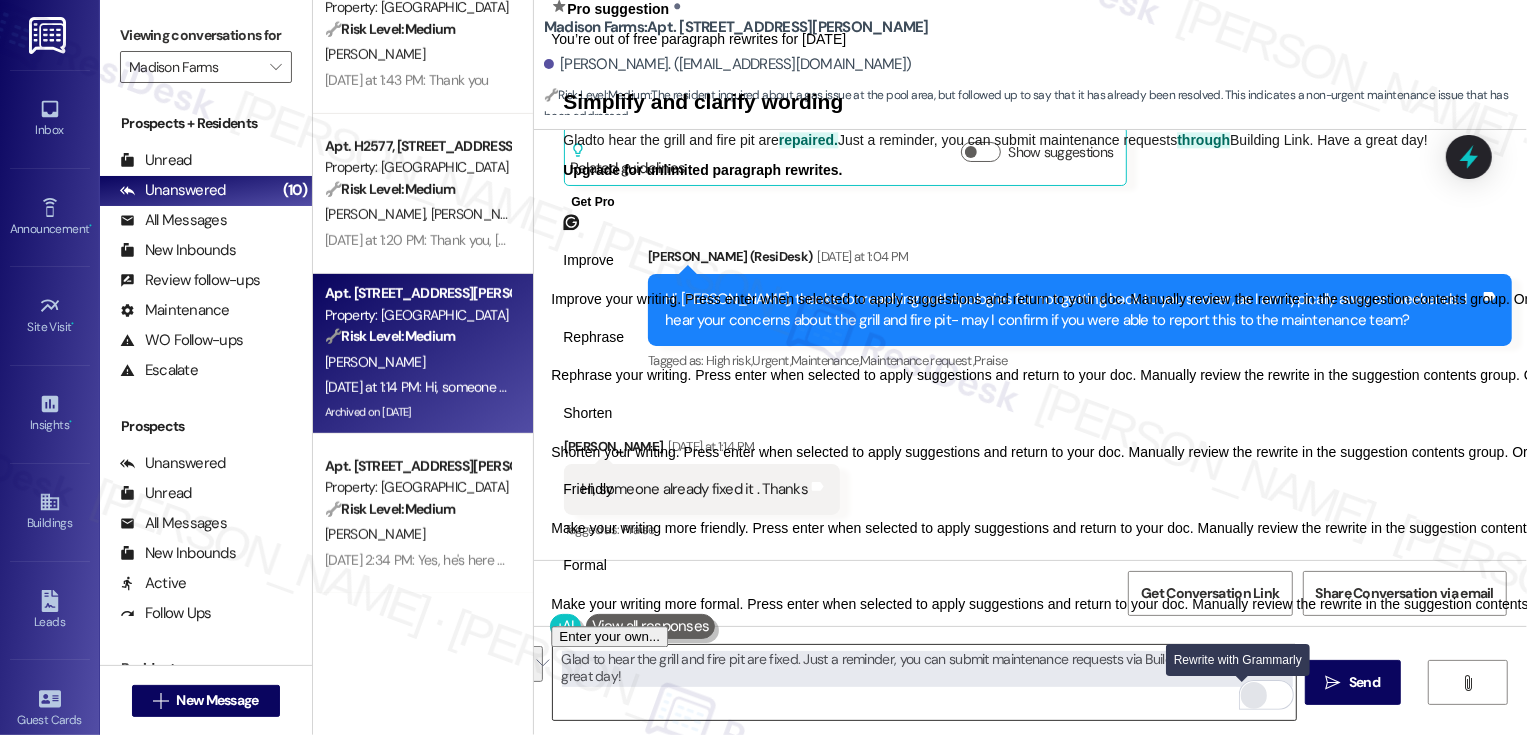 click at bounding box center (1254, 695) 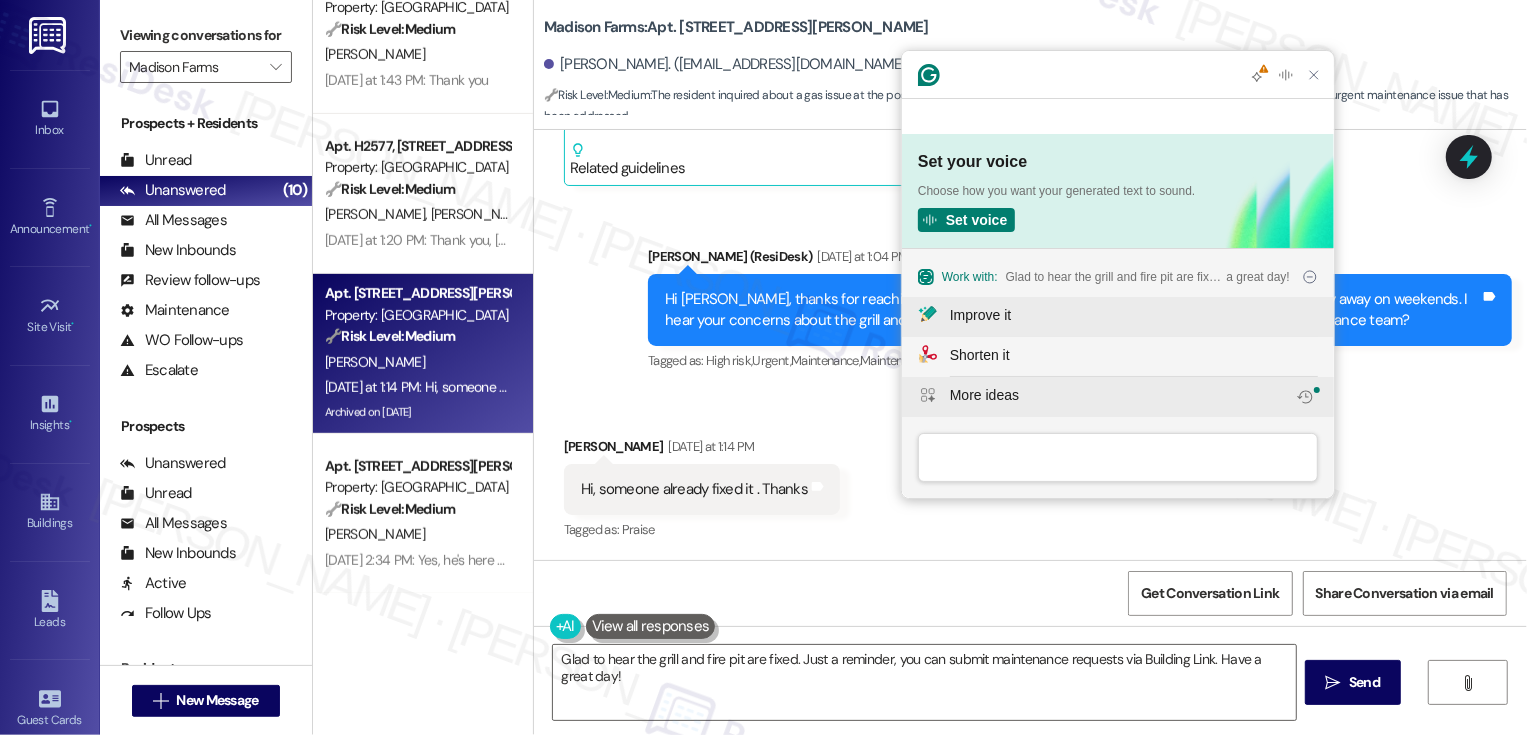 click on "Improve it" 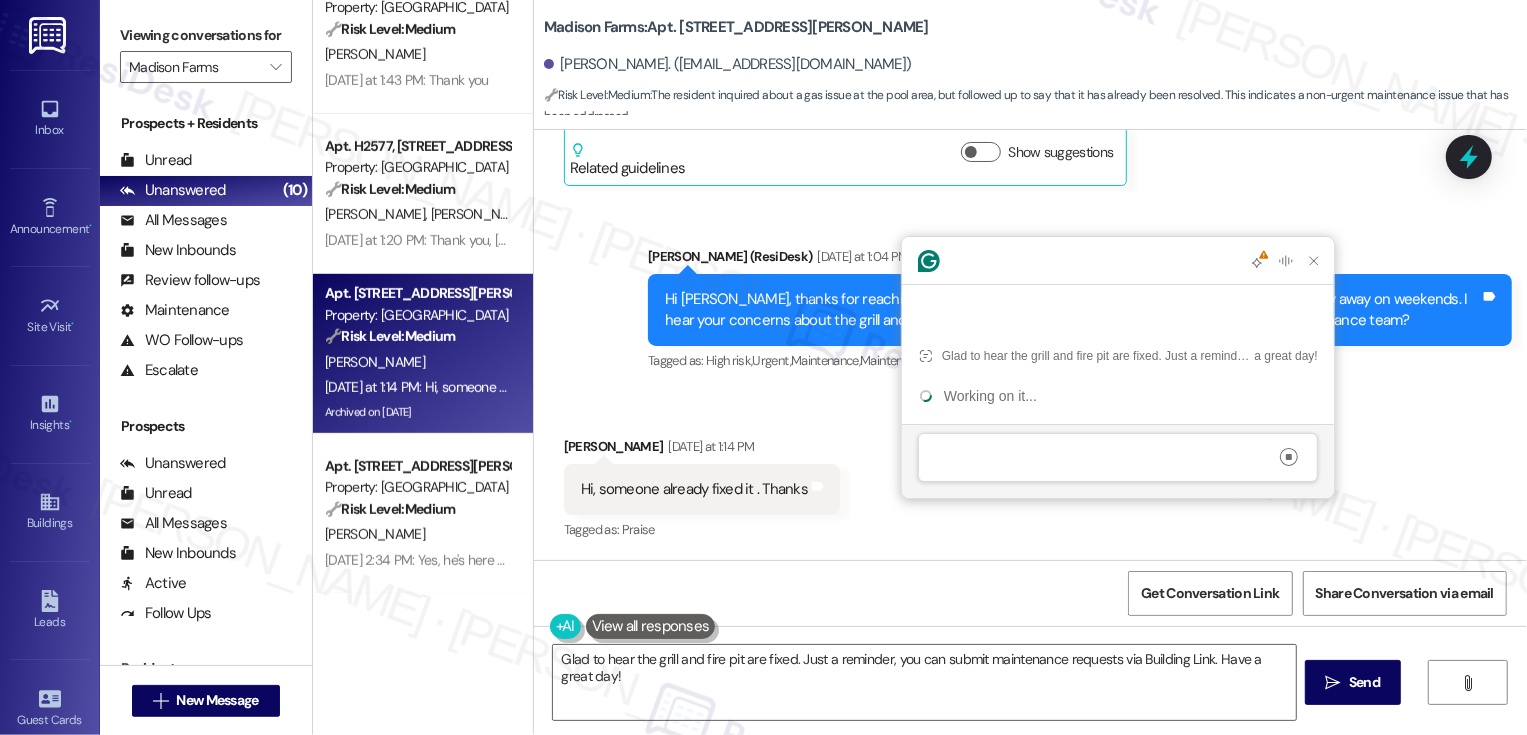 scroll, scrollTop: 0, scrollLeft: 0, axis: both 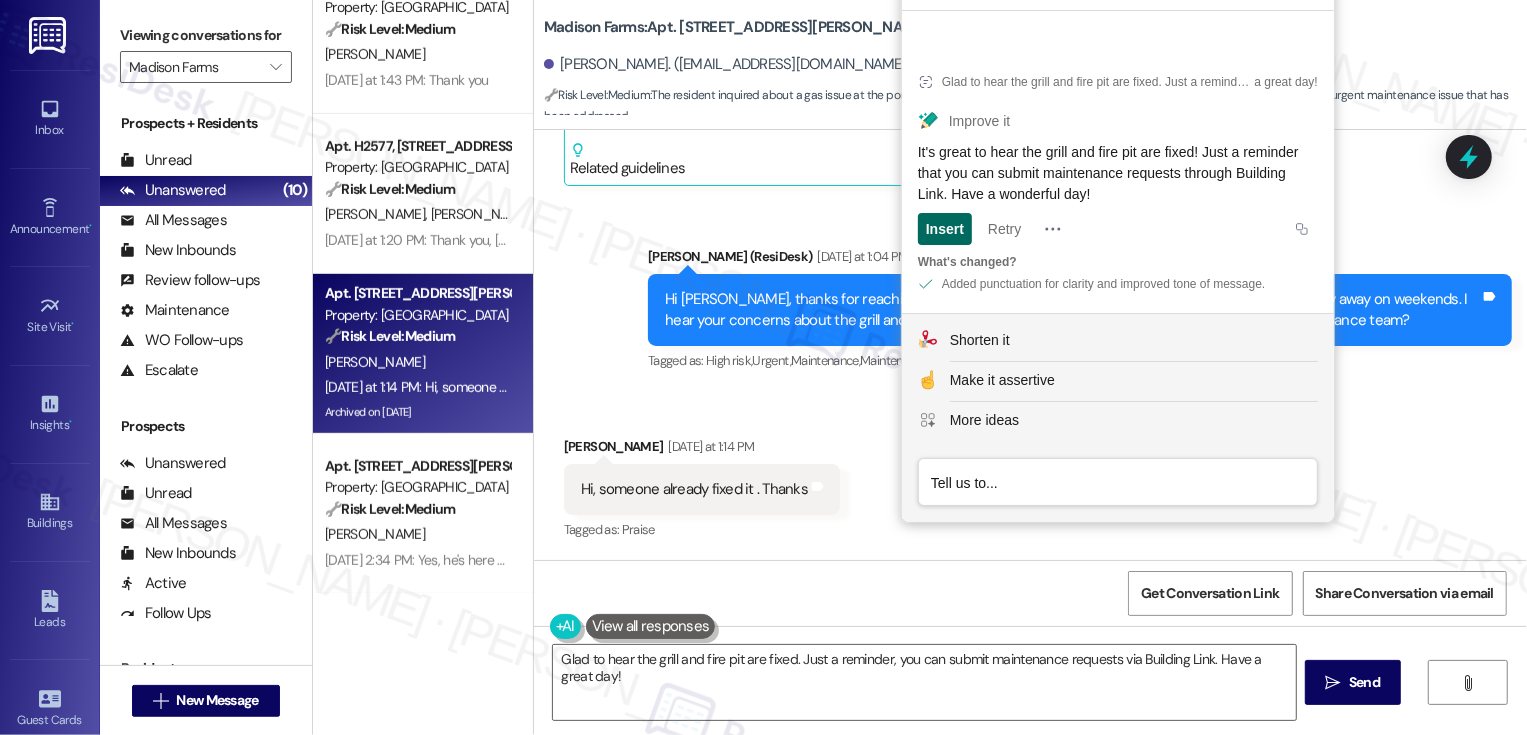 click on "Insert" 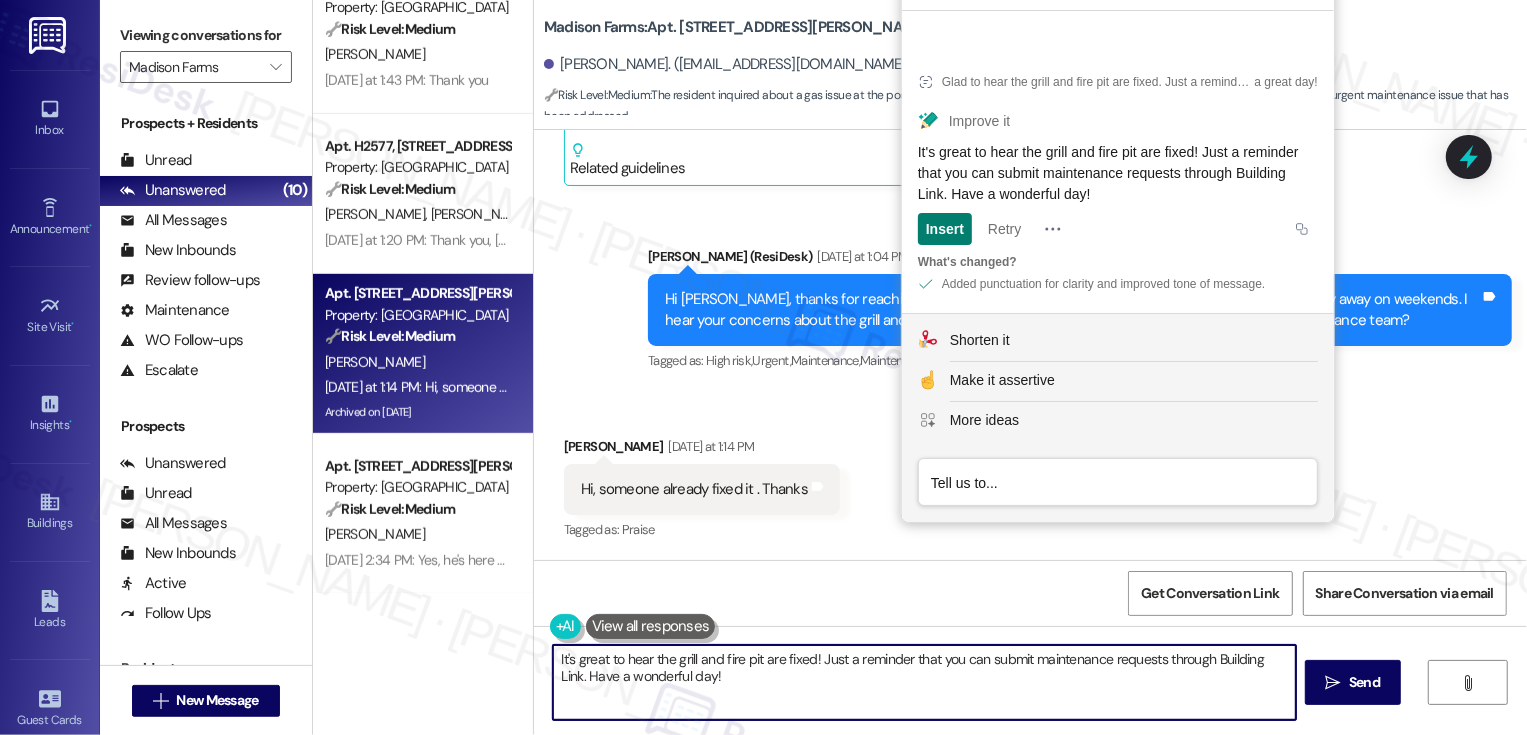 click on "It's great to hear the grill and fire pit are fixed! Just a reminder that you can submit maintenance requests through Building Link. Have a wonderful day!" at bounding box center (924, 682) 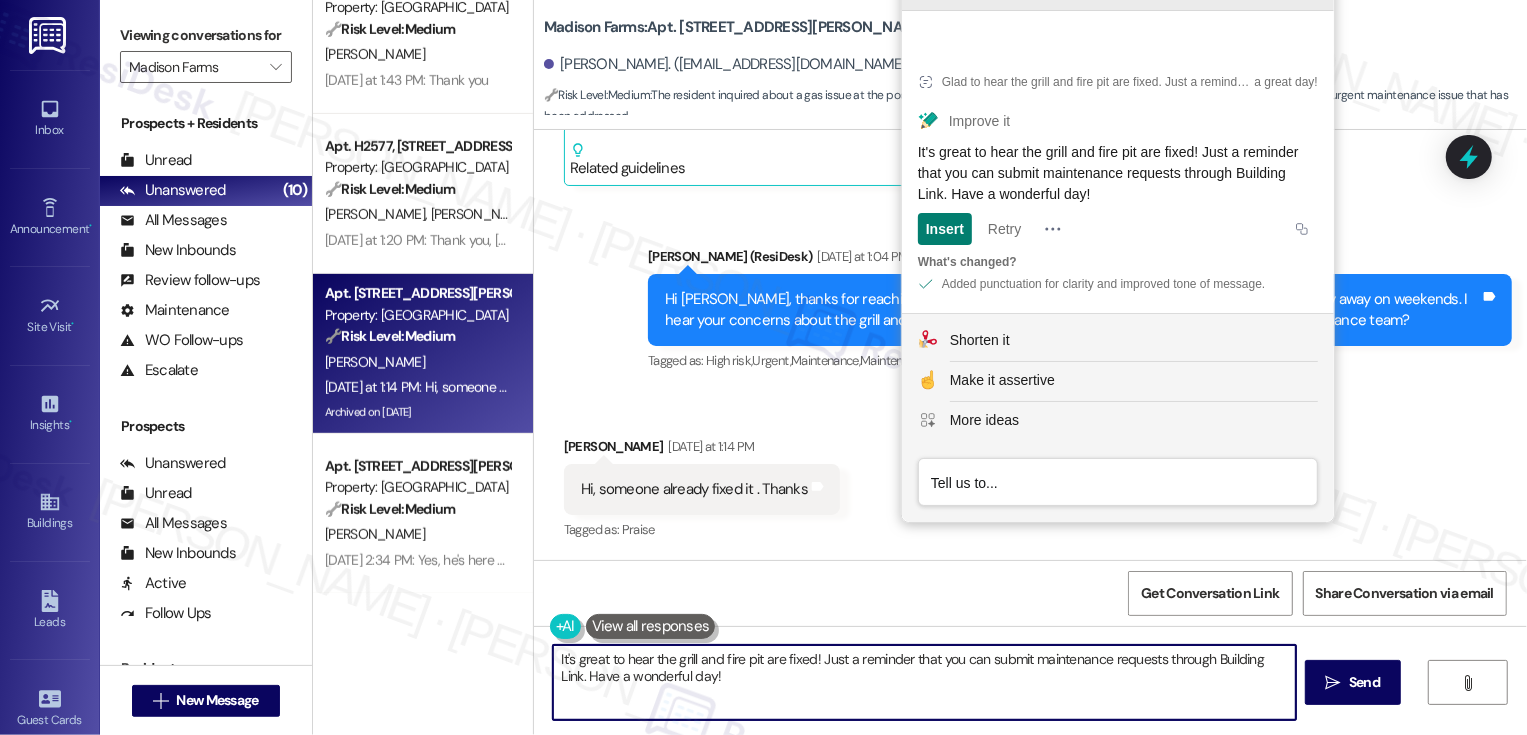 type on "It's great to hear the grill and fire pit are fixed! Just a reminder that you can submit maintenance requests through Building Link. Have a wonderful day!" 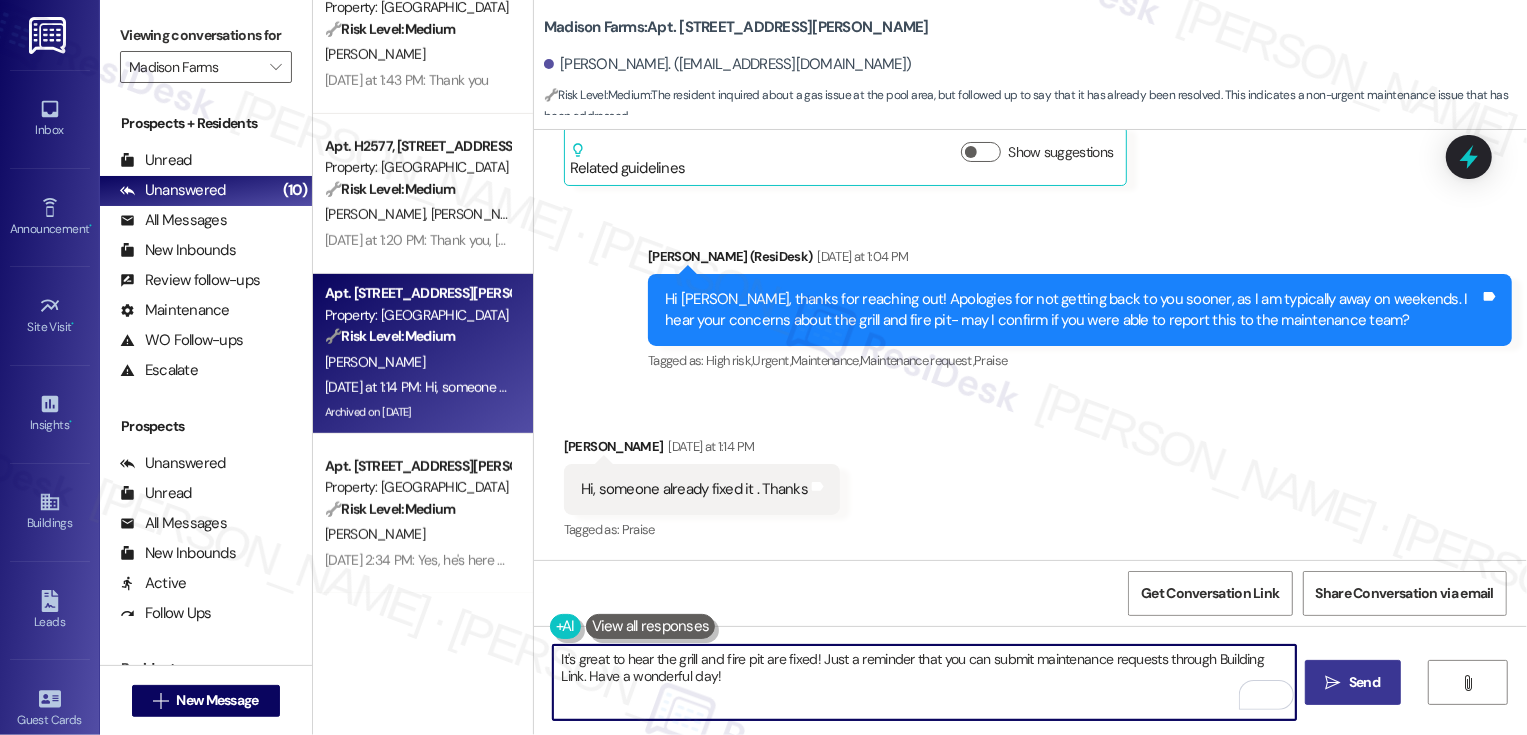 click on " Send" at bounding box center [1353, 682] 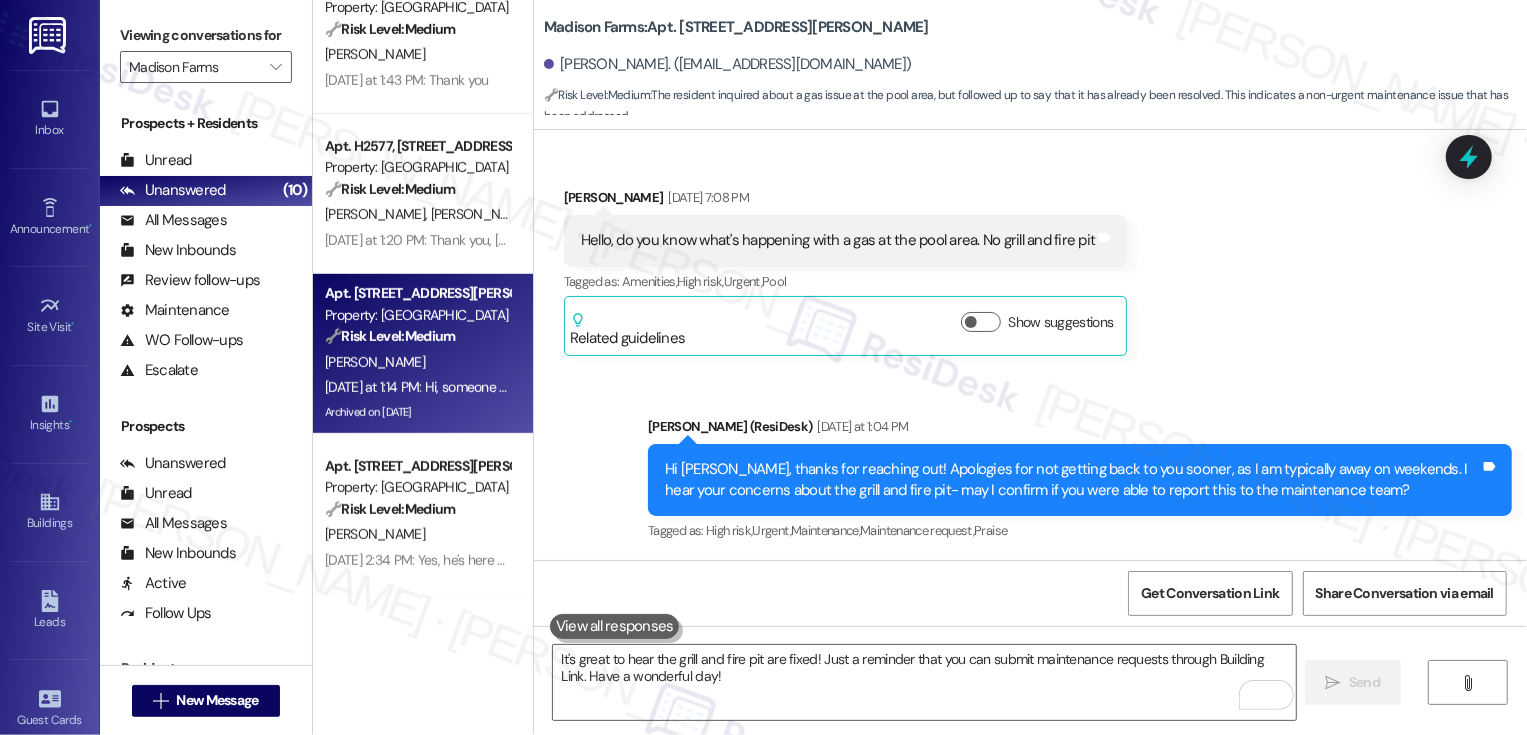 scroll, scrollTop: 1869, scrollLeft: 0, axis: vertical 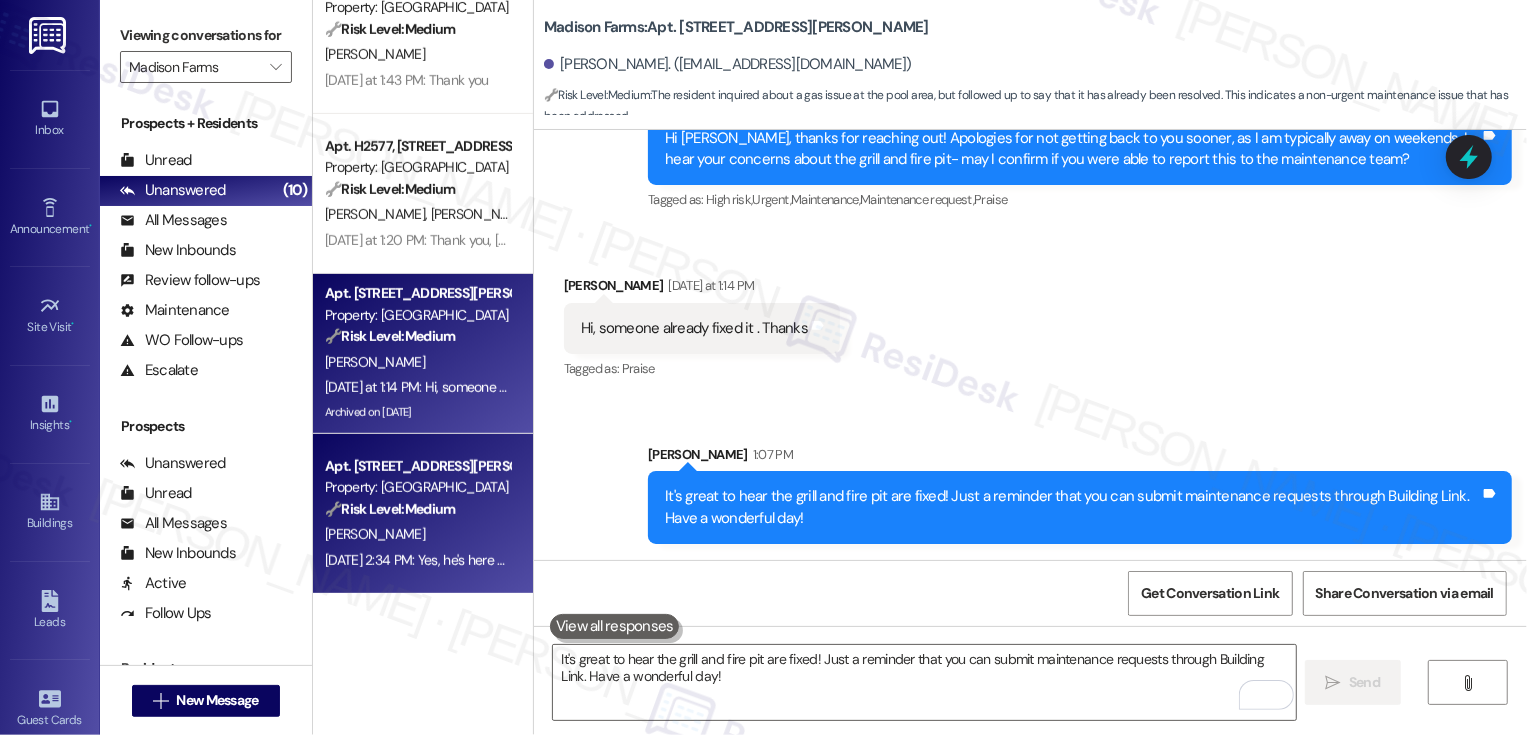 click on "🔧  Risk Level:  Medium" at bounding box center (390, 509) 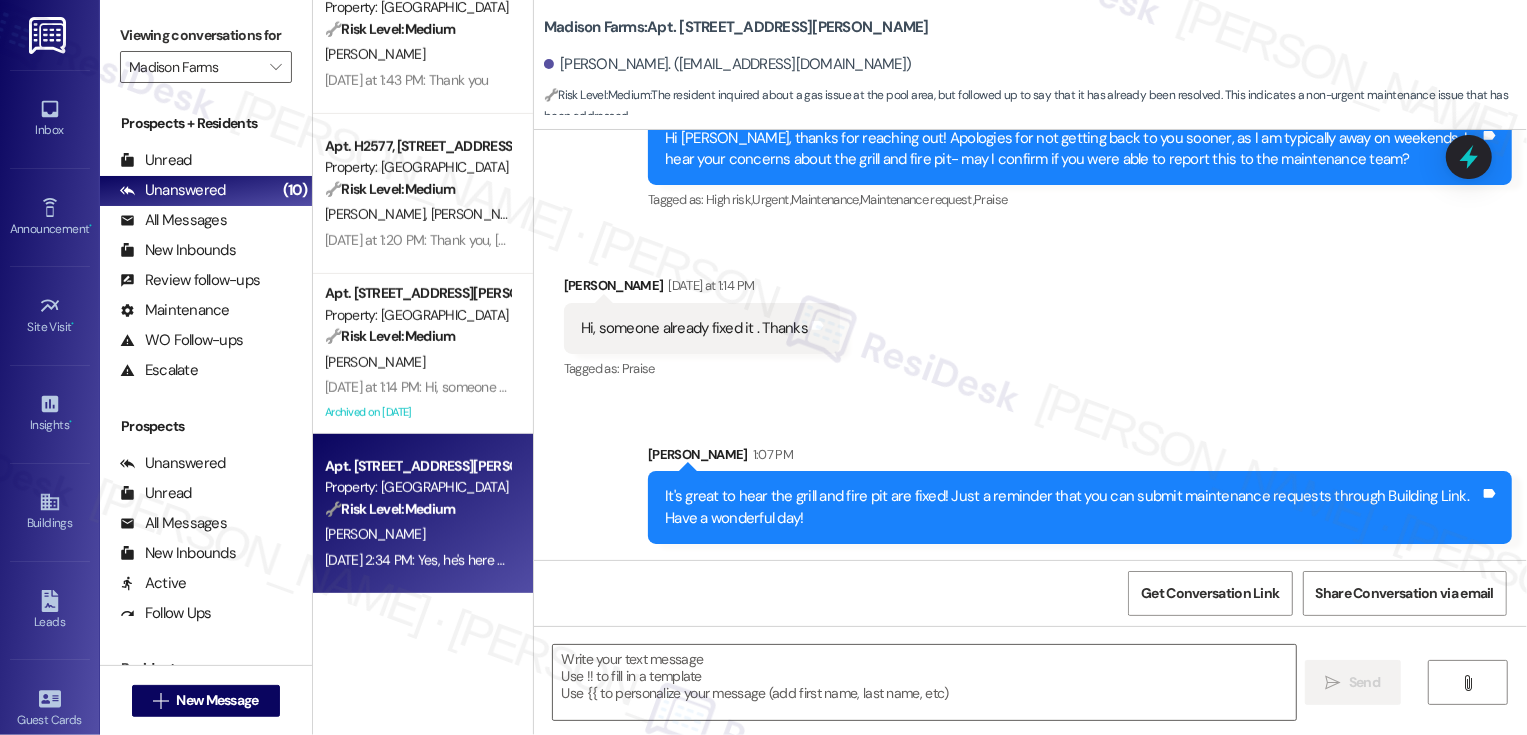 type on "Fetching suggested responses. Please feel free to read through the conversation in the meantime." 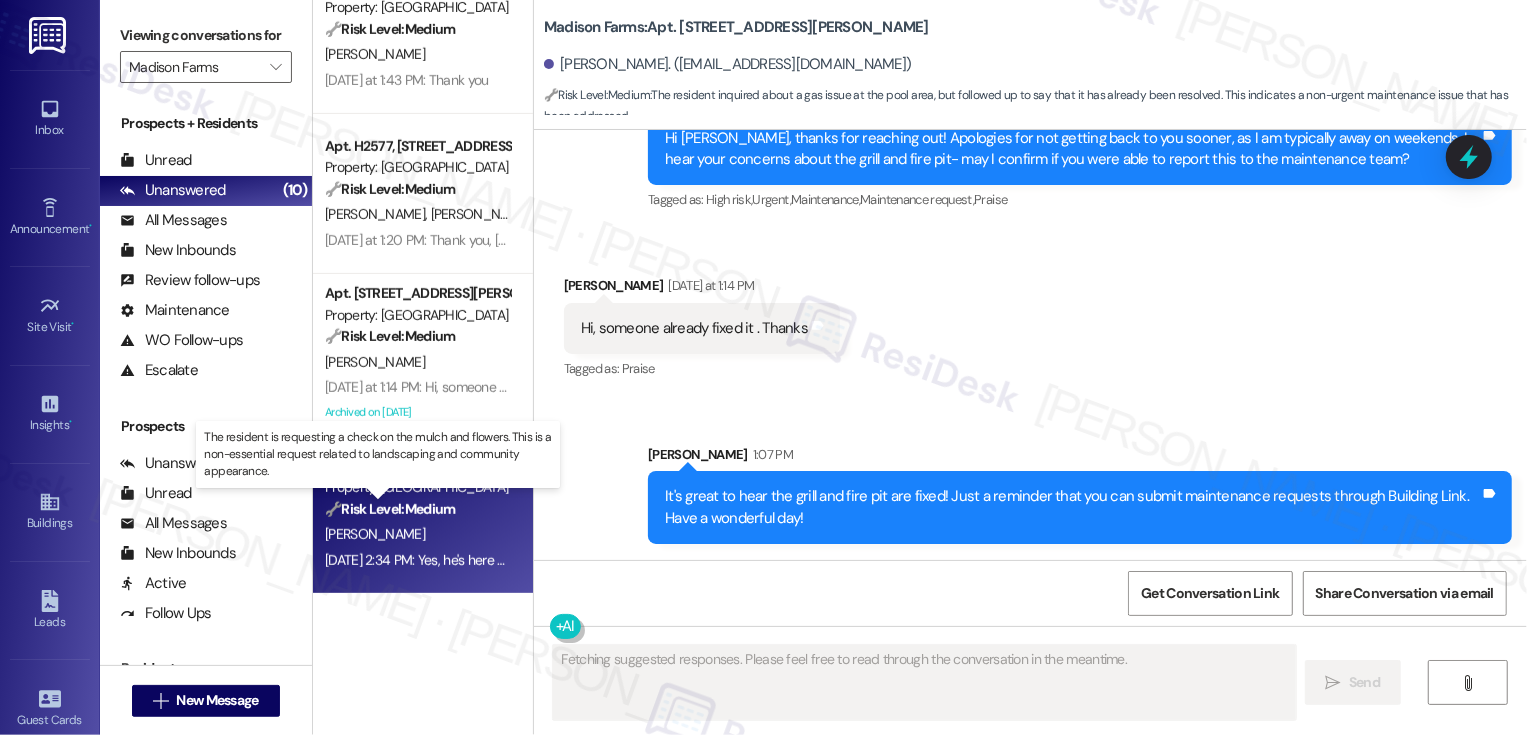 click on "🔧  Risk Level:  Medium" at bounding box center [390, 509] 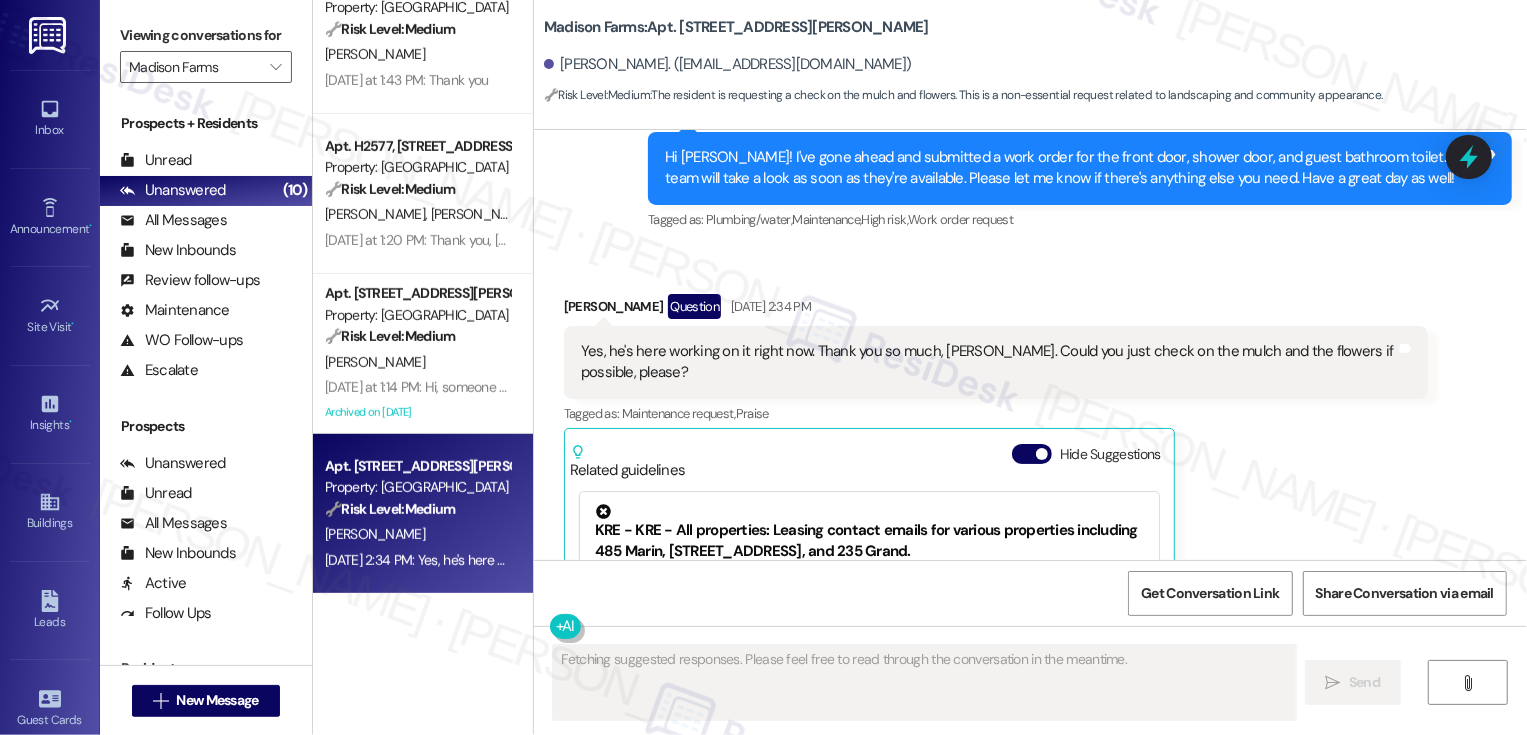 scroll, scrollTop: 19887, scrollLeft: 0, axis: vertical 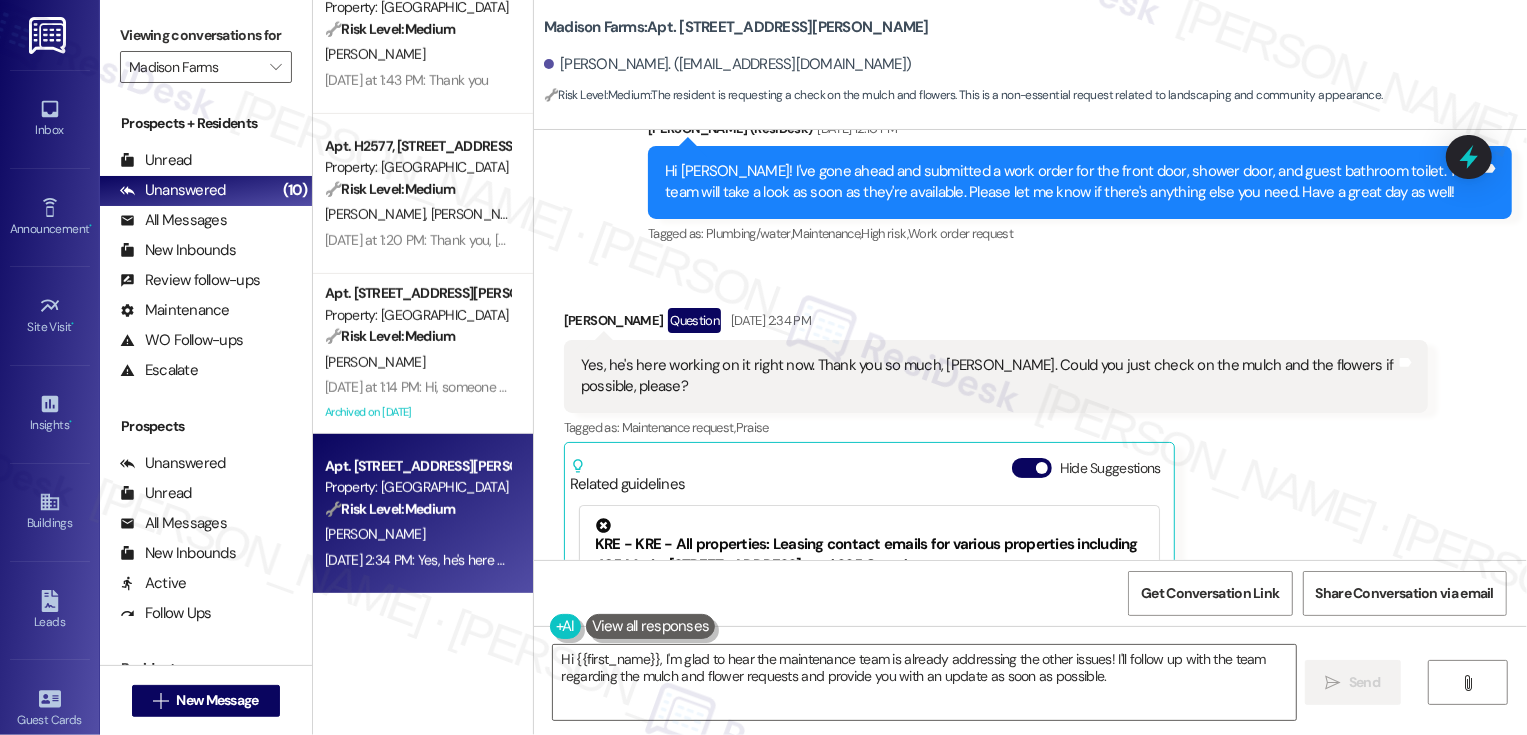 click on "Yes, he's here working on it right now. Thank you so much, Jane. Could you just check on the mulch and the flowers if possible, please?" at bounding box center (988, 376) 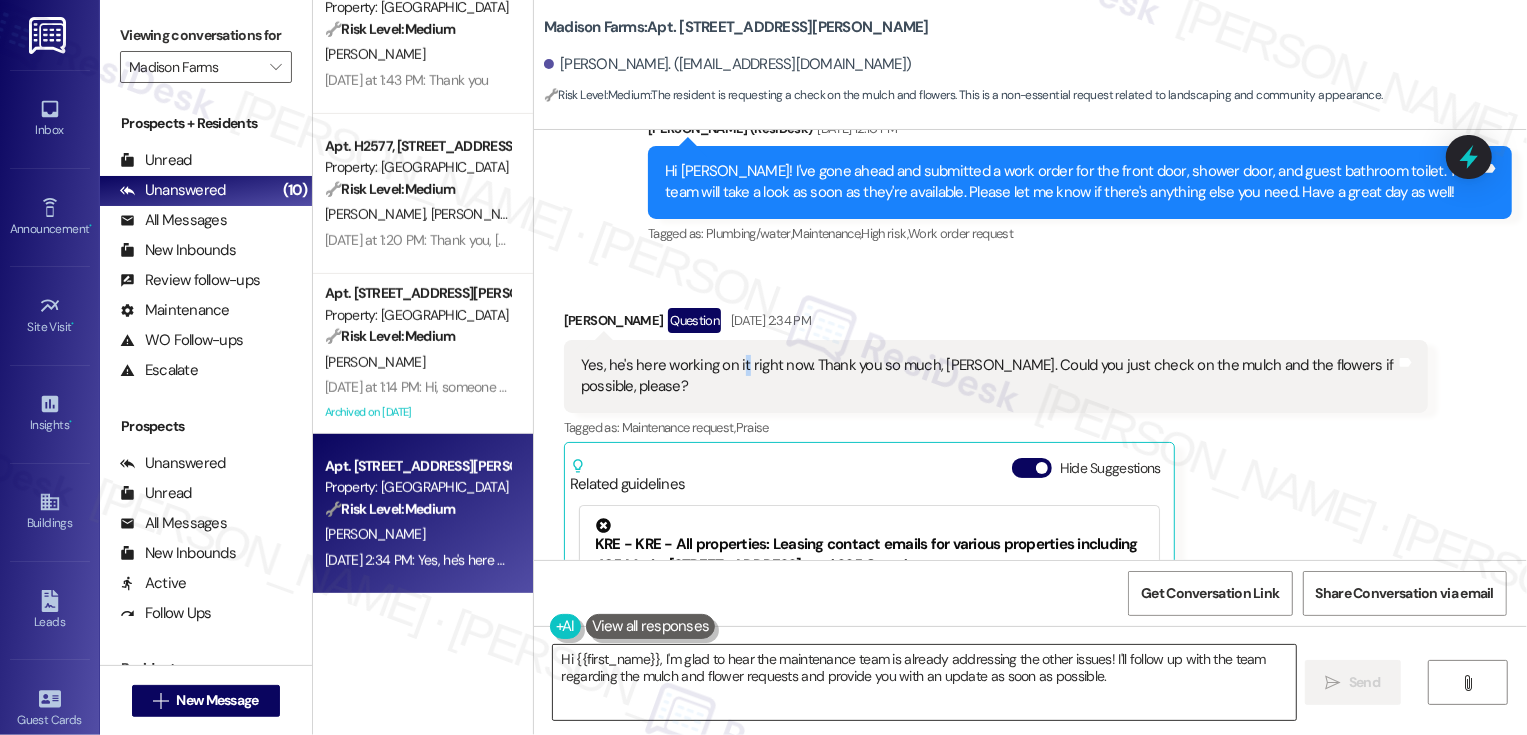 click on "Hi {{first_name}}, I'm glad to hear the maintenance team is already addressing the other issues! I'll follow up with the team regarding the mulch and flower requests and provide you with an update as soon as possible." at bounding box center [924, 682] 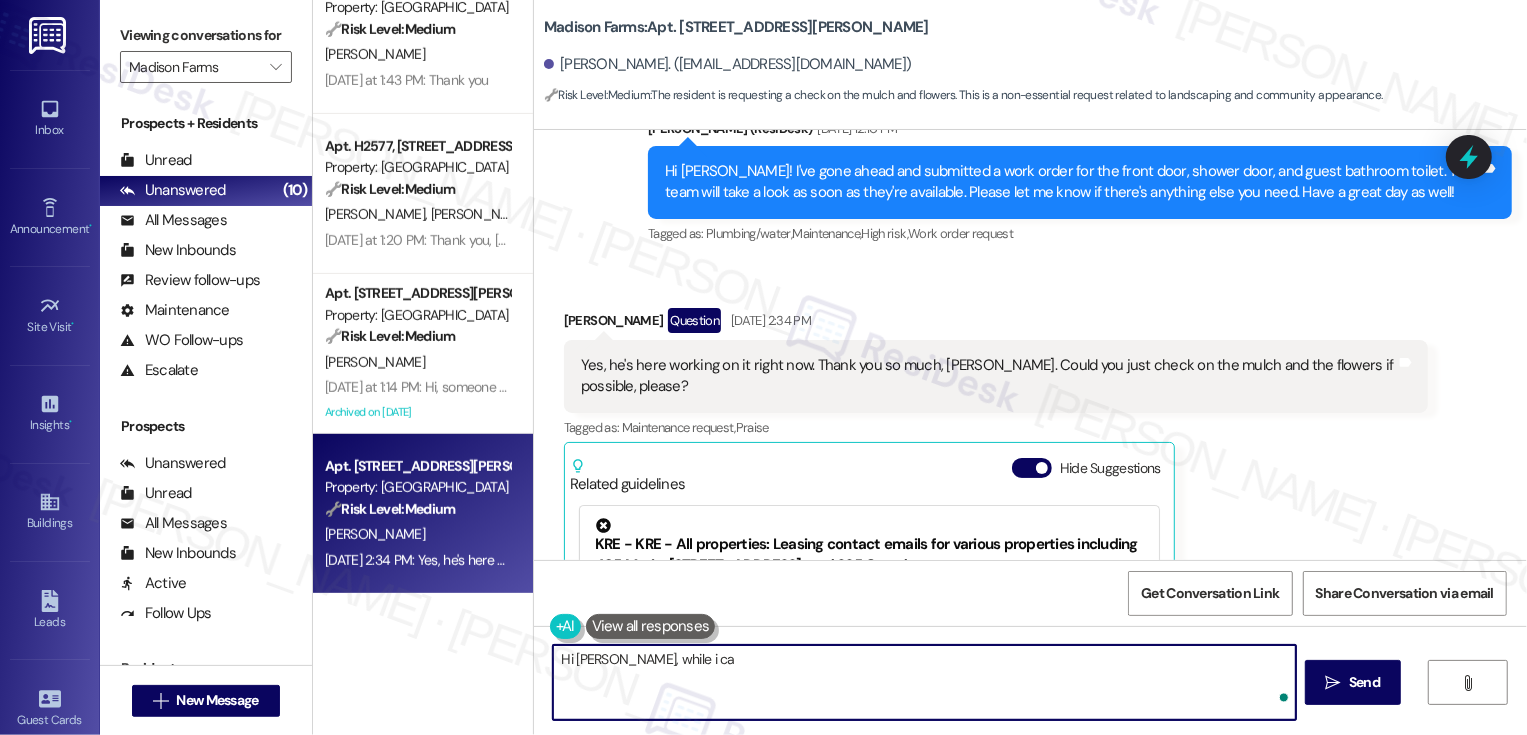 type on "Hi Lee, while i c" 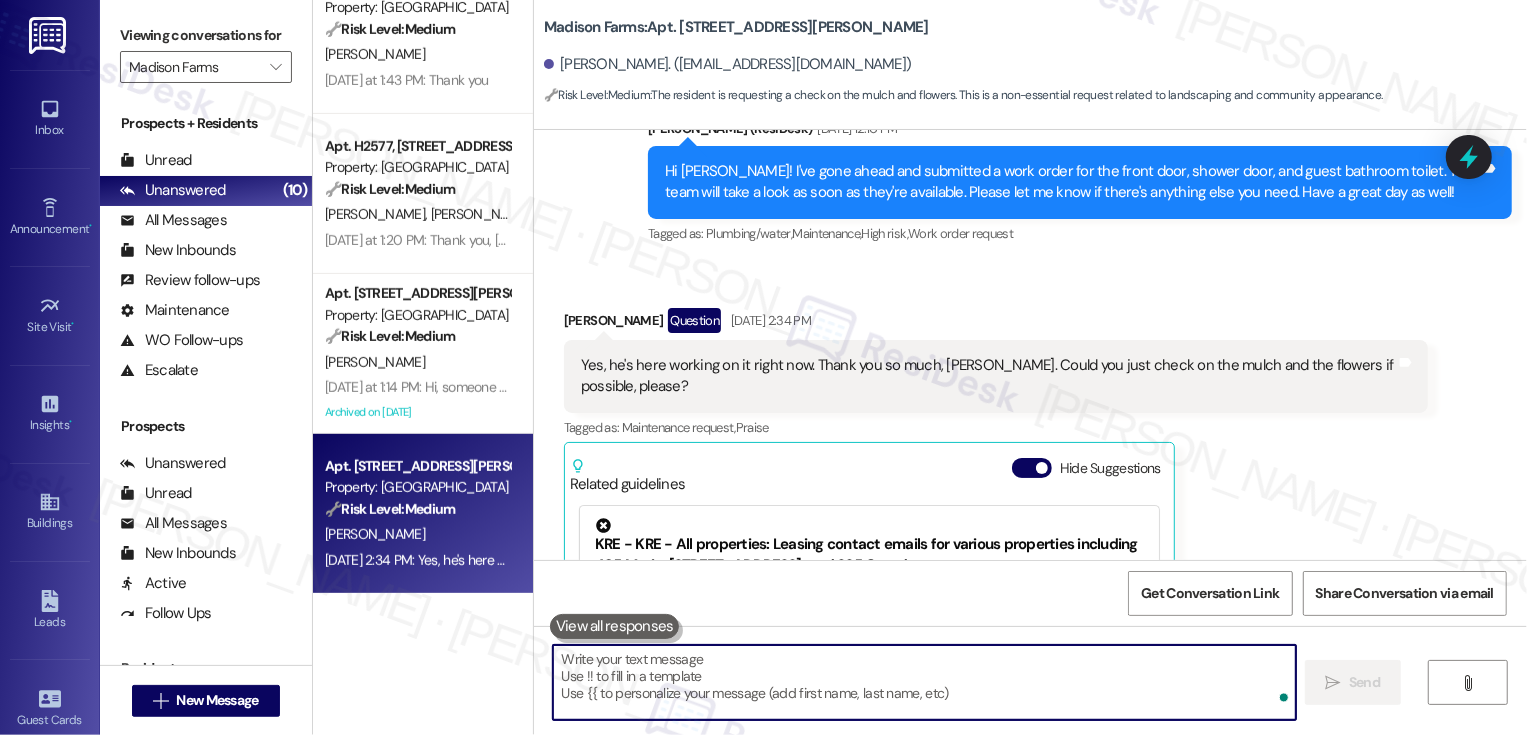 type 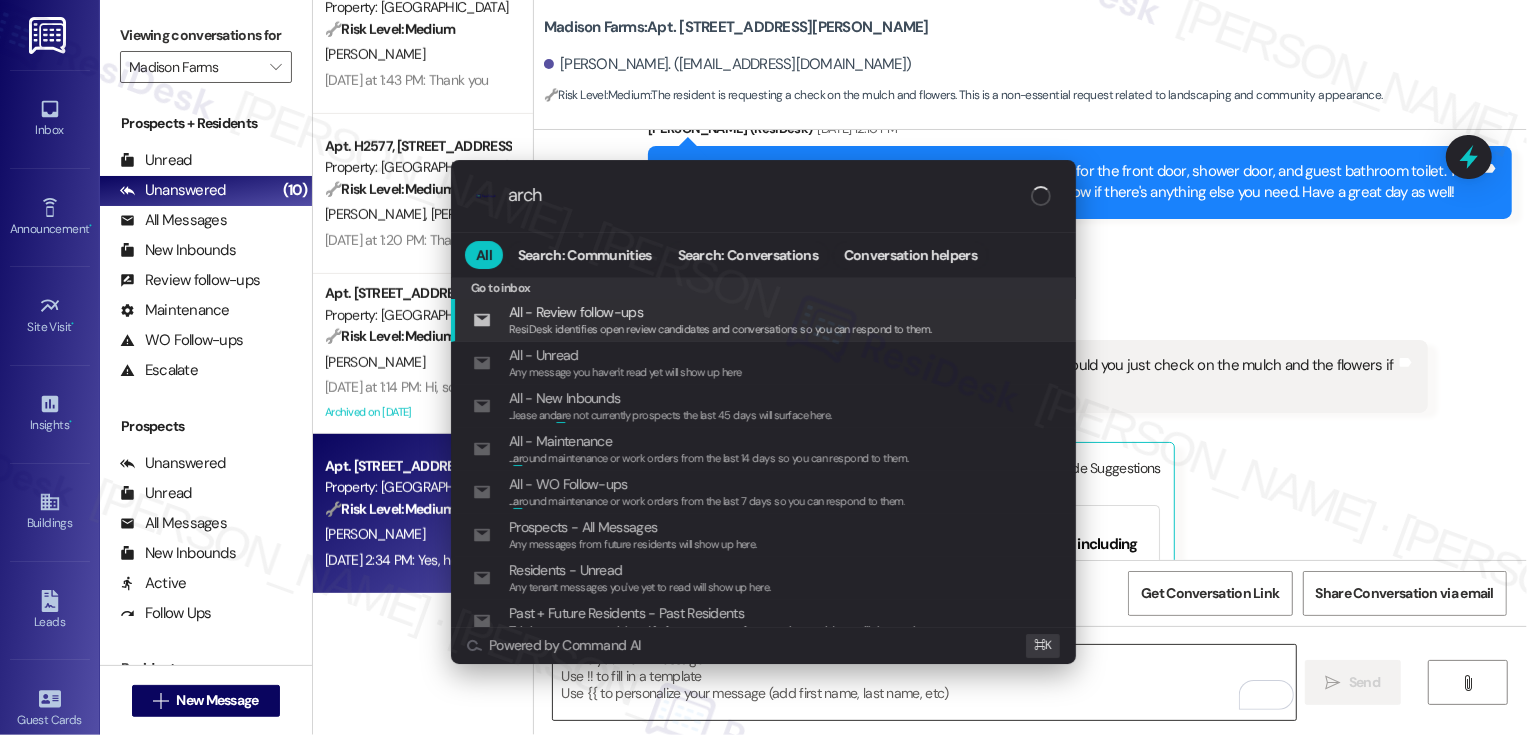 type on "archi" 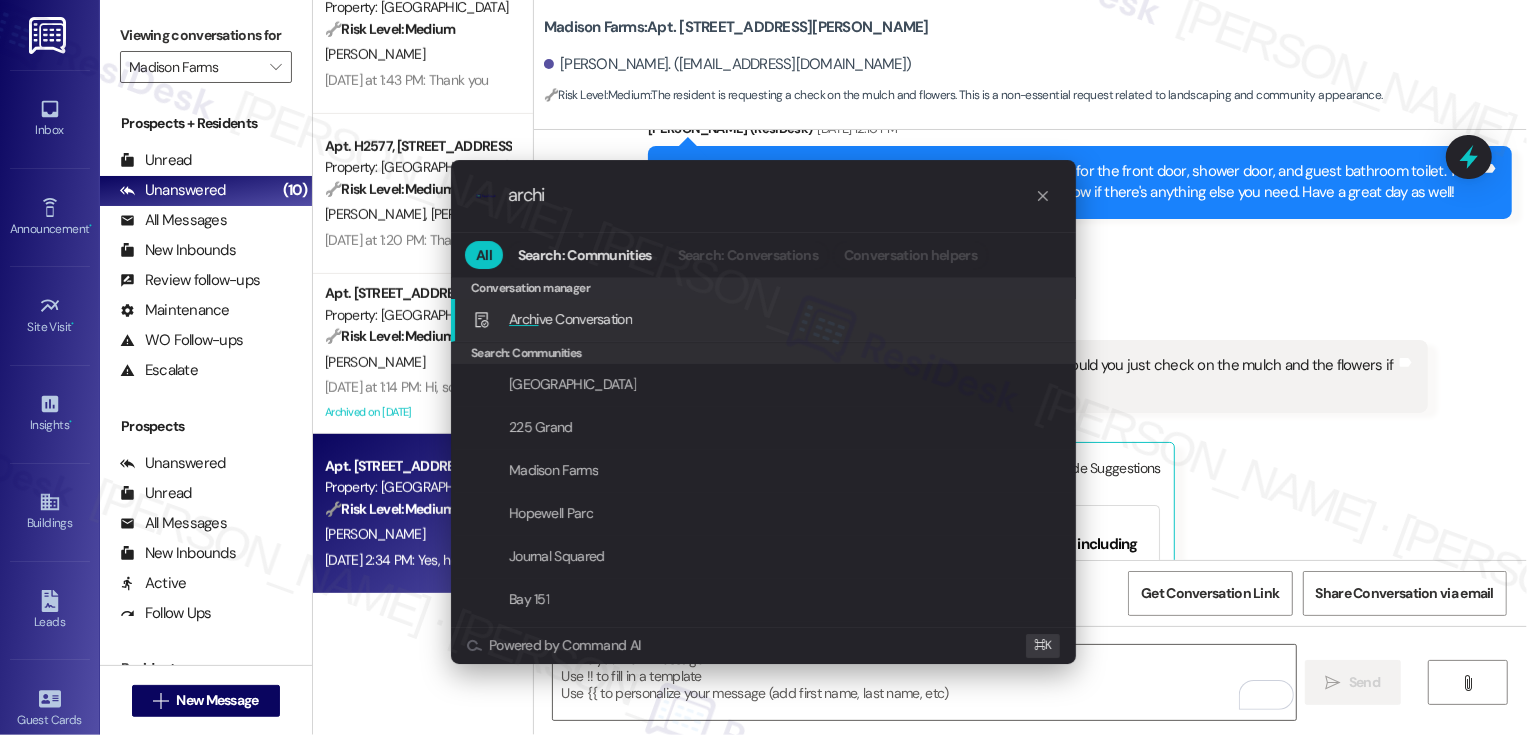 click on ".cls-1{fill:#0a055f;}.cls-2{fill:#0cc4c4;} resideskLogoBlueOrange archi All Search: Communities Search: Conversations Conversation helpers Conversation manager Conversation manager Archi ve Conversation Add shortcut Search: Communities Grove Pointe 225 Grand Madison Farms Hopewell Parc Journal Squared Bay 151 351 Marin 18 Park 485 Marin 235 Grand Message Search Se arch  for a conversation Add shortcut Powered by Command AI ⌘ K" at bounding box center [763, 367] 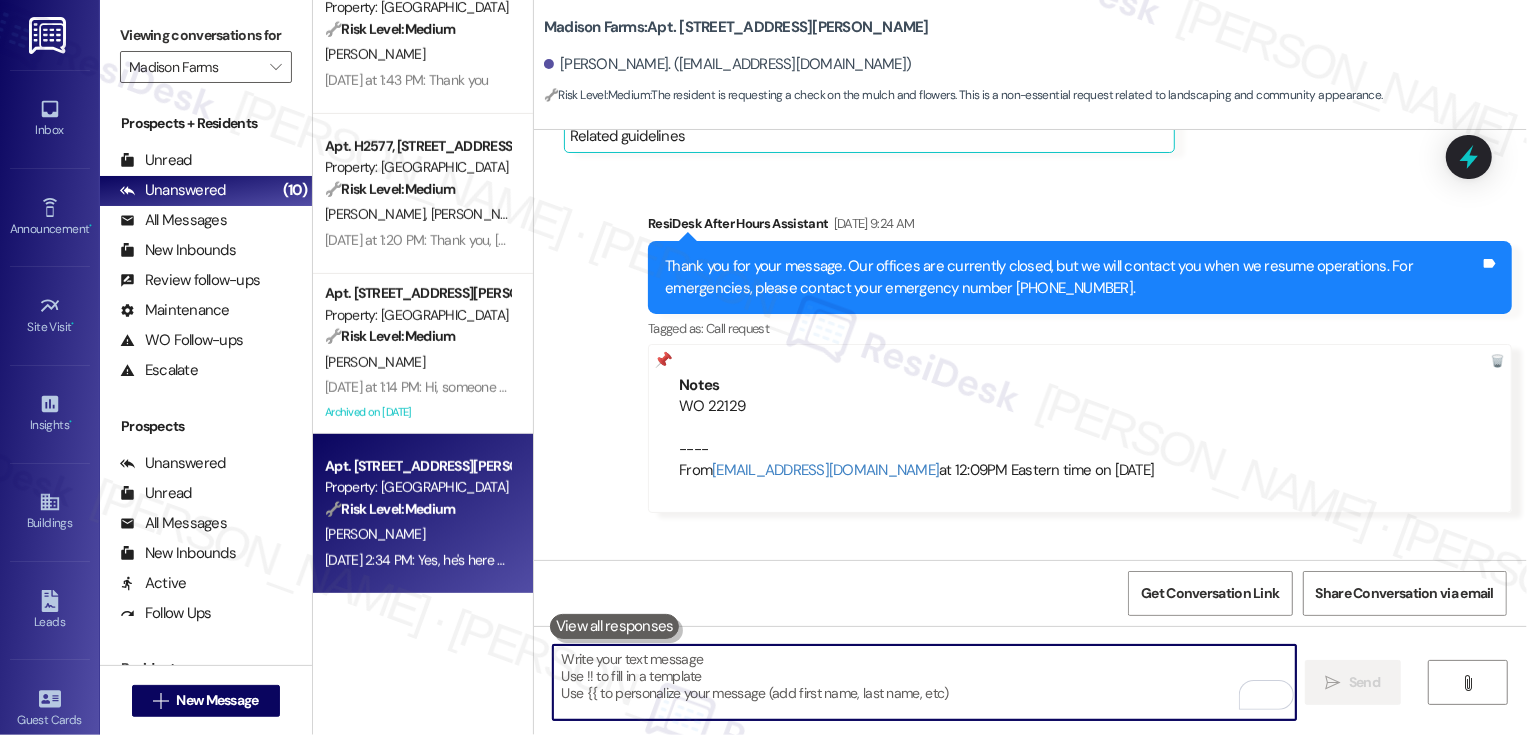 scroll, scrollTop: 19995, scrollLeft: 0, axis: vertical 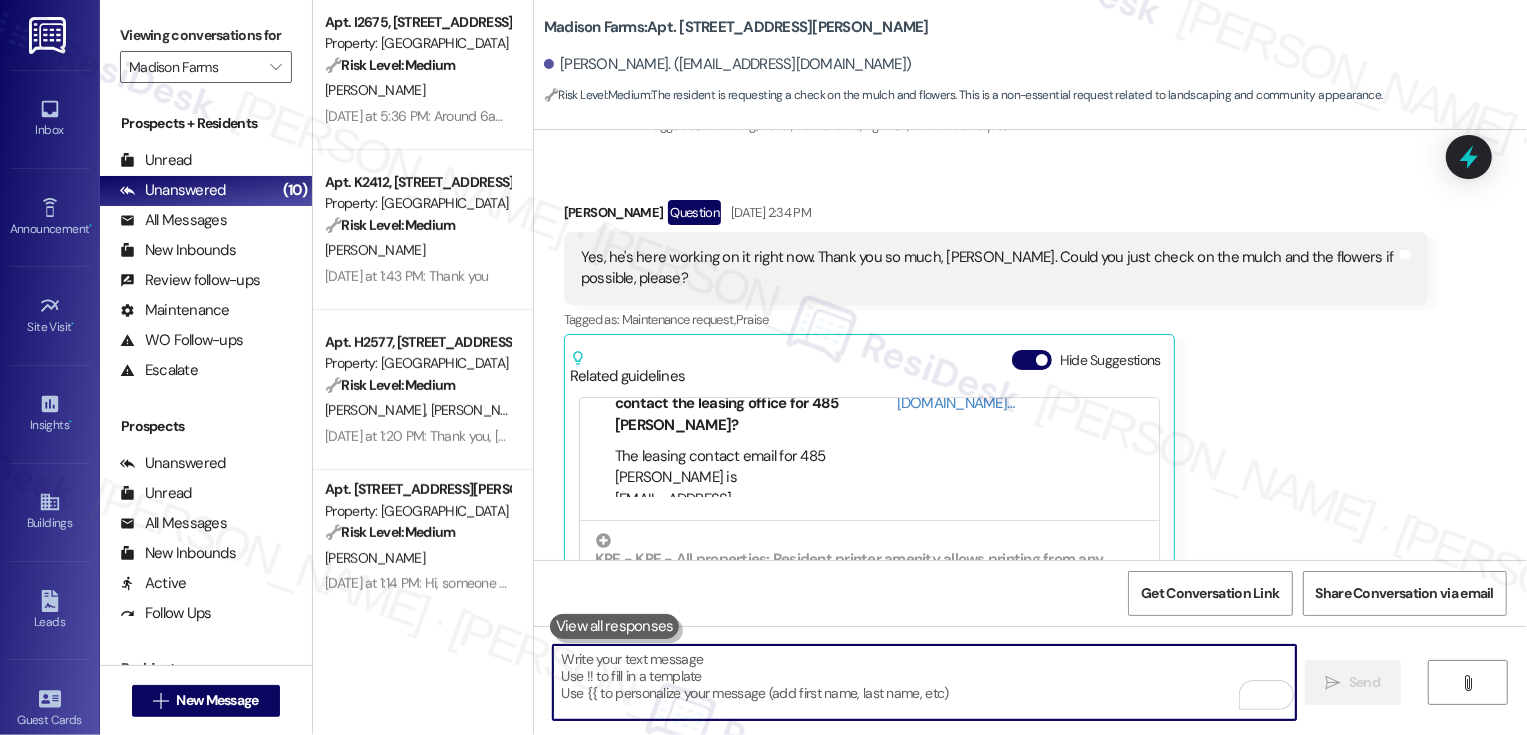 click at bounding box center [924, 682] 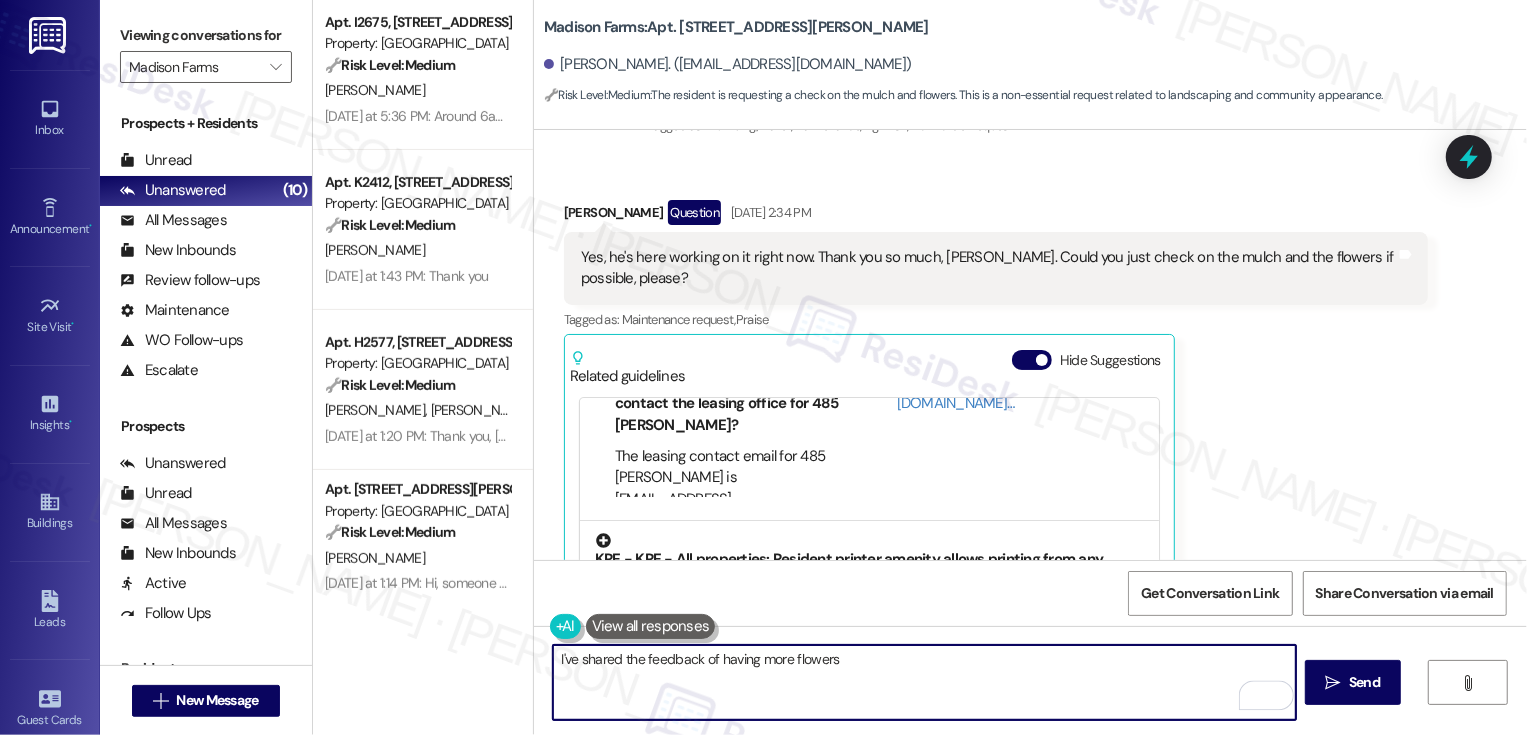 scroll, scrollTop: 0, scrollLeft: 0, axis: both 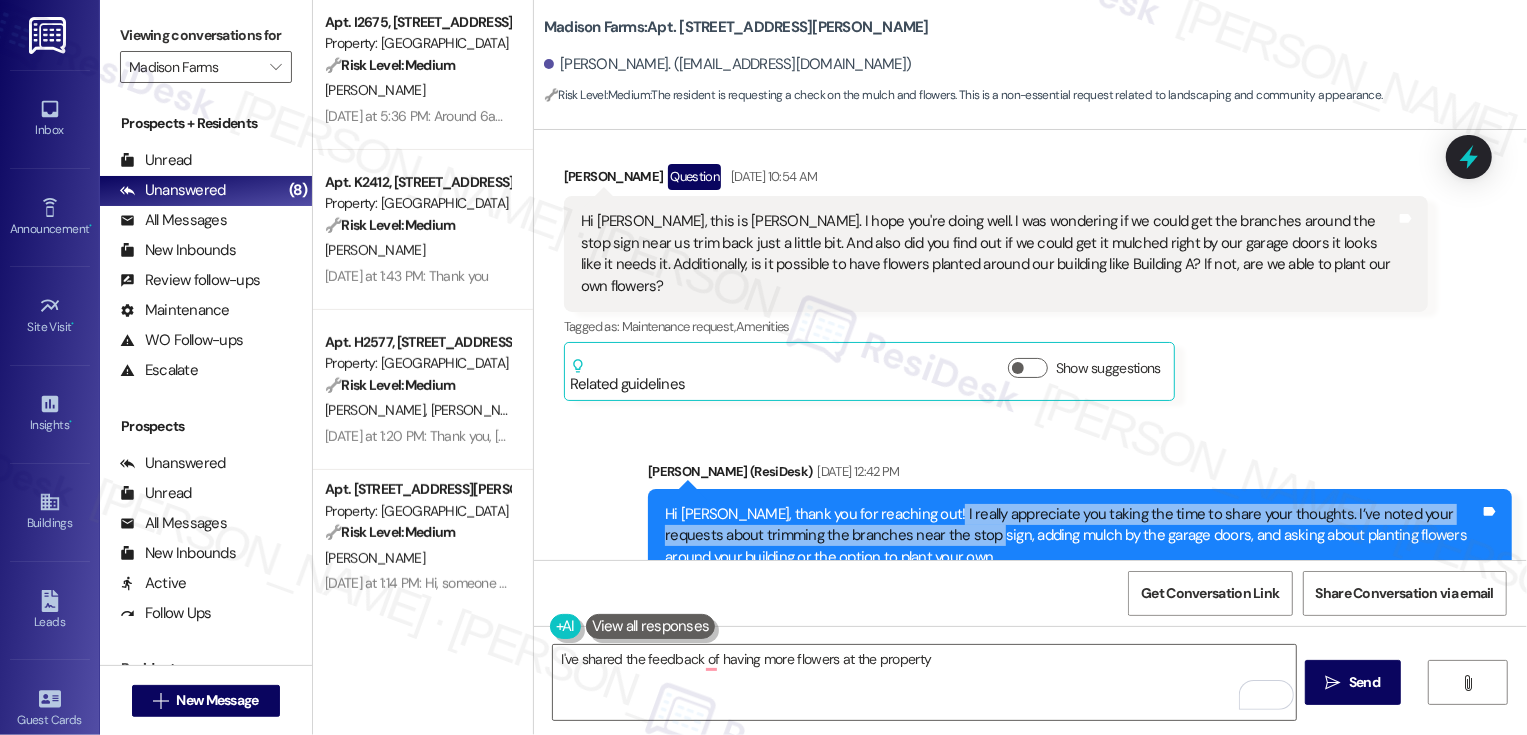 click on "Hi Leanne, thank you for reaching out! I really appreciate you taking the time to share your thoughts. I’ve noted your requests about trimming the branches near the stop sign, adding mulch by the garage doors, and asking about planting flowers around your building or the option to plant your own.
While I can’t make any guarantees, I’ll definitely bring all of this to the team for review." at bounding box center (1072, 557) 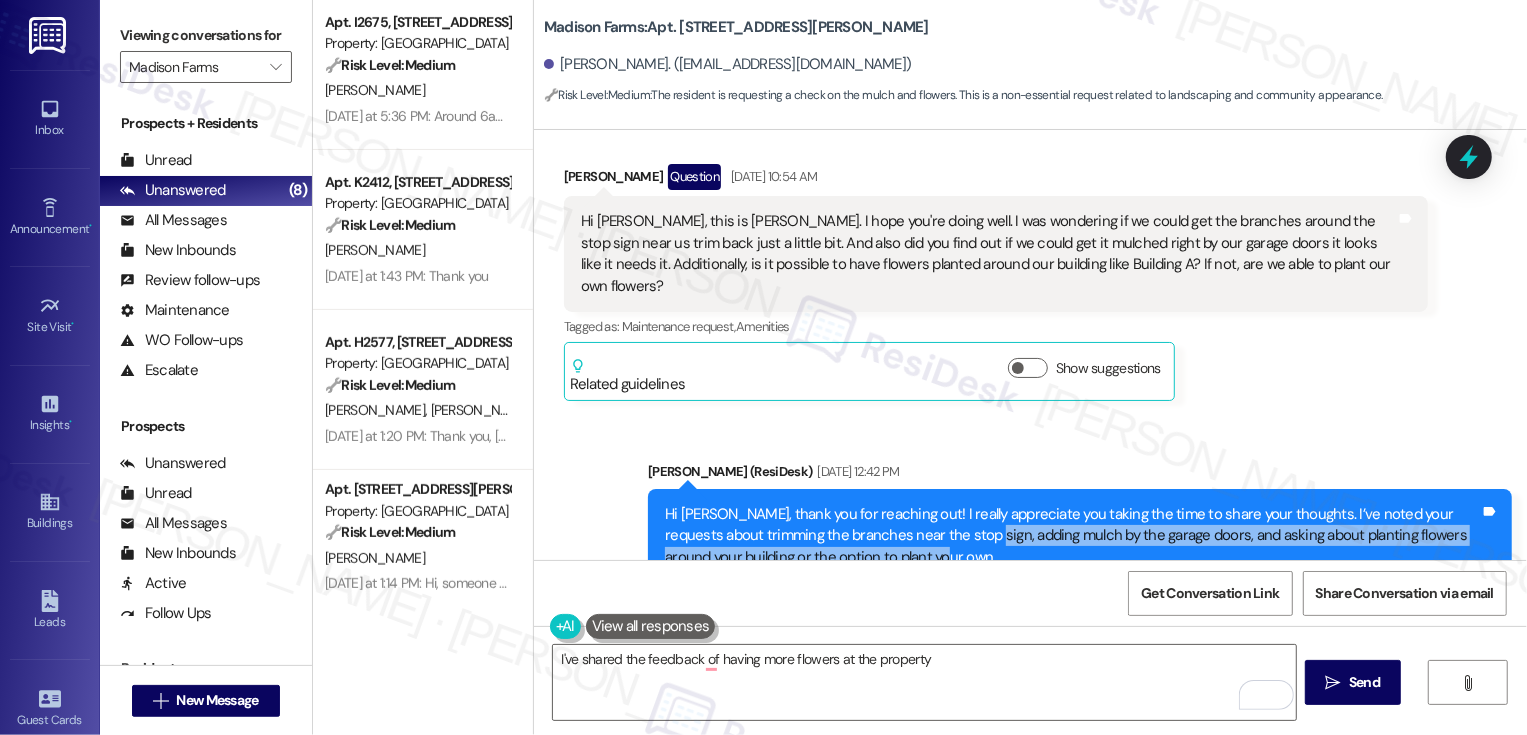 drag, startPoint x: 923, startPoint y: 396, endPoint x: 936, endPoint y: 421, distance: 28.178005 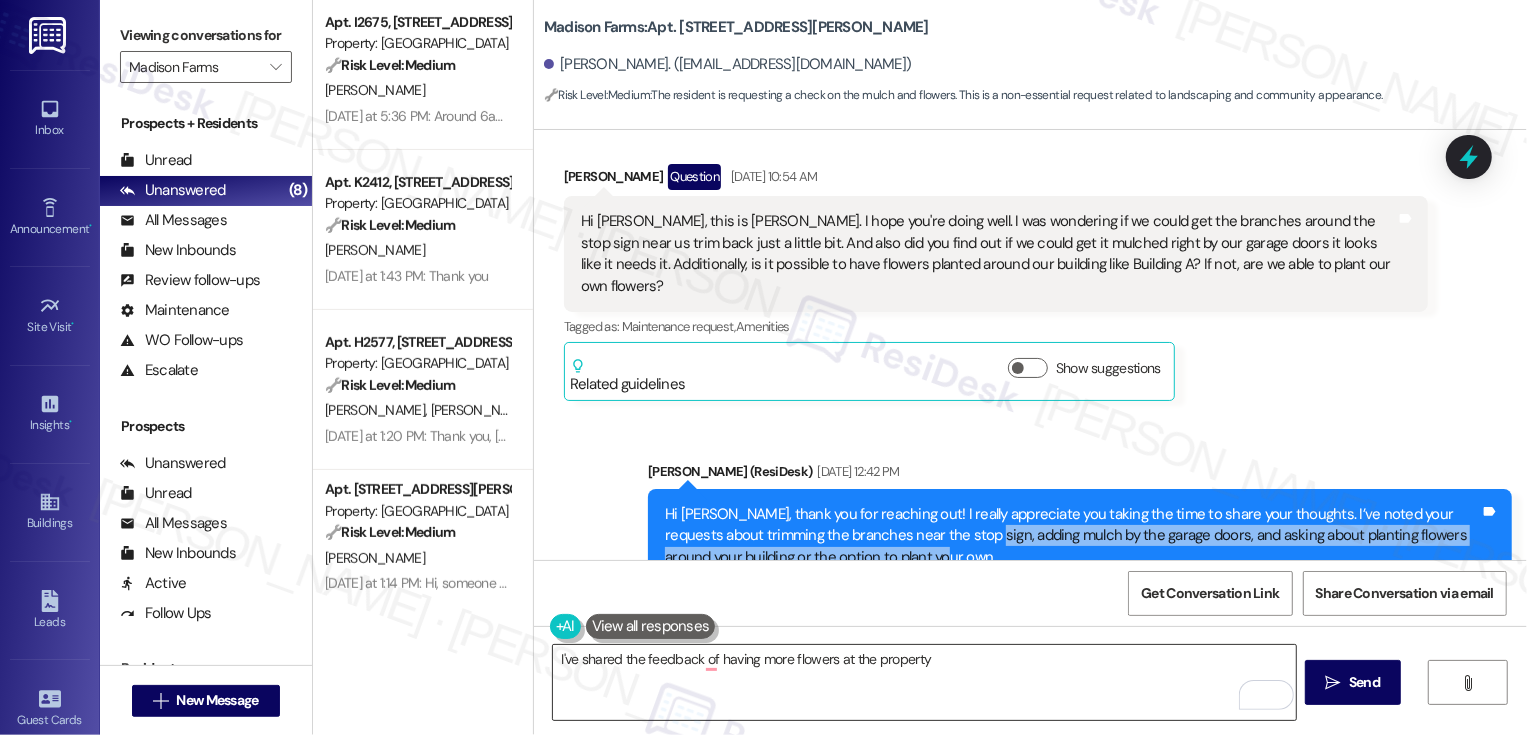 click on "I've shared the feedback of having more flowers at the property" at bounding box center [924, 682] 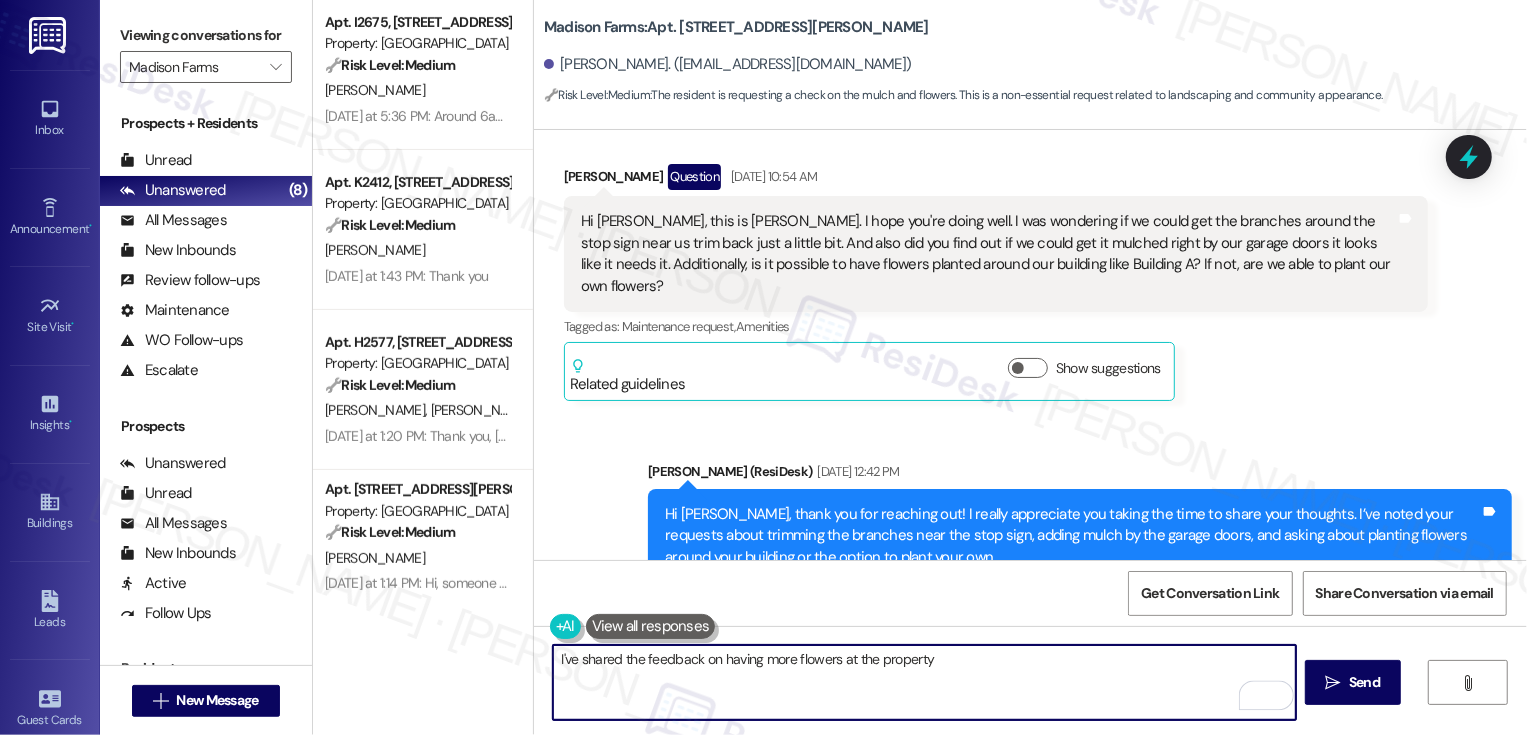 drag, startPoint x: 714, startPoint y: 659, endPoint x: 1106, endPoint y: 655, distance: 392.02042 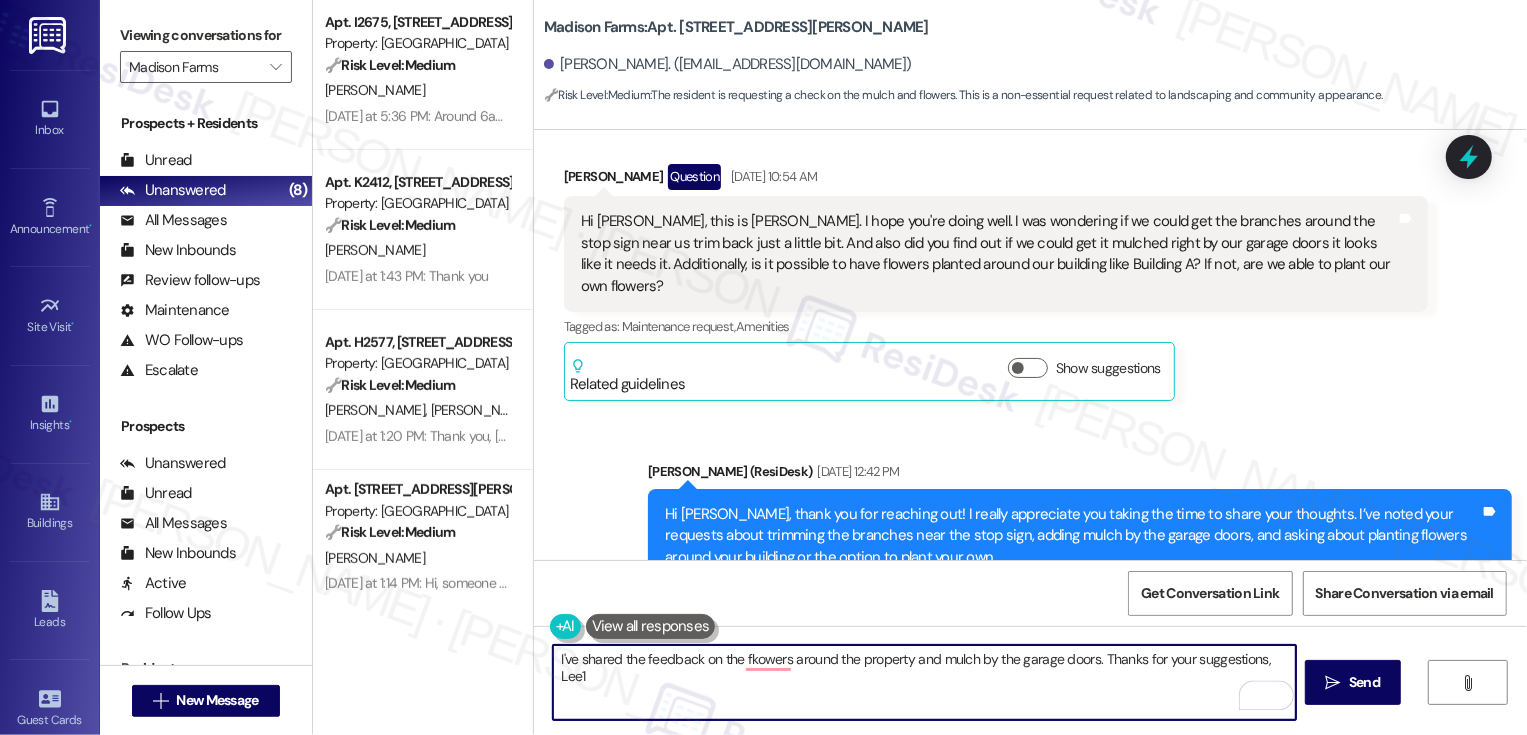 click on "I've shared the feedback on the fkowers around the property and mulch by the garage doors. Thanks for your suggestions, Lee1" at bounding box center [924, 682] 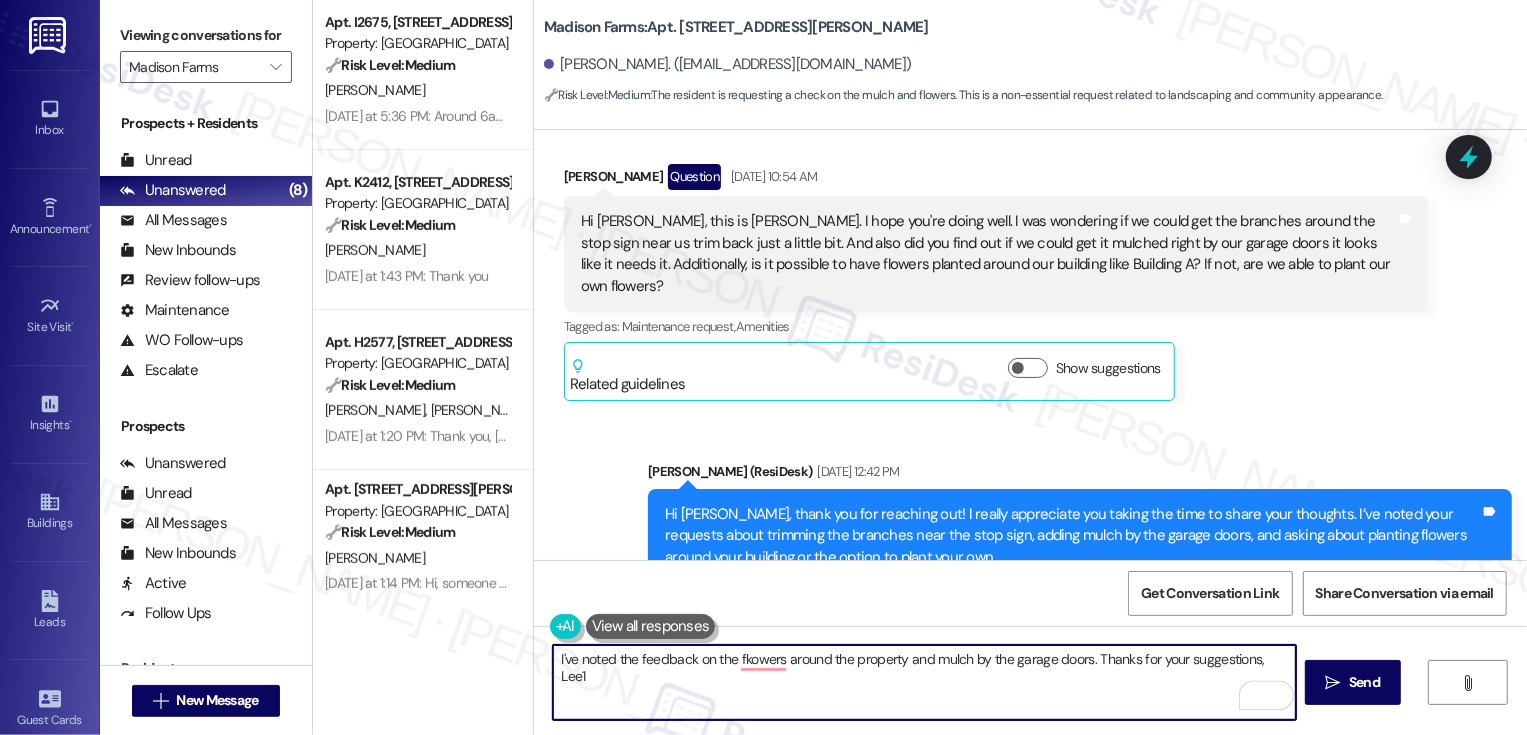 click on "I've noted the feedback on the fkowers around the property and mulch by the garage doors. Thanks for your suggestions, Lee1" at bounding box center (924, 682) 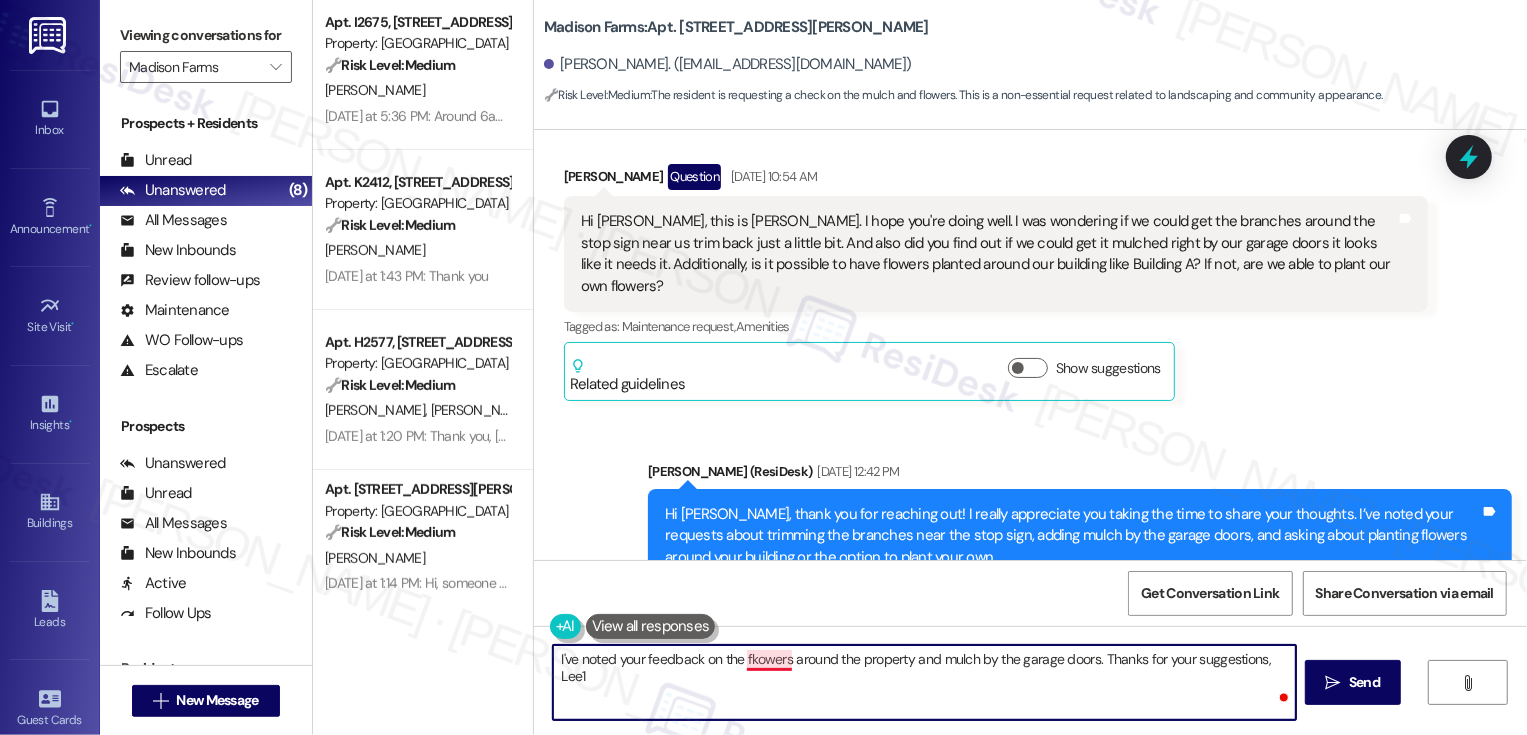 click on "I've noted your feedback on the fkowers around the property and mulch by the garage doors. Thanks for your suggestions, Lee1" at bounding box center [924, 682] 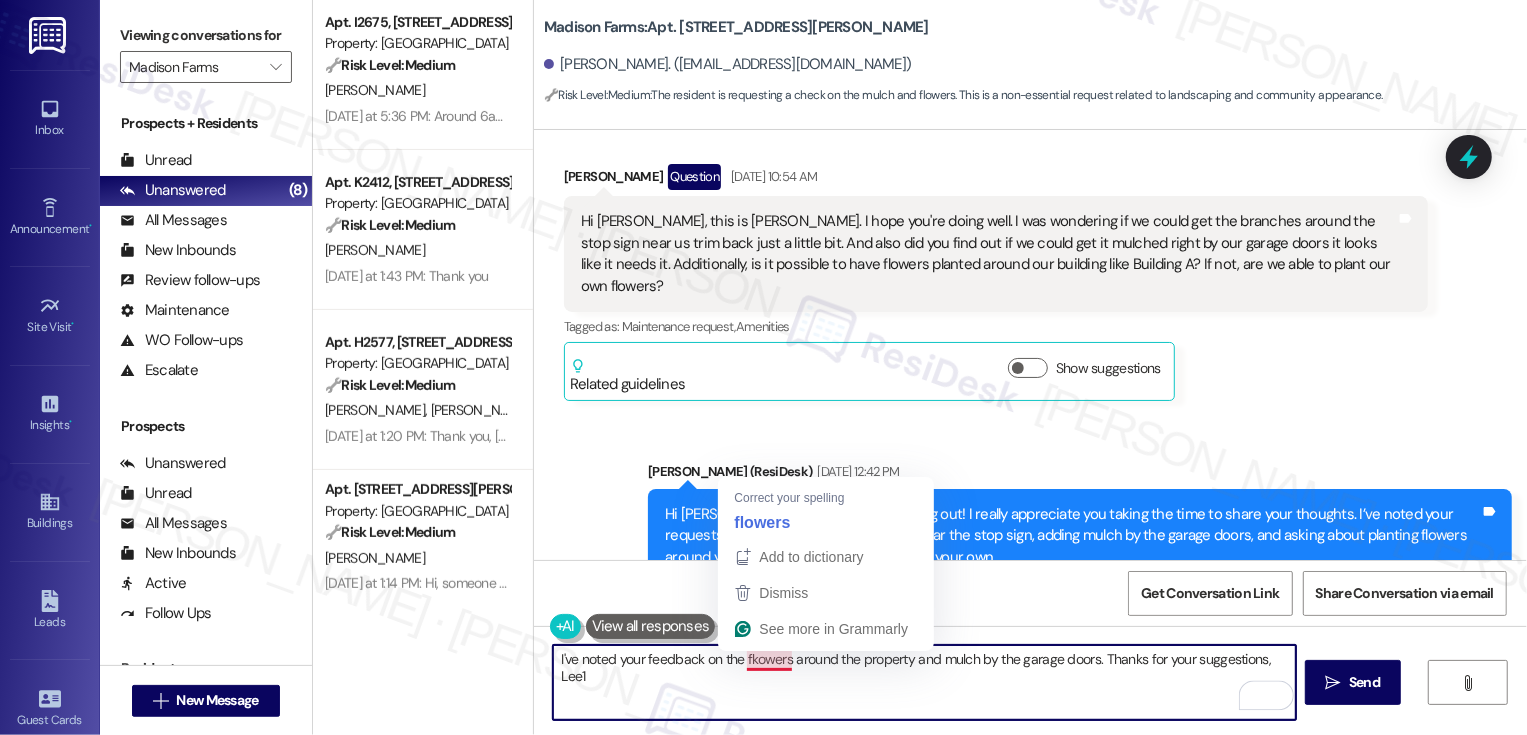click on "I've noted your feedback on the fkowers around the property and mulch by the garage doors. Thanks for your suggestions, Lee1" at bounding box center (924, 682) 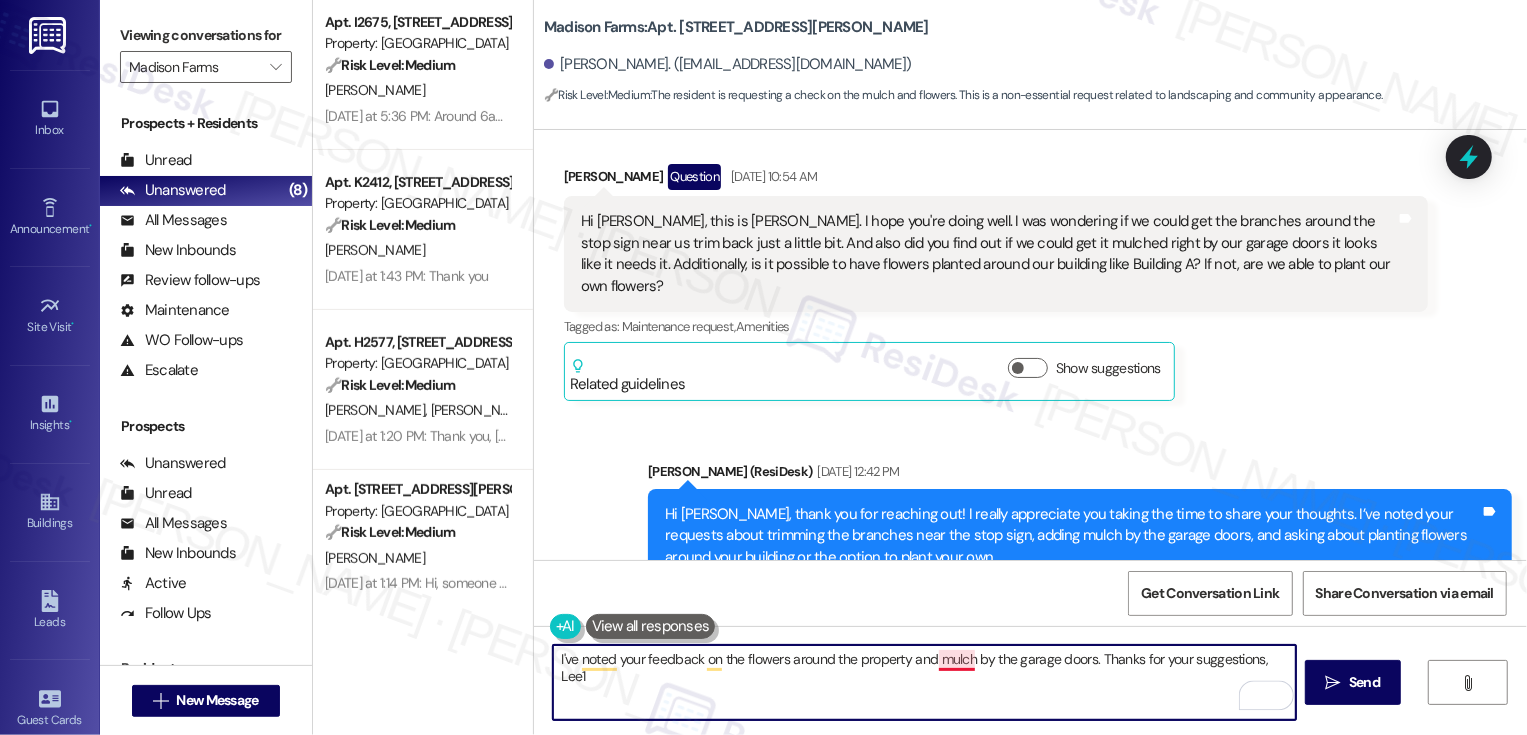 click on "I've noted your feedback on the flowers around the property and mulch by the garage doors. Thanks for your suggestions, Lee1" at bounding box center (924, 682) 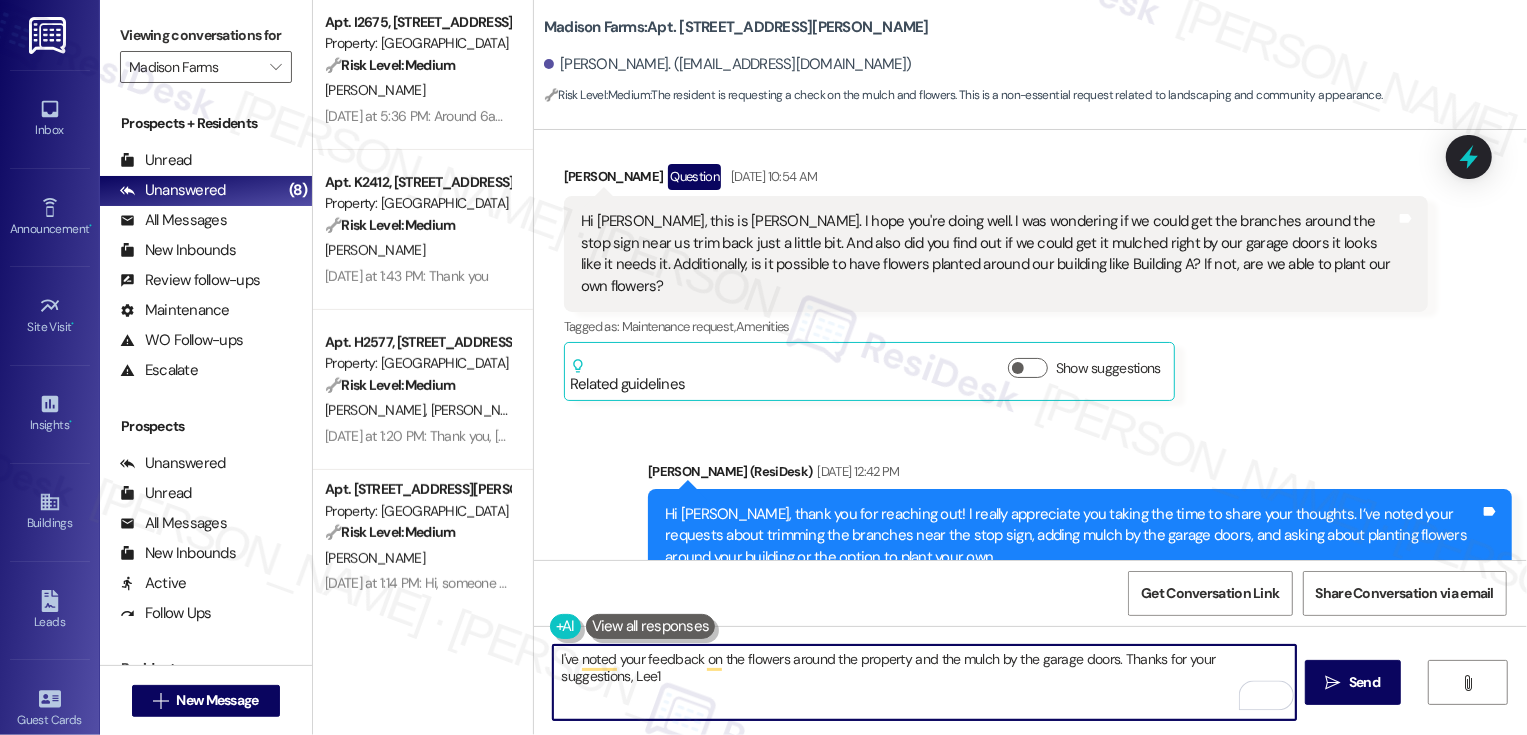 click on "I've noted your feedback on the flowers around the property and the mulch by the garage doors. Thanks for your suggestions, Lee1" at bounding box center [924, 682] 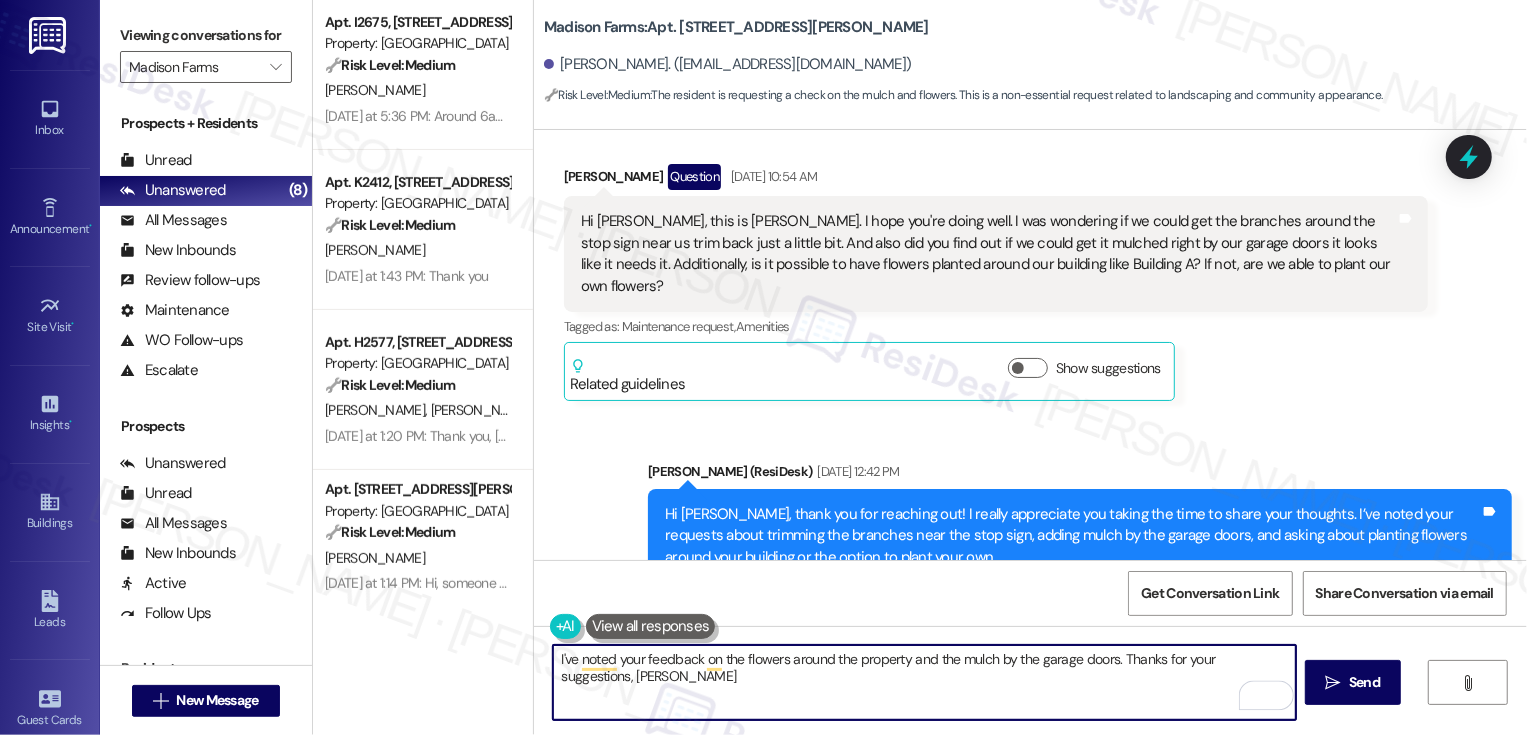 type on "I've noted your feedback on the flowers around the property and the mulch by the garage doors. Thanks for your suggestions, Lee!" 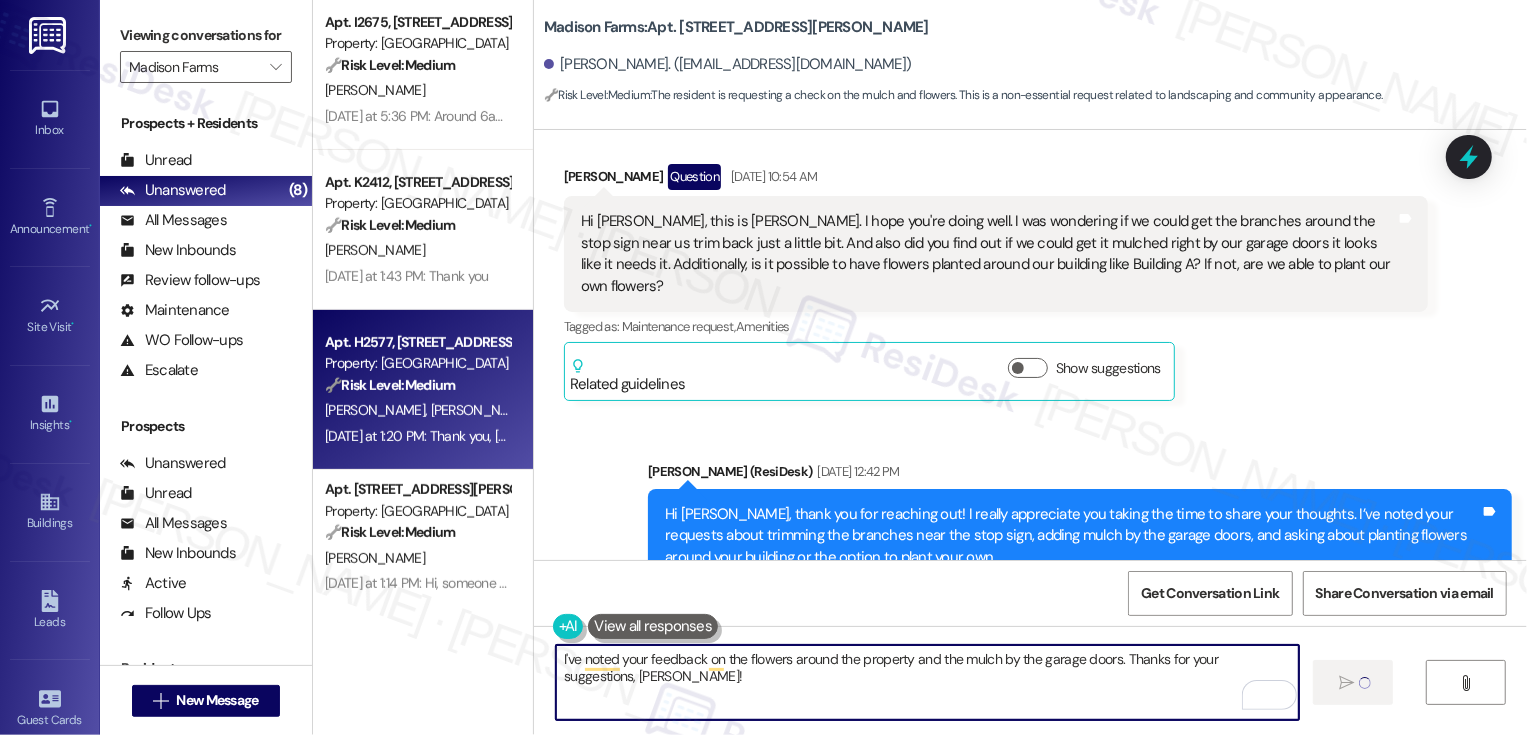 type 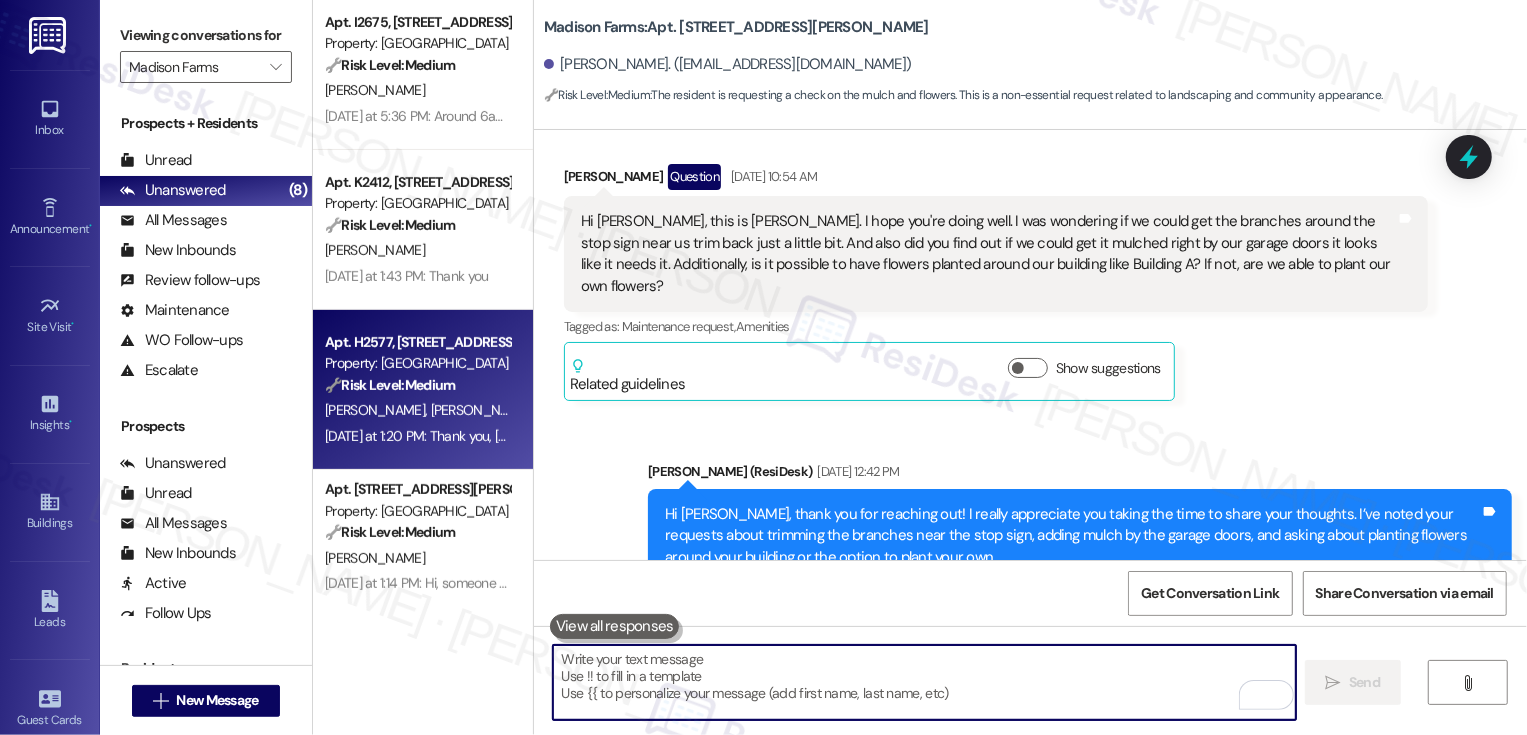 scroll, scrollTop: 686, scrollLeft: 0, axis: vertical 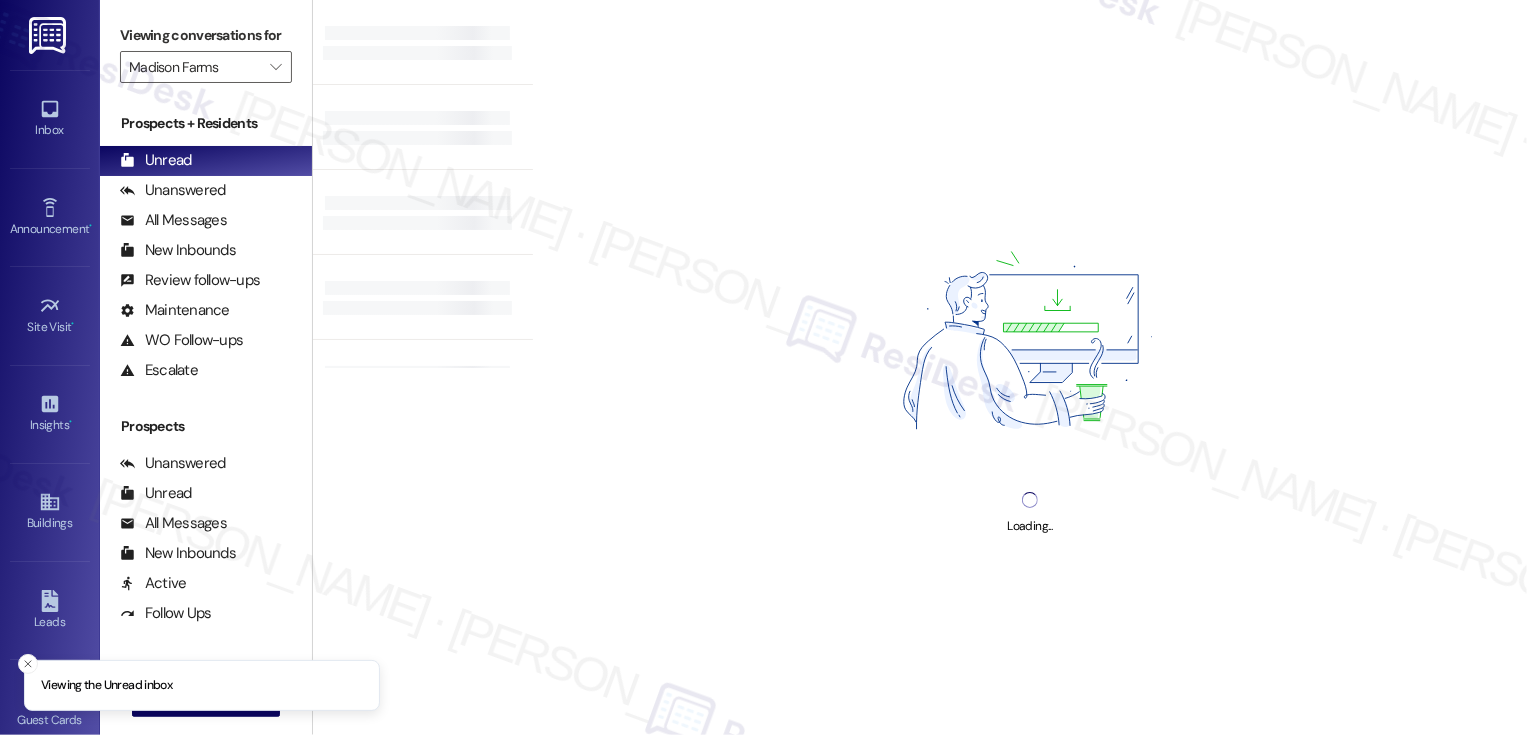 type on "Madison Farms" 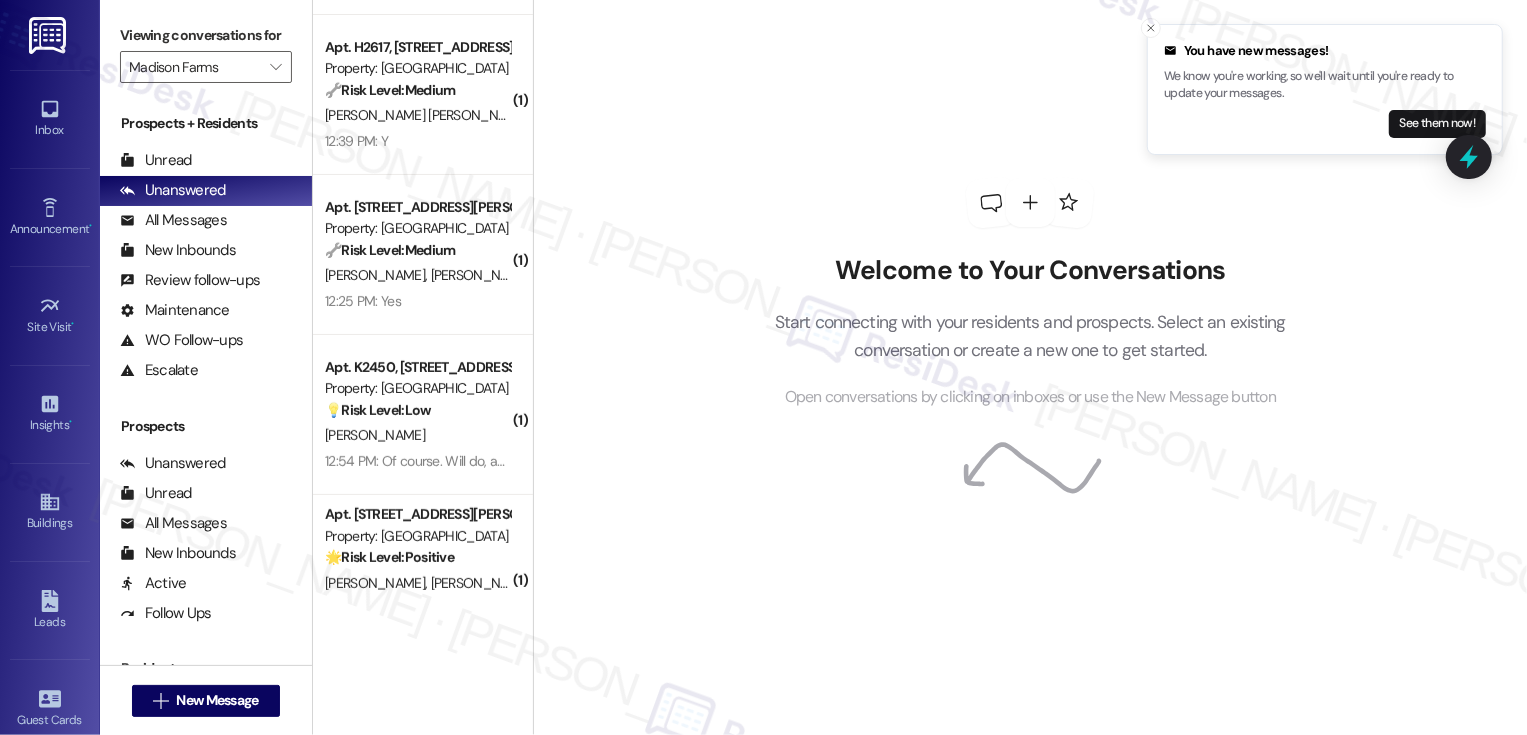 scroll, scrollTop: 0, scrollLeft: 0, axis: both 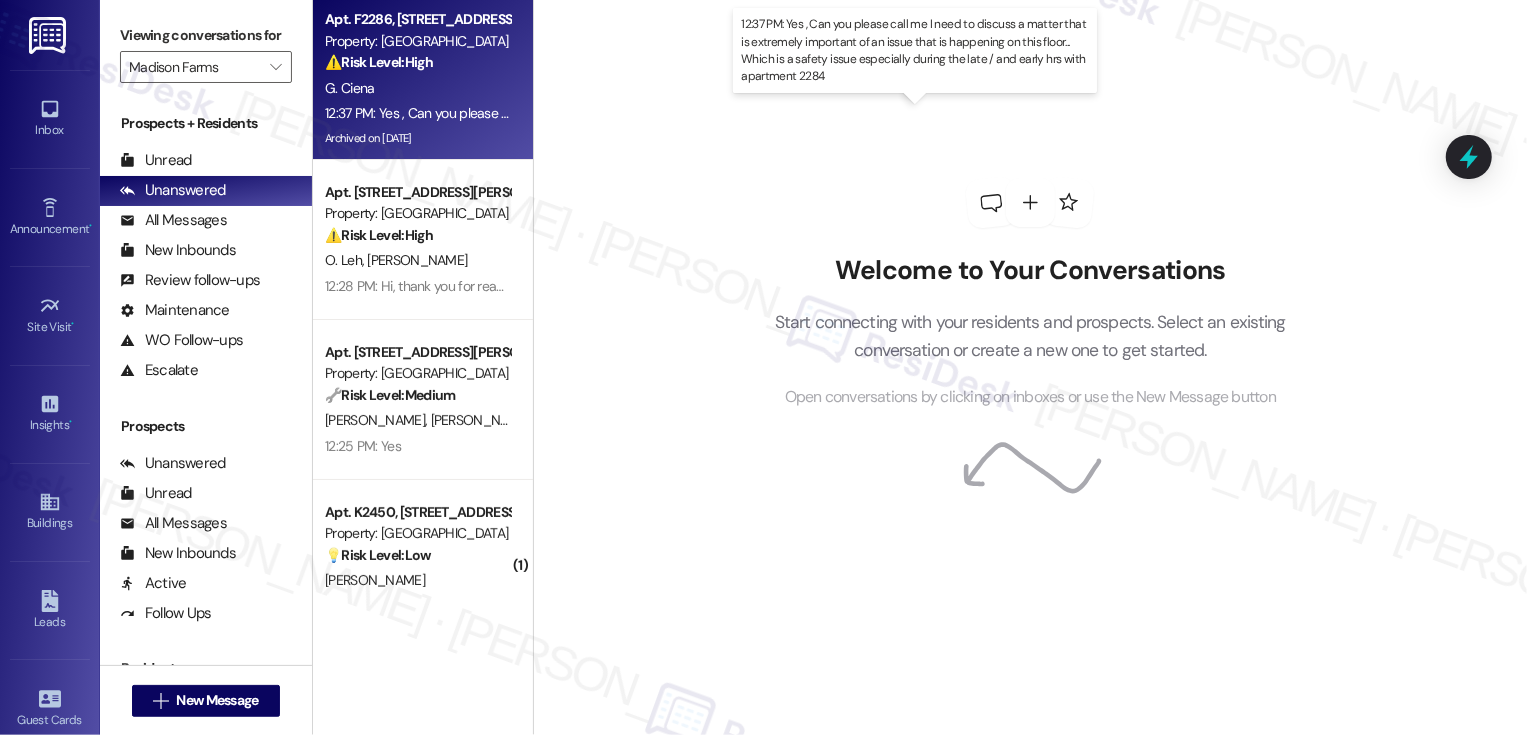 click on "12:37 PM: Yes ,
Can you please call me I need to discuss a matter that is extremely important of an issue that is happening on this floor...
Which is a safety issue especially during the late / and early hrs with apartment 2284  12:37 PM: Yes ,
Can you please call me I need to discuss a matter that is extremely important of an issue that is happening on this floor...
Which is a safety issue especially during the late / and early hrs with apartment 2284" at bounding box center [962, 113] 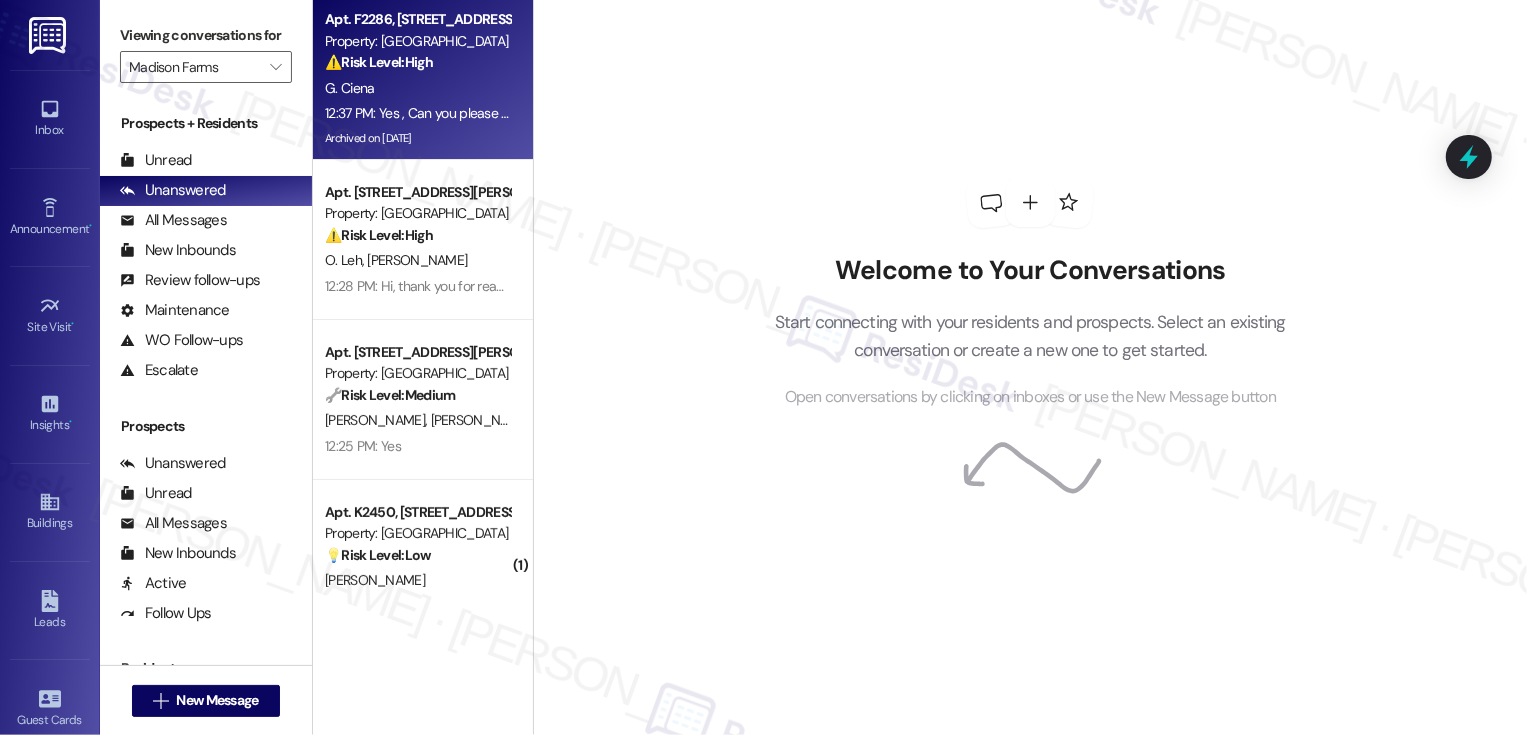 click on "12:37 PM: Yes ,
Can you please call me I need to discuss a matter that is extremely important of an issue that is happening on this floor...
Which is a safety issue especially during the late / and early hrs with apartment 2284  12:37 PM: Yes ,
Can you please call me I need to discuss a matter that is extremely important of an issue that is happening on this floor...
Which is a safety issue especially during the late / and early hrs with apartment 2284" at bounding box center (962, 113) 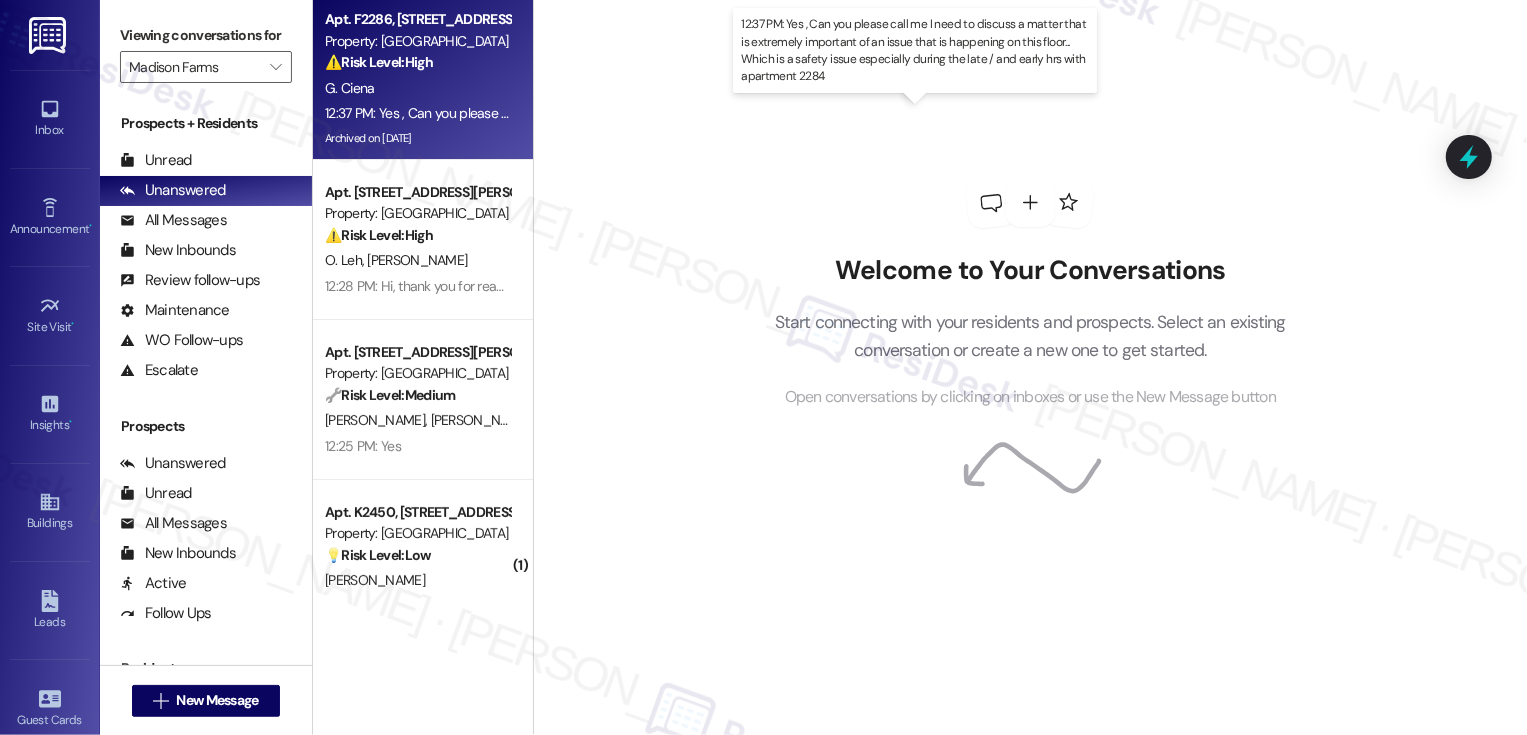 click on "12:37 PM: Yes ,
Can you please call me I need to discuss a matter that is extremely important of an issue that is happening on this floor...
Which is a safety issue especially during the late / and early hrs with apartment 2284  12:37 PM: Yes ,
Can you please call me I need to discuss a matter that is extremely important of an issue that is happening on this floor...
Which is a safety issue especially during the late / and early hrs with apartment 2284" at bounding box center (962, 113) 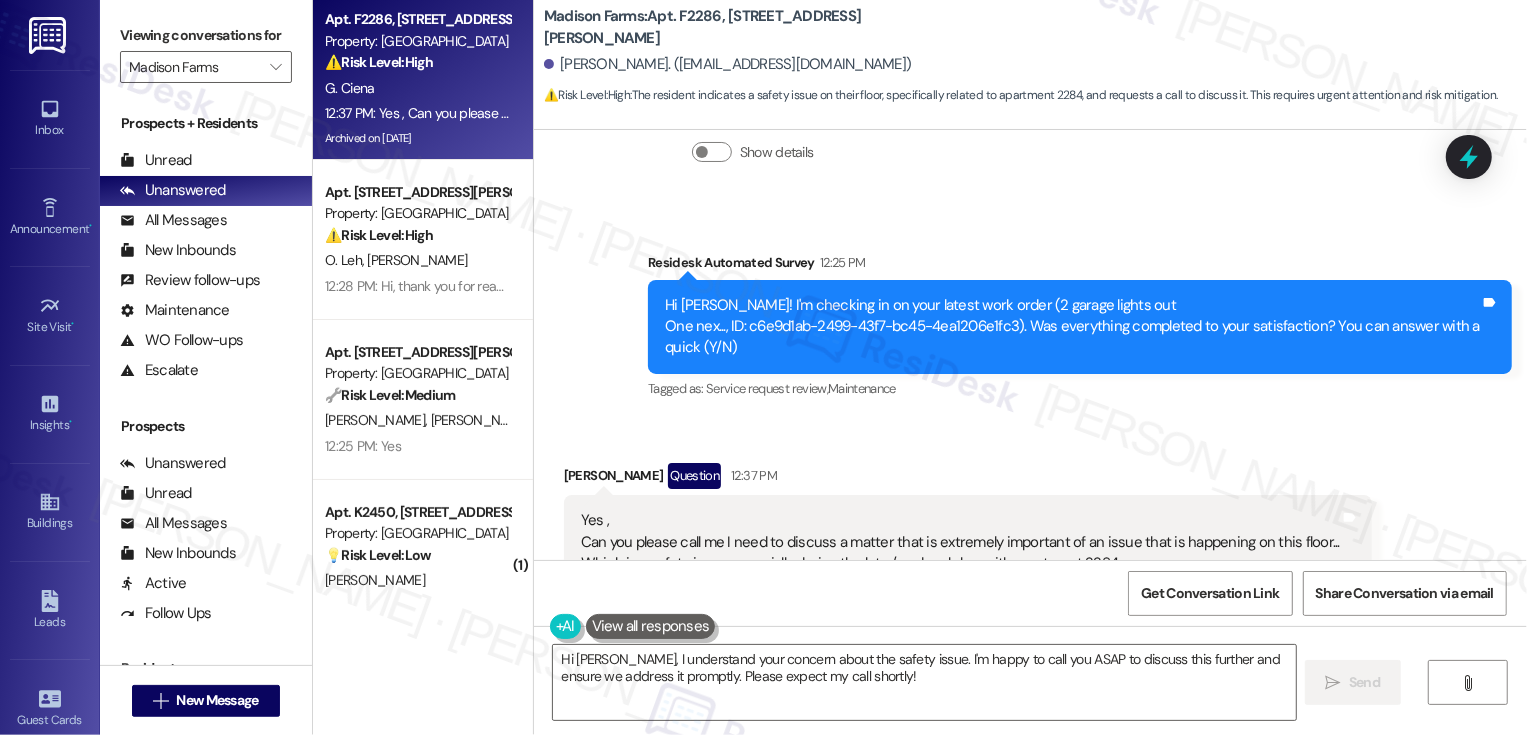 scroll, scrollTop: 2750, scrollLeft: 0, axis: vertical 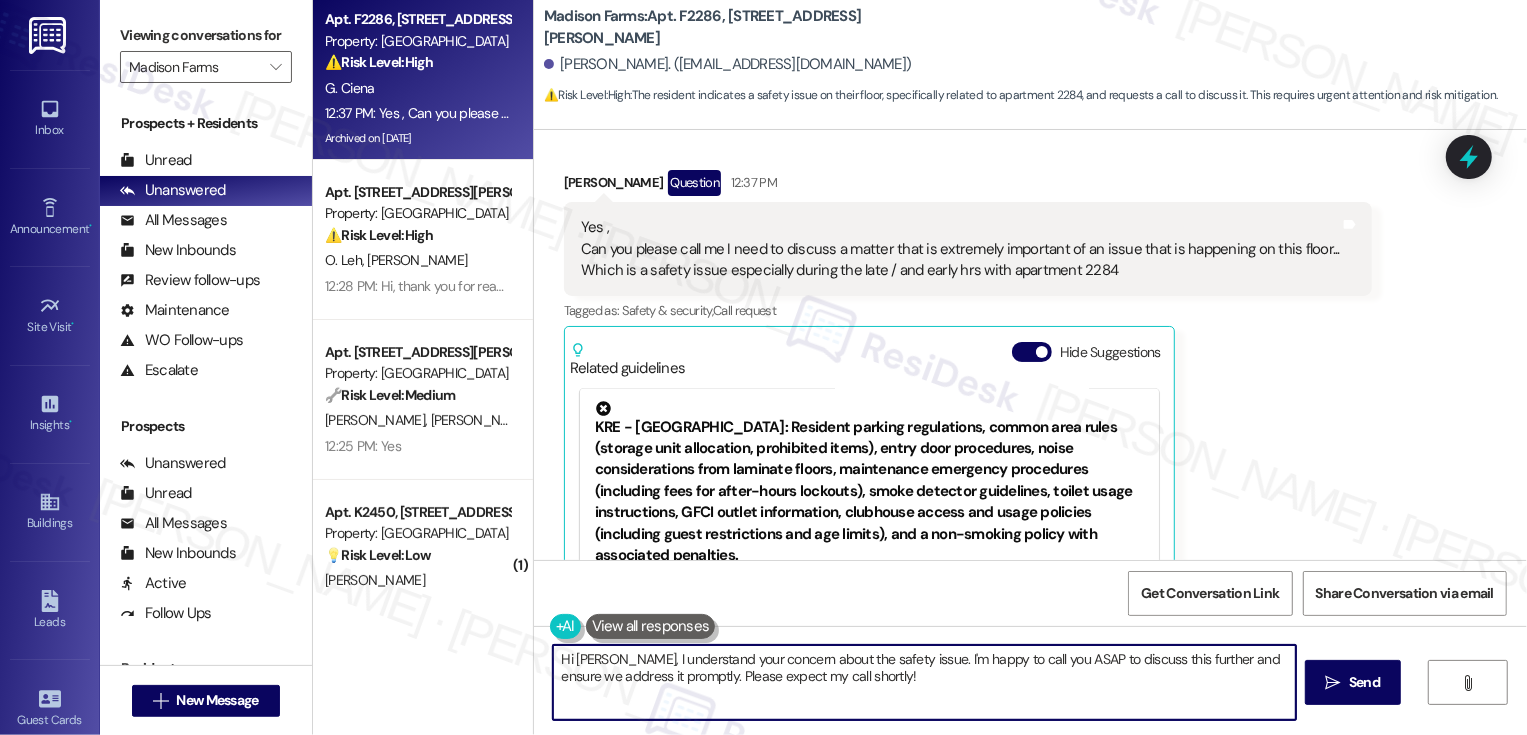 drag, startPoint x: 887, startPoint y: 660, endPoint x: 900, endPoint y: 683, distance: 26.41969 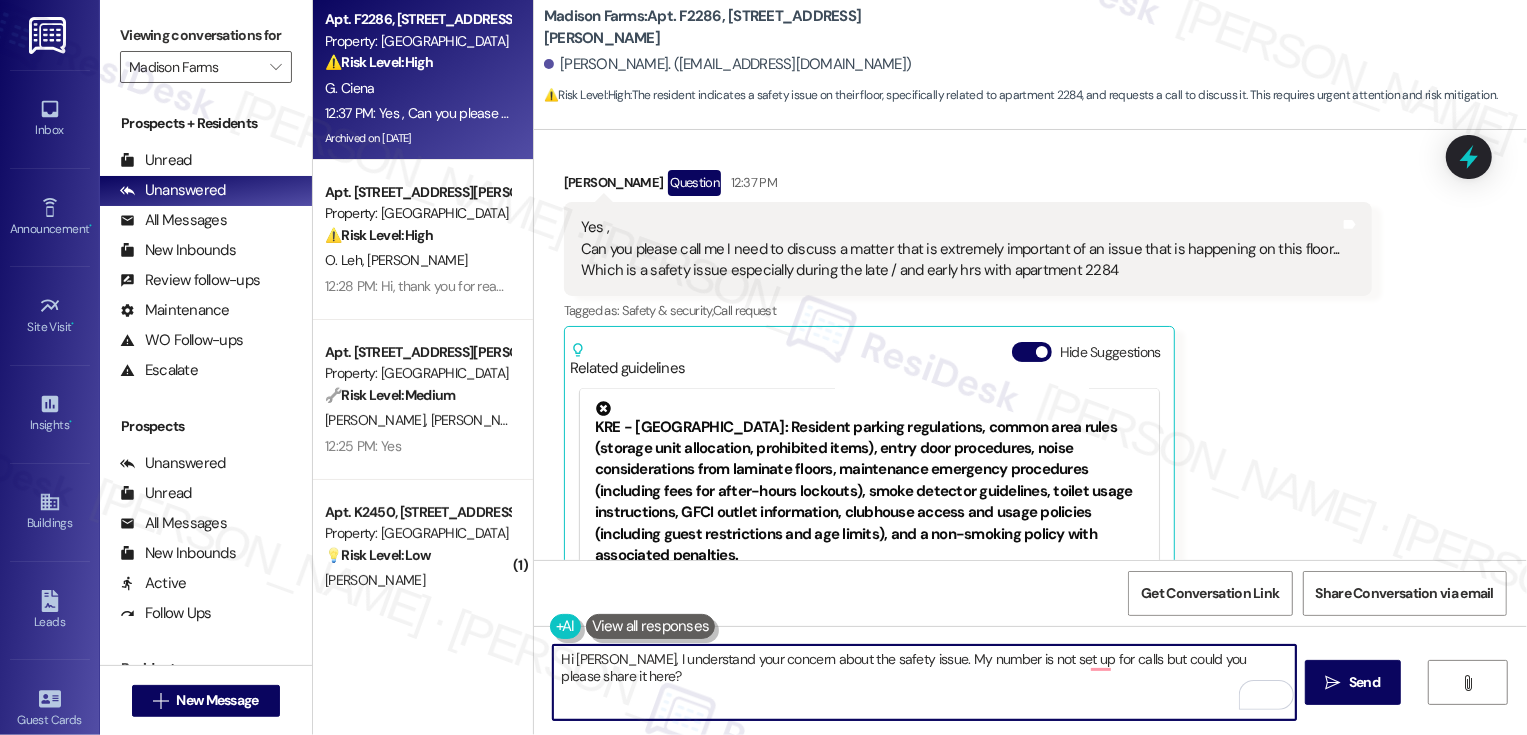 click on "Hi [PERSON_NAME], I understand your concern about the safety issue. My number is not set up for calls but could you please share it here?" at bounding box center (924, 682) 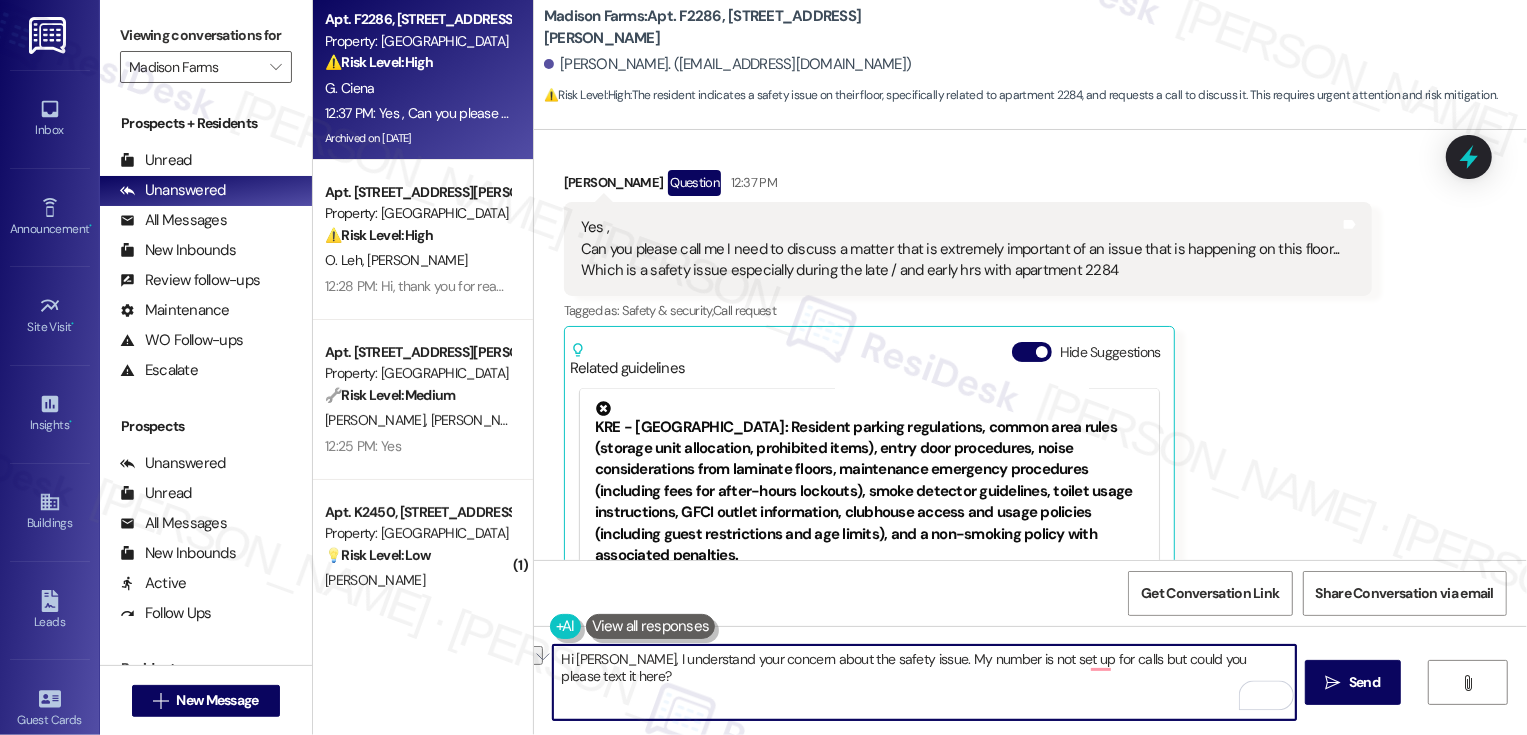 click at bounding box center (535, 655) 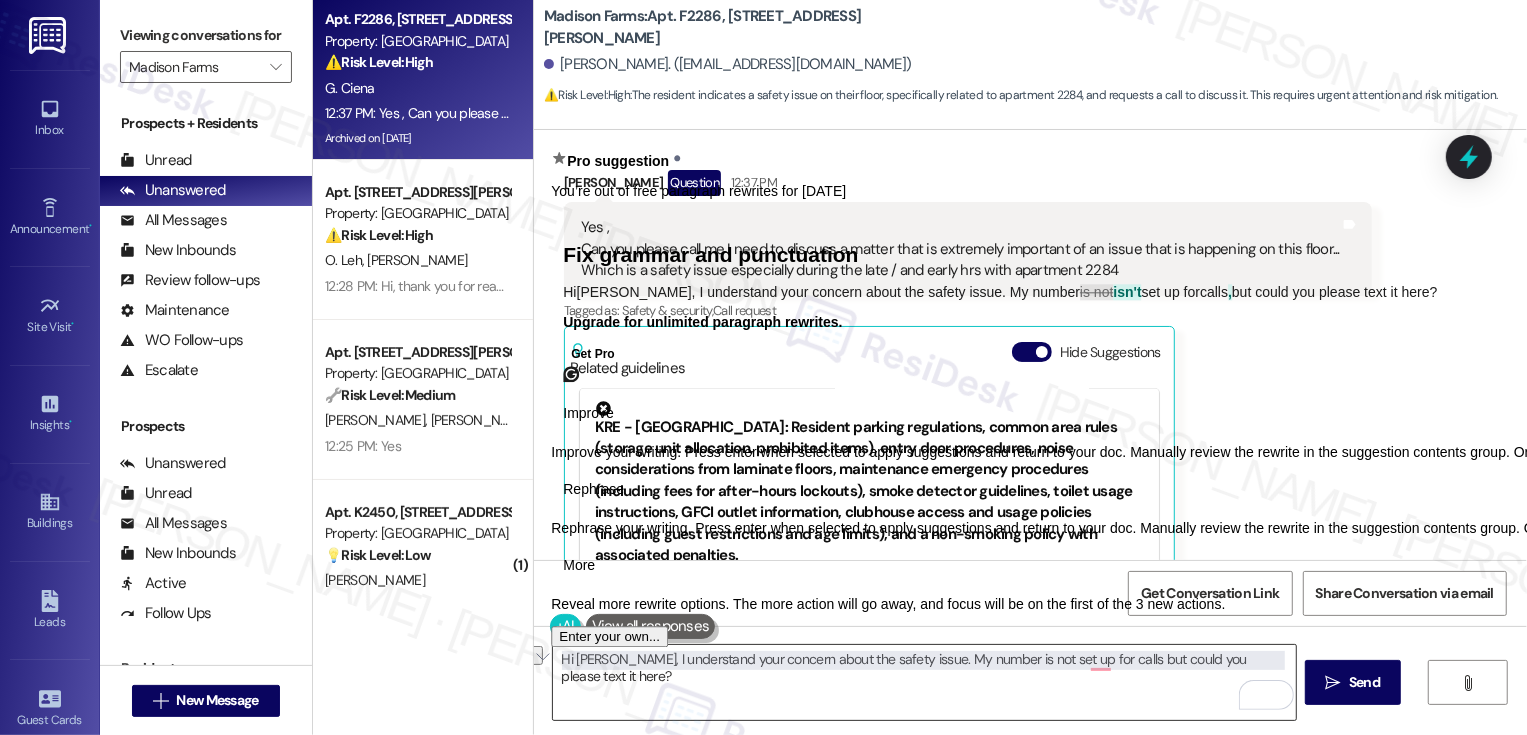 click on "Hi [PERSON_NAME], I understand your concern about the safety issue. My number is not set up for calls but could you please text it here?" at bounding box center (924, 682) 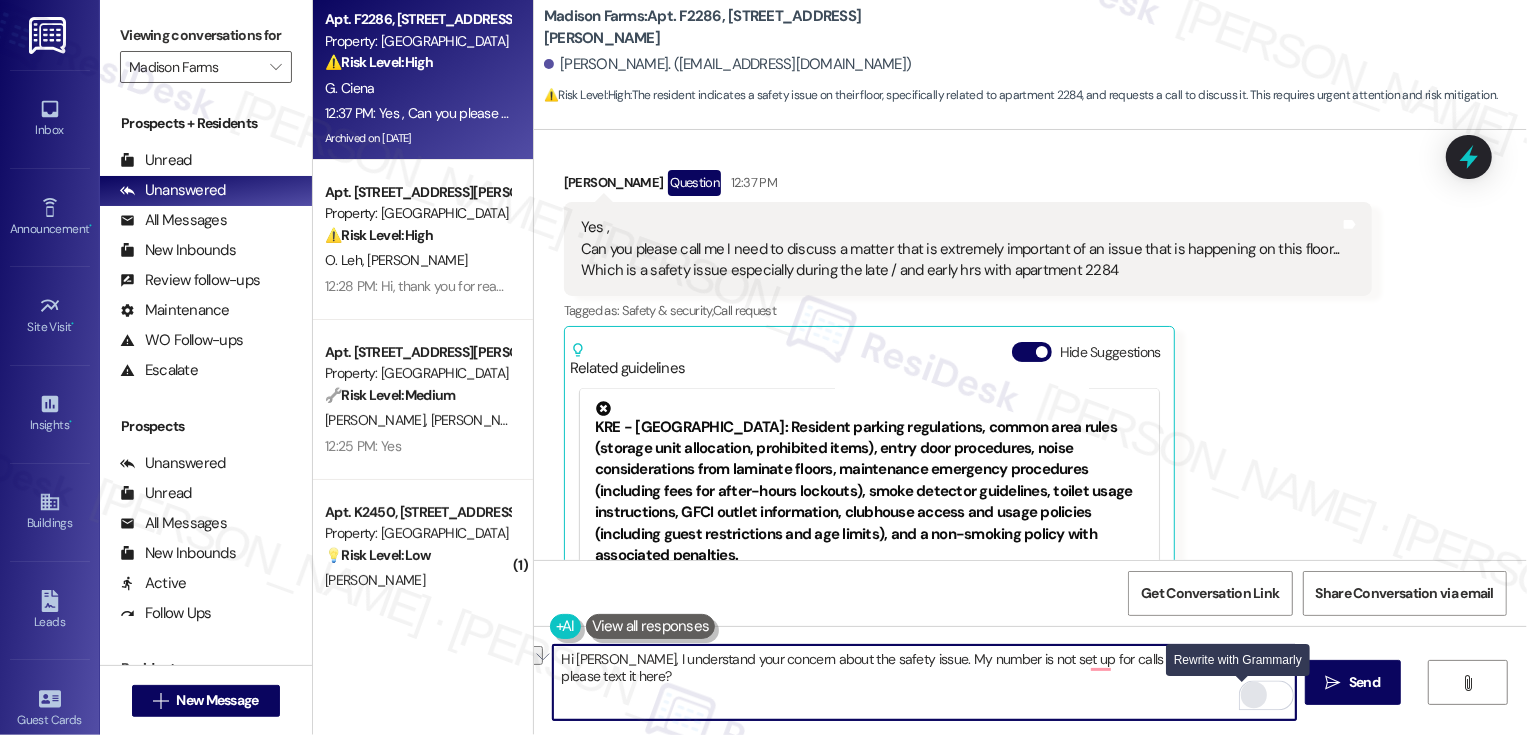 click at bounding box center [1254, 695] 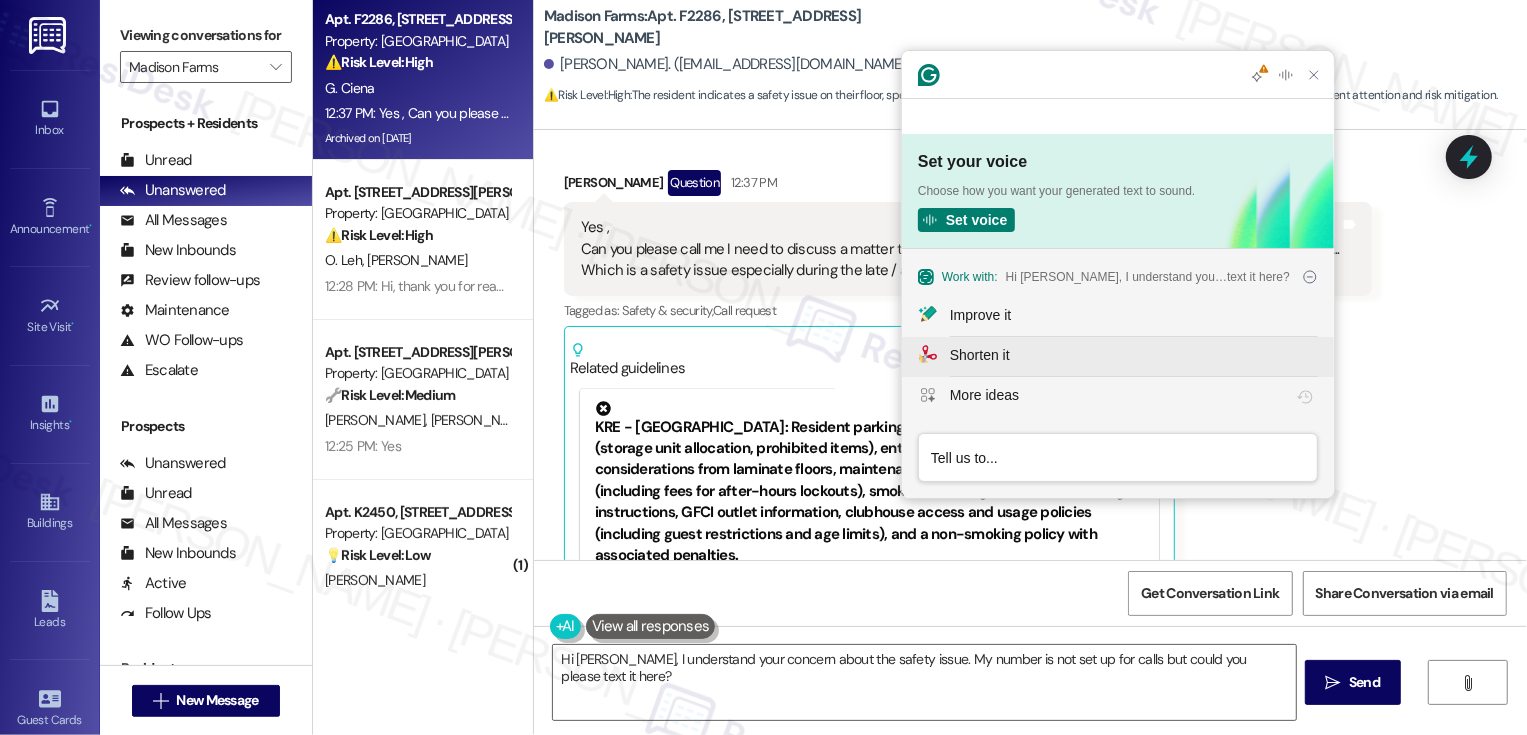 scroll, scrollTop: 0, scrollLeft: 0, axis: both 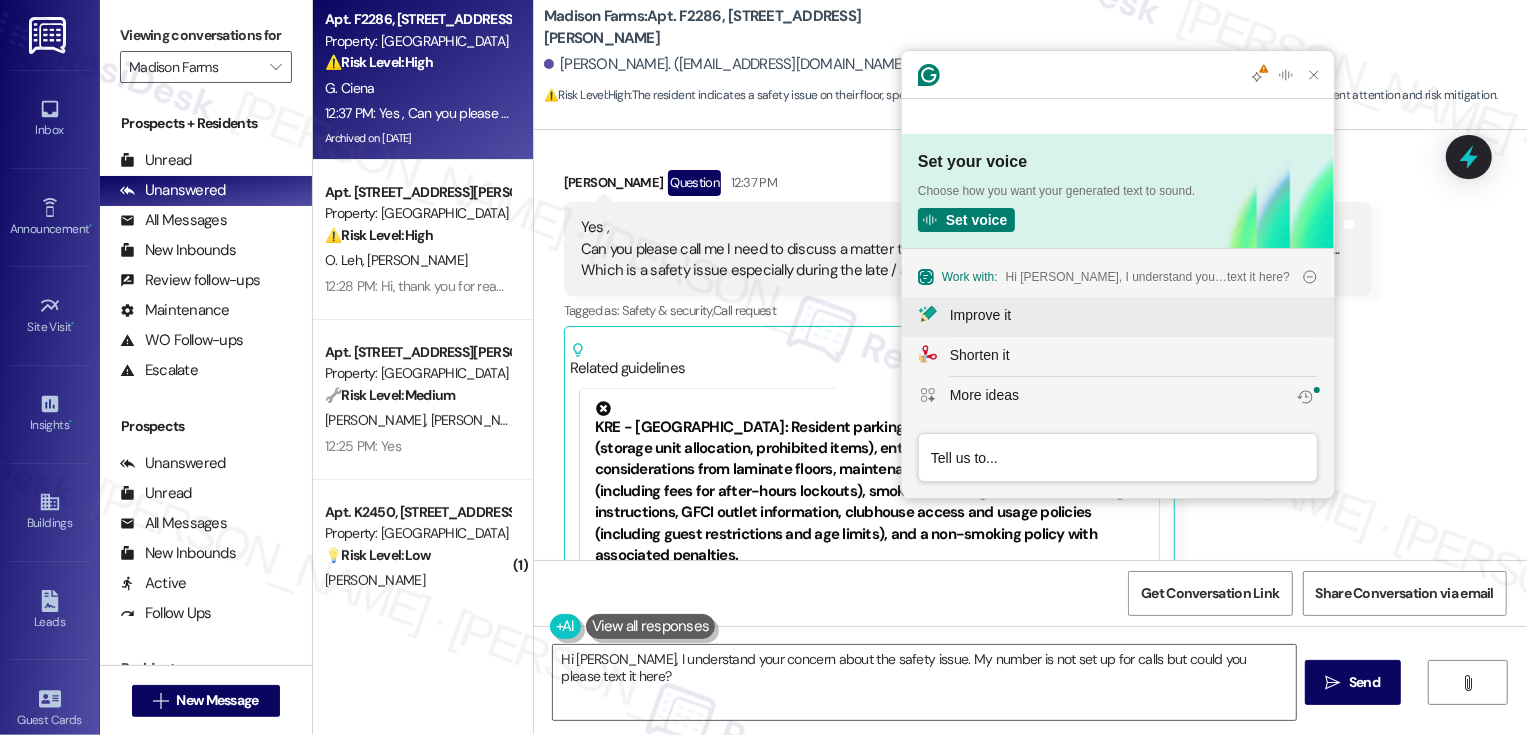 click on "Improve it" 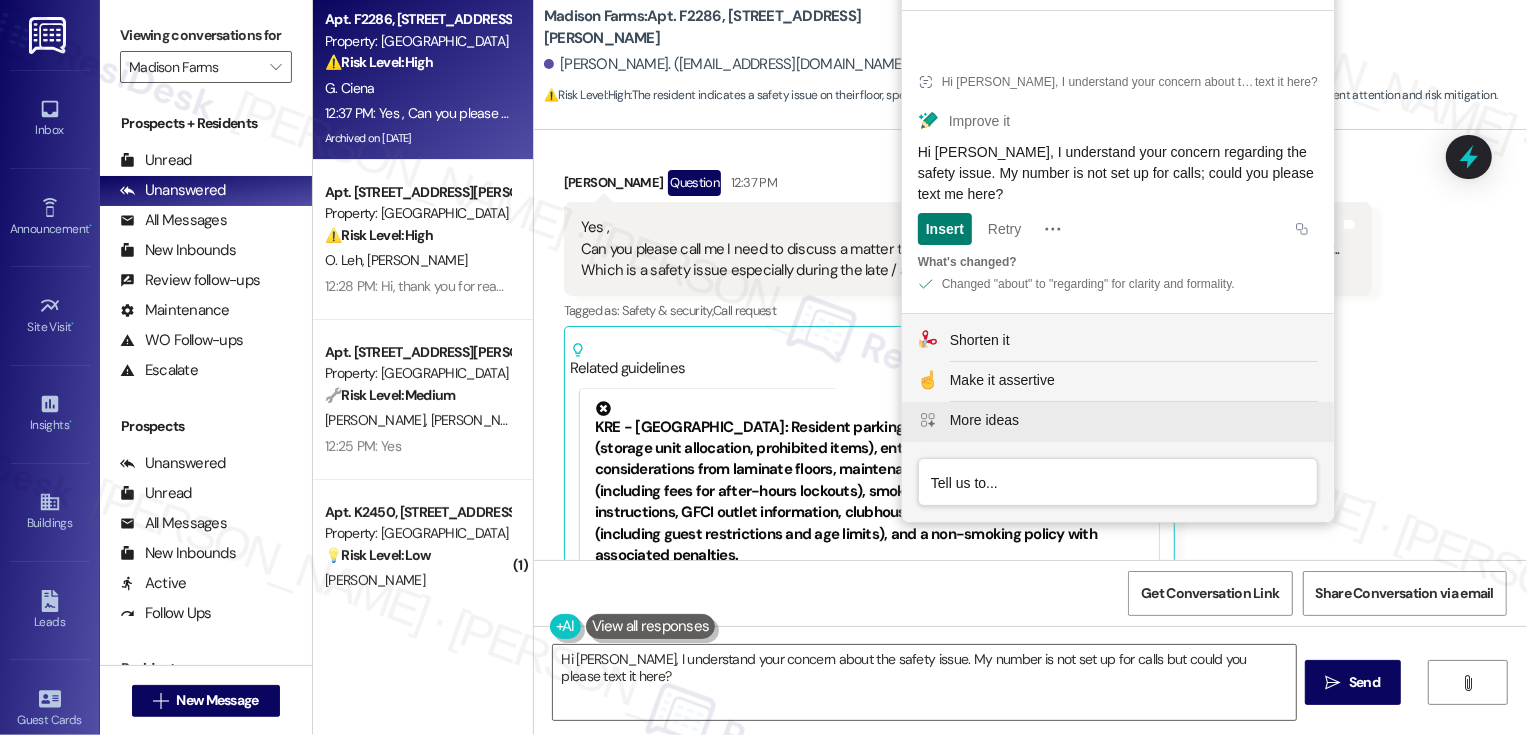 click on "More ideas" 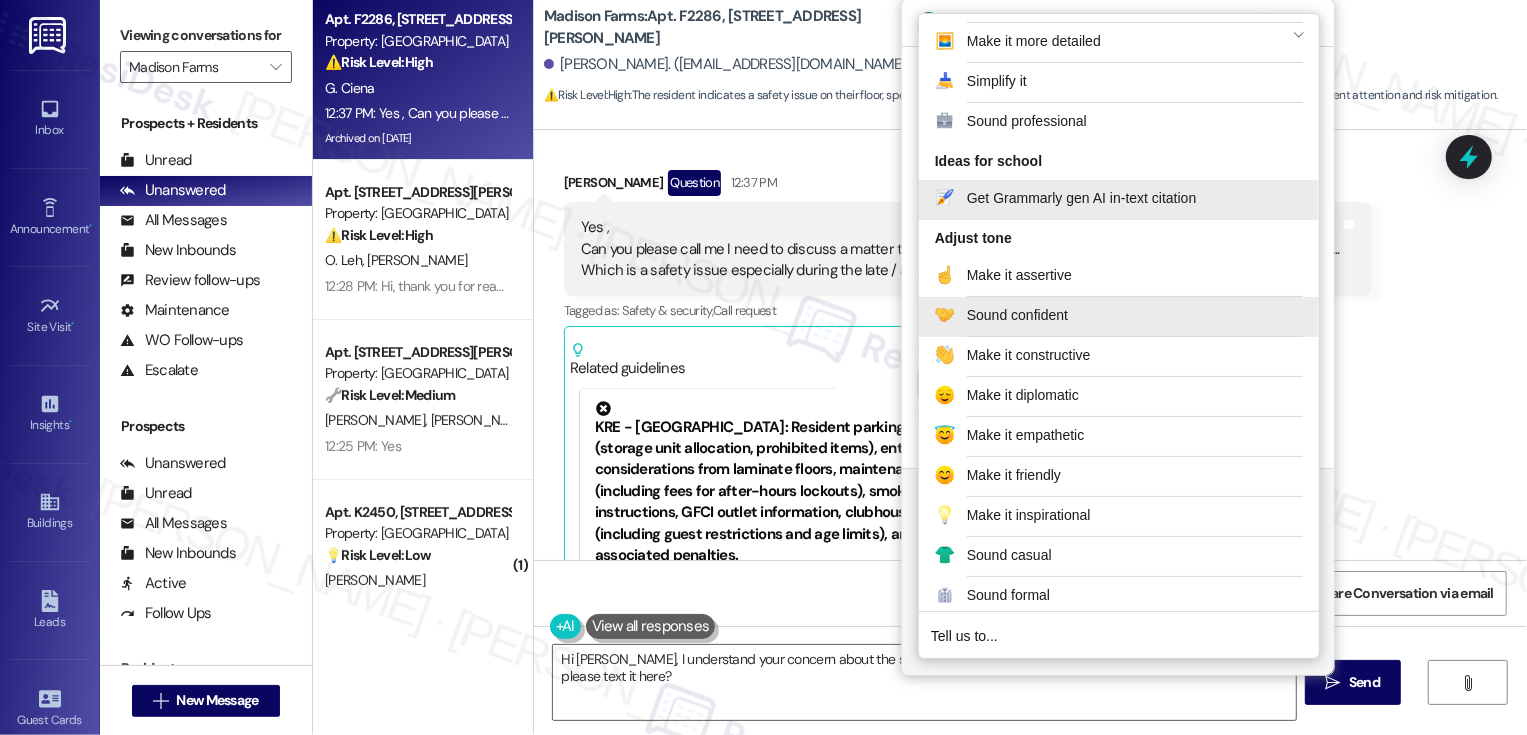 scroll, scrollTop: 195, scrollLeft: 0, axis: vertical 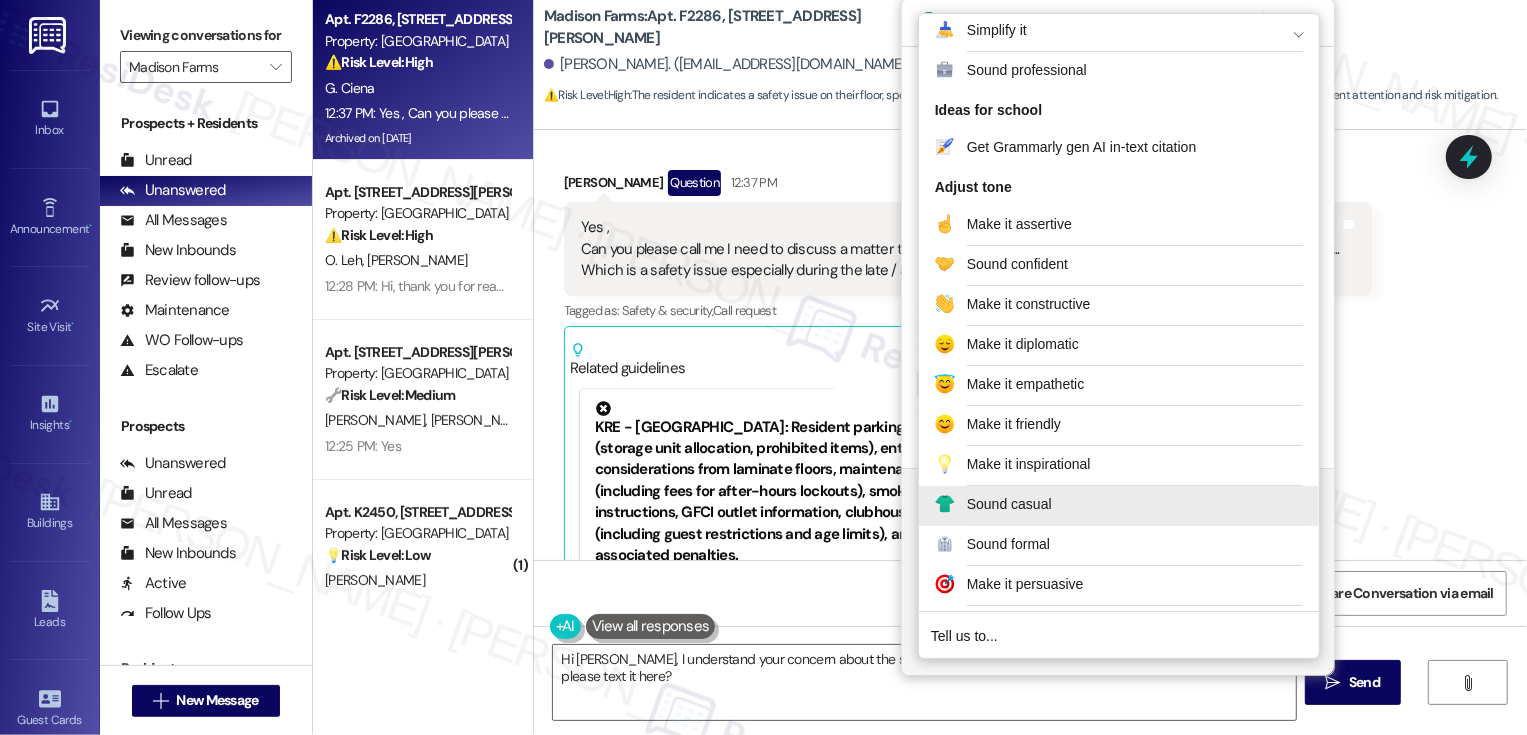 click on "Sound casual" at bounding box center [1119, 506] 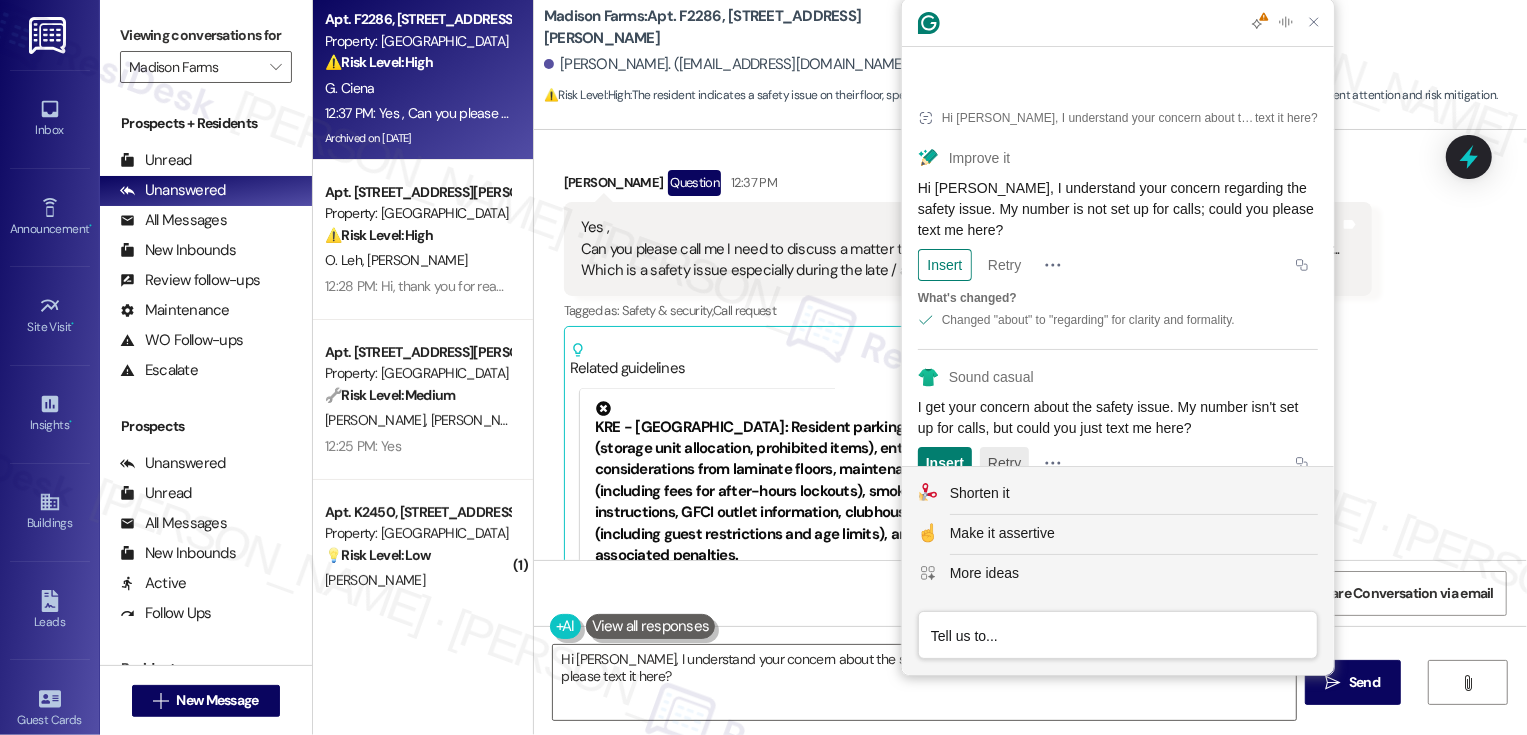click on "Retry" 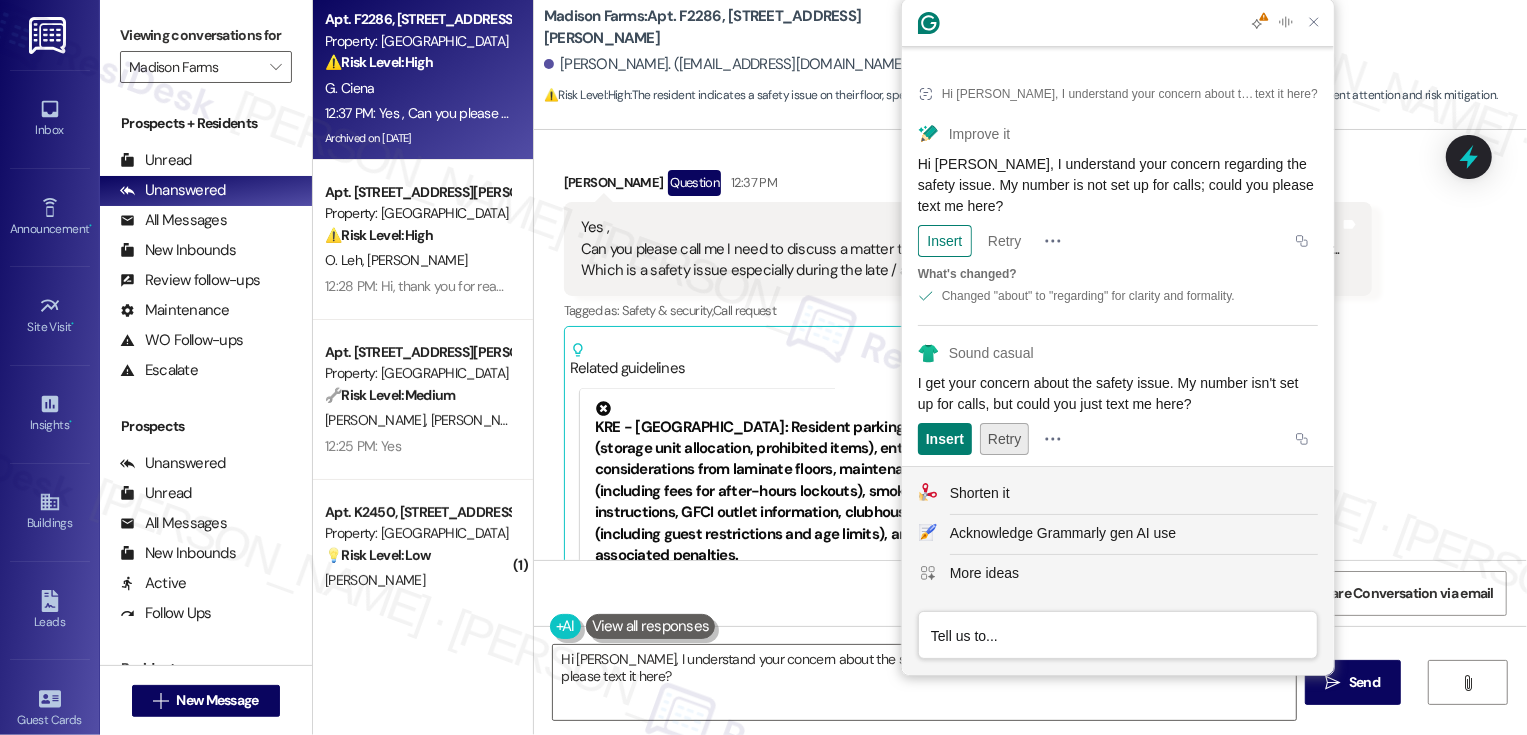 scroll, scrollTop: 160, scrollLeft: 0, axis: vertical 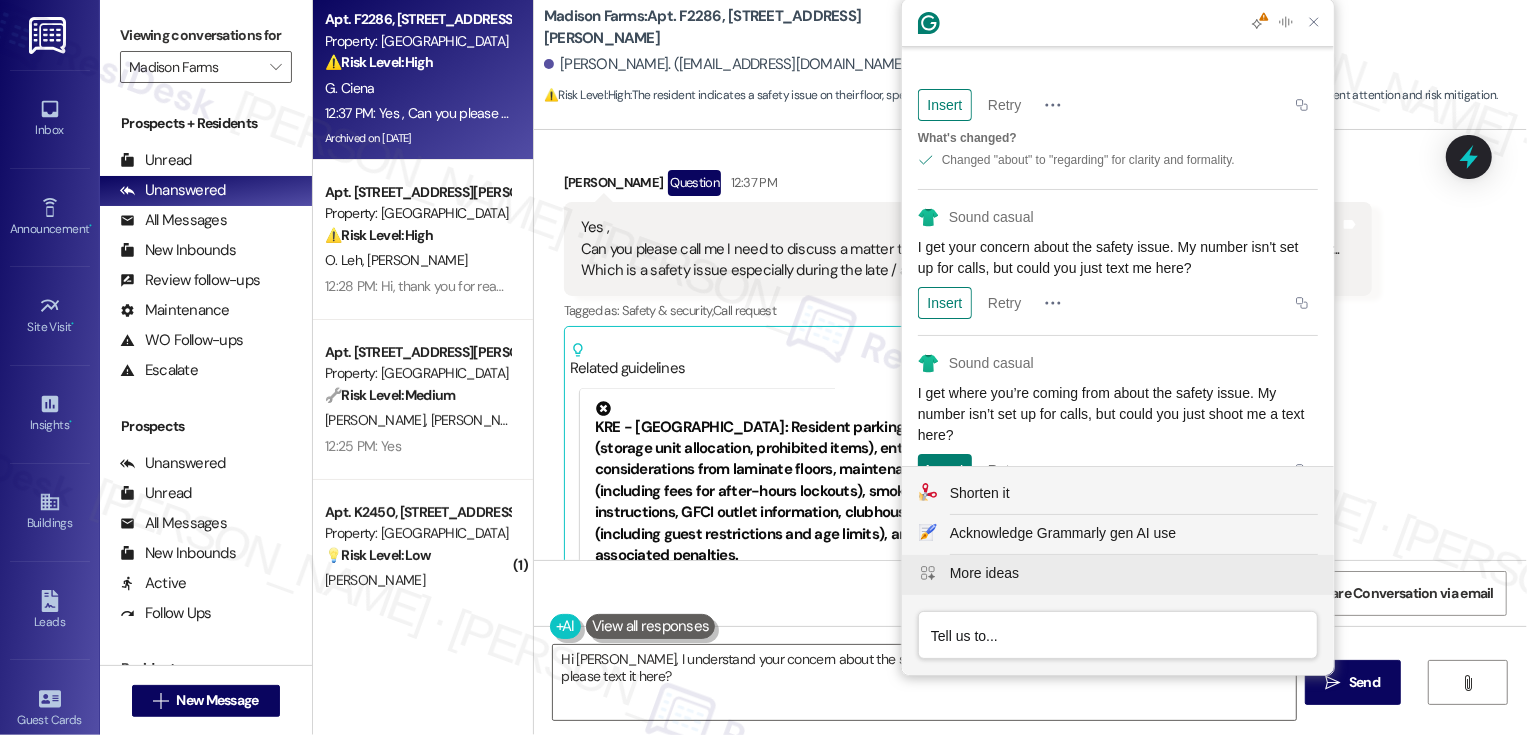 click on "More ideas" 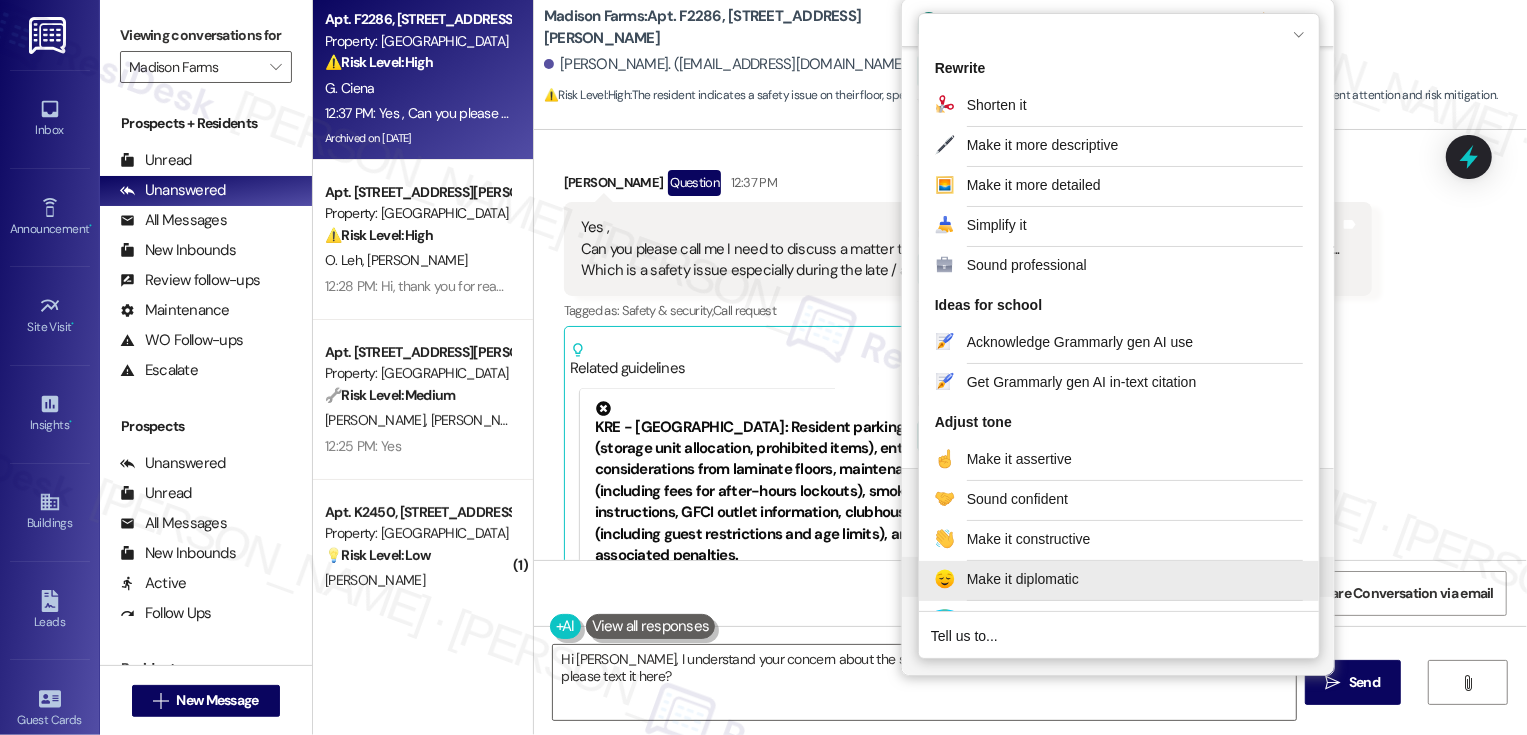 scroll, scrollTop: 158, scrollLeft: 0, axis: vertical 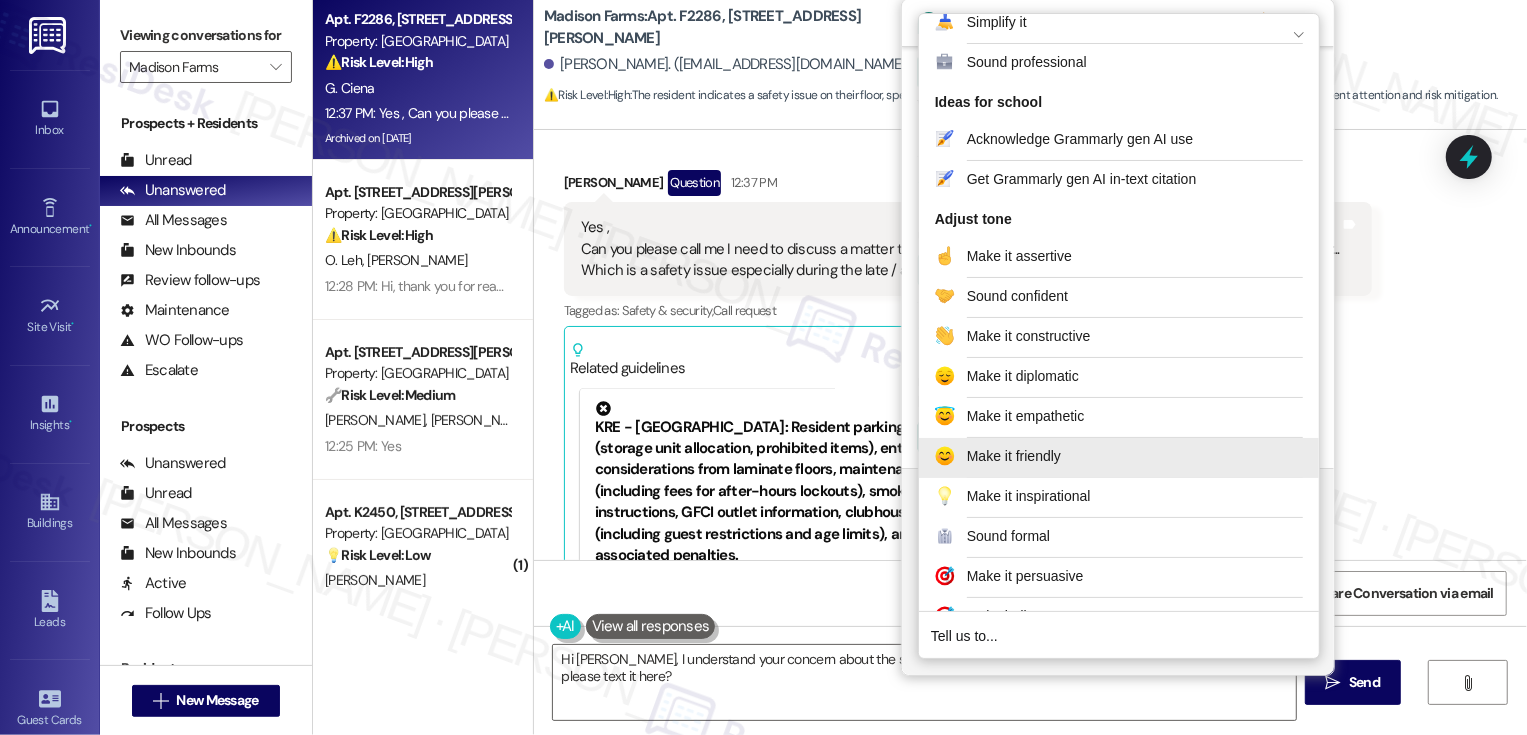 click on "Make it friendly" at bounding box center (1014, 456) 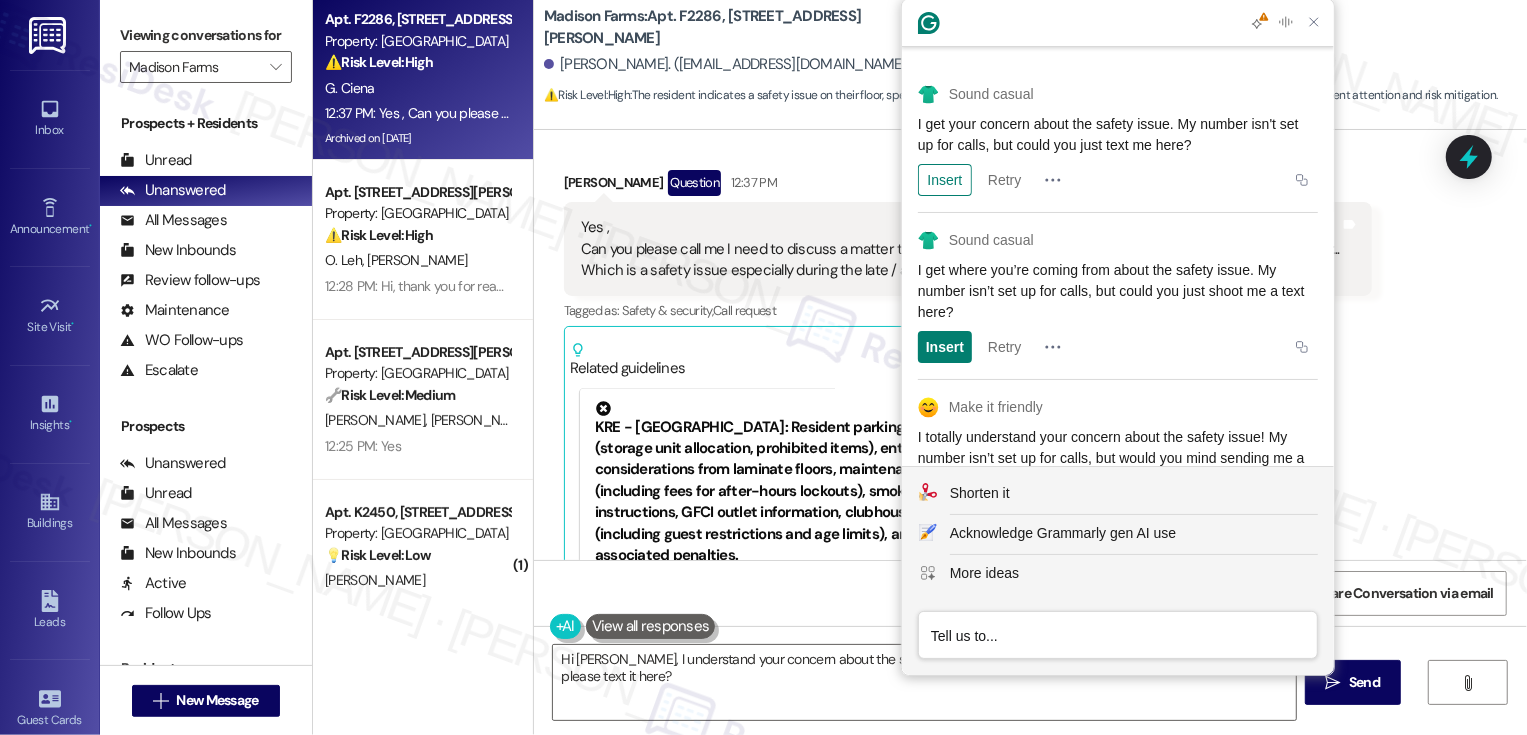 scroll, scrollTop: 326, scrollLeft: 0, axis: vertical 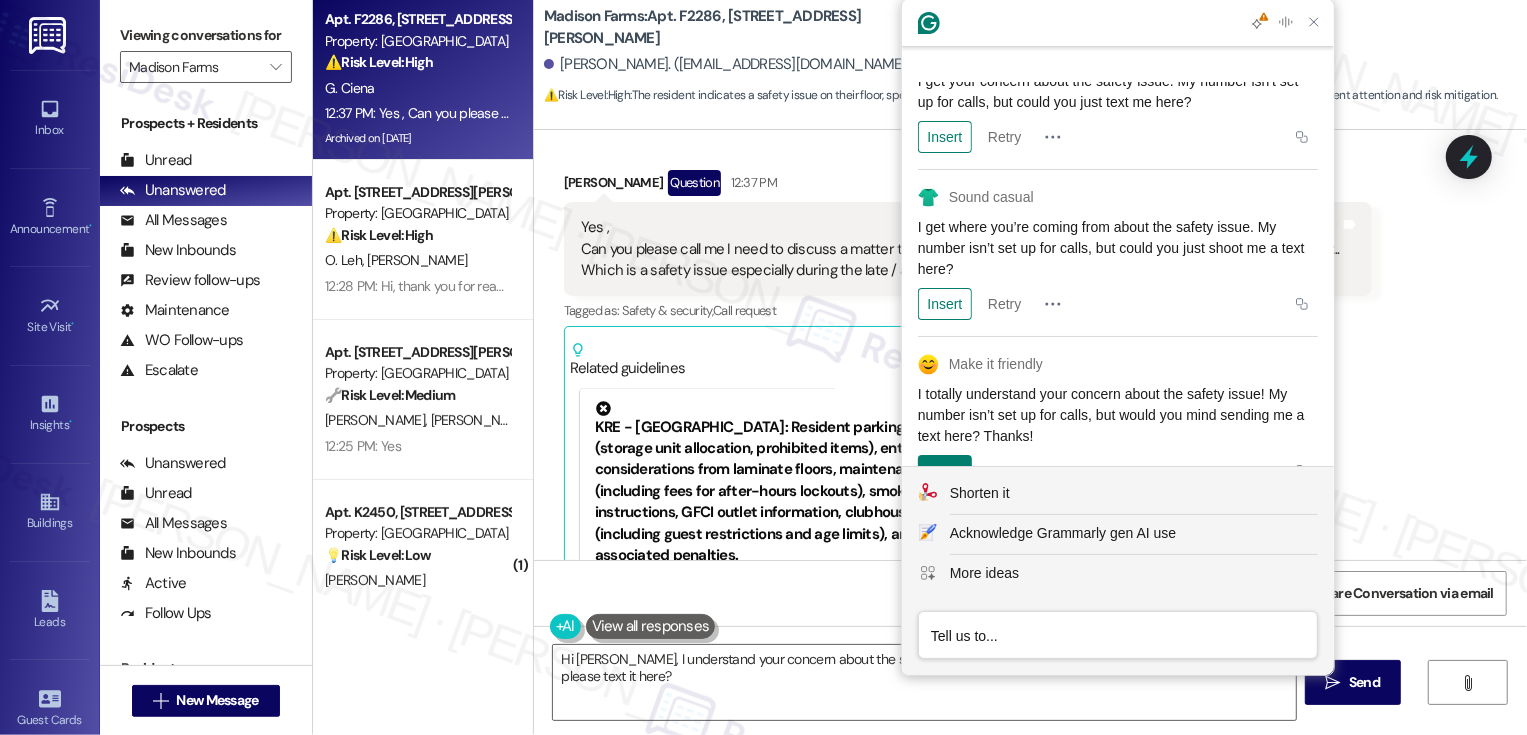 click on "I totally understand your concern about the safety issue! My number isn’t set up for calls, but would you mind sending me a text here? Thanks!" 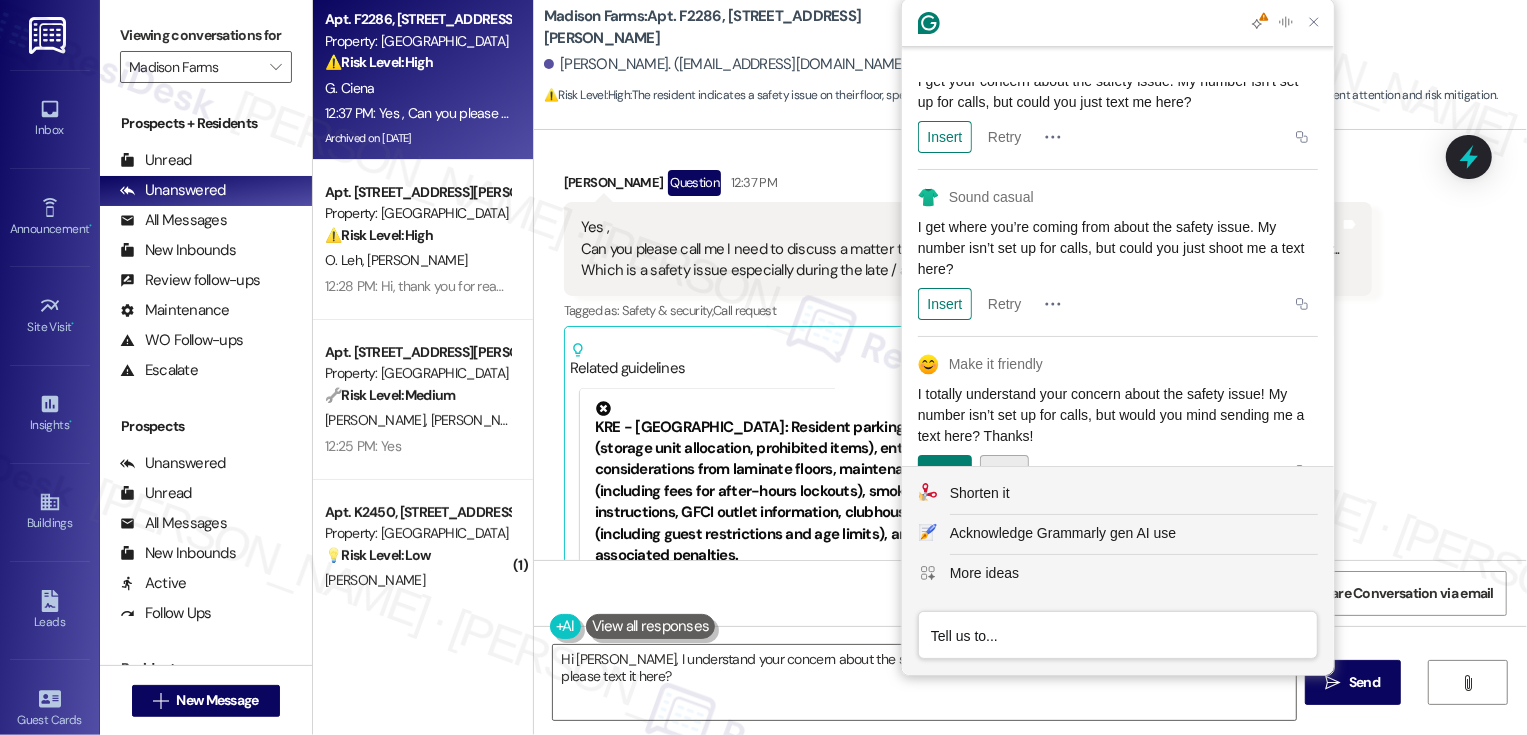 click on "Retry" 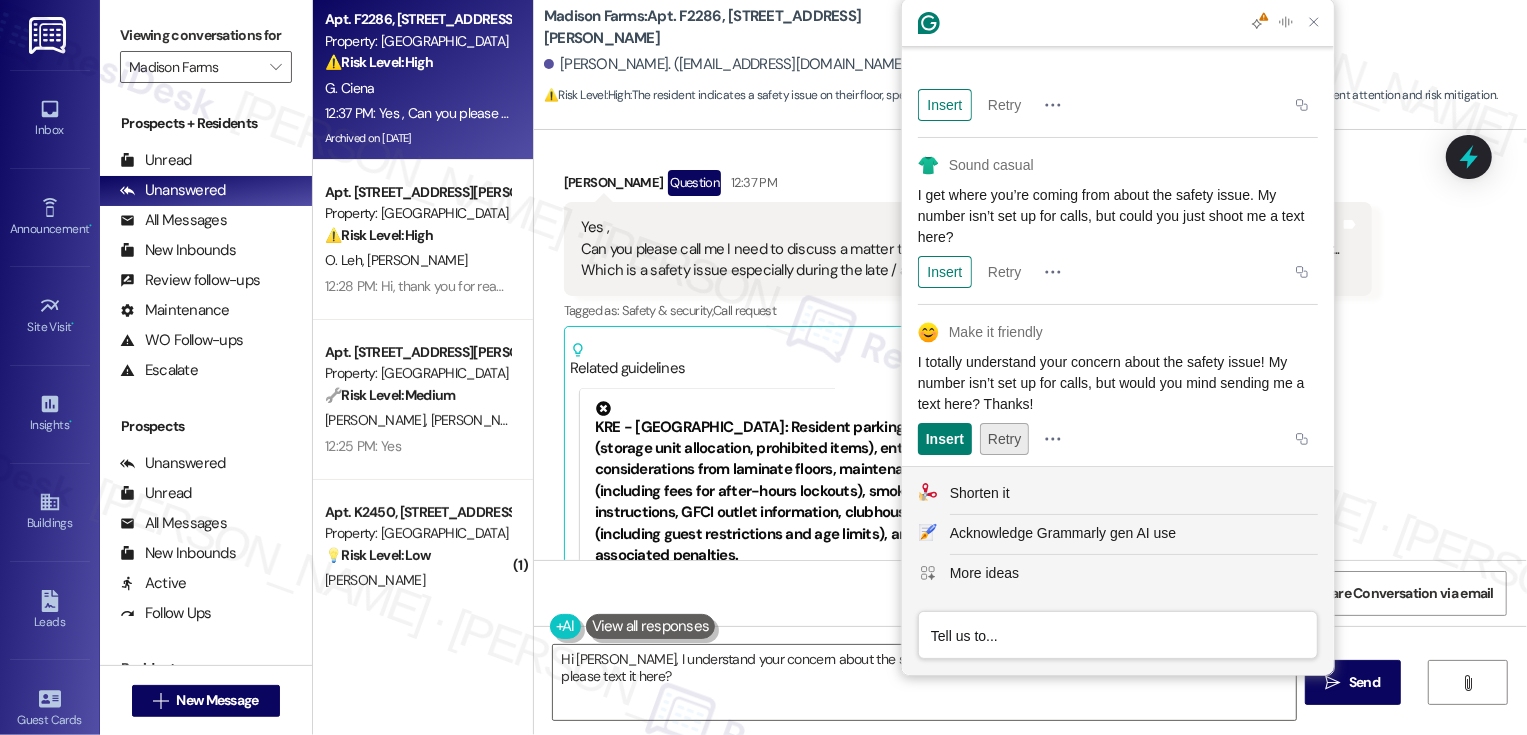 scroll, scrollTop: 494, scrollLeft: 0, axis: vertical 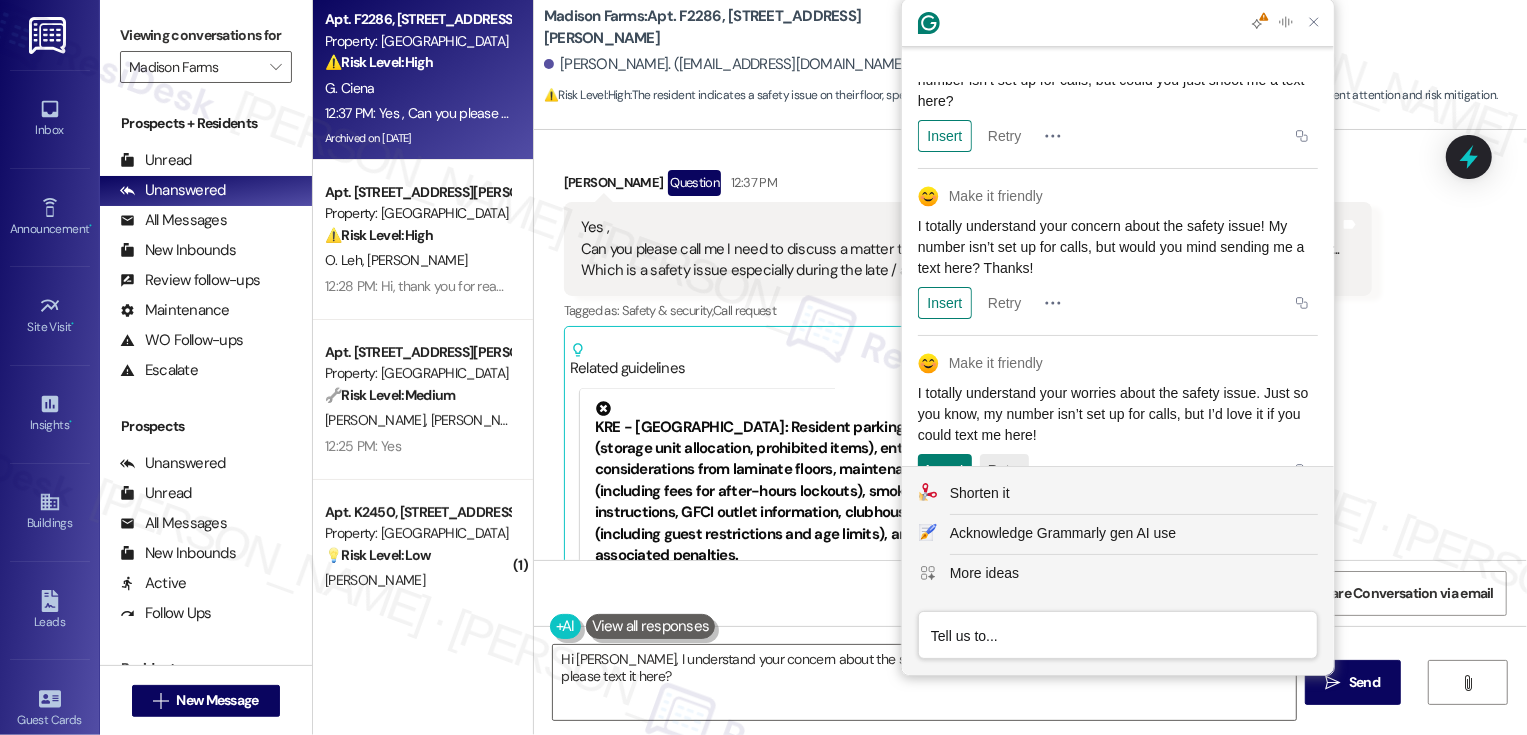 click on "Retry" 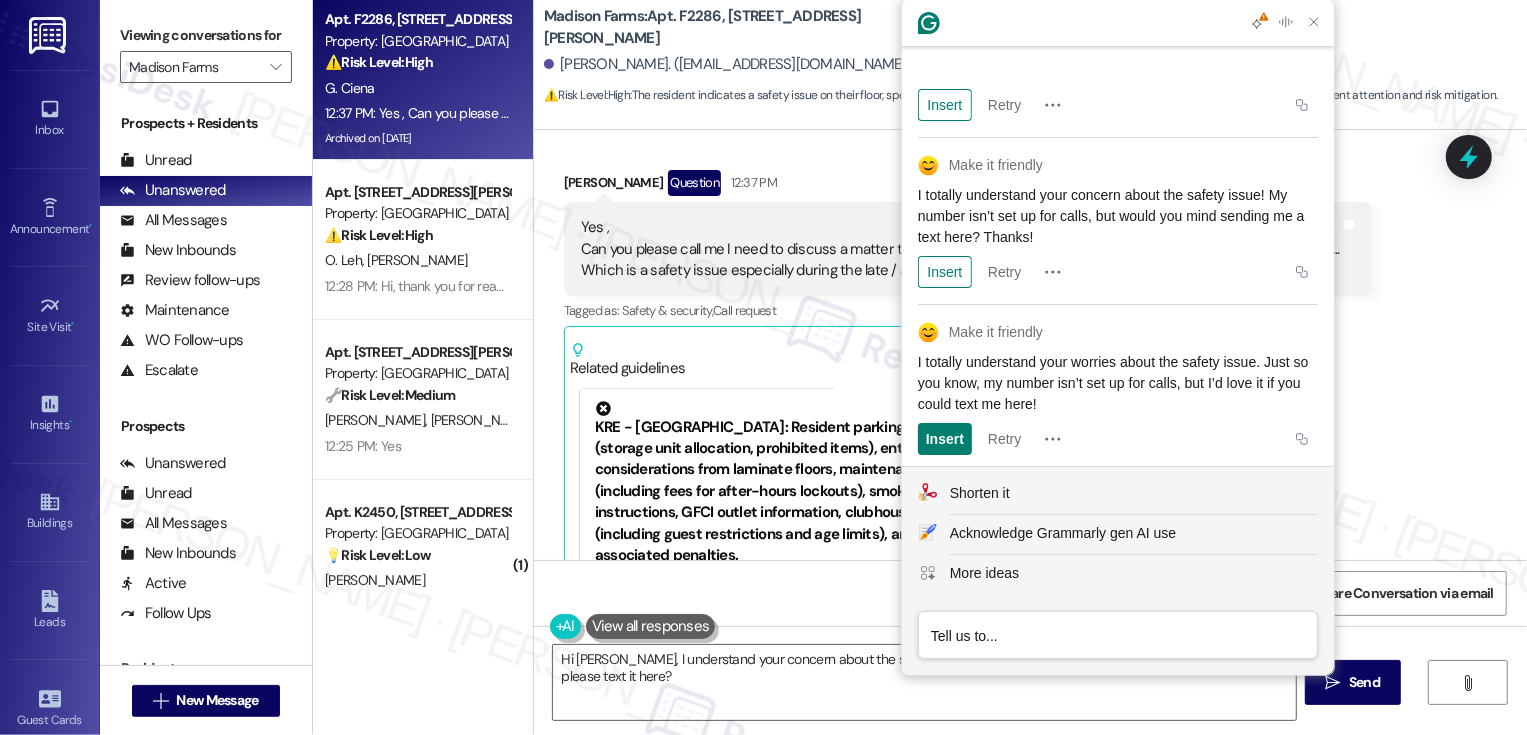 scroll, scrollTop: 660, scrollLeft: 0, axis: vertical 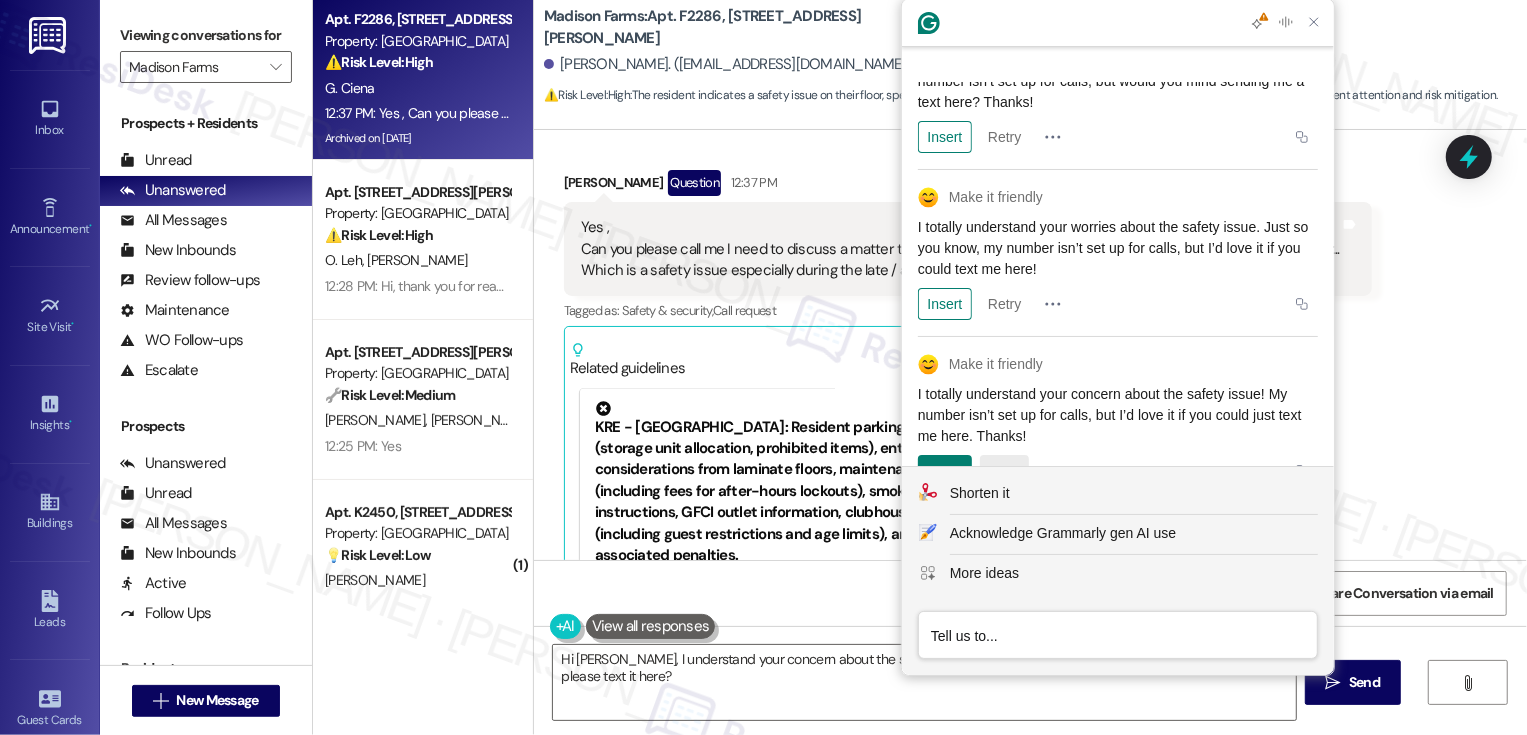 click on "Retry" 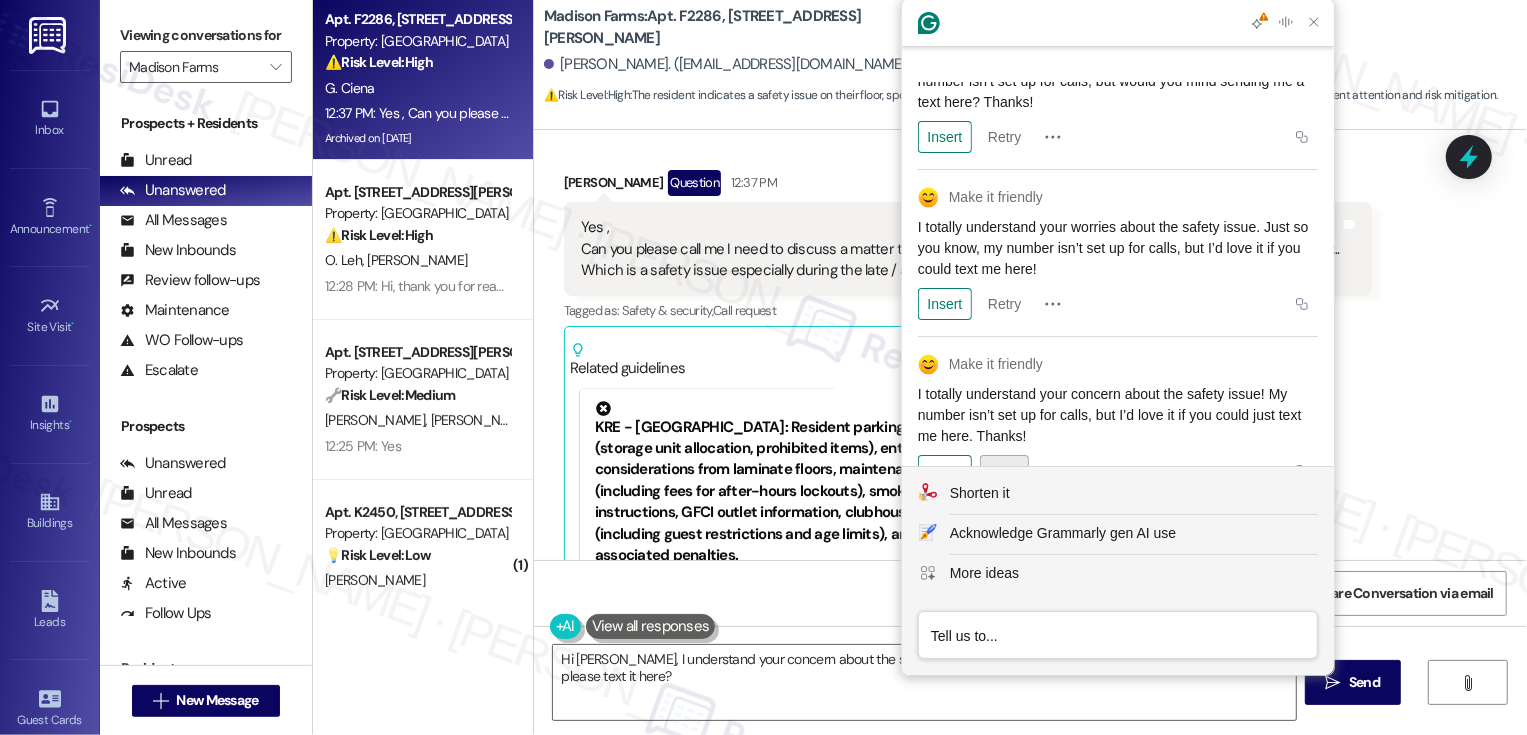 scroll, scrollTop: 827, scrollLeft: 0, axis: vertical 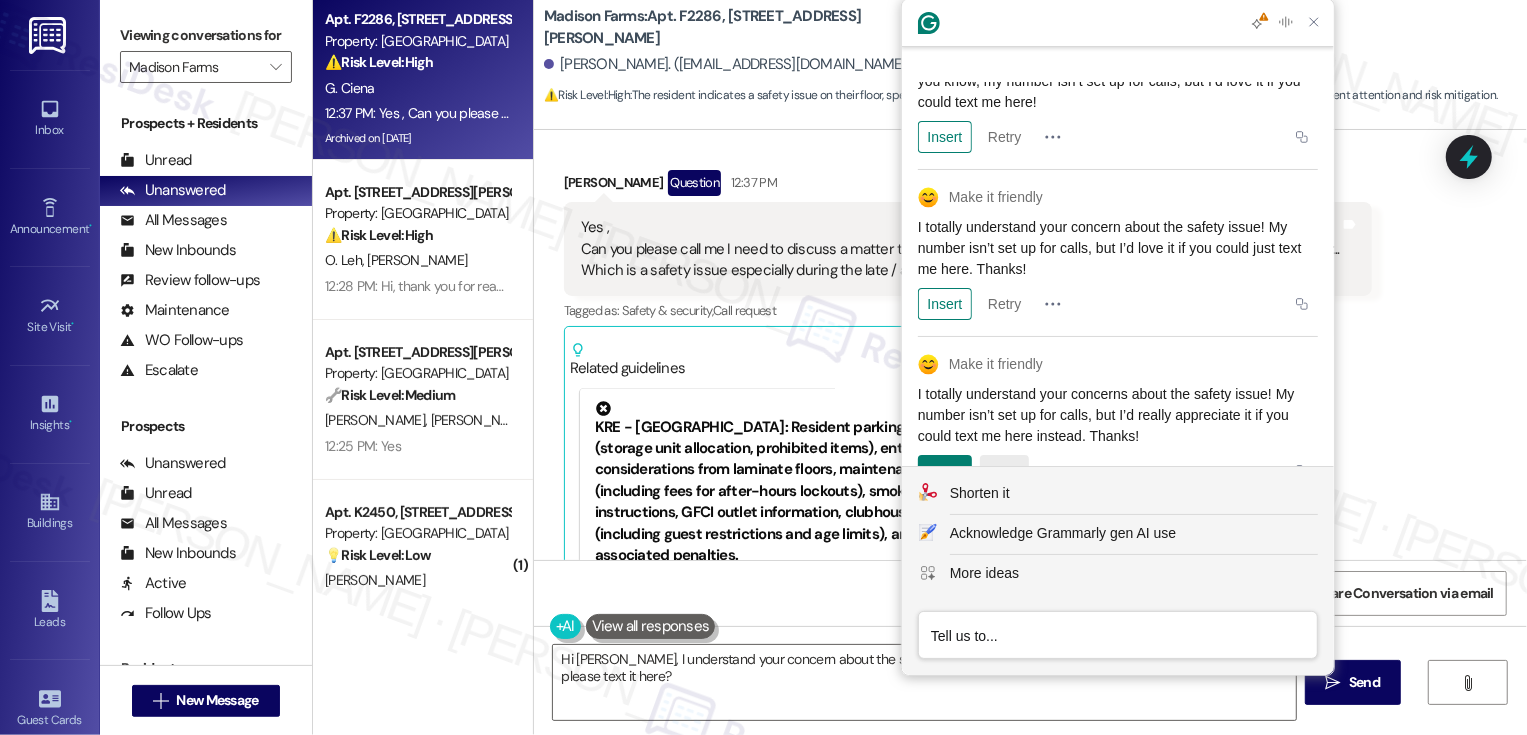 click on "Retry" 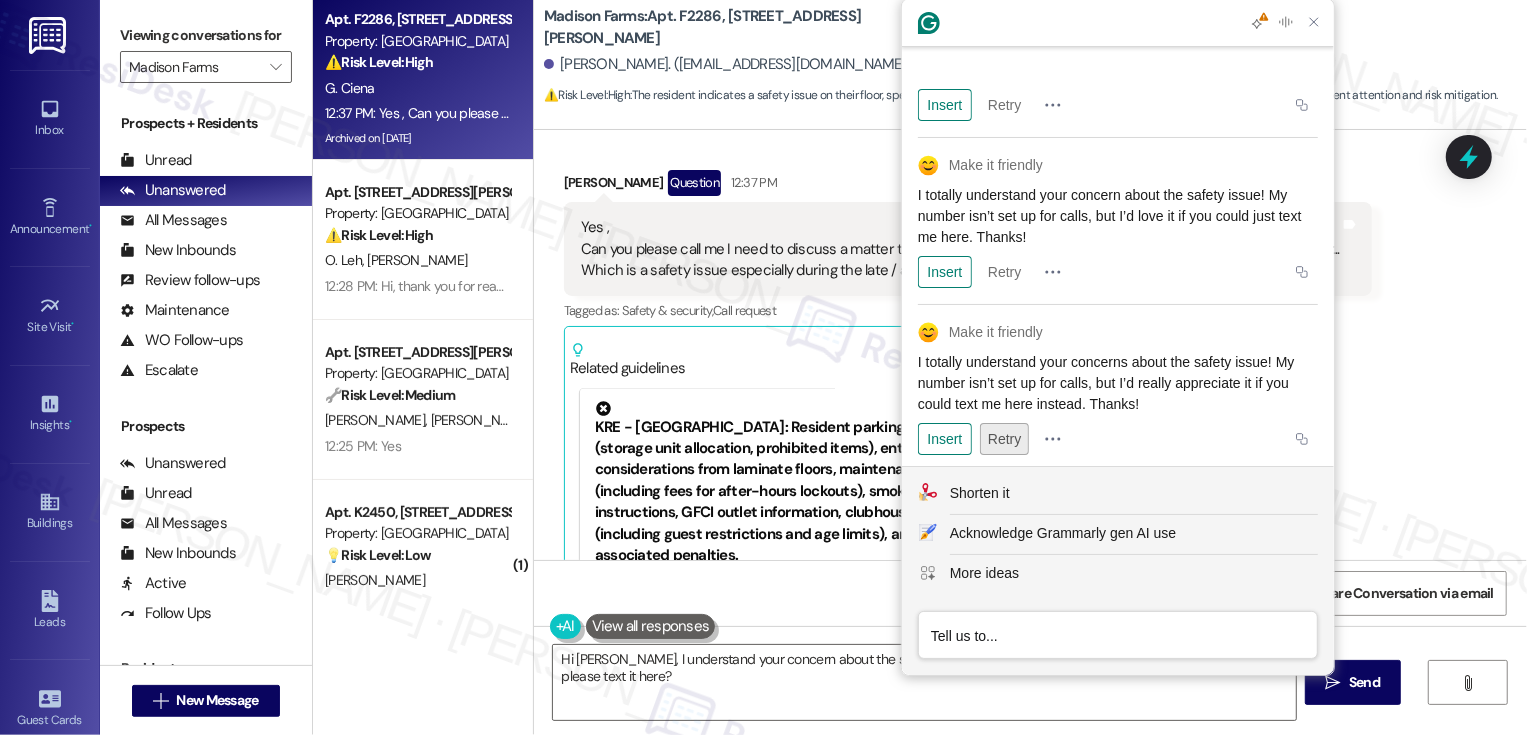 scroll, scrollTop: 995, scrollLeft: 0, axis: vertical 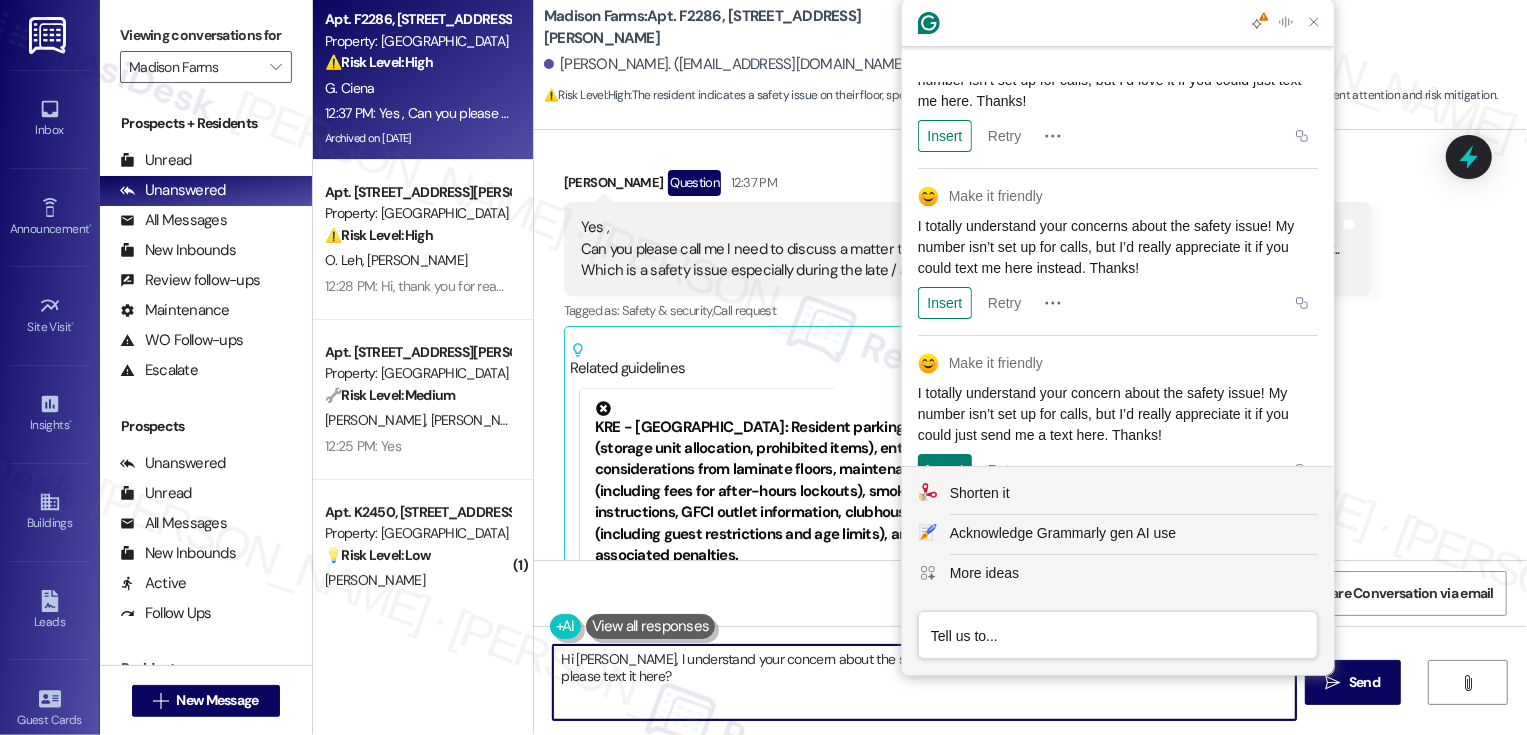 click on "Hi [PERSON_NAME], I understand your concern about the safety issue. My number is not set up for calls but could you please text it here?" at bounding box center [924, 682] 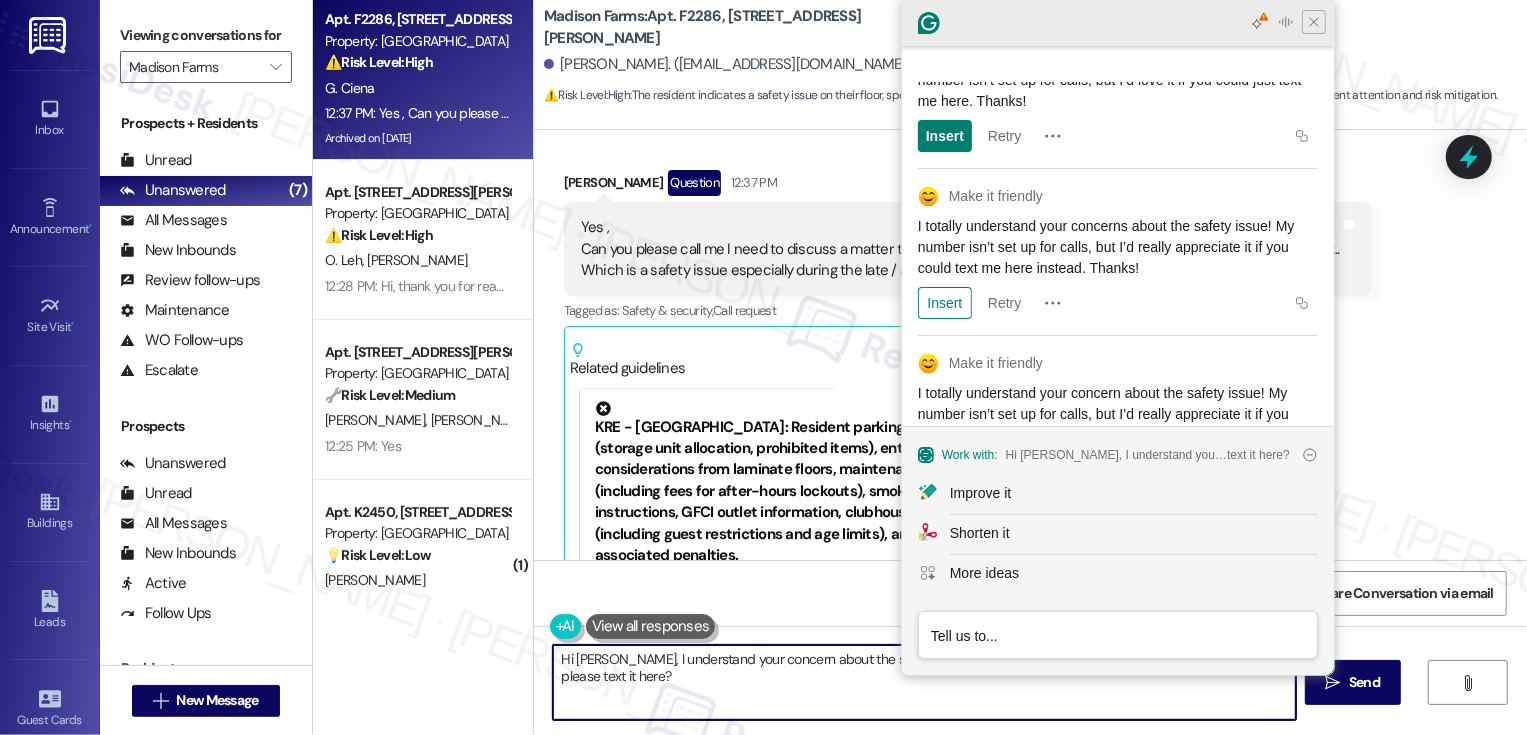 scroll, scrollTop: 1035, scrollLeft: 0, axis: vertical 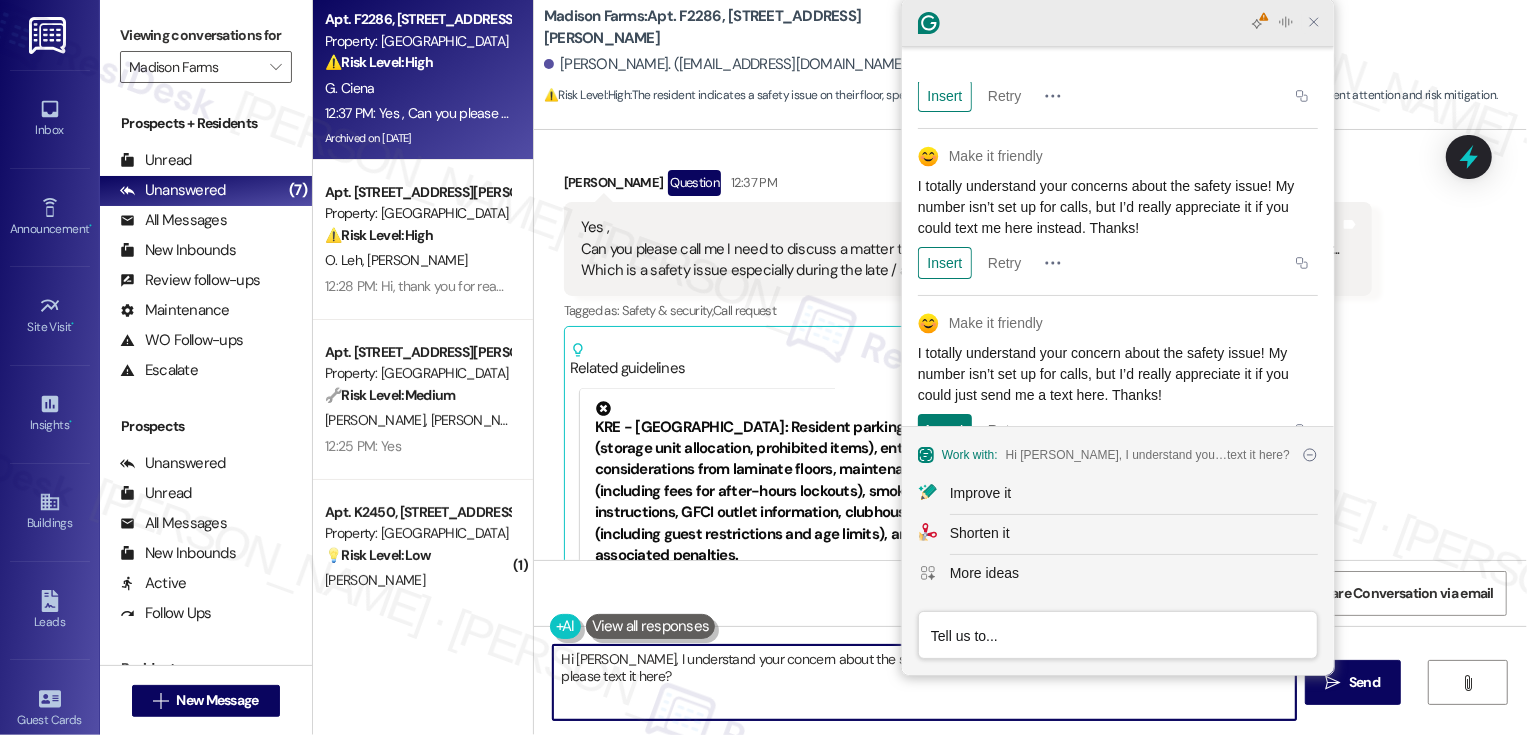 click 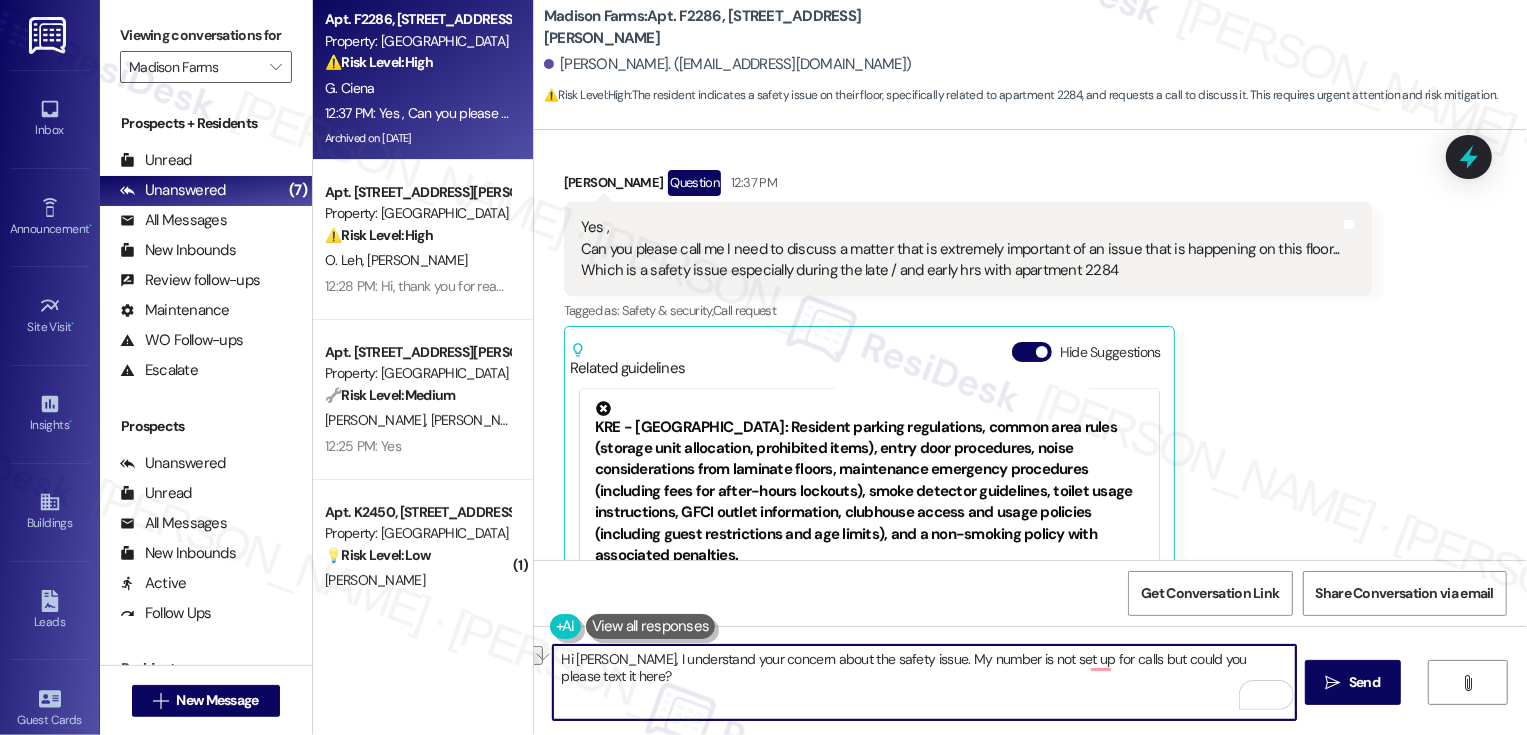 paste on "—thank you for bringing it up. My number isn’t set up for calls, but feel free to text the details here so I can take a look and help however I can." 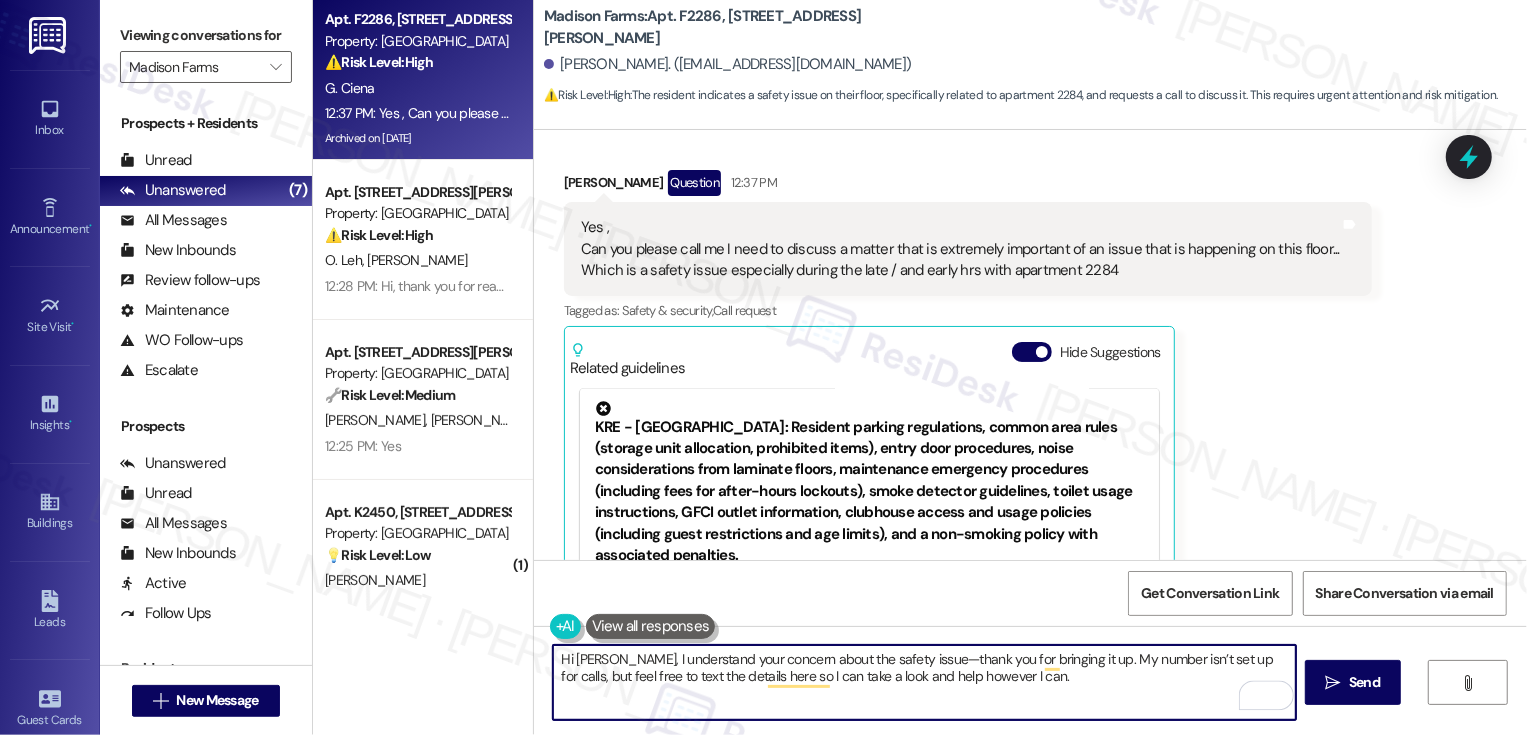 click on "Hi Gary, I understand your concern about the safety issue—thank you for bringing it up. My number isn’t set up for calls, but feel free to text the details here so I can take a look and help however I can." at bounding box center [924, 682] 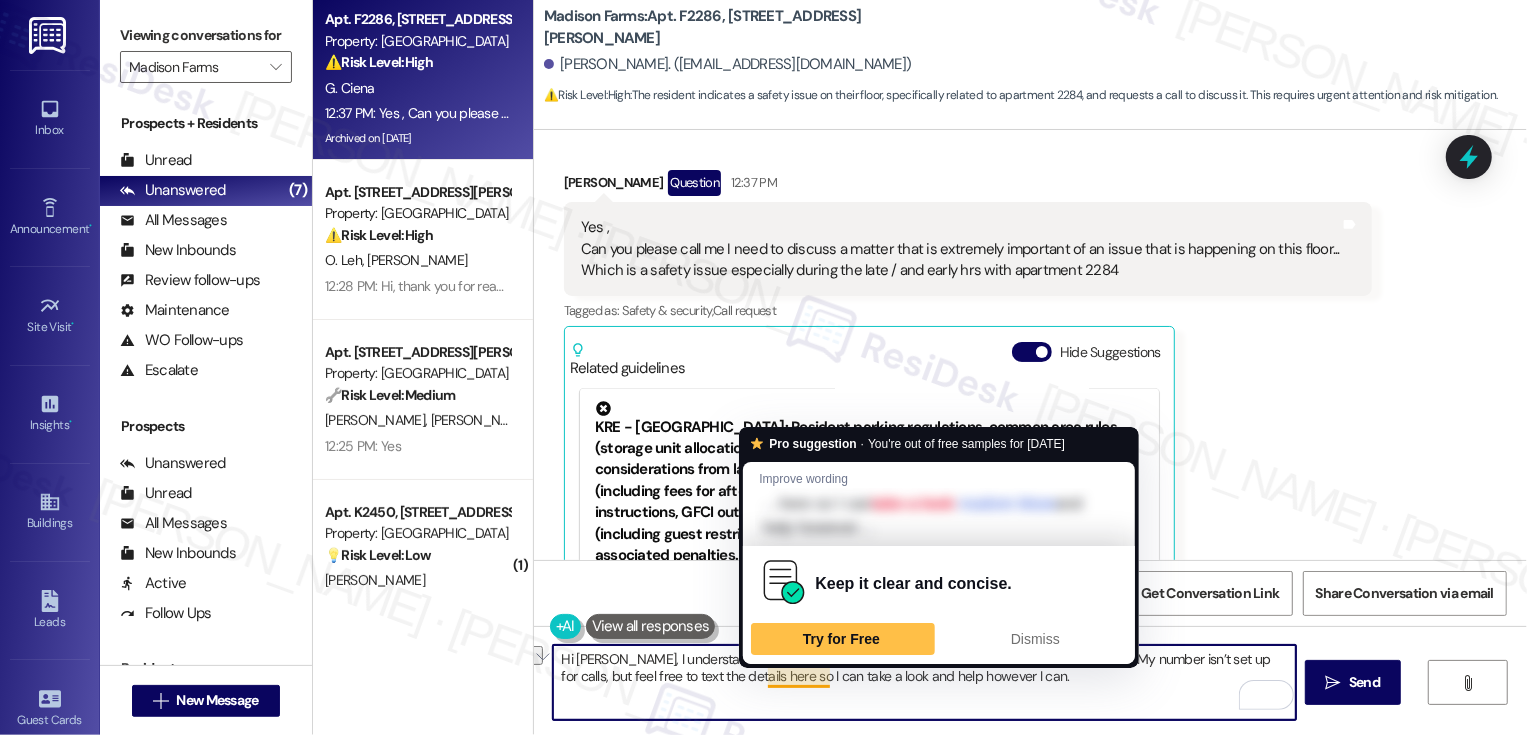 drag, startPoint x: 965, startPoint y: 683, endPoint x: 755, endPoint y: 679, distance: 210.03809 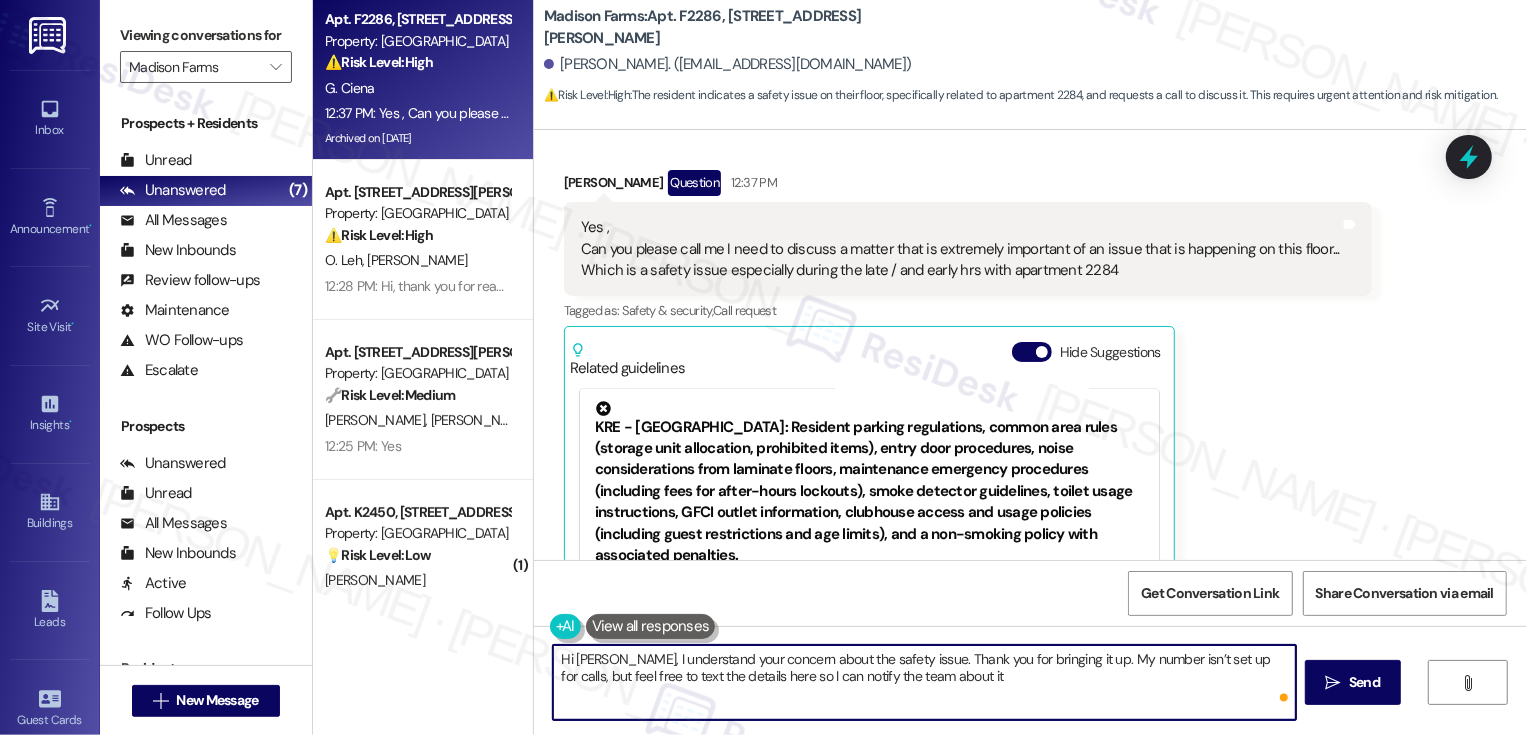 type on "Hi [PERSON_NAME], I understand your concern about the safety issue. Thank you for bringing it up. My number isn’t set up for calls, but feel free to text the details here so I can notify the team about it." 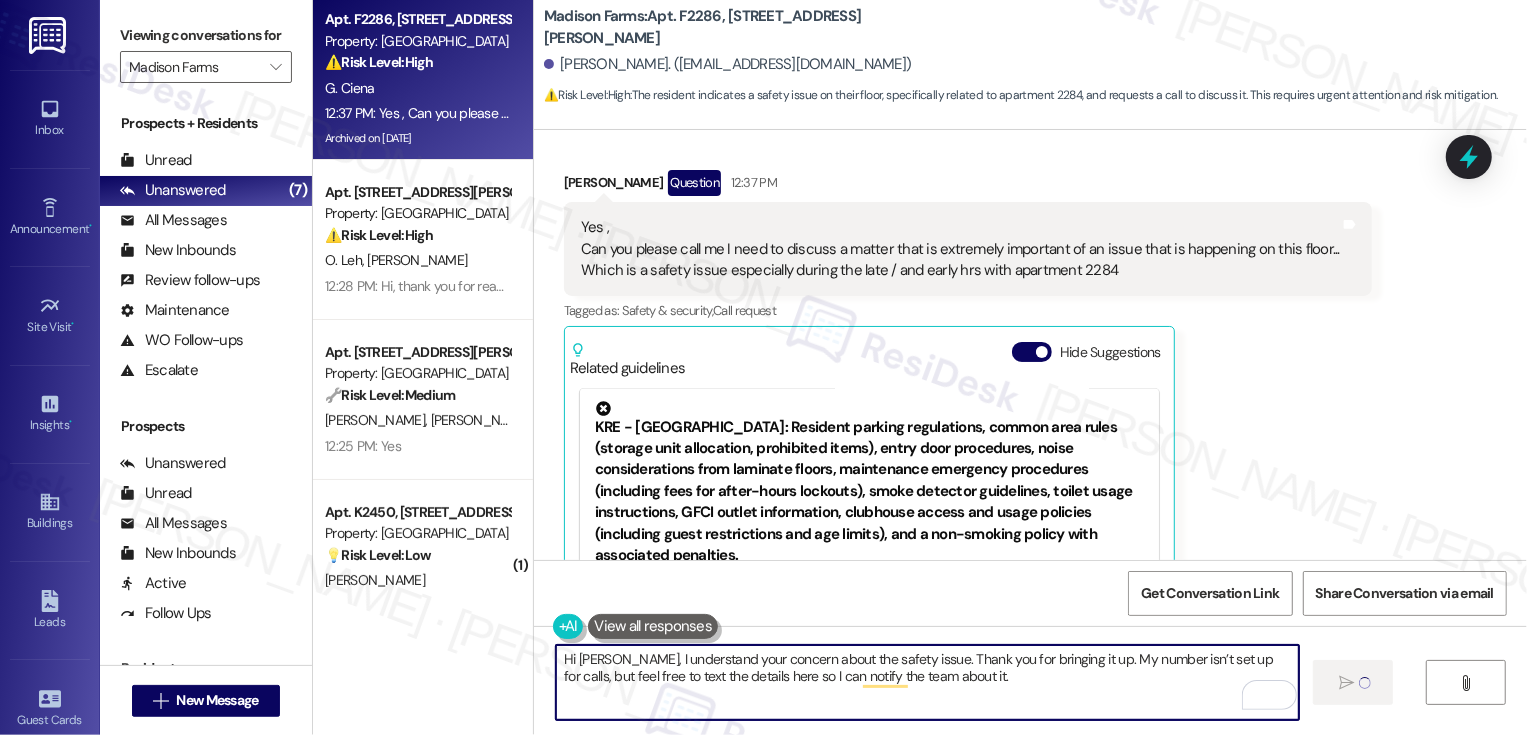 type 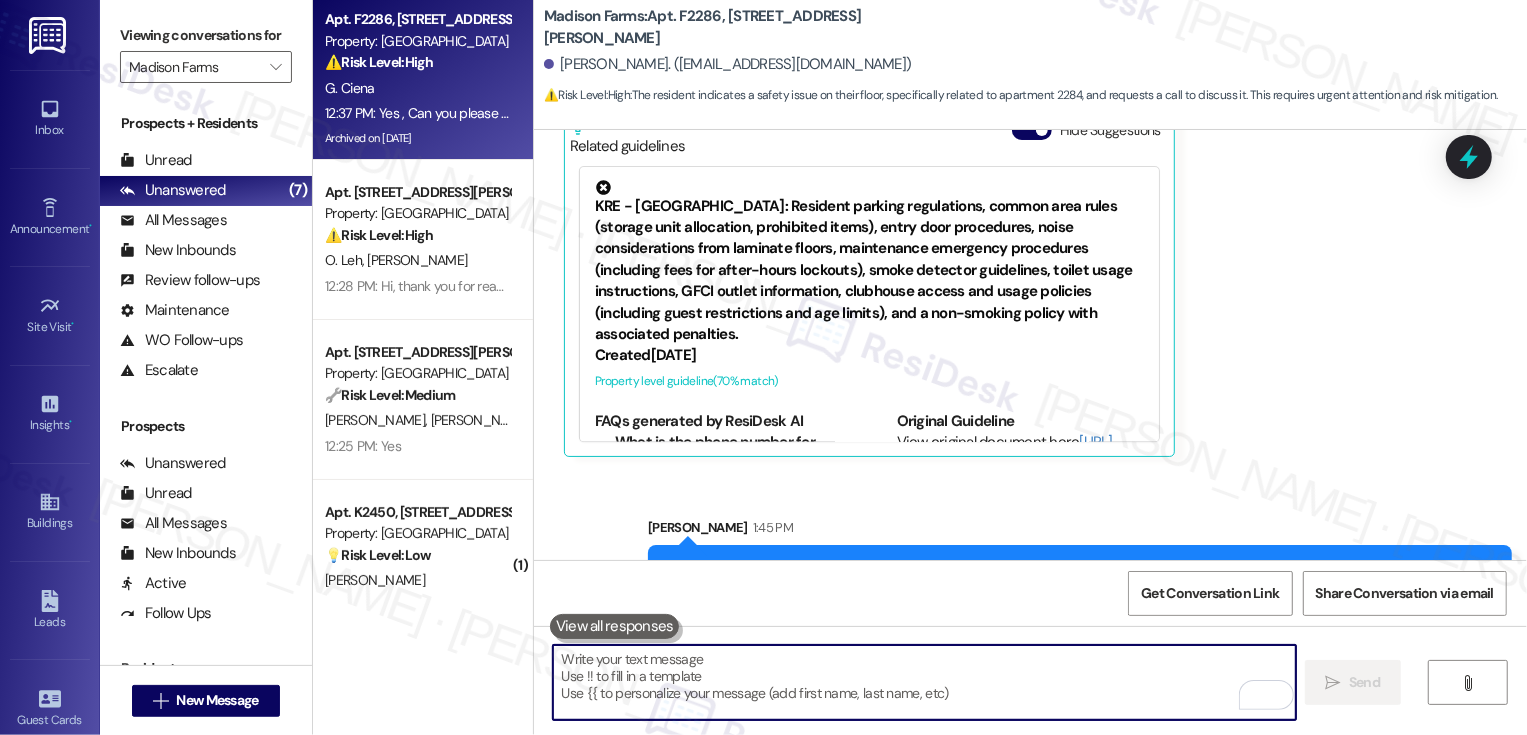 scroll, scrollTop: 3045, scrollLeft: 0, axis: vertical 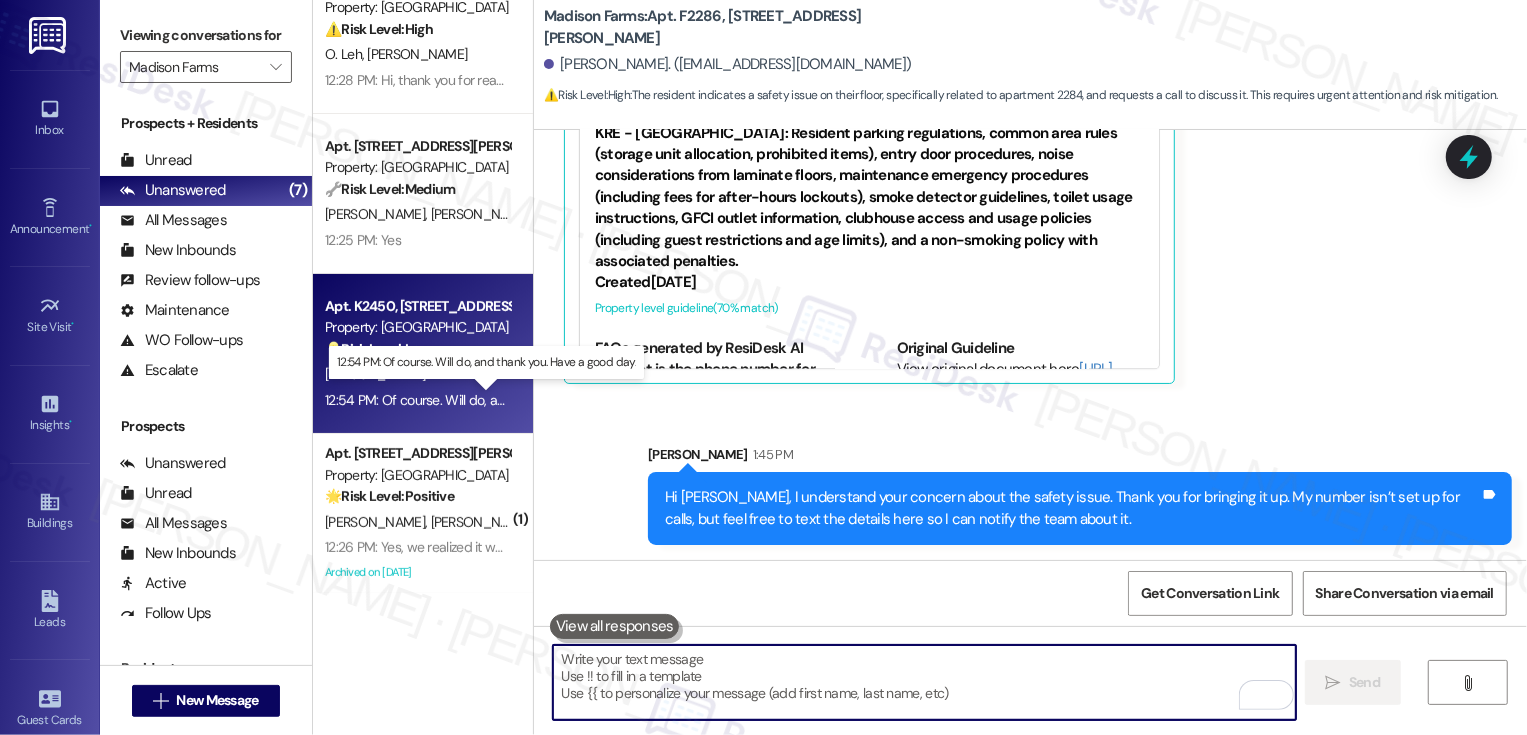 click on "12:54 PM: Of course. Will do, and thank you. Have a good day. 12:54 PM: Of course. Will do, and thank you. Have a good day." at bounding box center [502, 400] 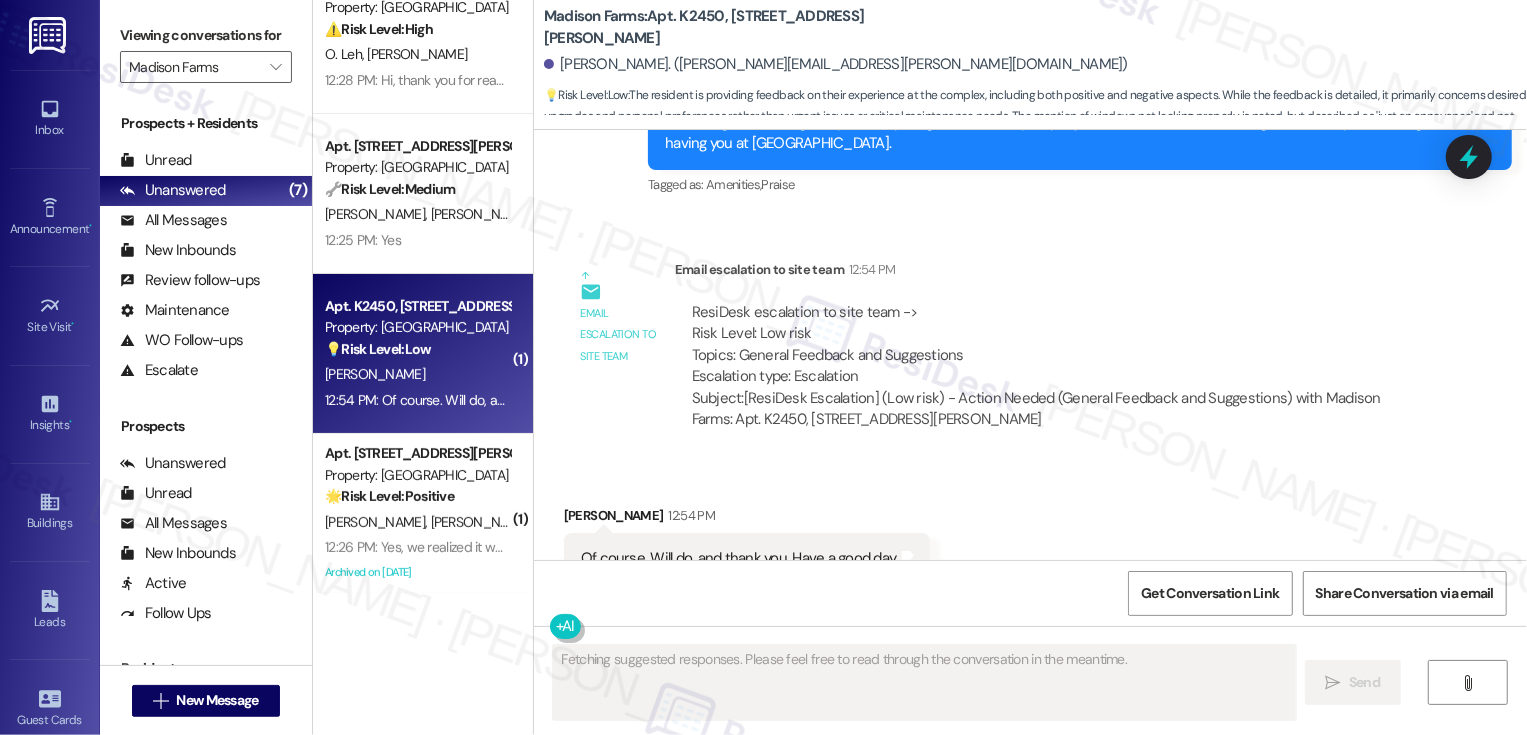 scroll, scrollTop: 1915, scrollLeft: 0, axis: vertical 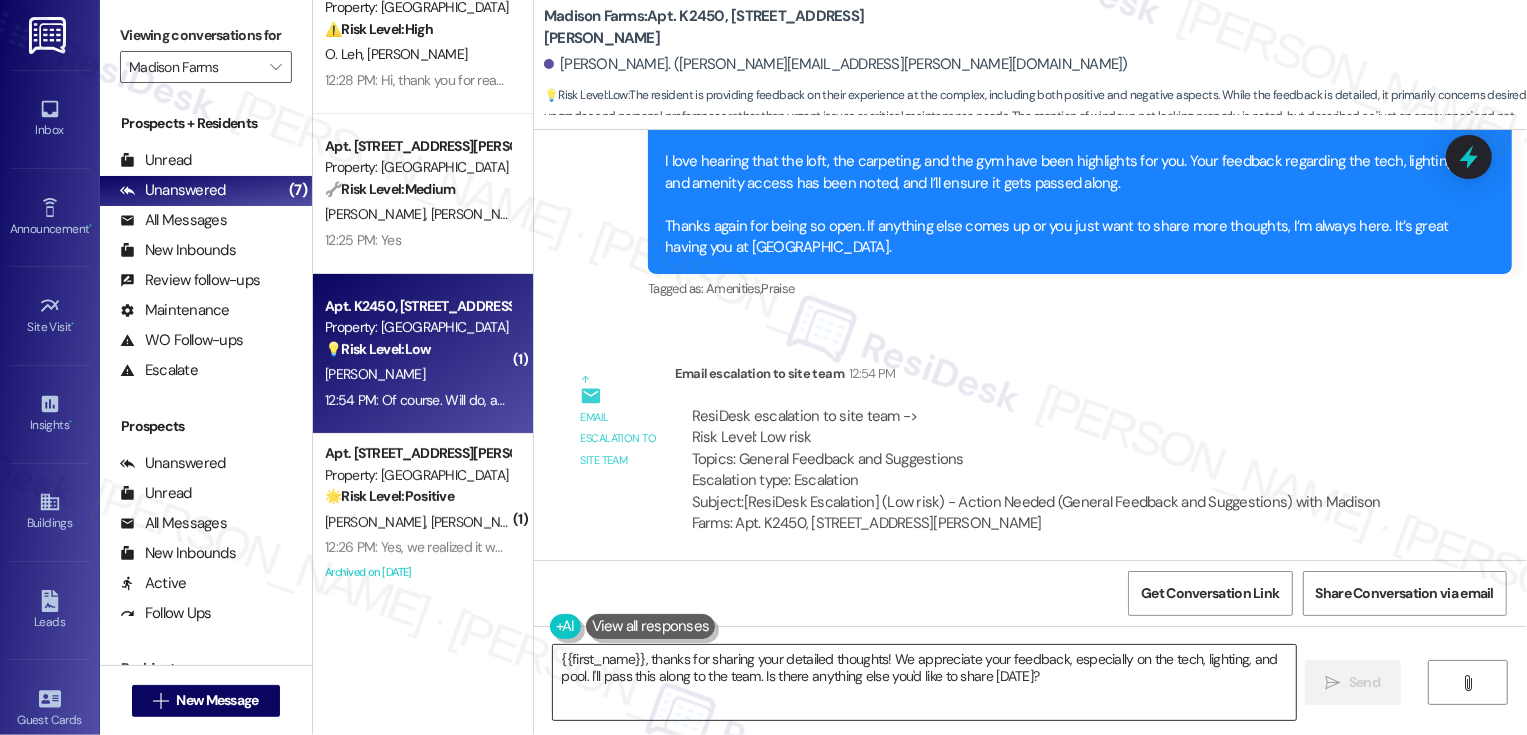 click on "{{first_name}}, thanks for sharing your detailed thoughts! We appreciate your feedback, especially on the tech, lighting, and pool. I'll pass this along to the team. Is there anything else you'd like to share today?" at bounding box center [924, 682] 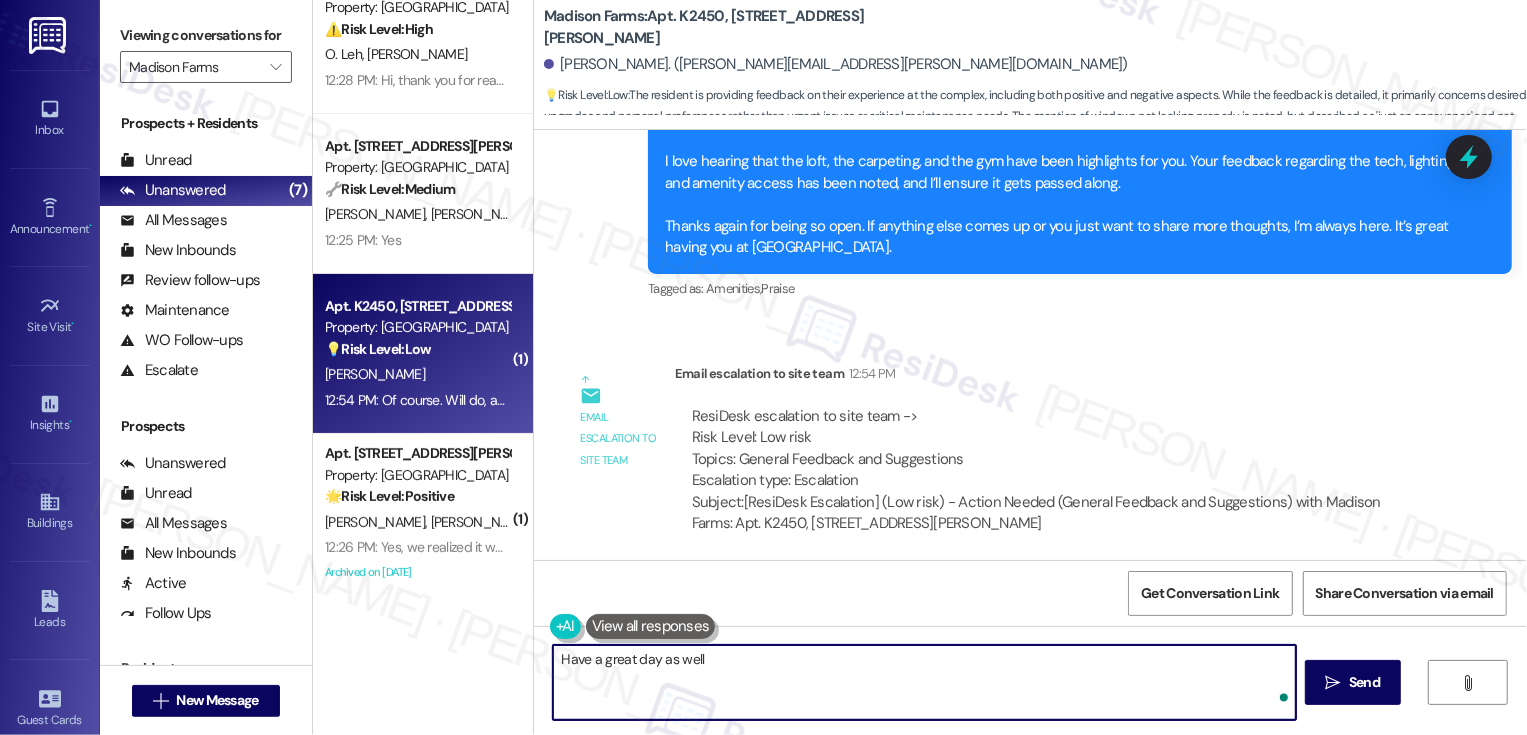 type on "Have a great day as well!" 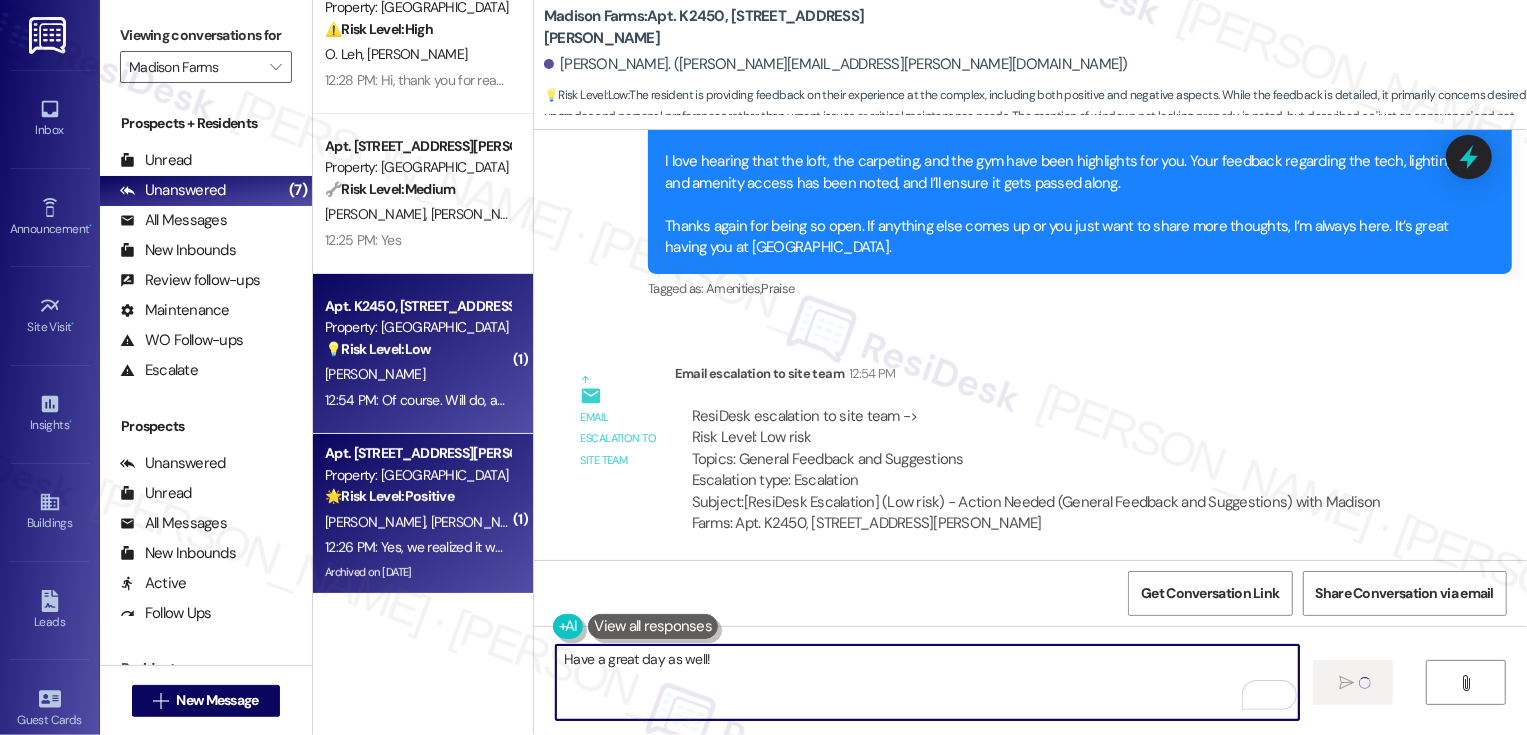 type 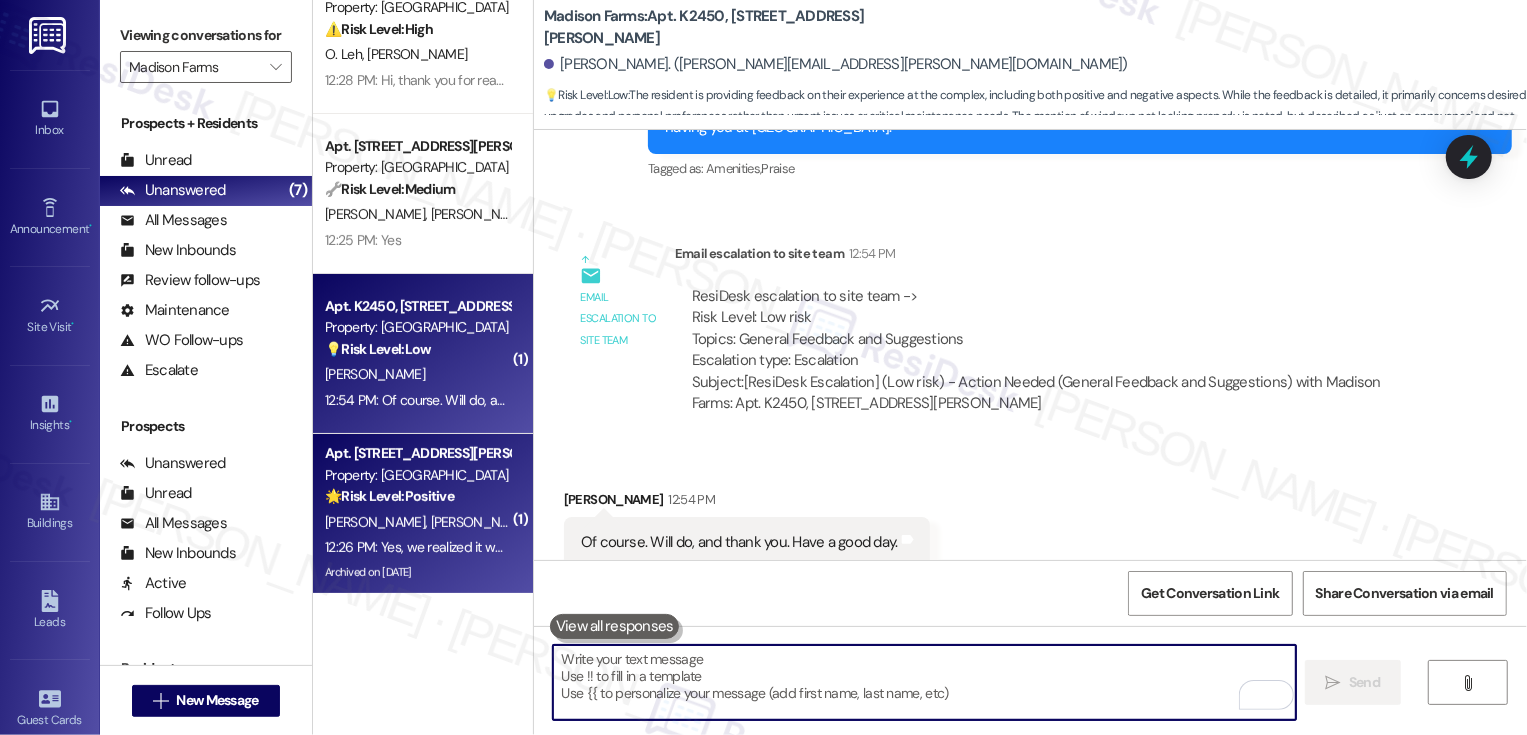 scroll, scrollTop: 2087, scrollLeft: 0, axis: vertical 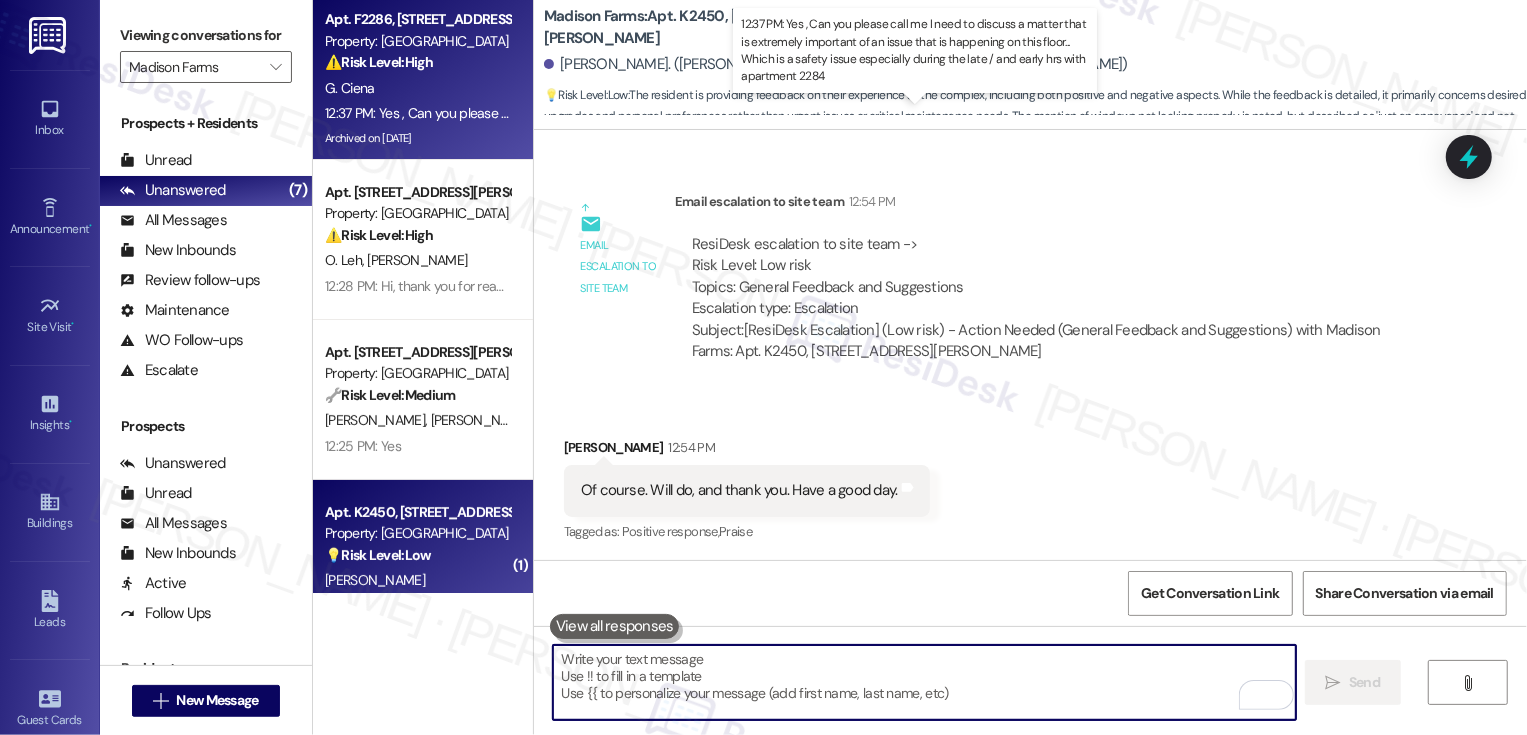 click on "12:37 PM: Yes ,
Can you please call me I need to discuss a matter that is extremely important of an issue that is happening on this floor...
Which is a safety issue especially during the late / and early hrs with apartment 2284  12:37 PM: Yes ,
Can you please call me I need to discuss a matter that is extremely important of an issue that is happening on this floor...
Which is a safety issue especially during the late / and early hrs with apartment 2284" at bounding box center (962, 113) 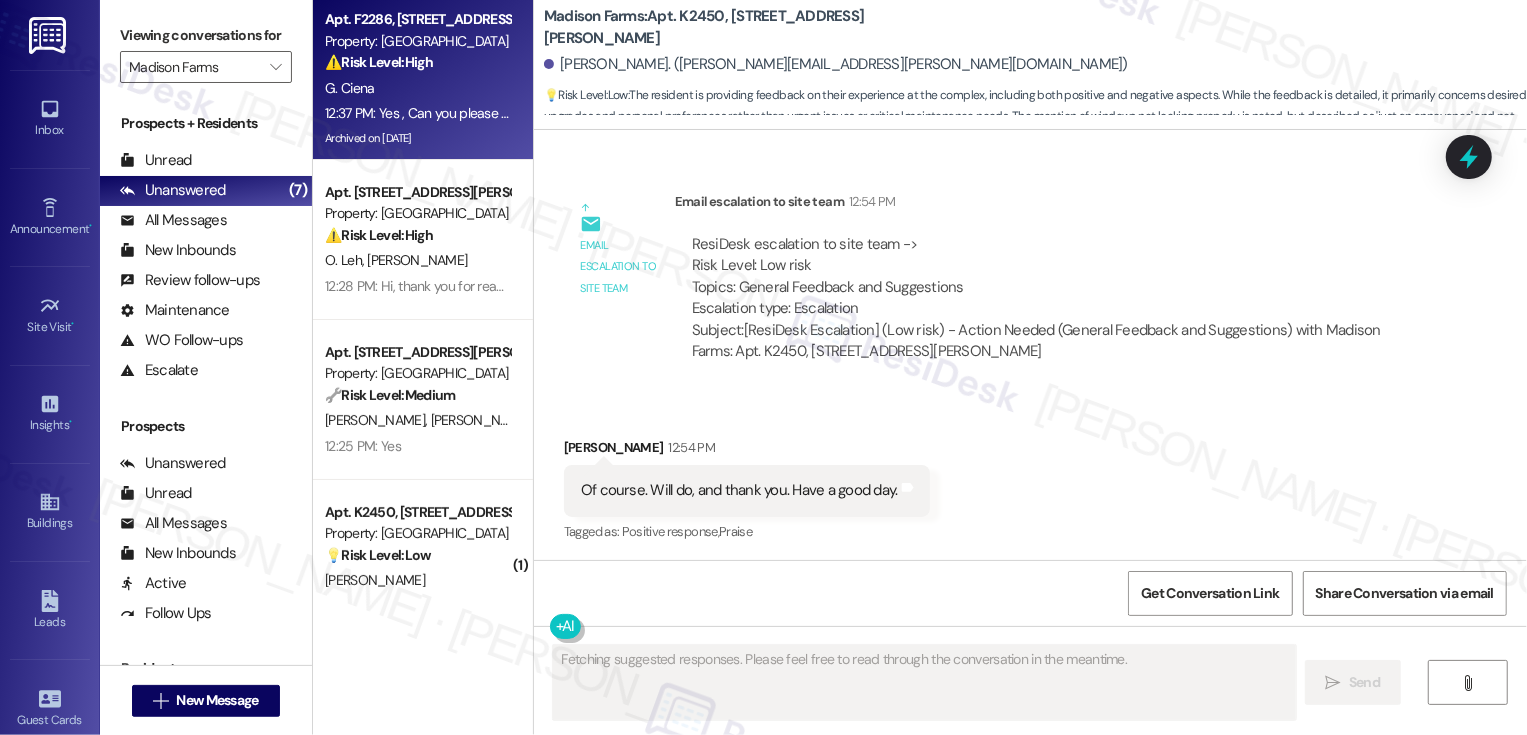 type on "Fetching suggested responses. Please feel free to read through the conversation in the meantime." 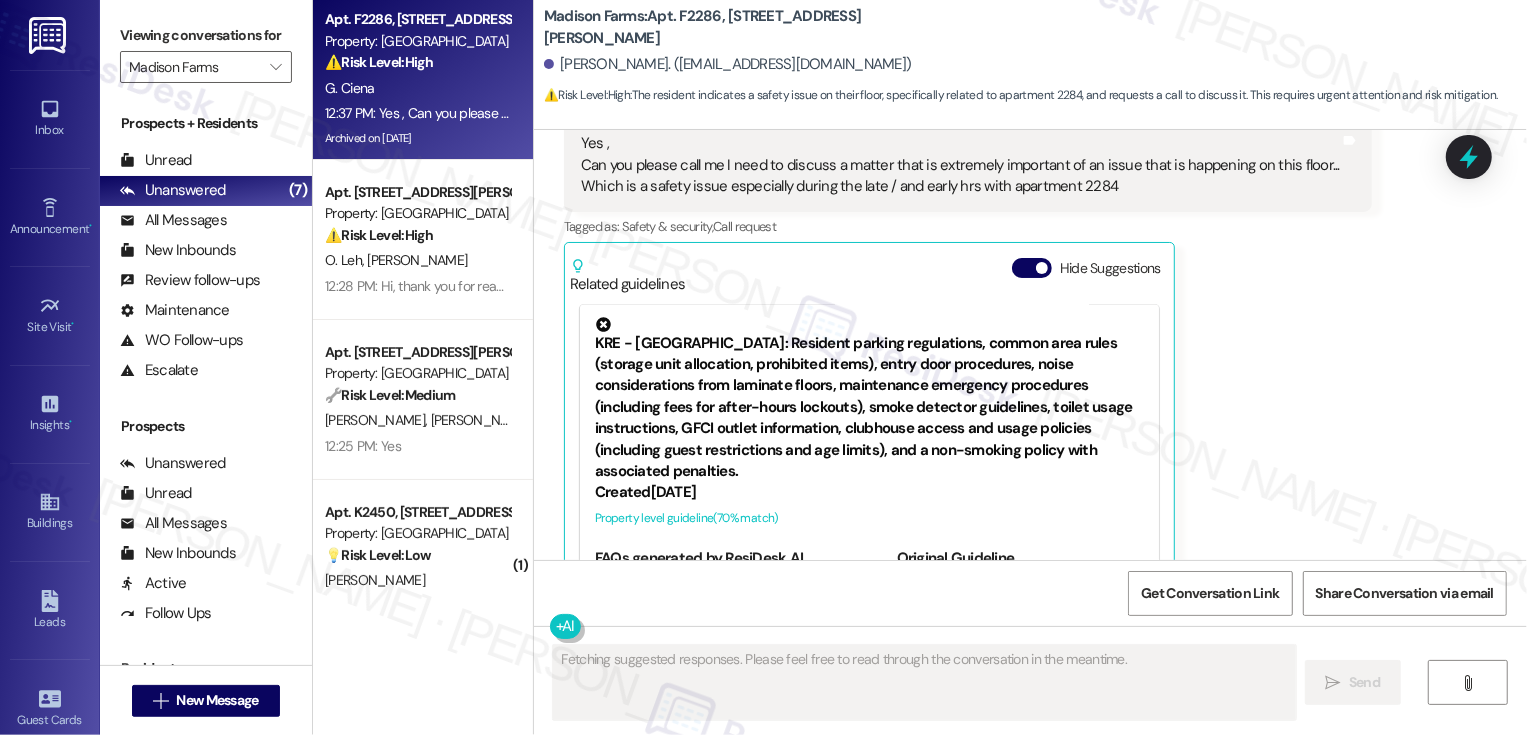 scroll, scrollTop: 2884, scrollLeft: 0, axis: vertical 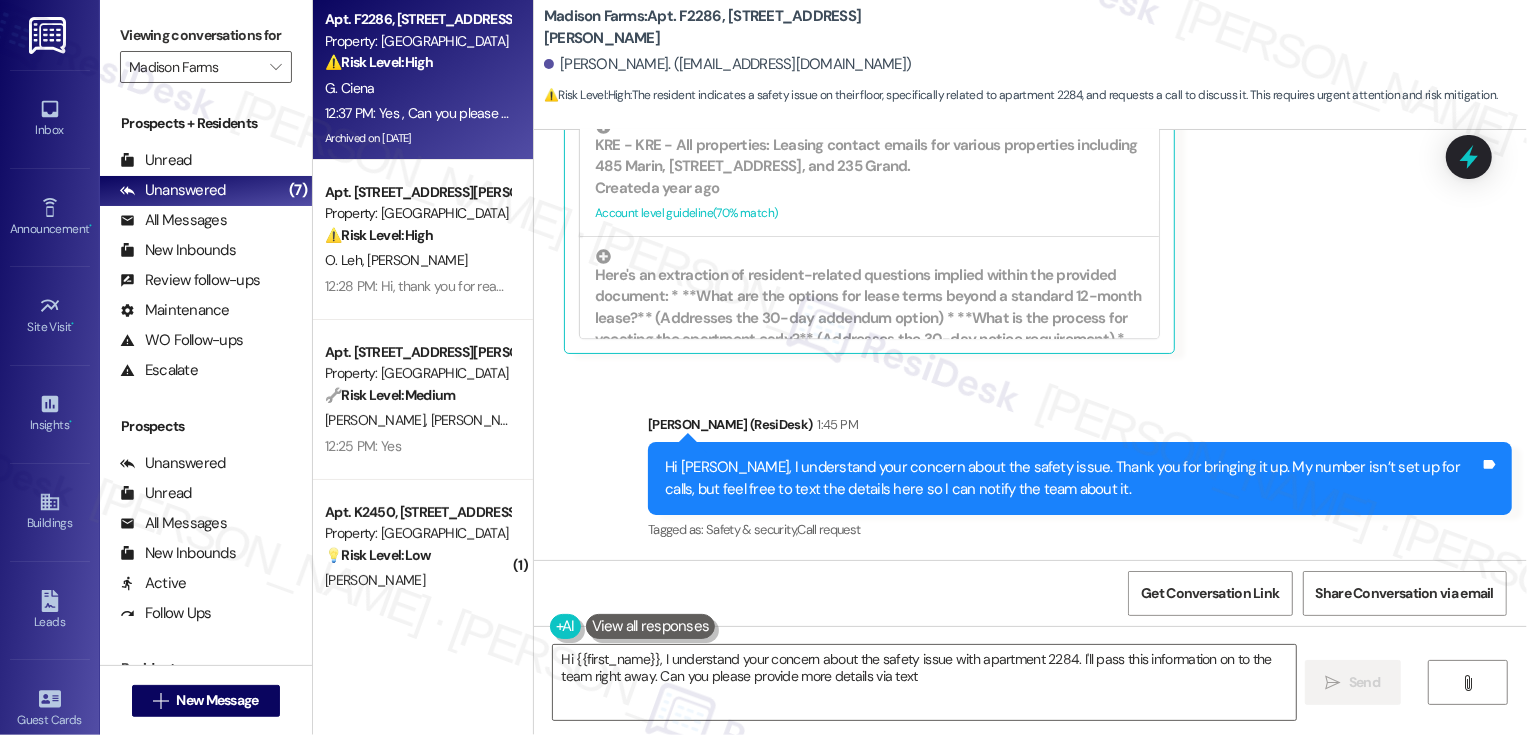 type on "Hi {{first_name}}, I understand your concern about the safety issue with apartment 2284. I'll pass this information on to the team right away. Can you please provide more details via text?" 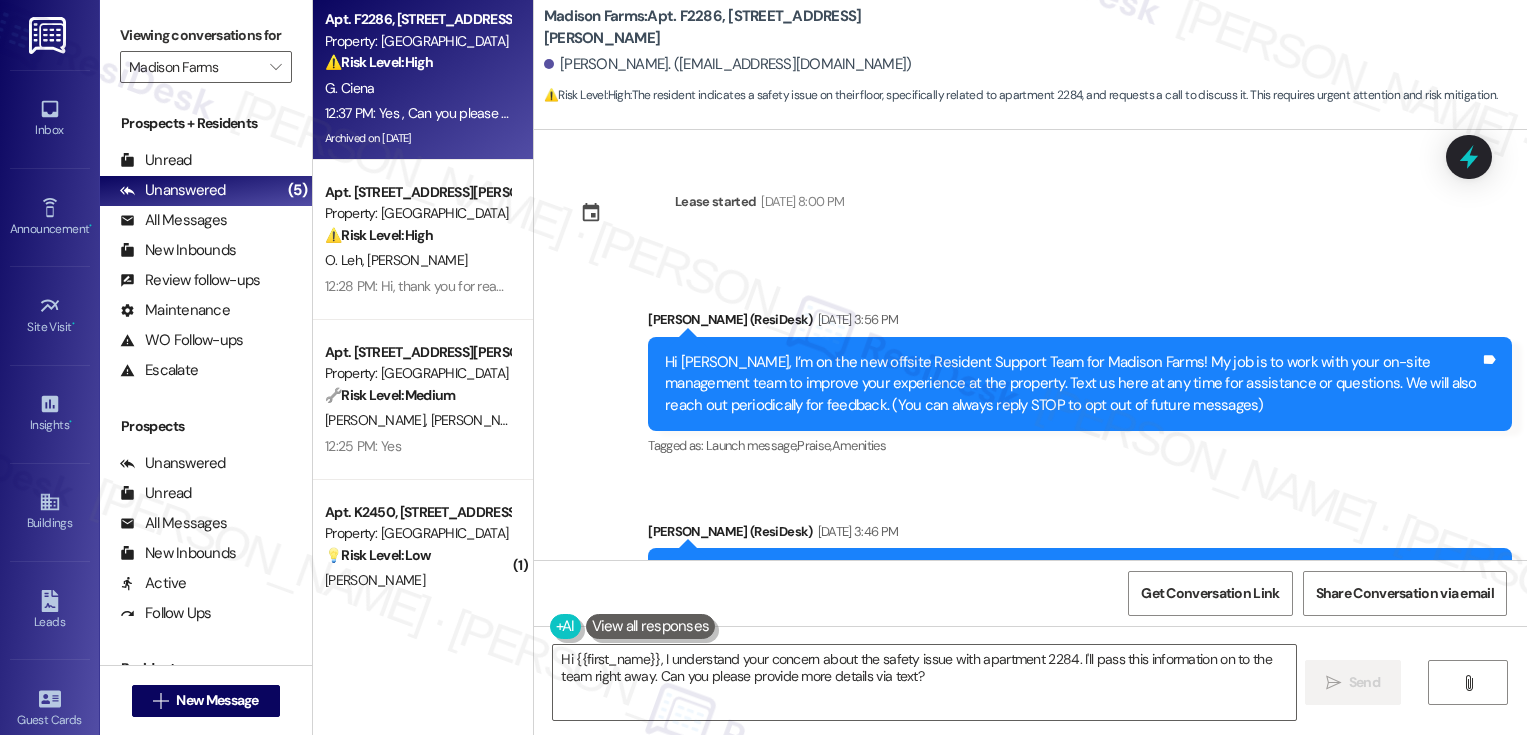 scroll, scrollTop: 0, scrollLeft: 0, axis: both 